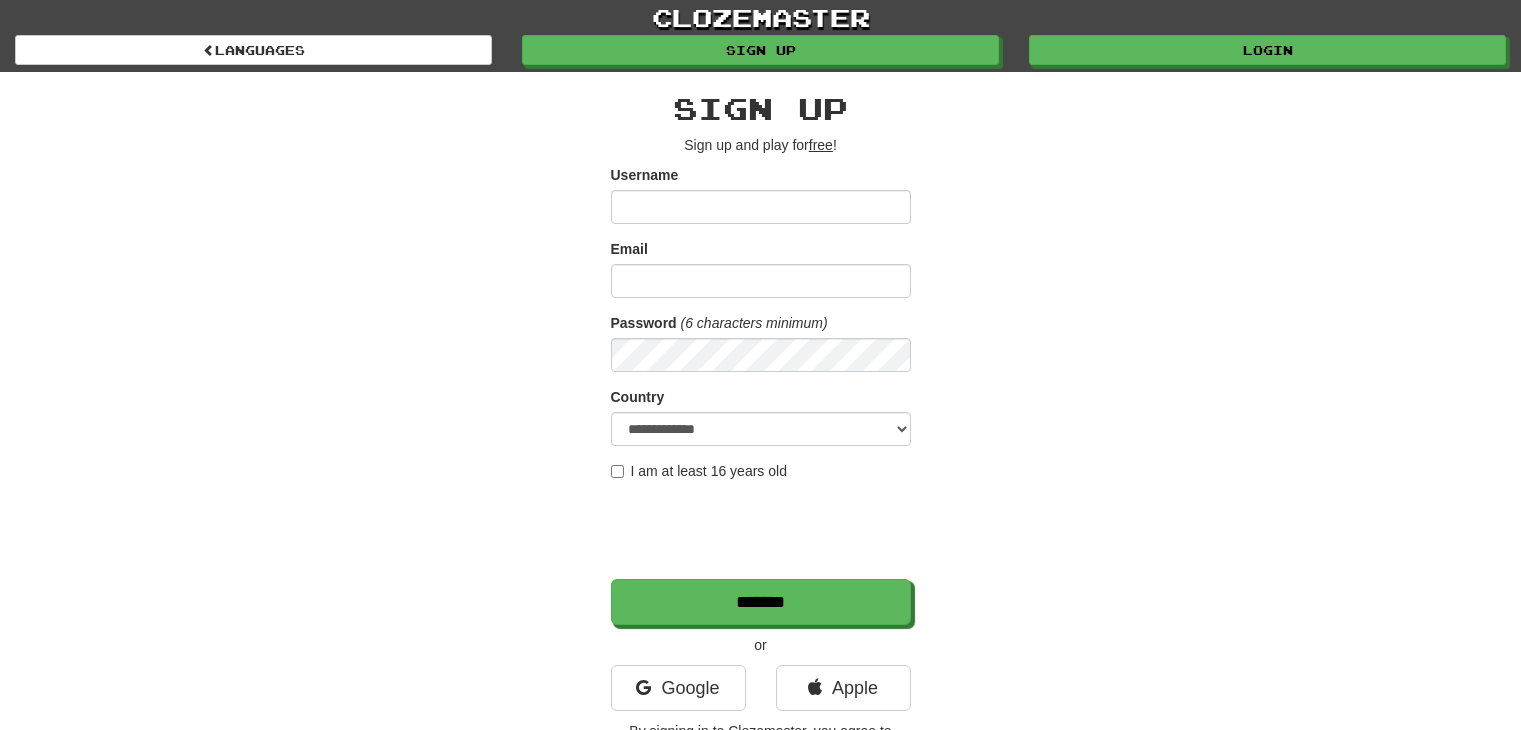scroll, scrollTop: 0, scrollLeft: 0, axis: both 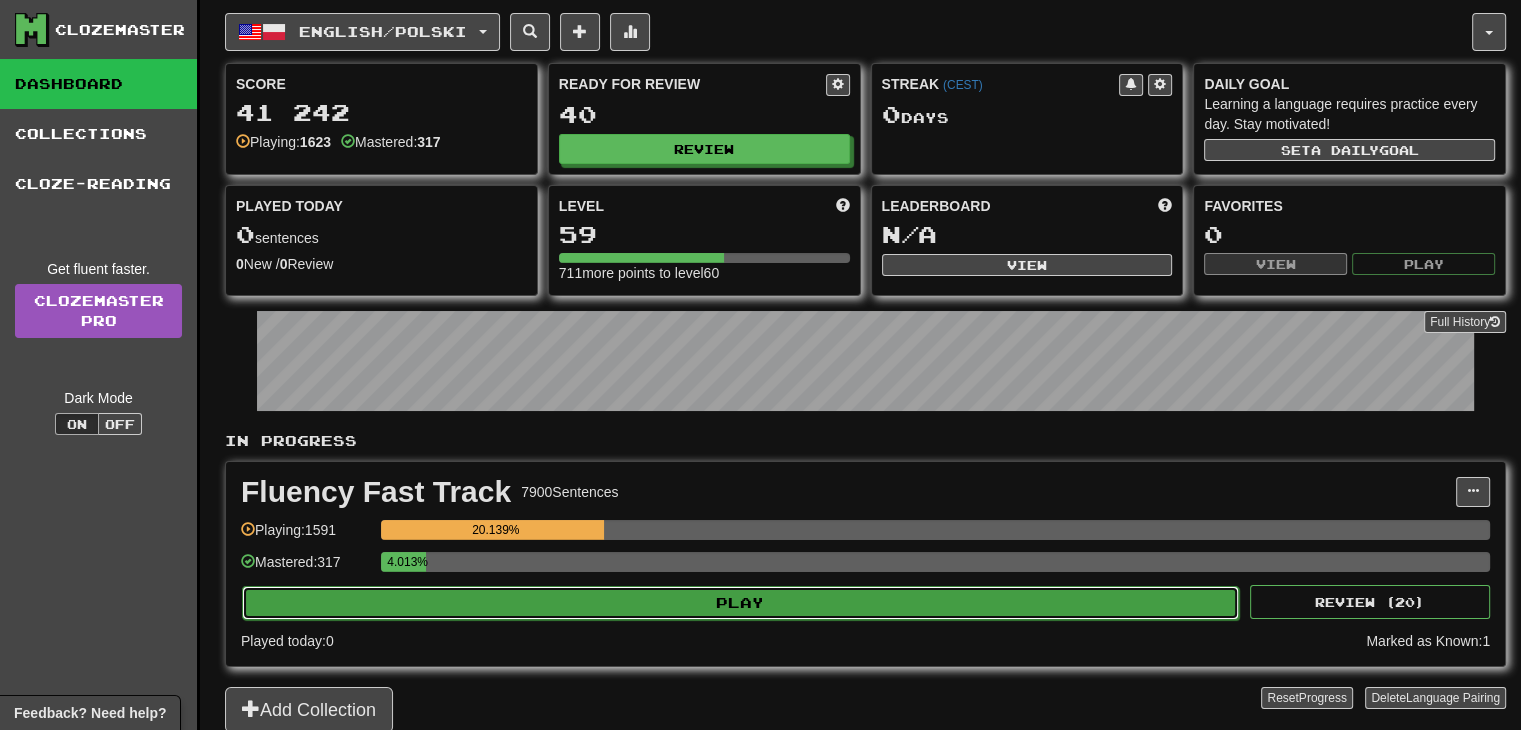 click on "Play" at bounding box center [740, 603] 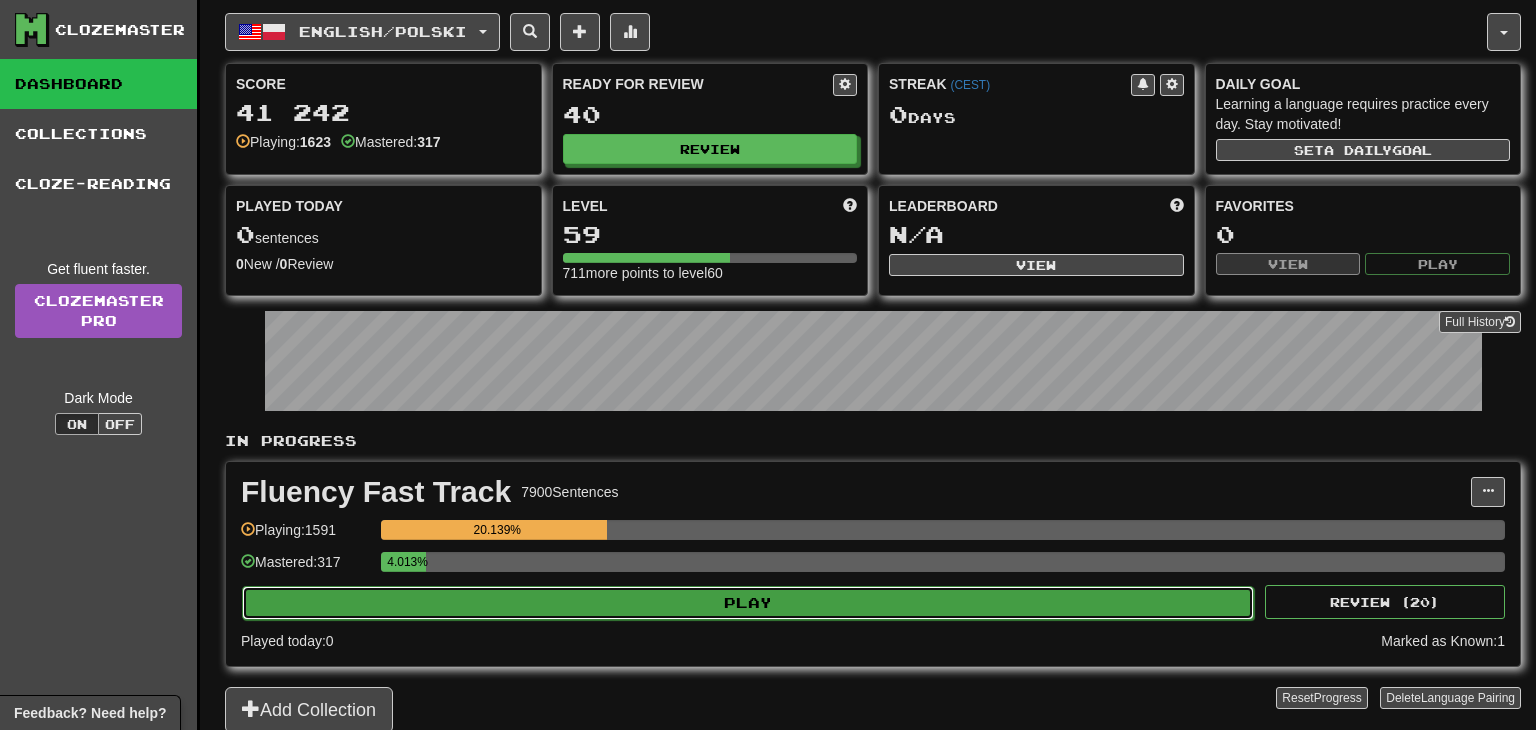 select on "**" 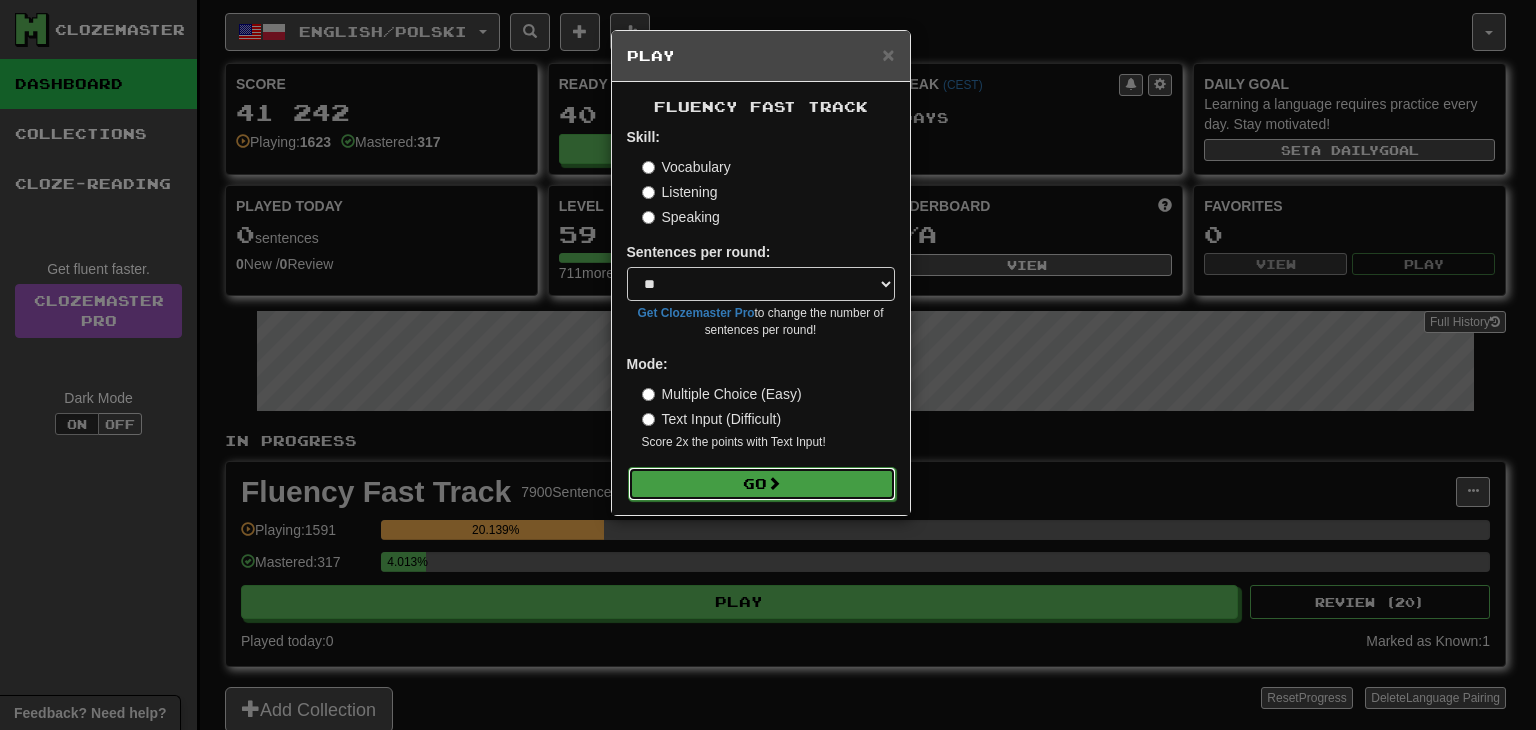 click on "Go" at bounding box center (762, 484) 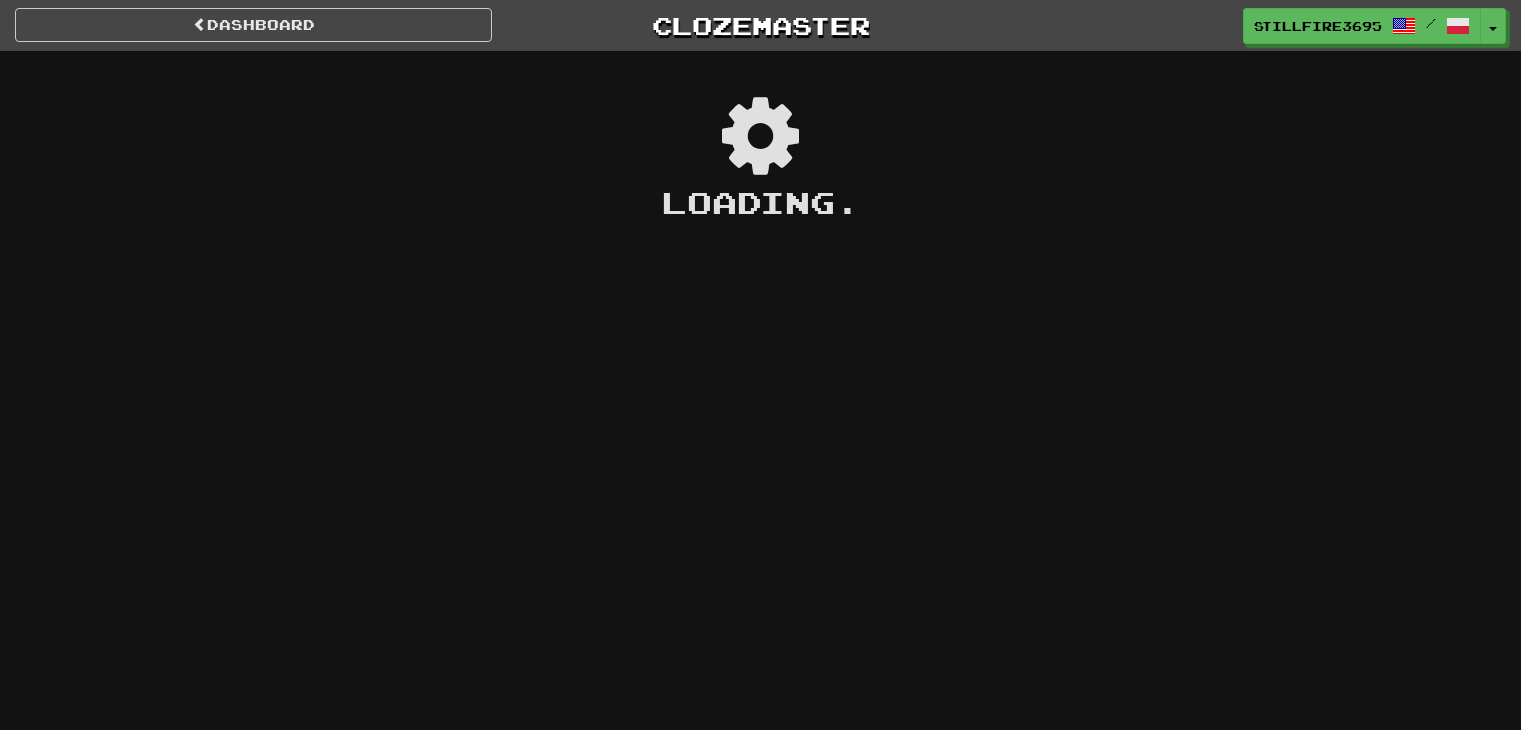 scroll, scrollTop: 0, scrollLeft: 0, axis: both 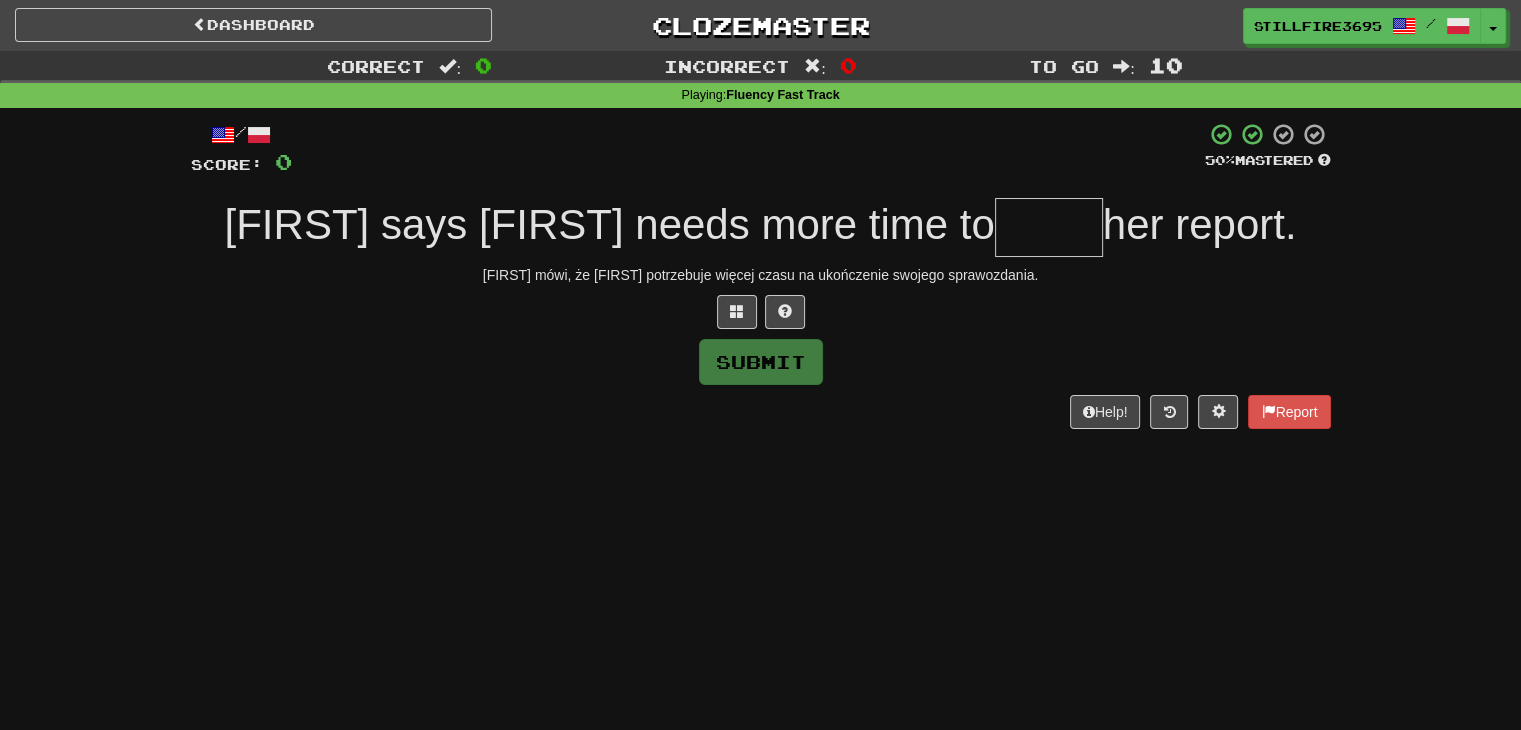 click at bounding box center (1049, 227) 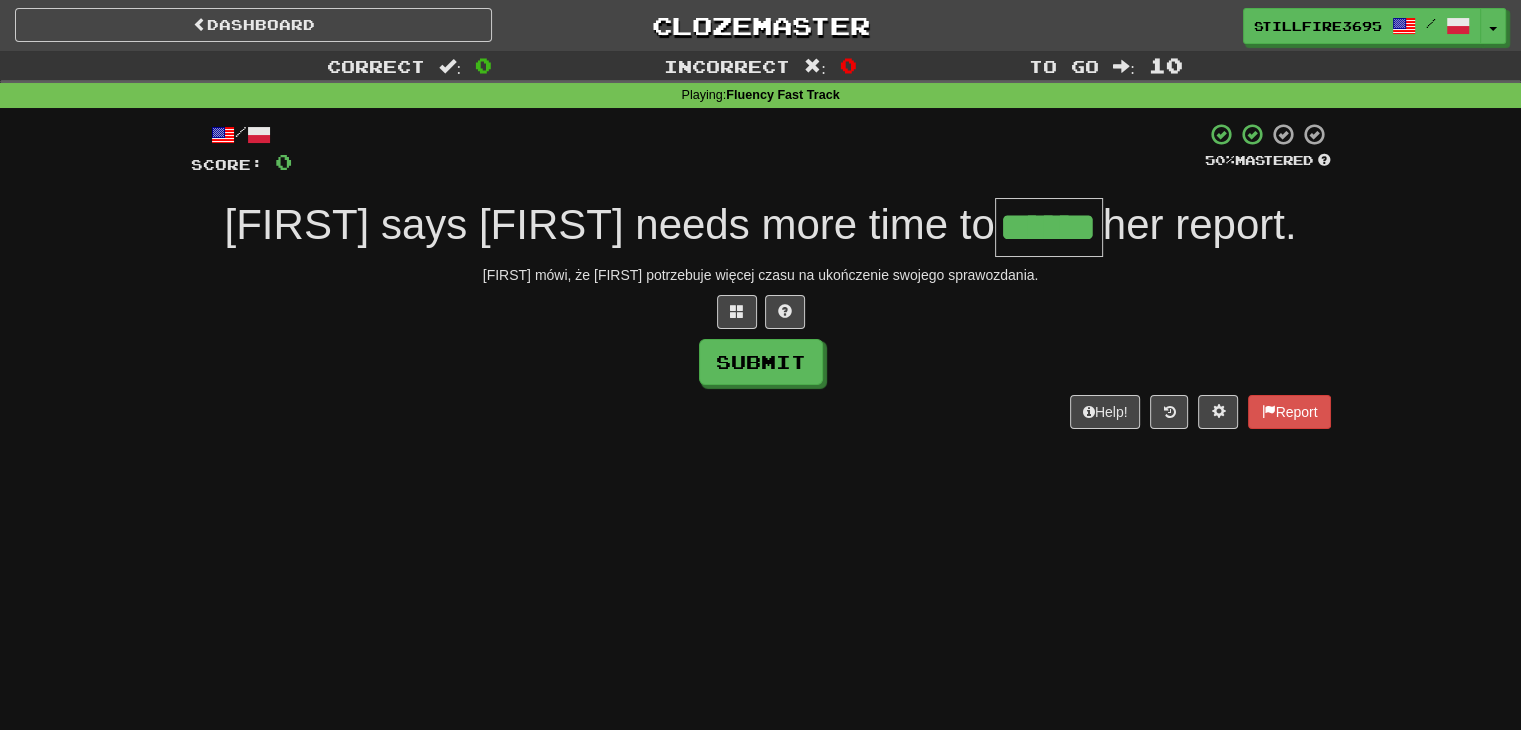 type on "******" 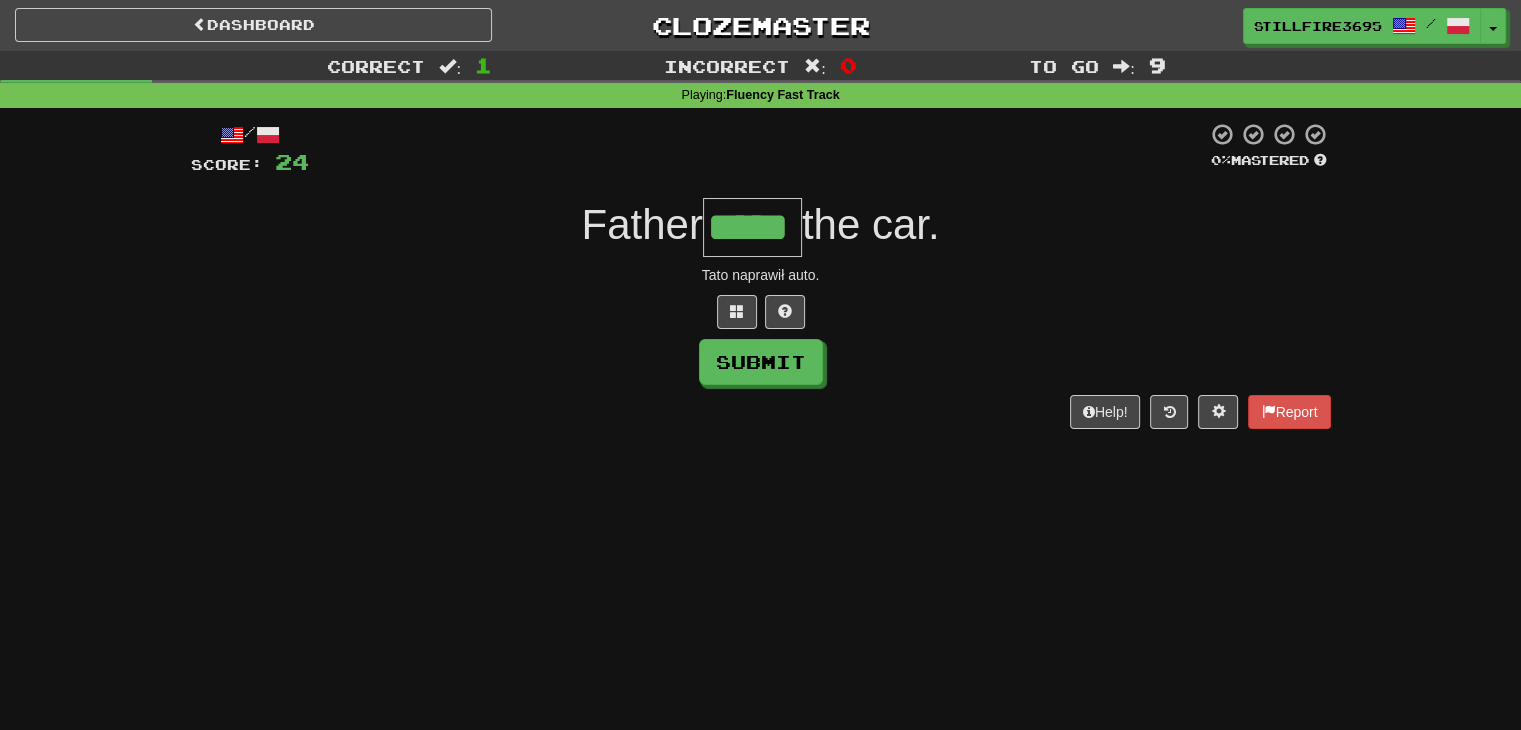 type on "*****" 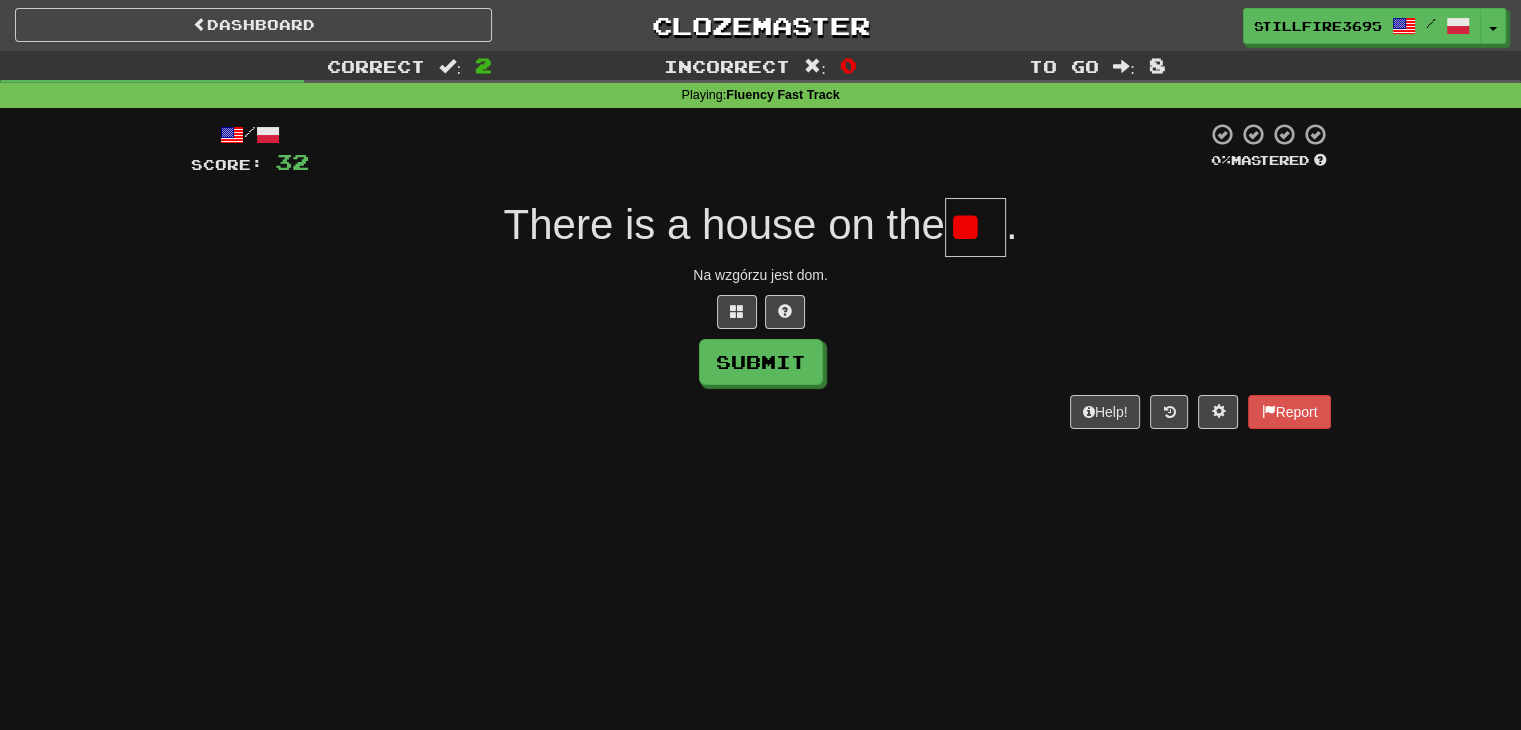 type on "*" 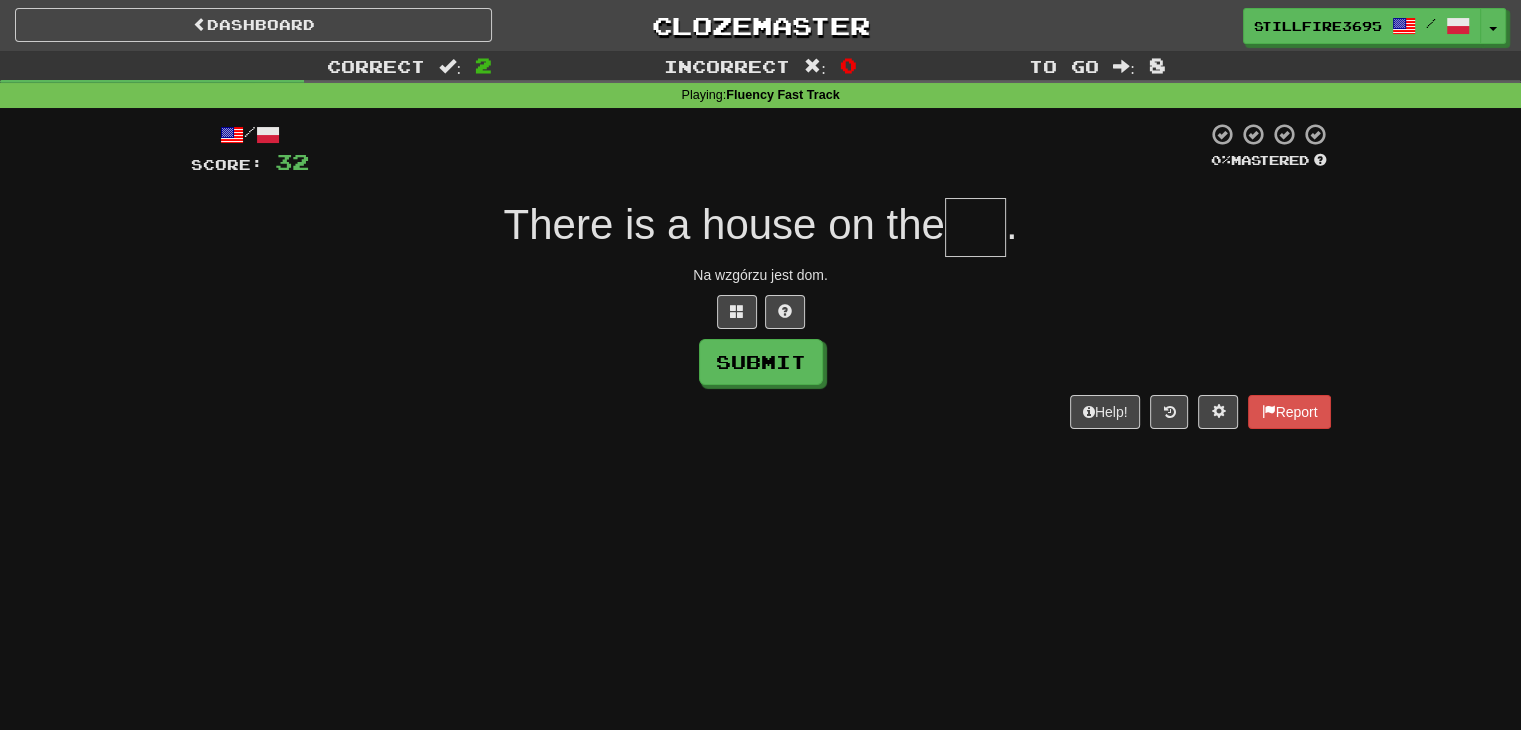 type on "*" 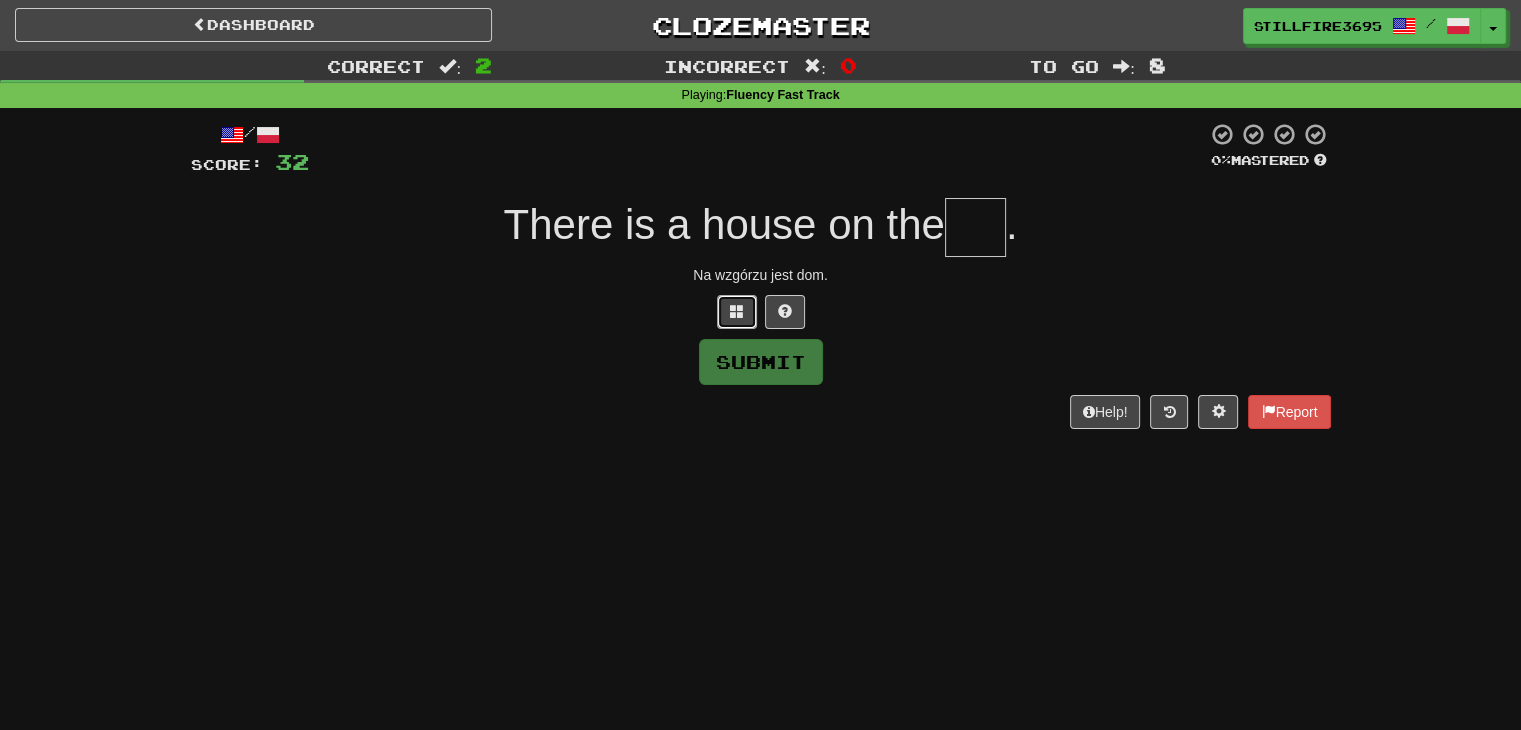 click at bounding box center [737, 311] 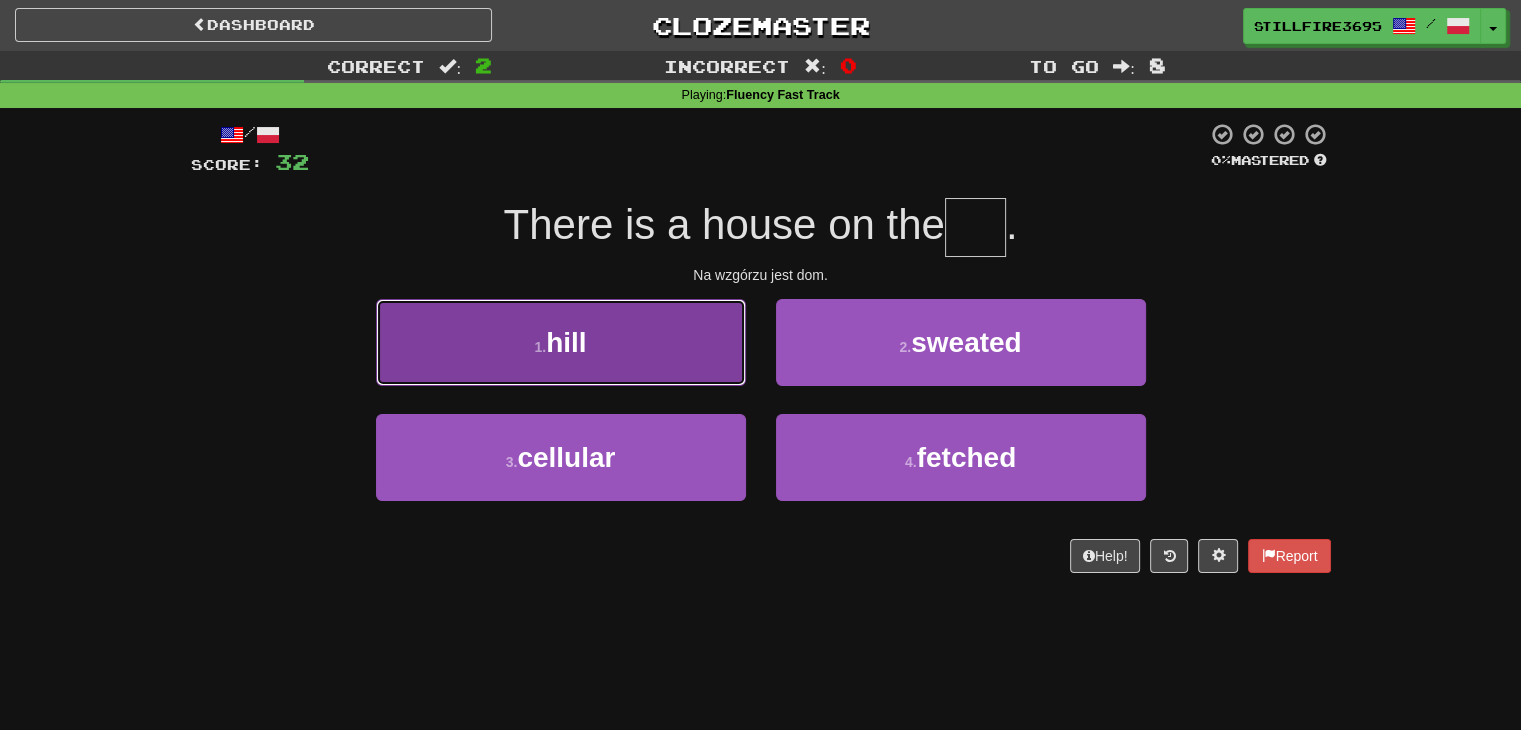 click on "1 . hill" at bounding box center (561, 342) 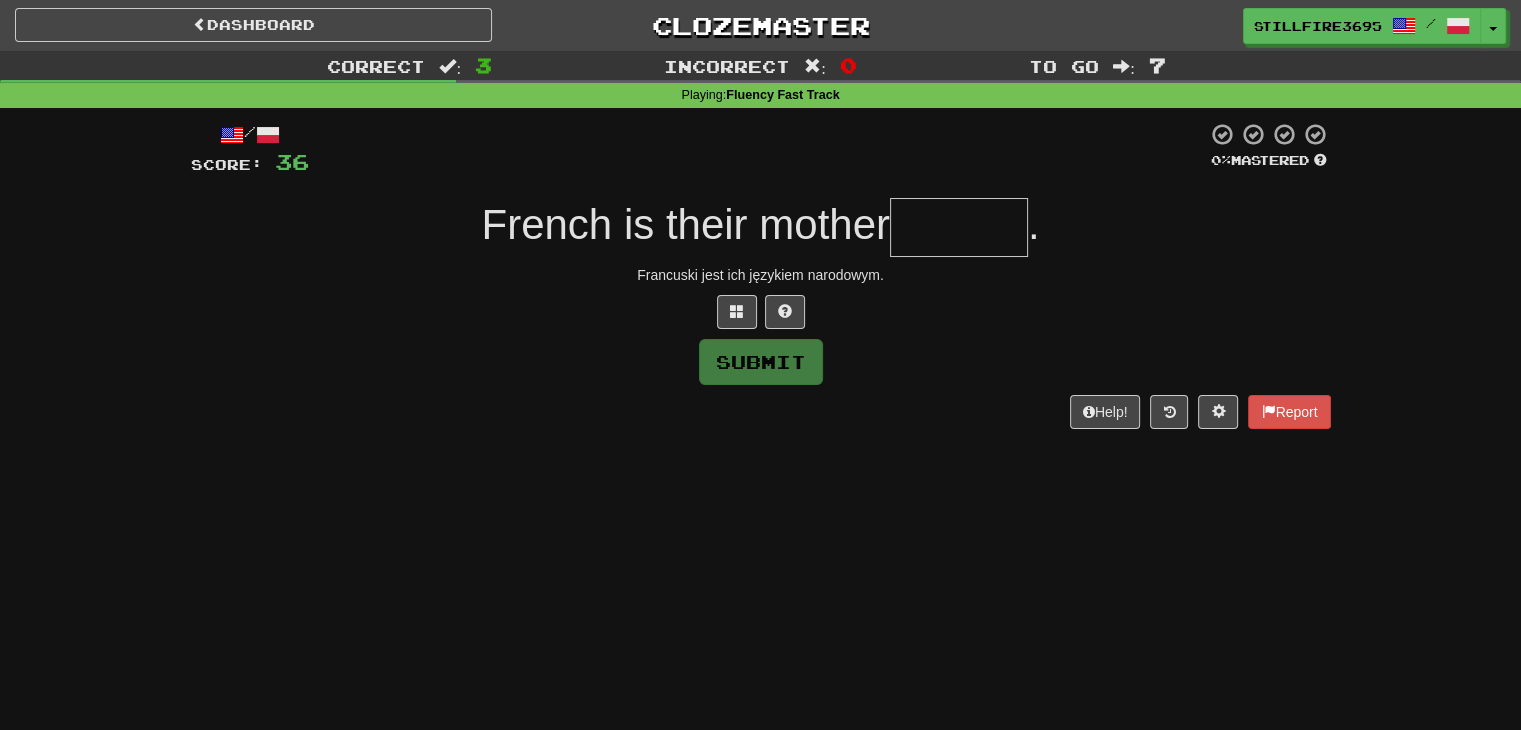 type on "*" 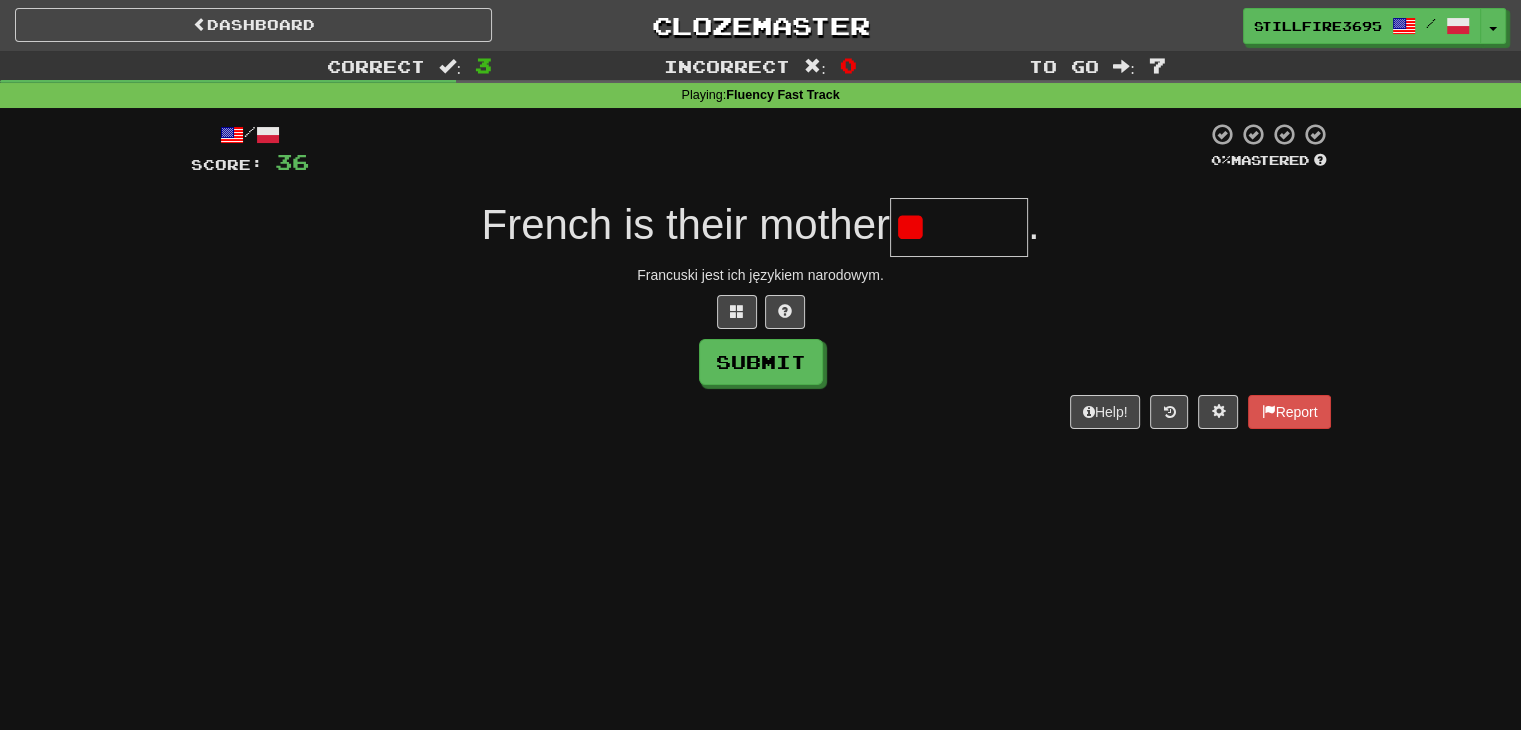 type on "*" 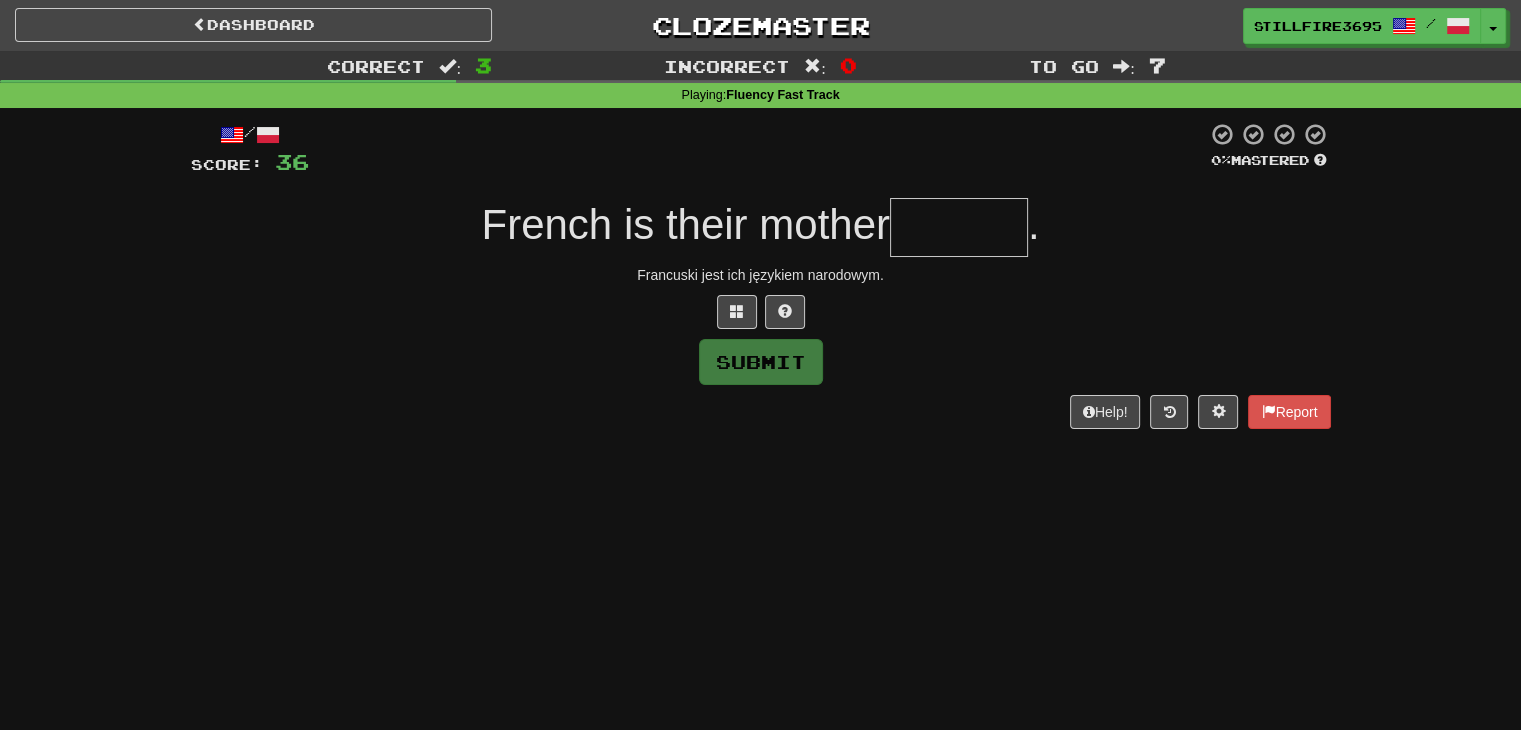type on "*" 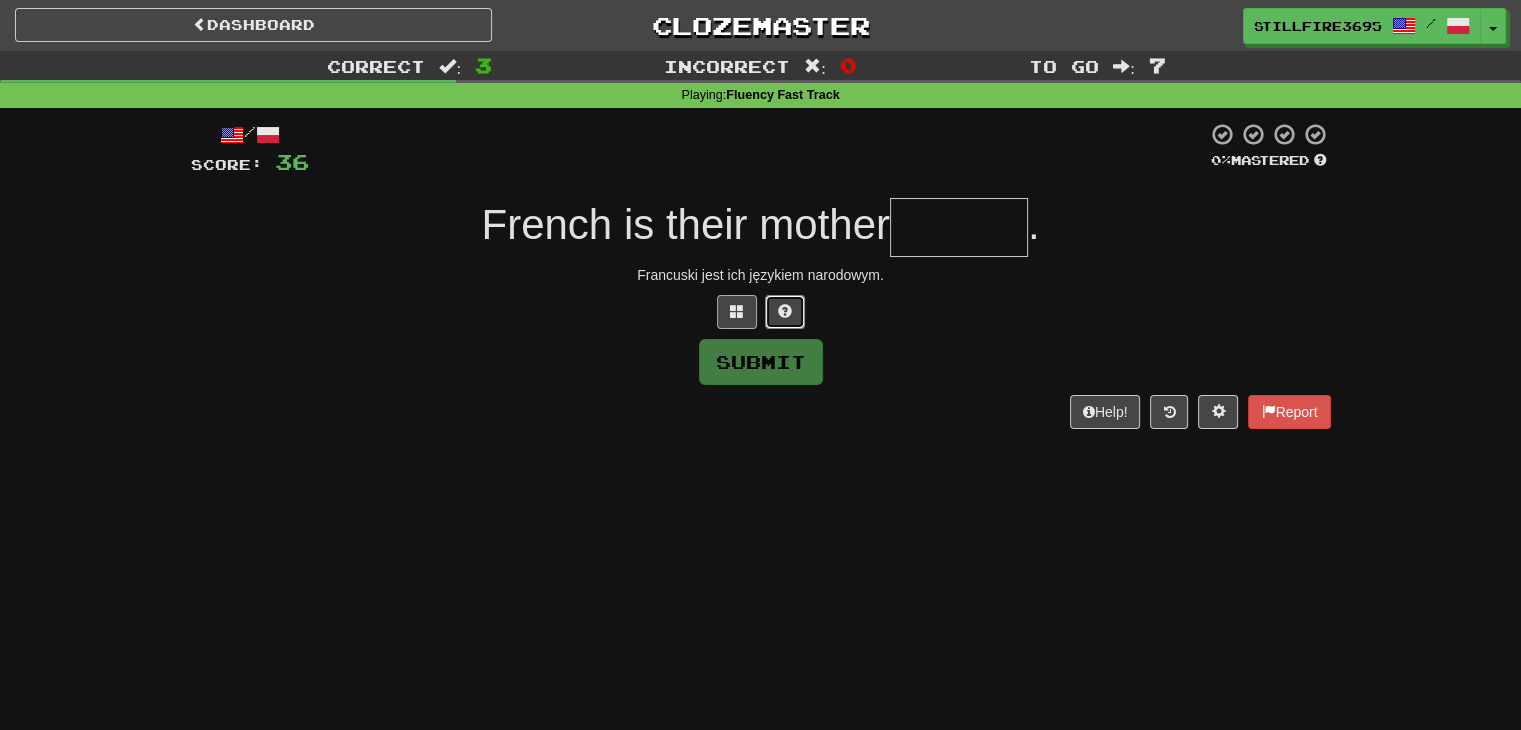 click at bounding box center (785, 311) 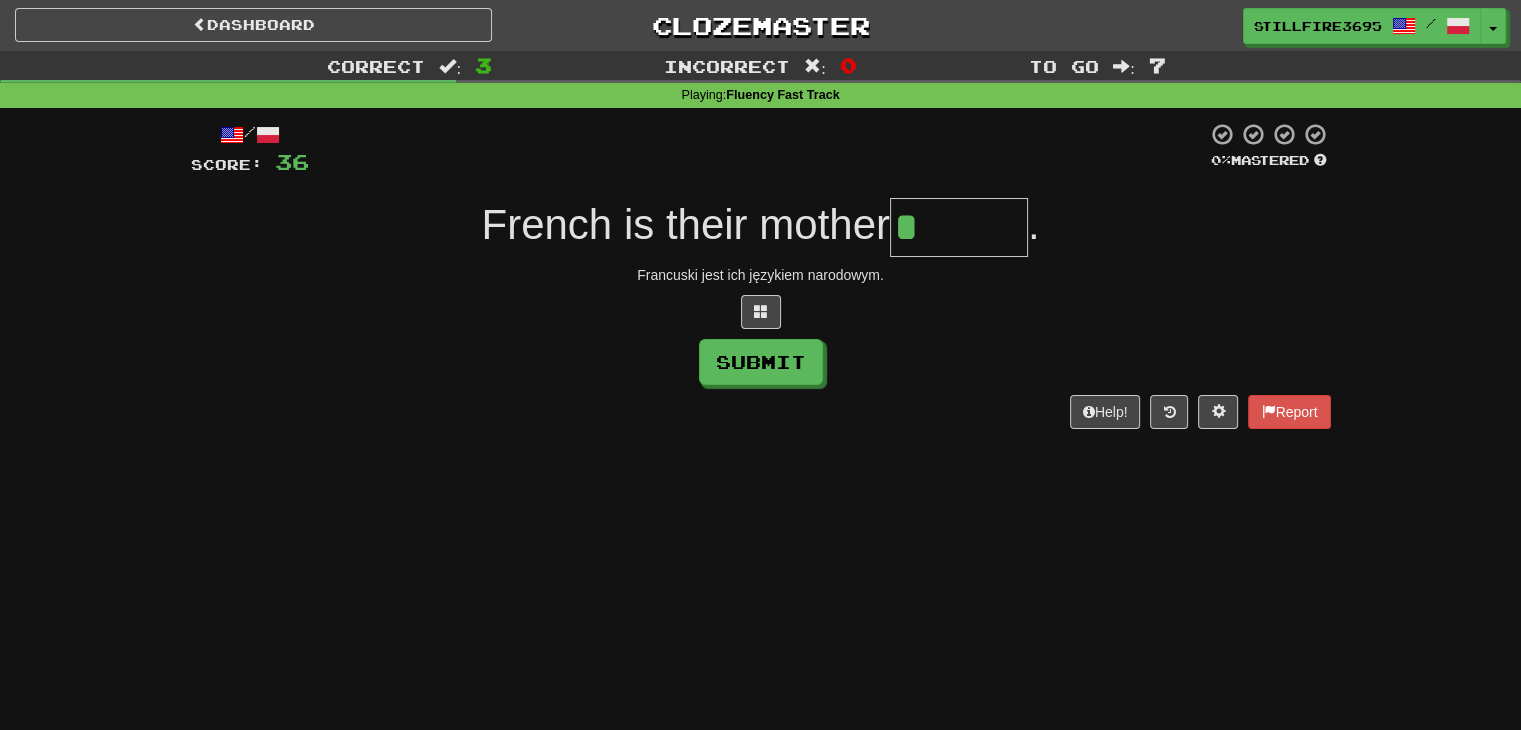 click on "*" at bounding box center (959, 227) 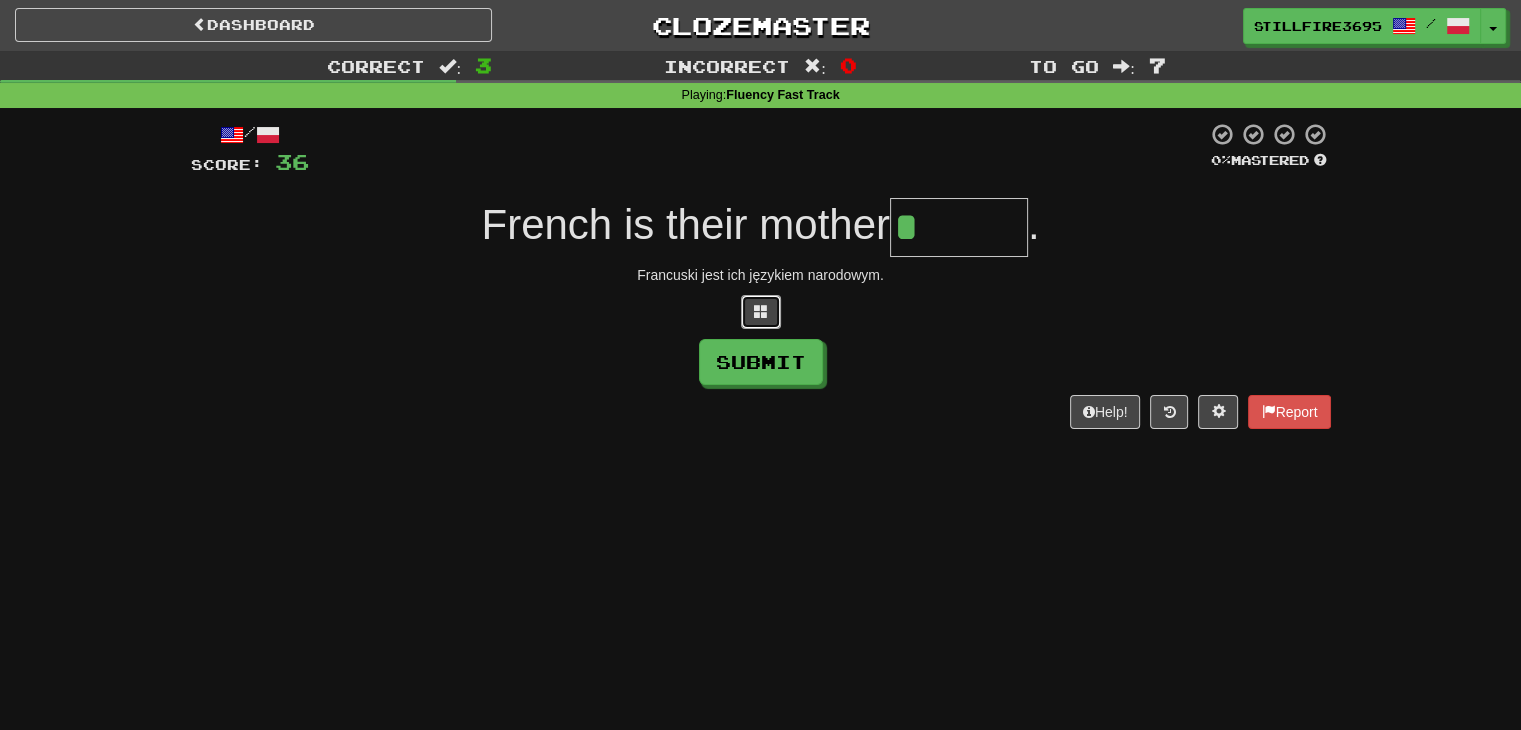 click at bounding box center (761, 312) 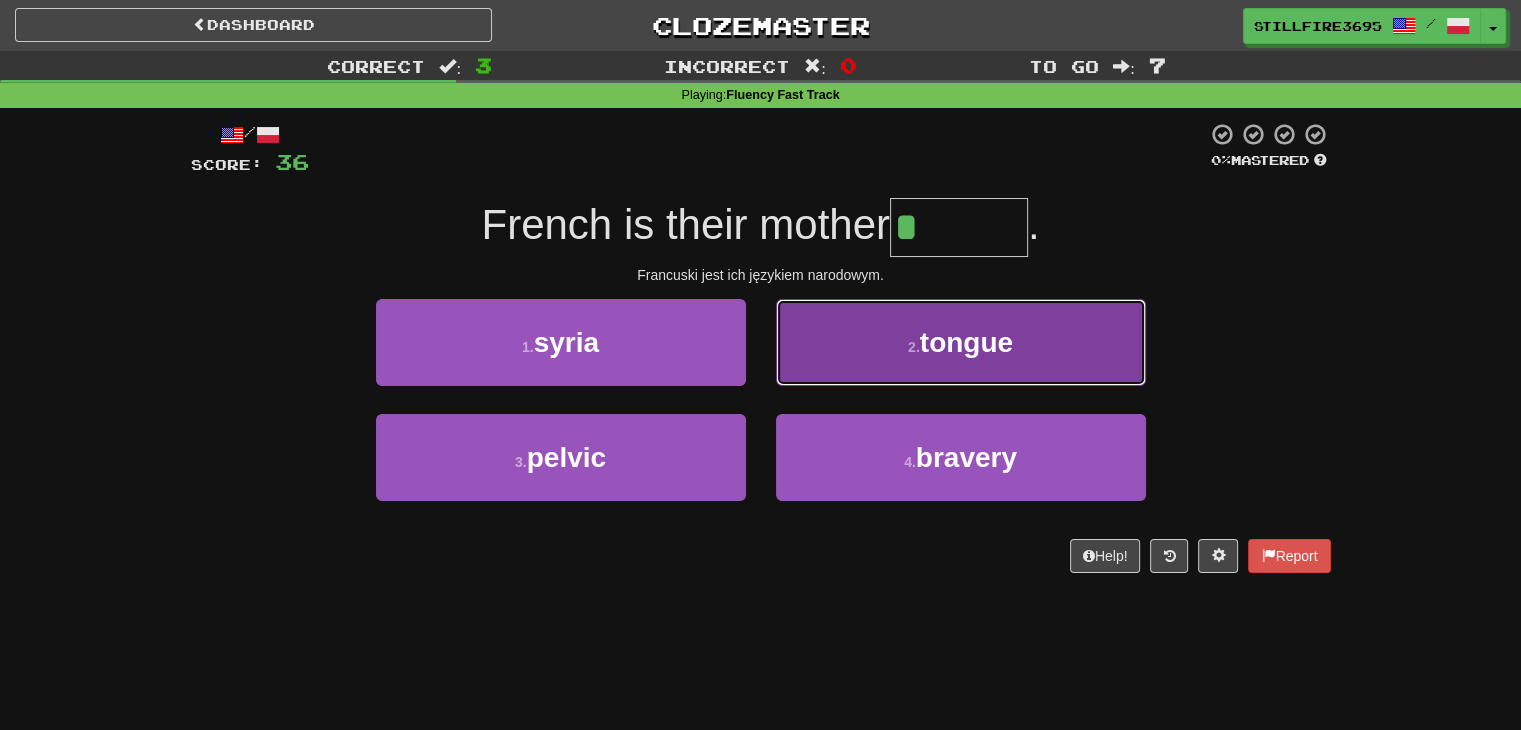click on "2 . tongue" at bounding box center (961, 342) 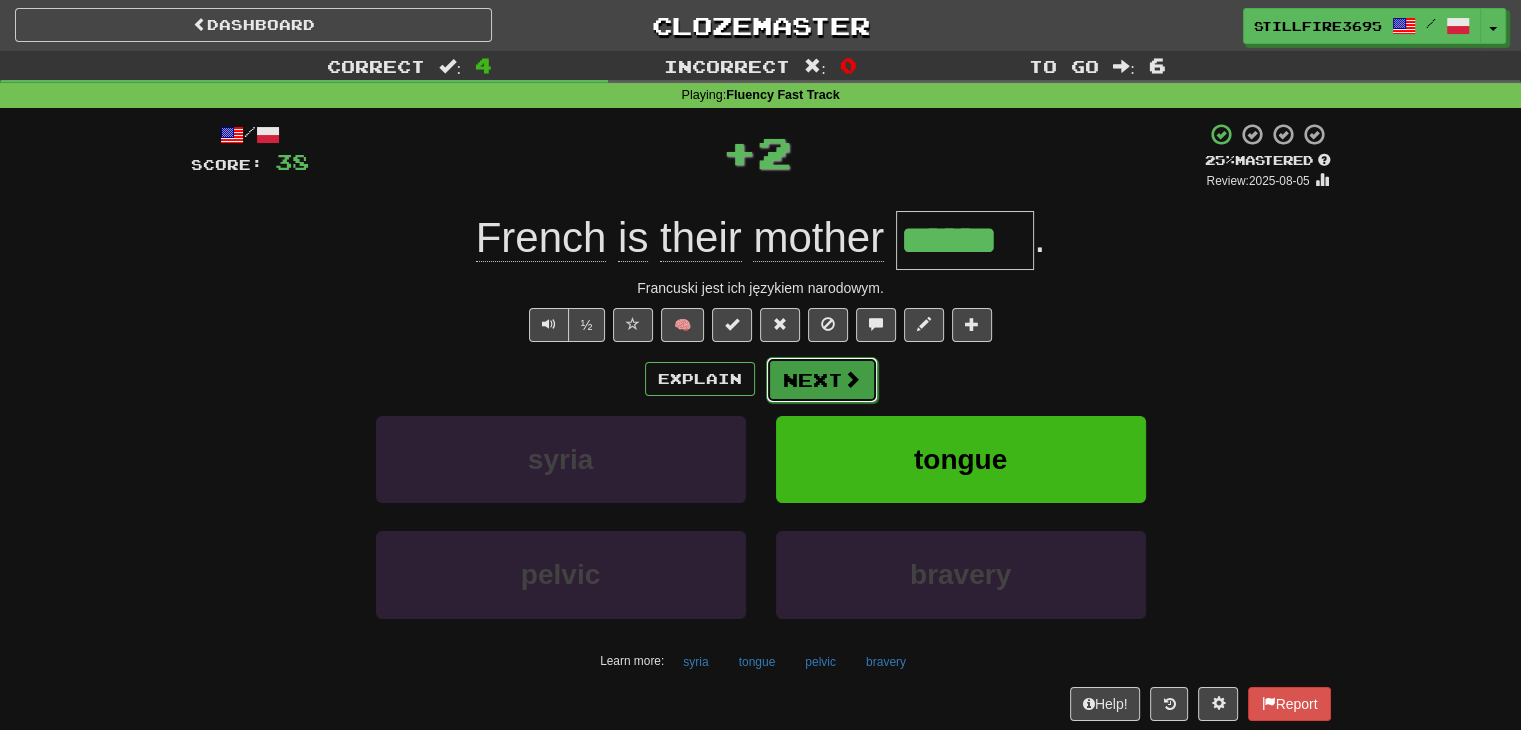 click on "Next" at bounding box center [822, 380] 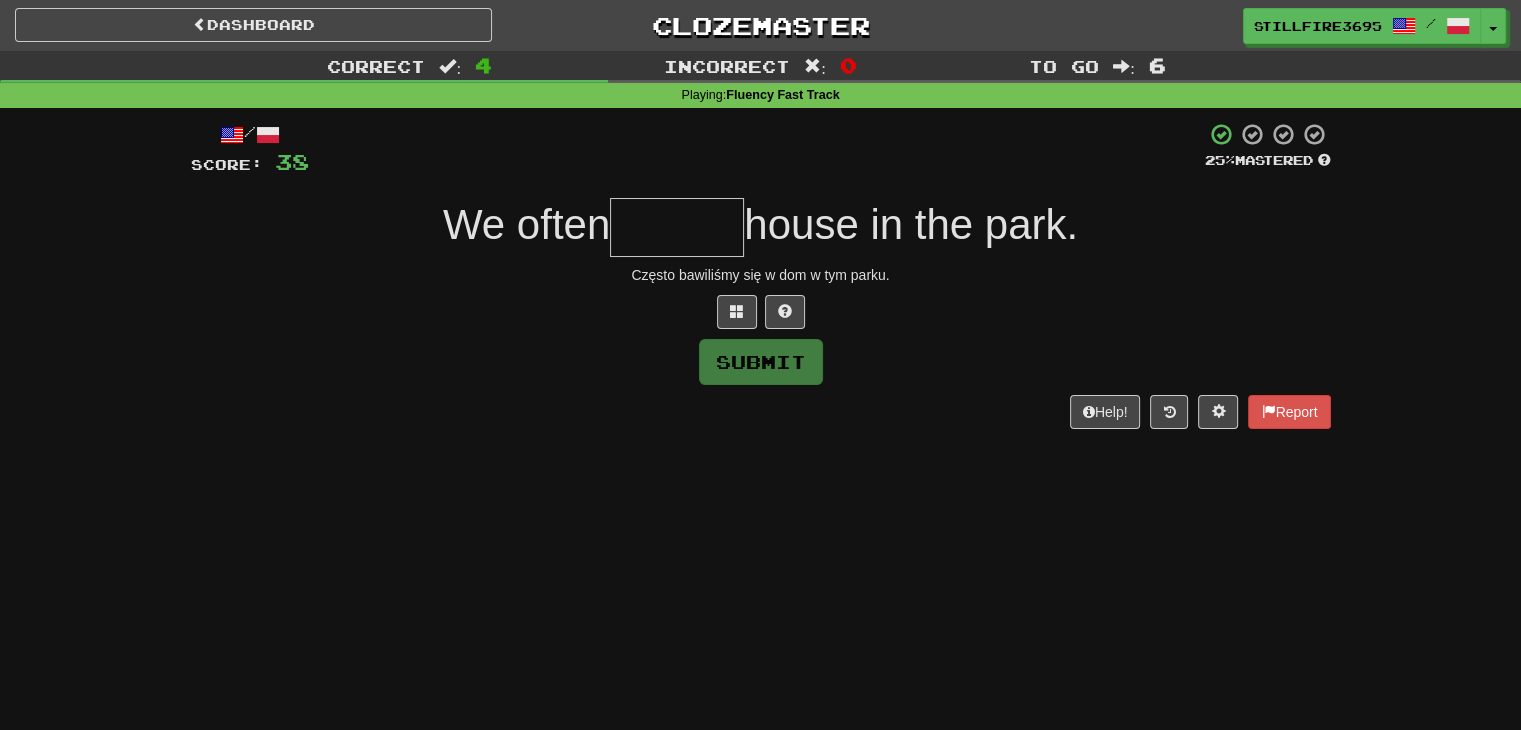 click at bounding box center [677, 227] 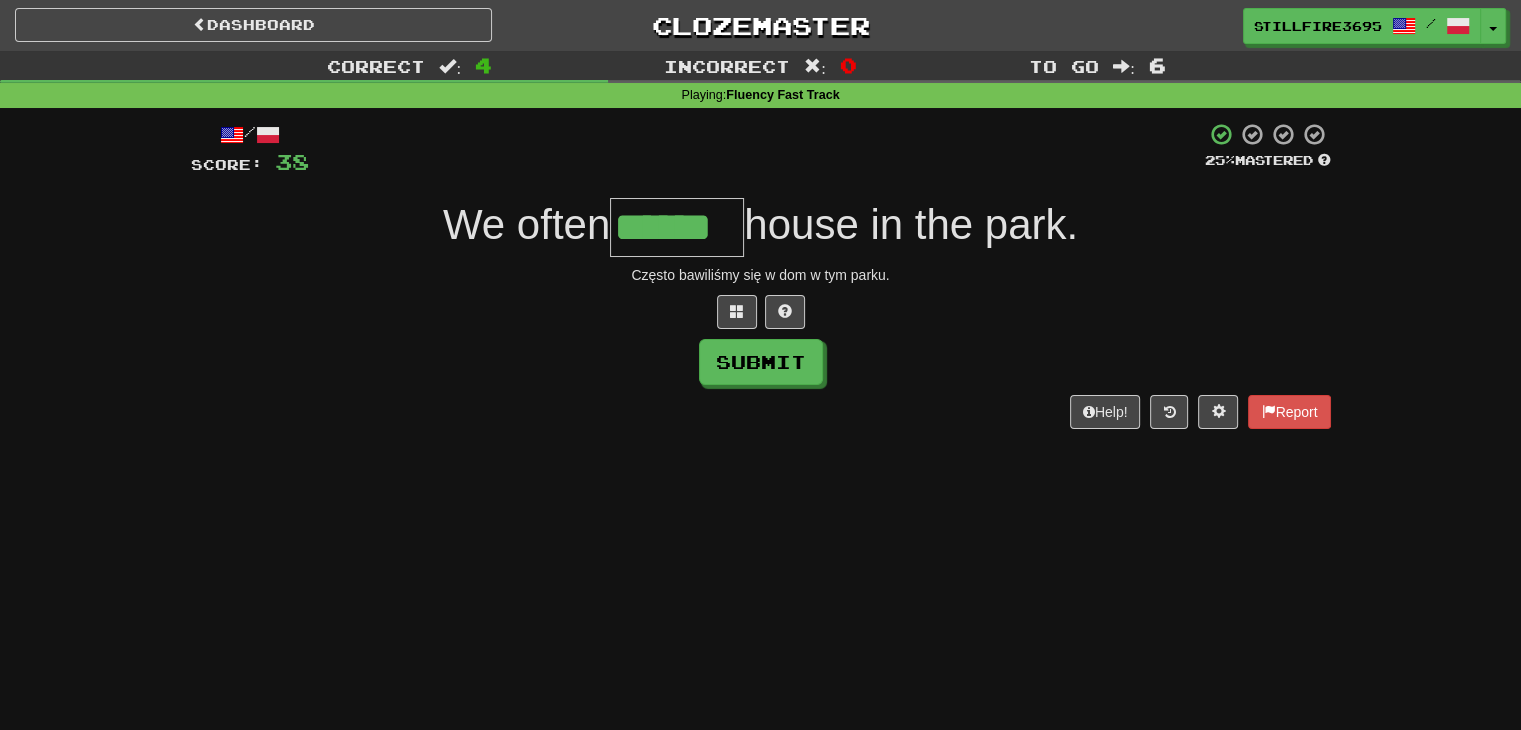 type on "******" 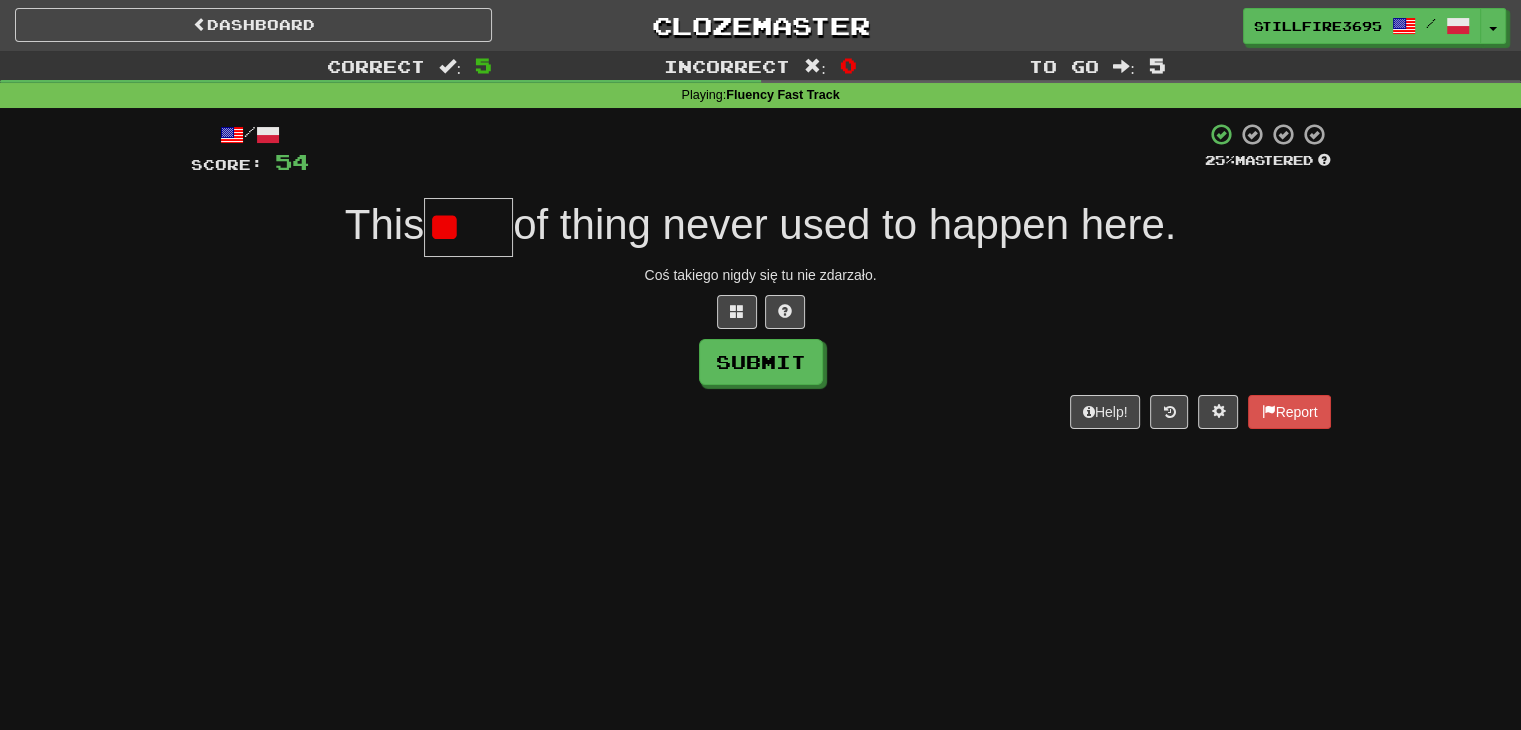 type on "*" 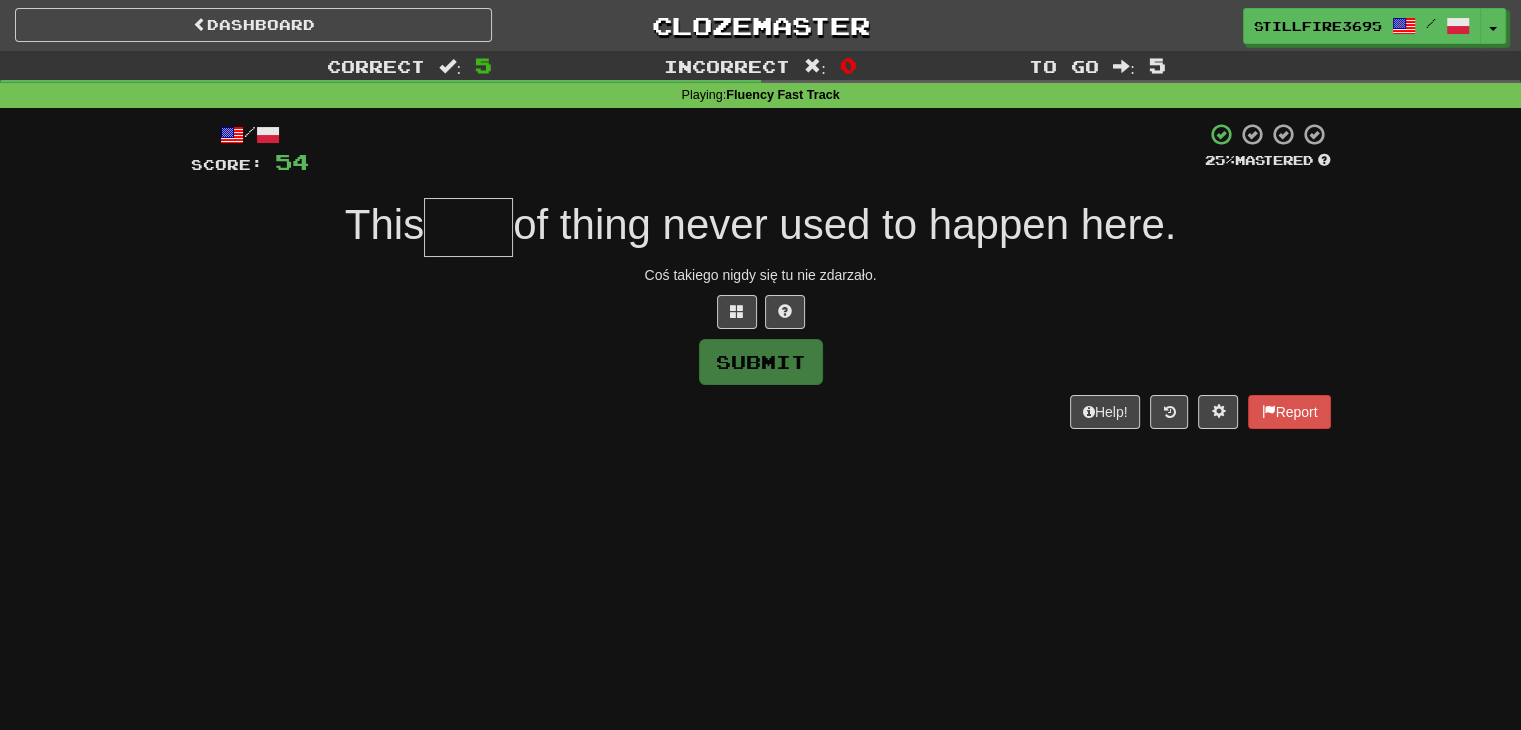 type on "*" 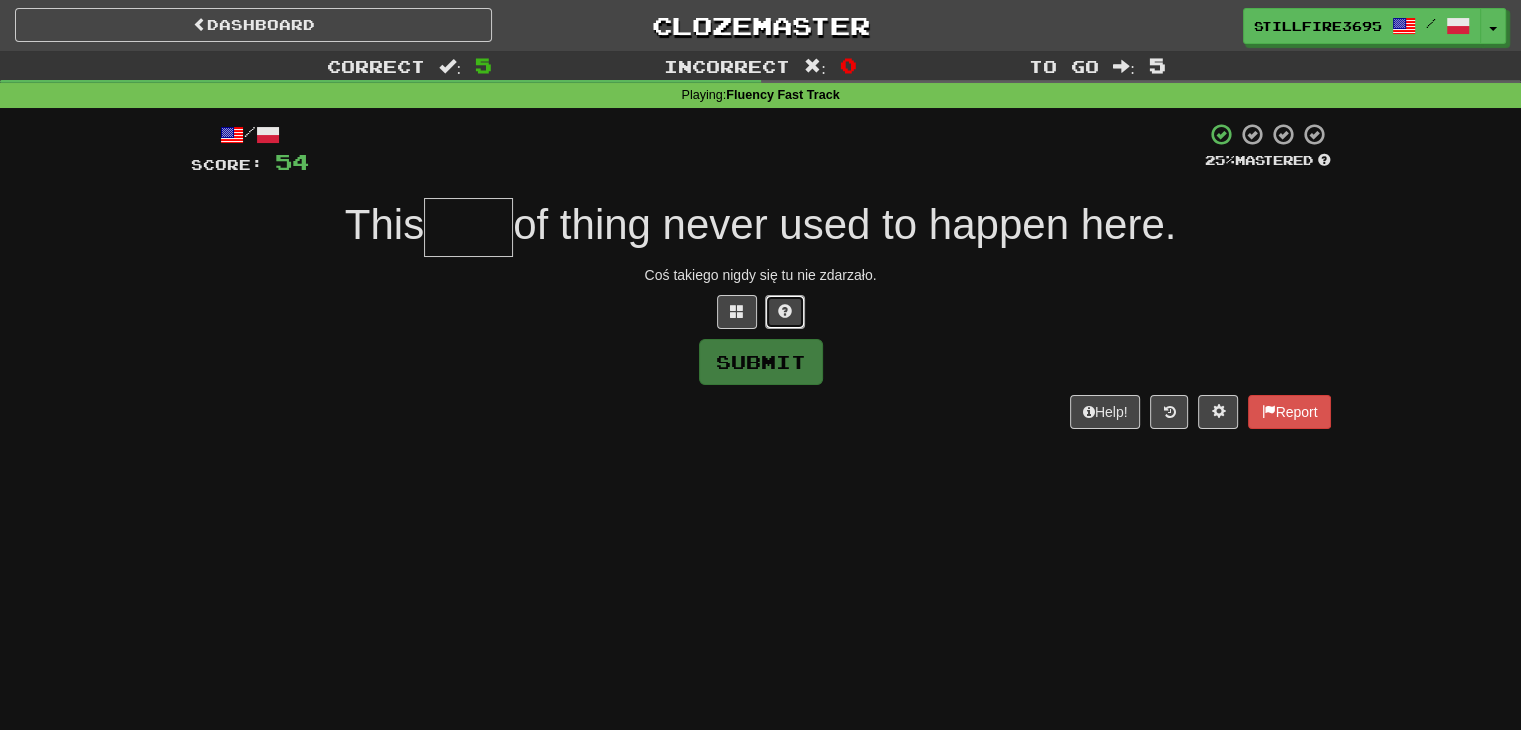 click at bounding box center [785, 311] 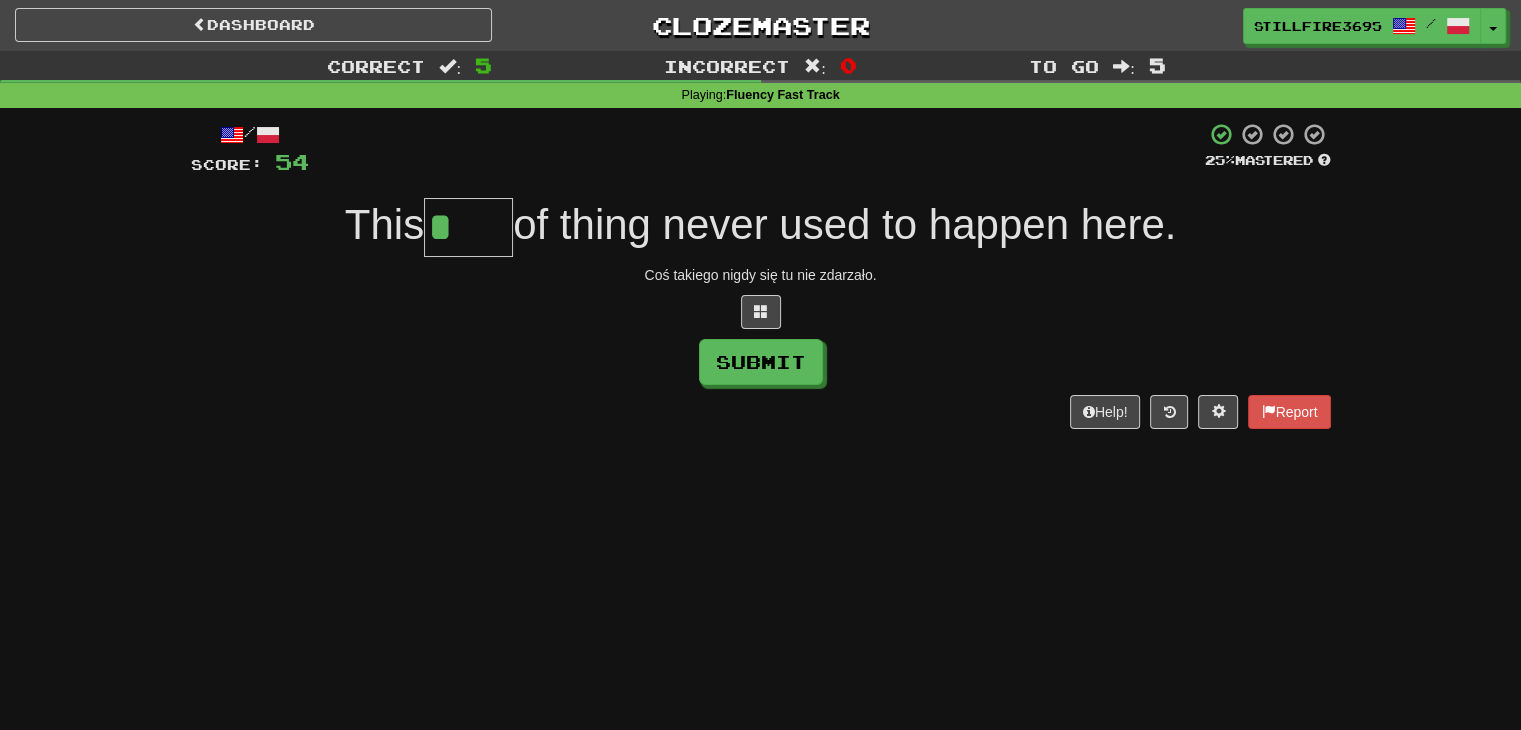 click on "*" at bounding box center [468, 227] 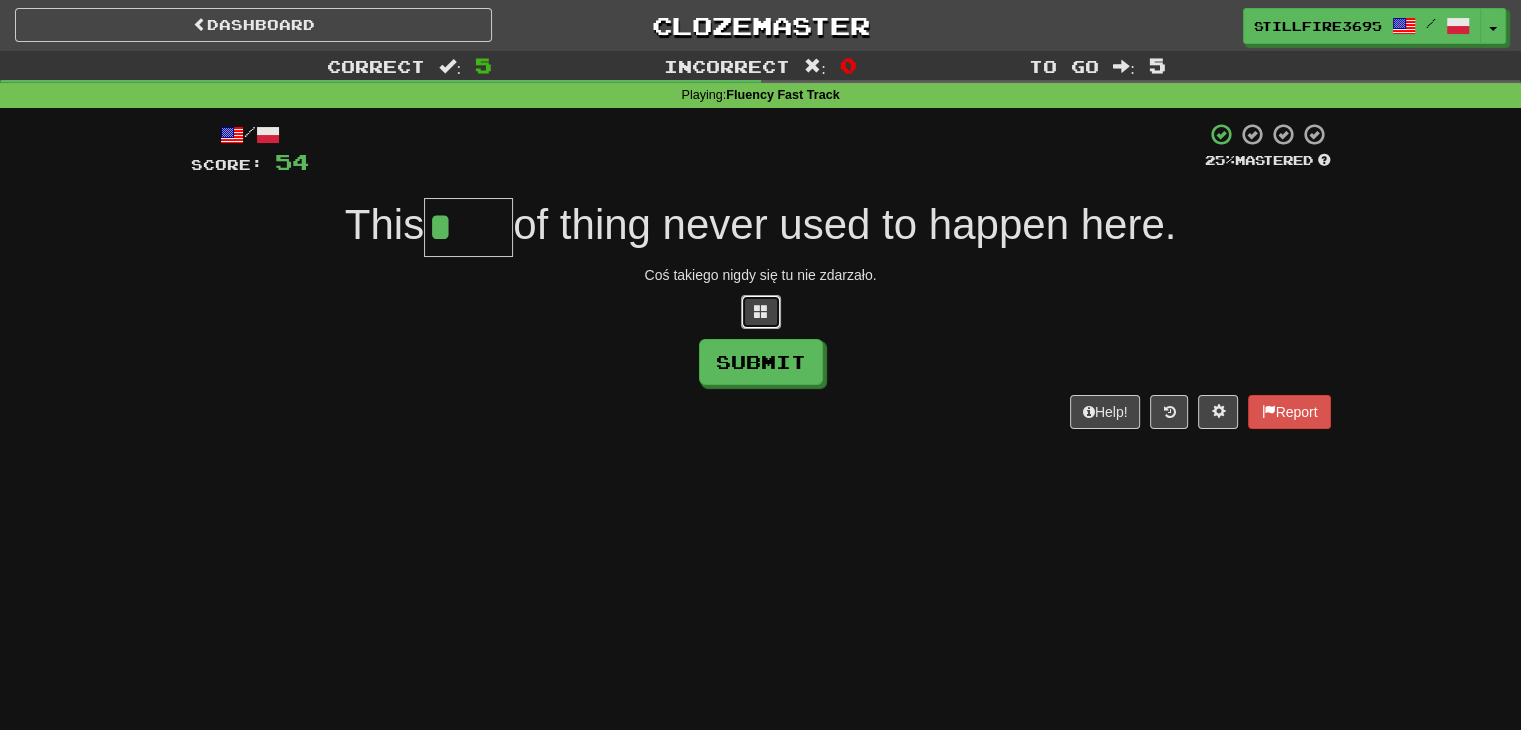click at bounding box center (761, 311) 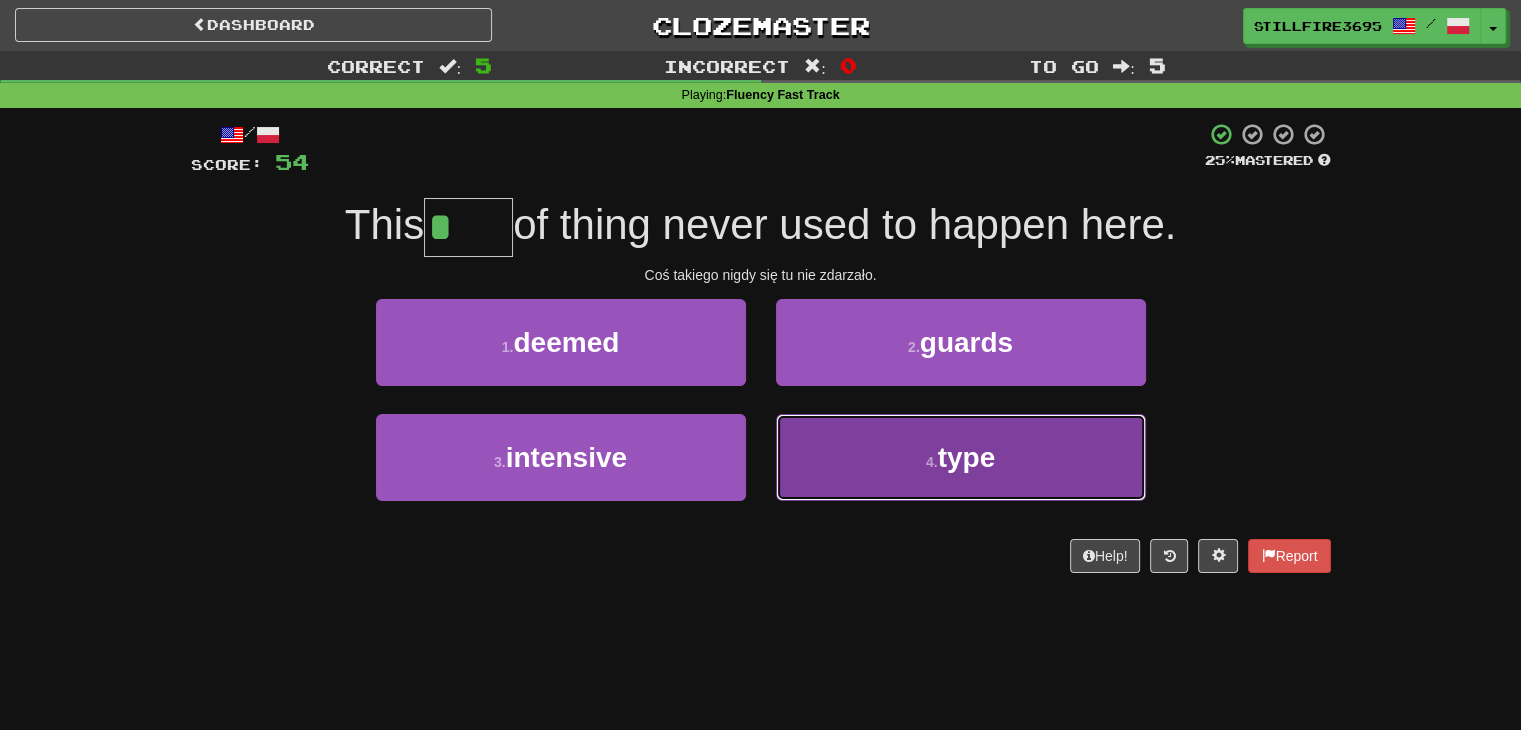 click on "4 .  type" at bounding box center (961, 457) 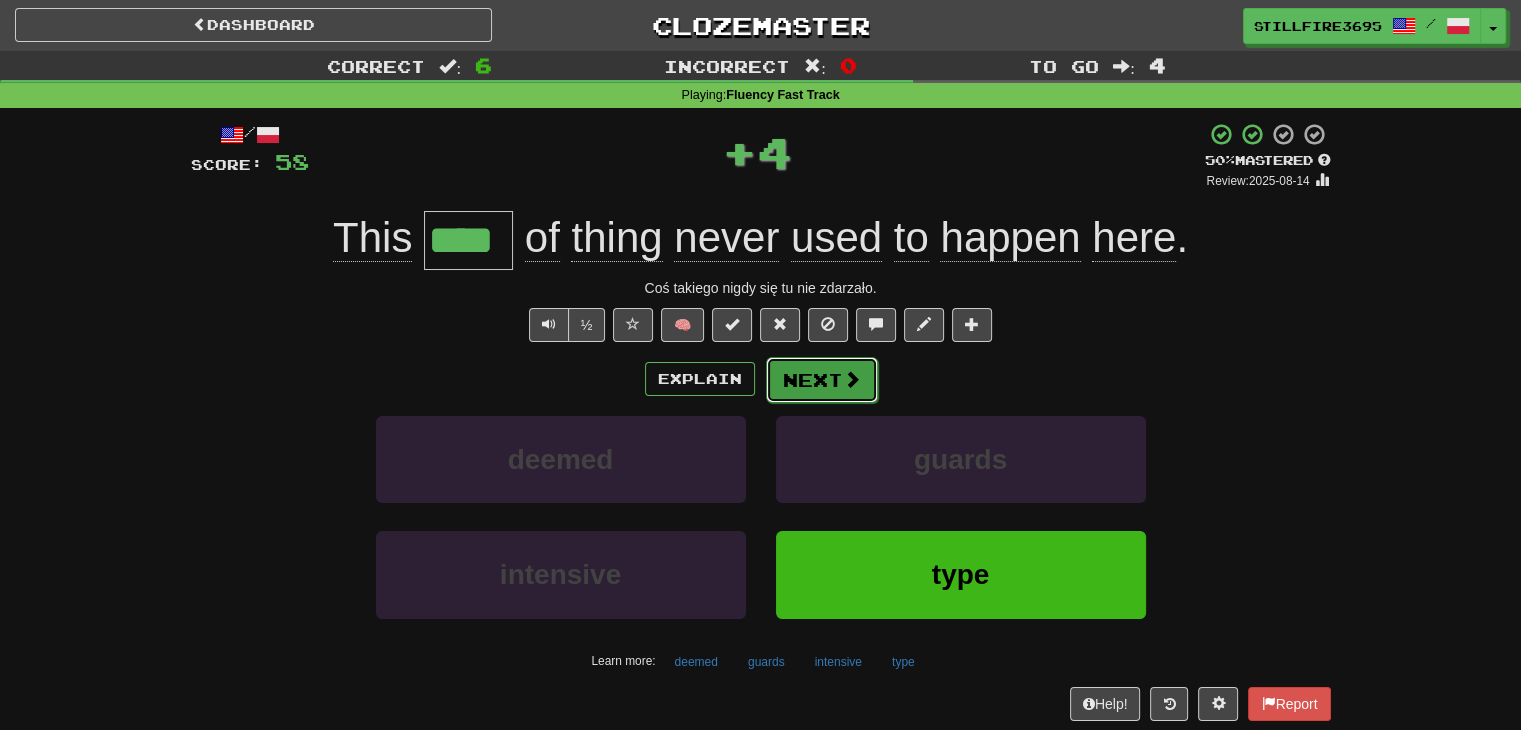 click at bounding box center (852, 379) 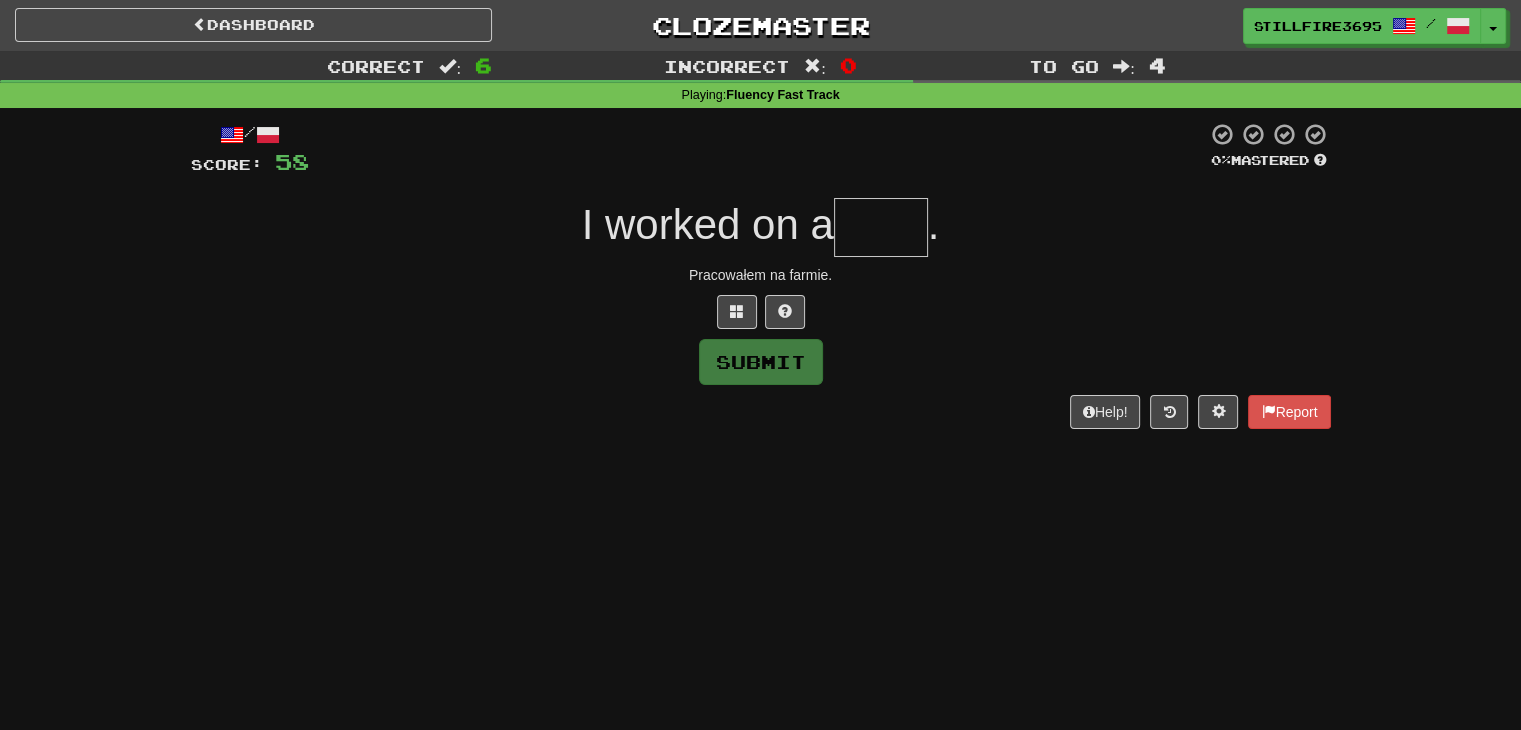 click at bounding box center [881, 227] 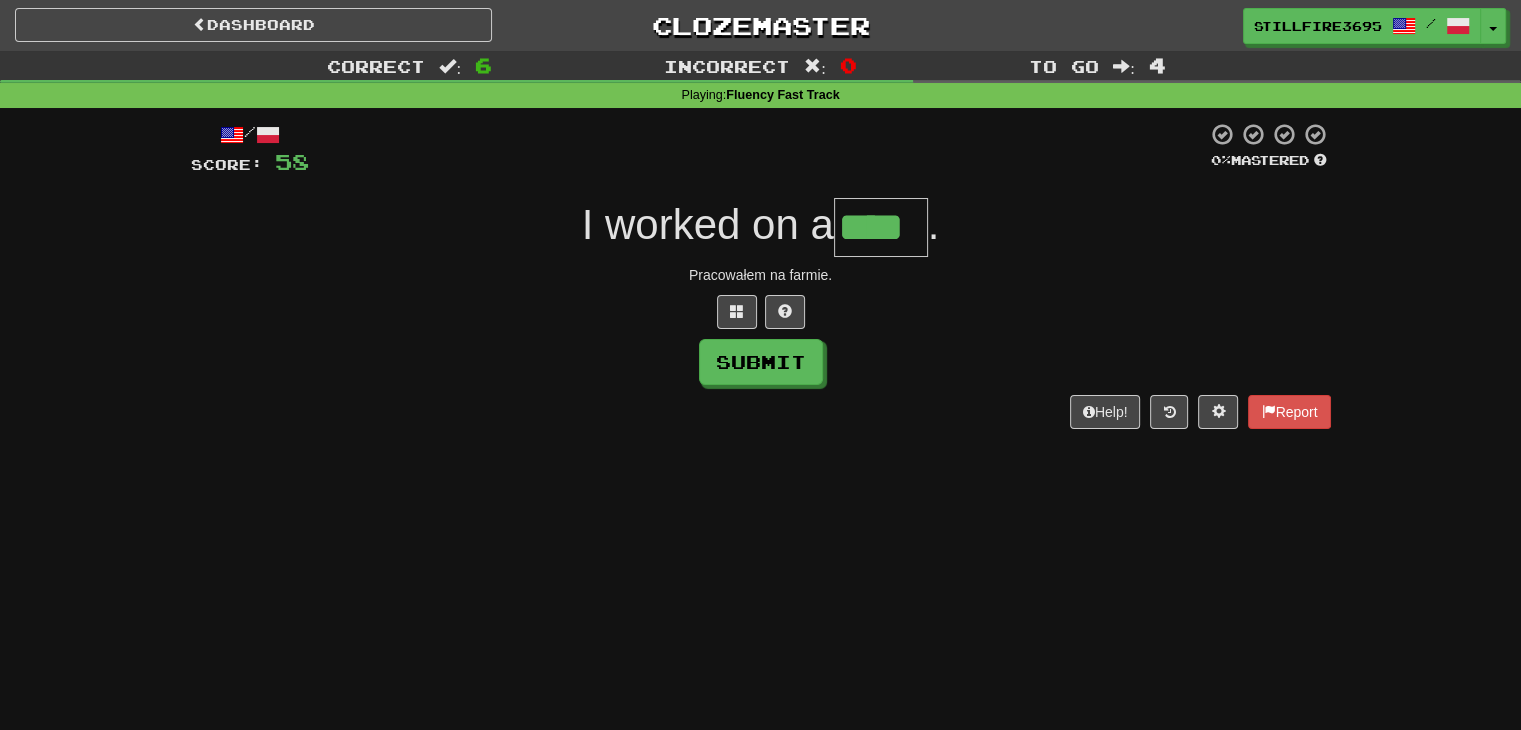 type on "****" 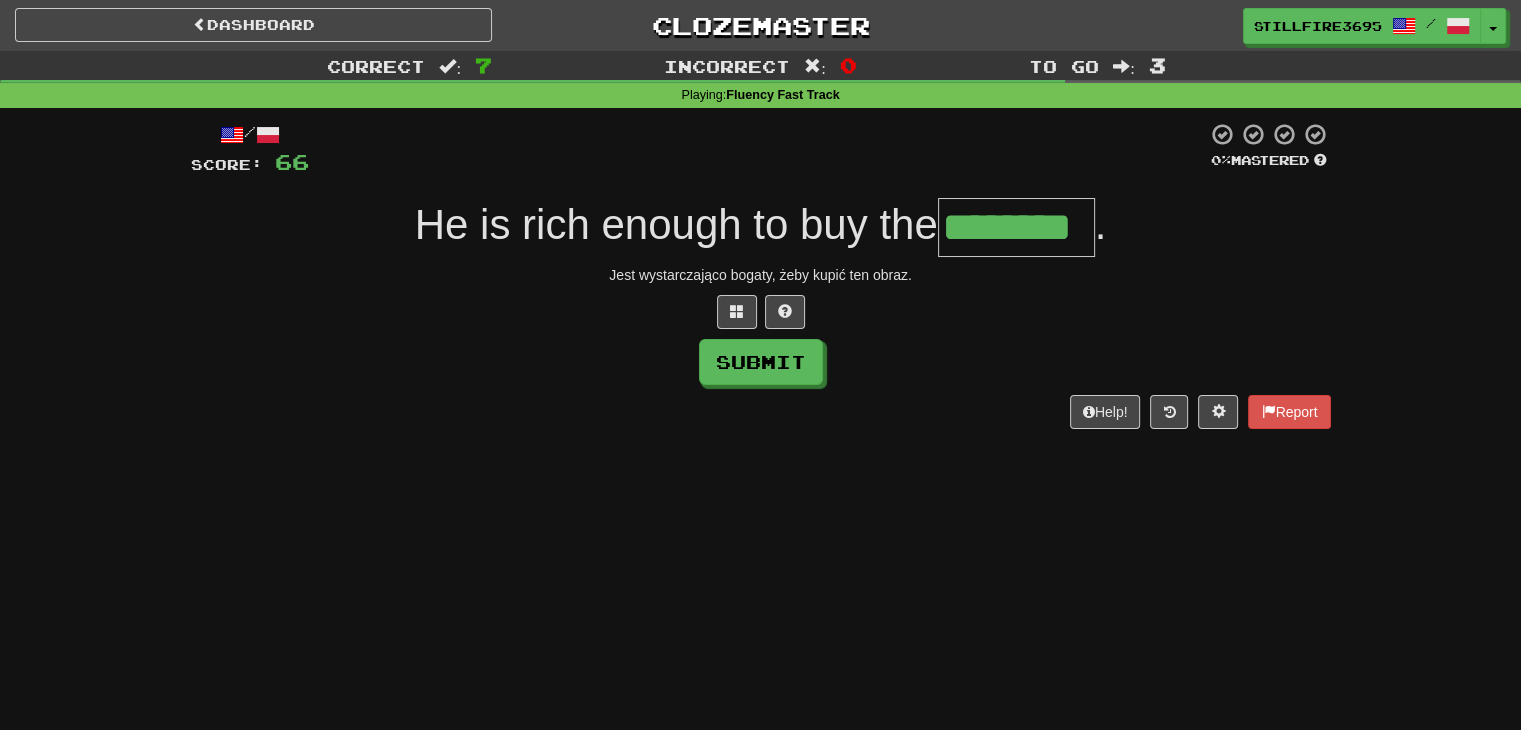 type on "********" 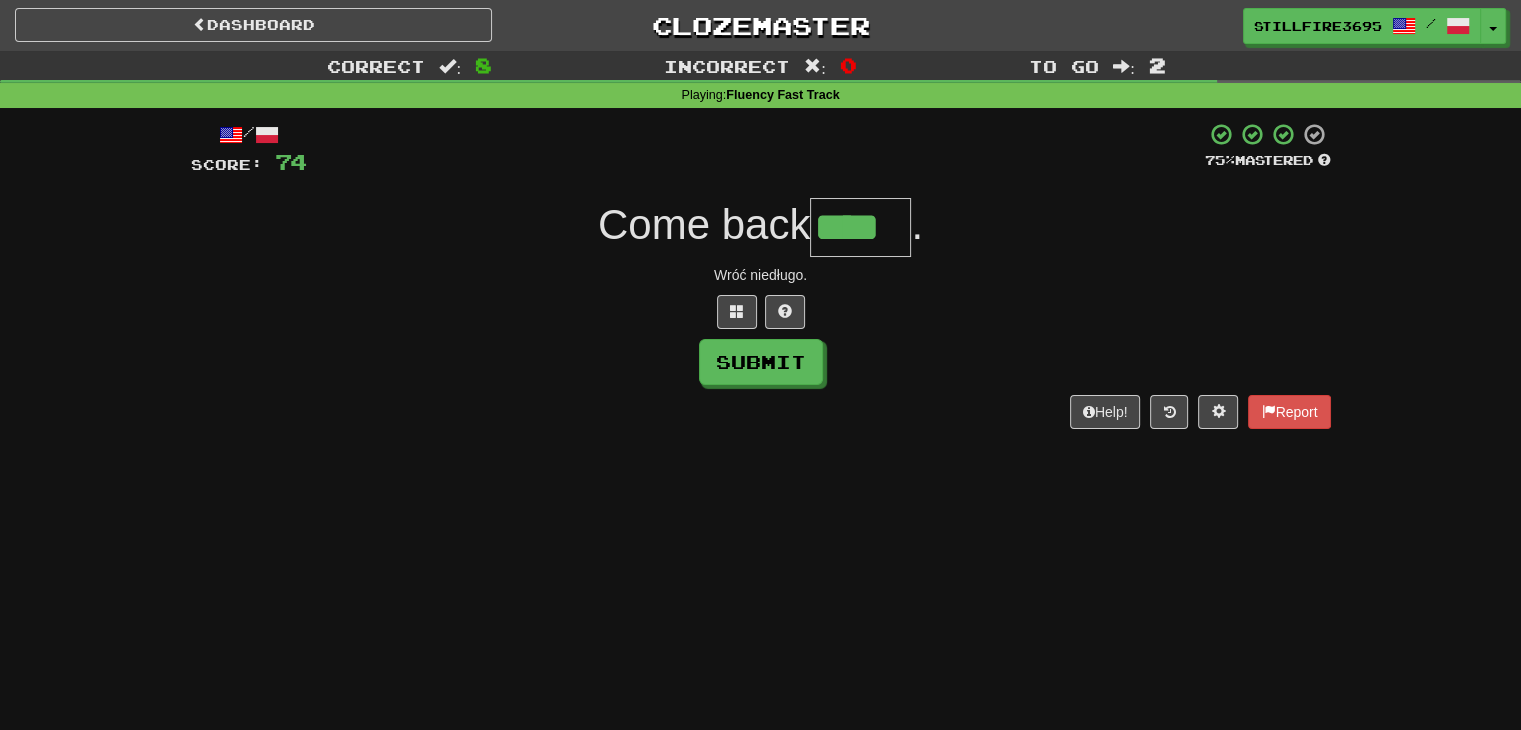 type on "****" 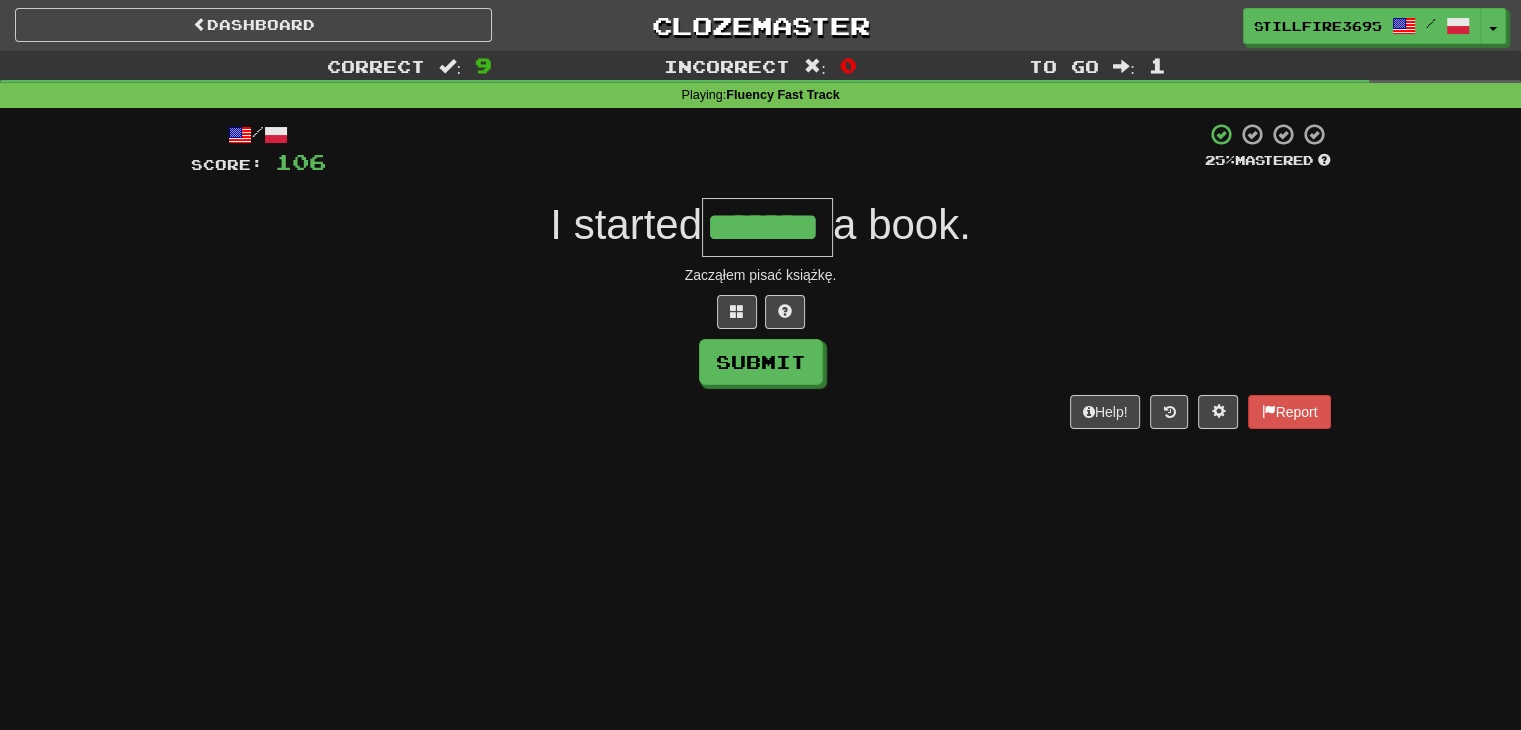 type on "*******" 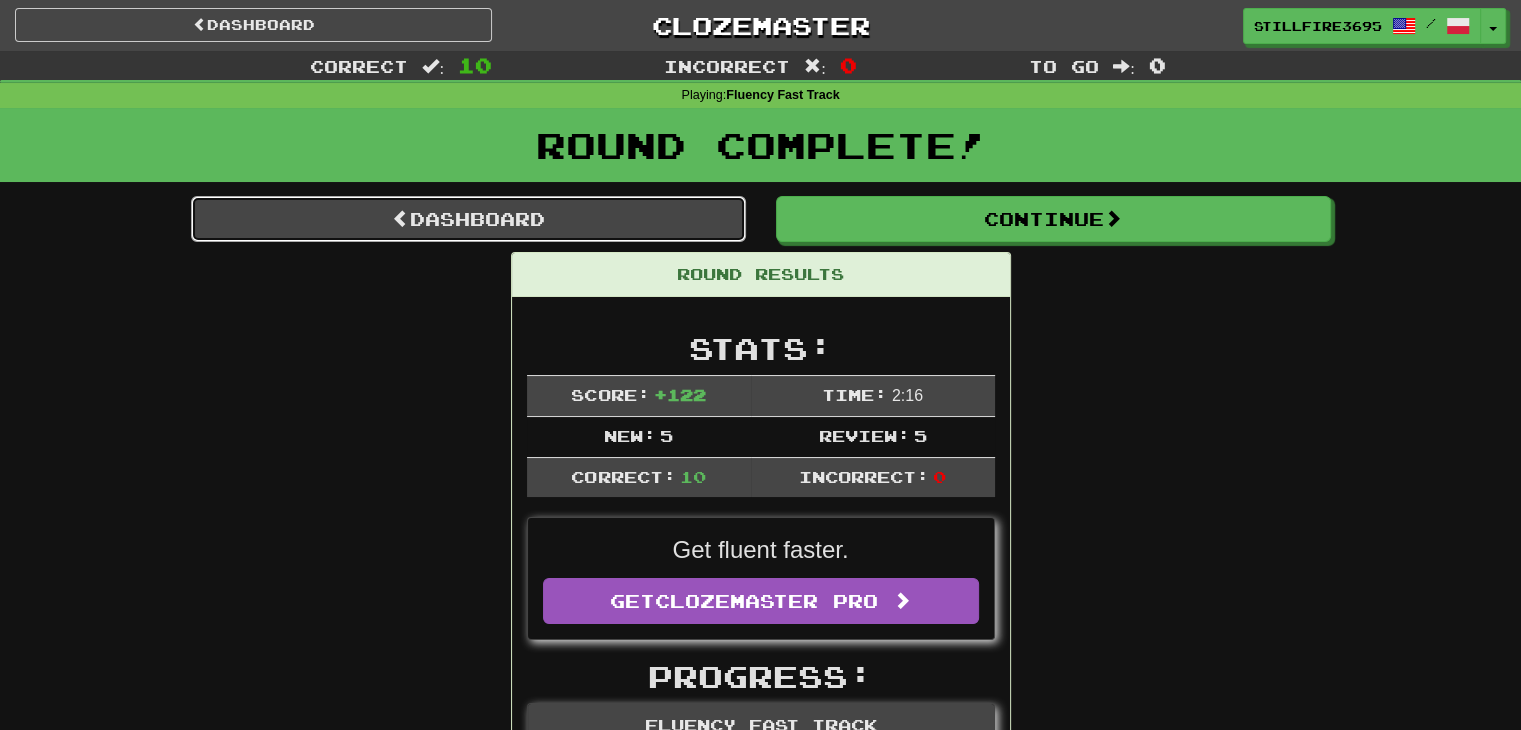 click on "Dashboard" at bounding box center (468, 219) 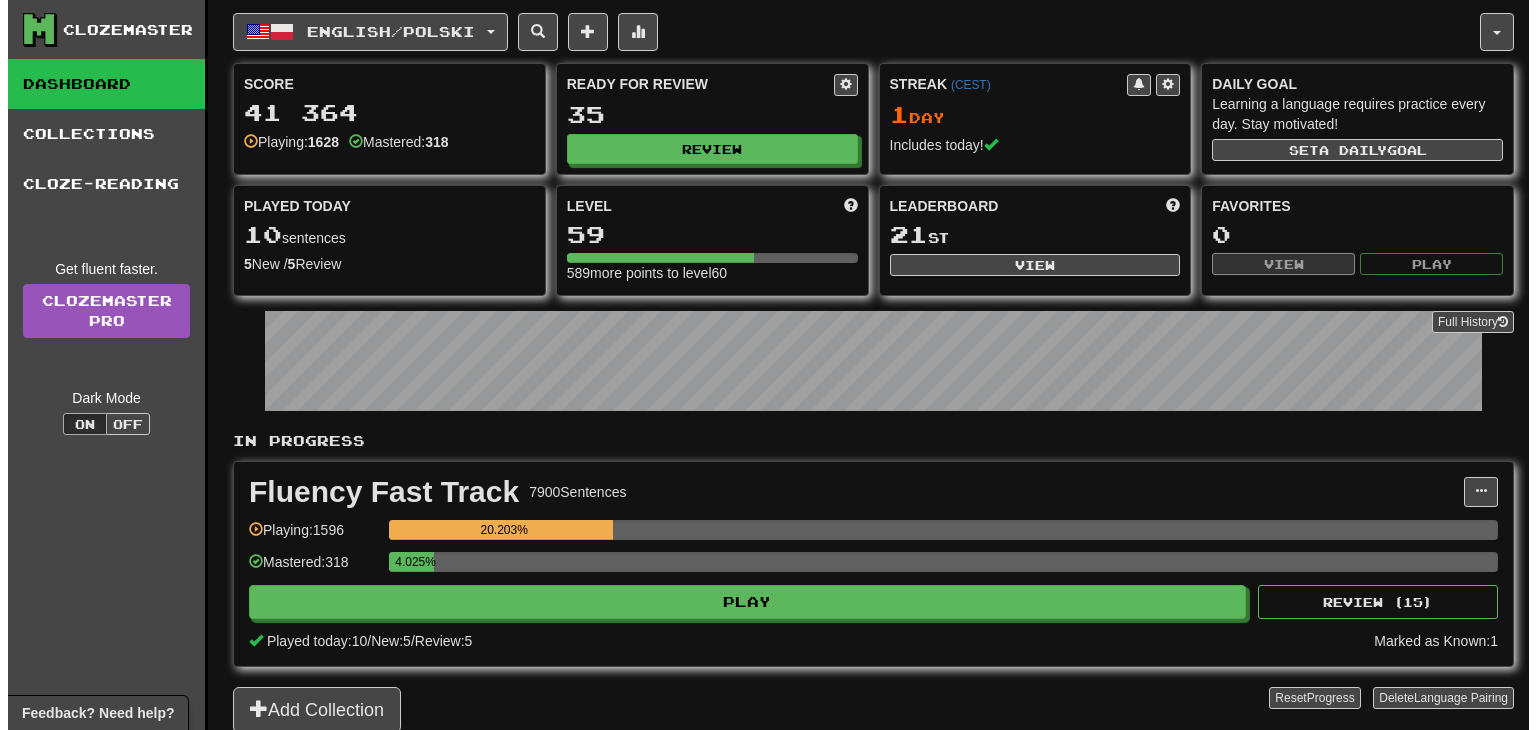 scroll, scrollTop: 0, scrollLeft: 0, axis: both 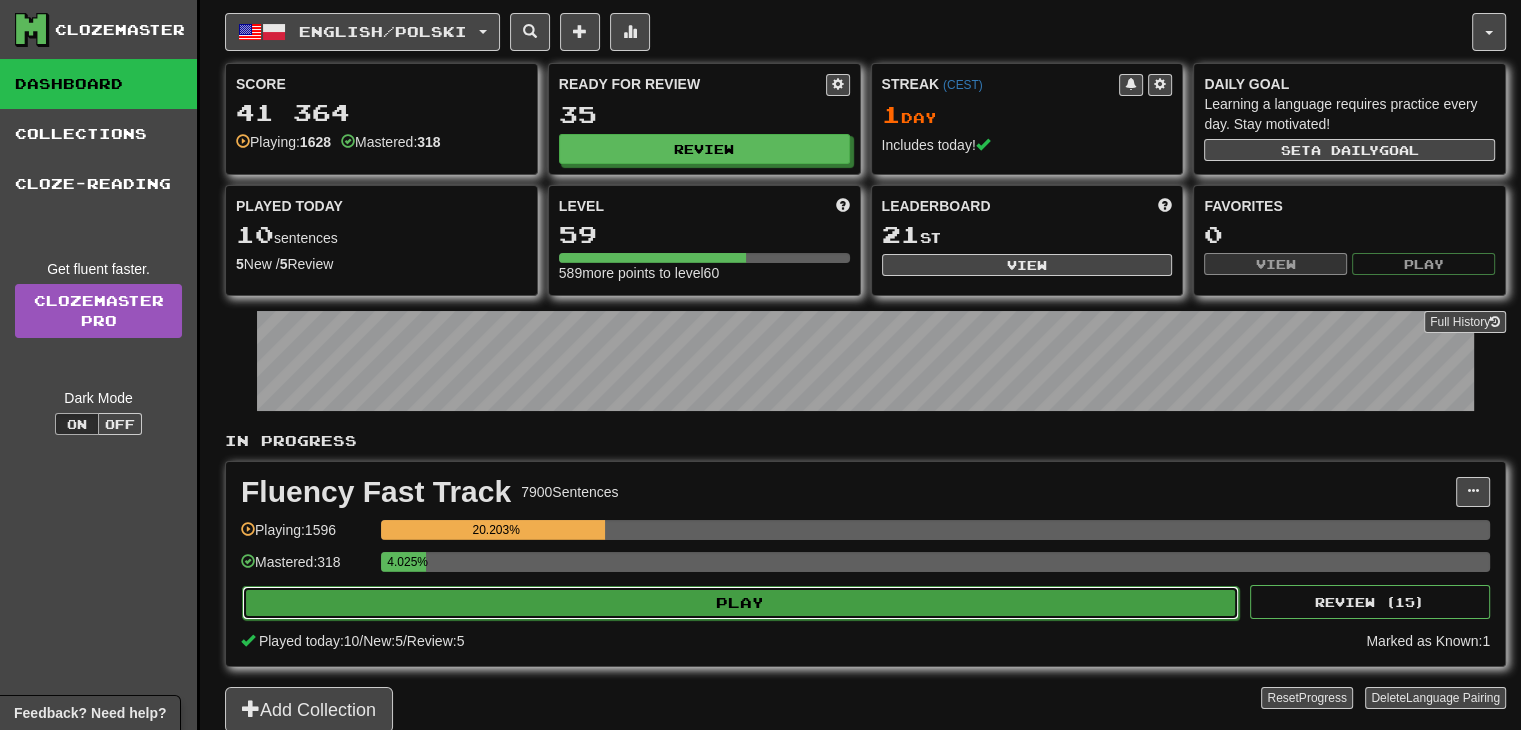 click on "Play" at bounding box center (740, 603) 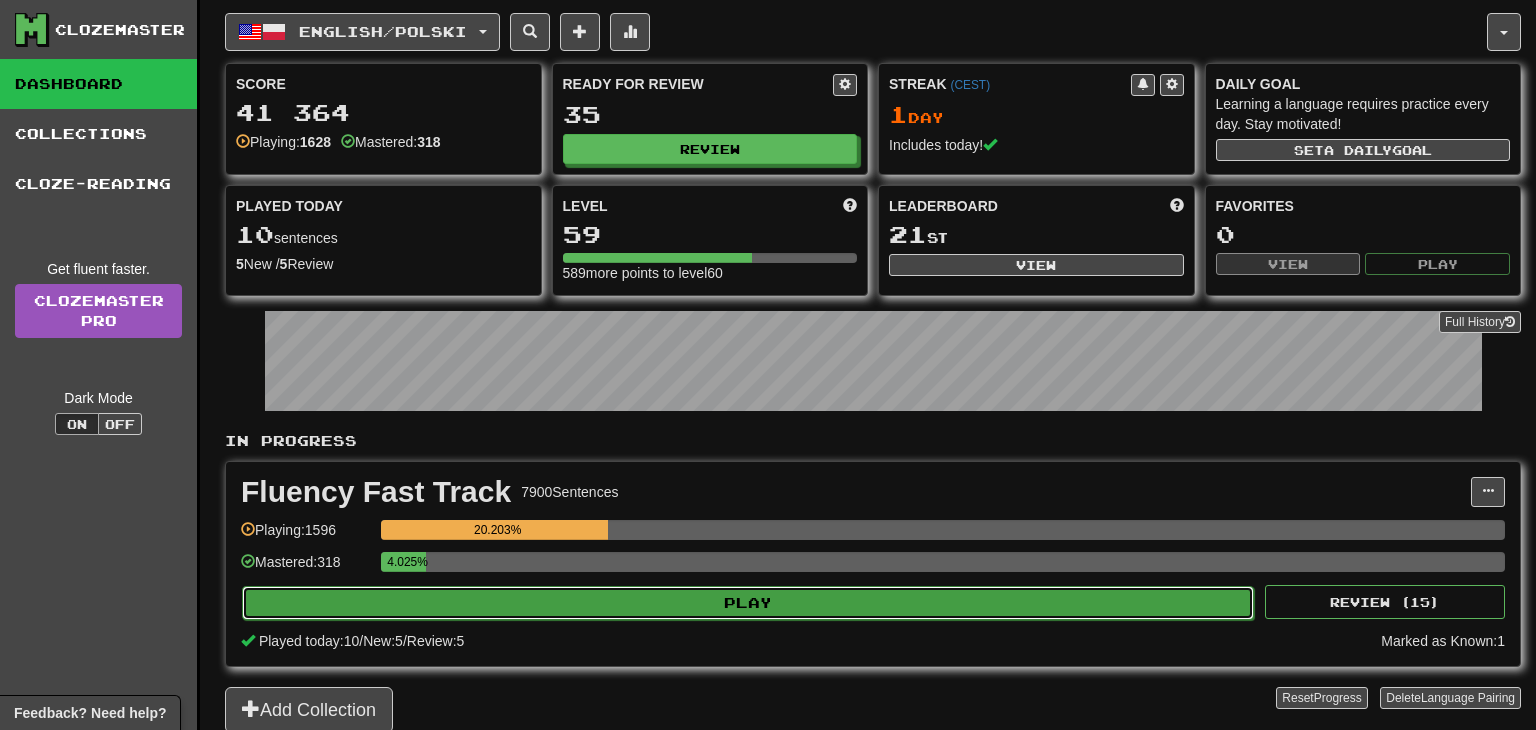 select on "**" 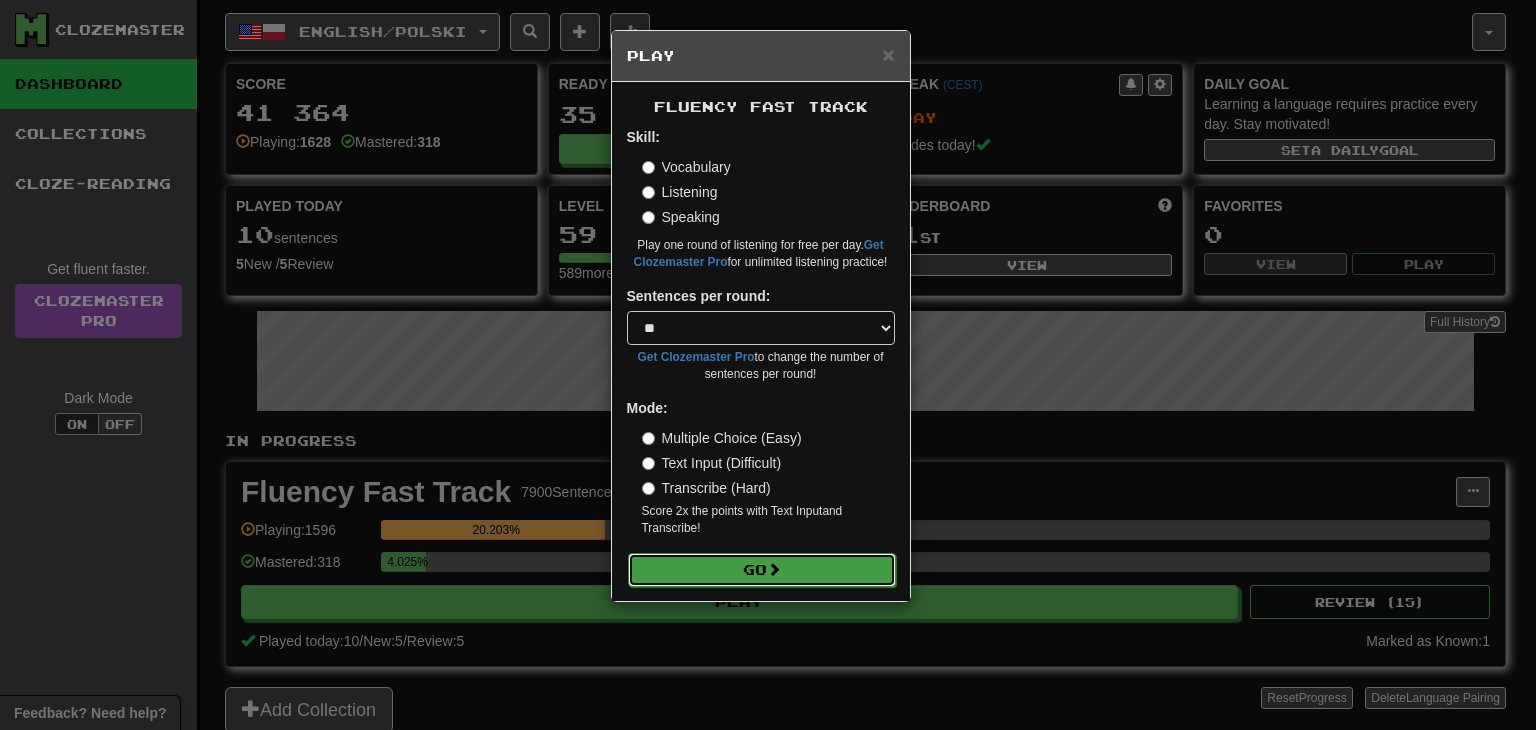 click on "Go" at bounding box center [762, 570] 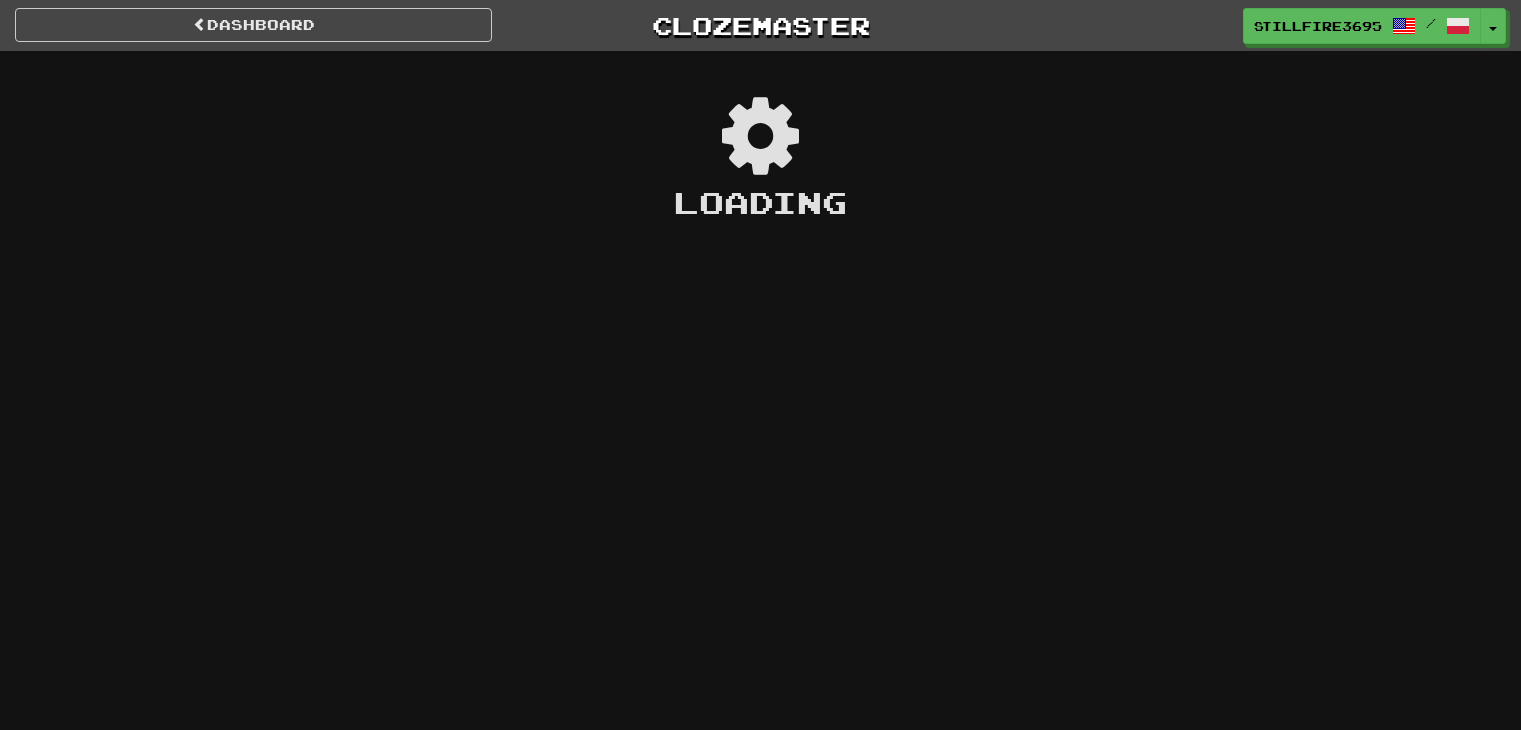 scroll, scrollTop: 0, scrollLeft: 0, axis: both 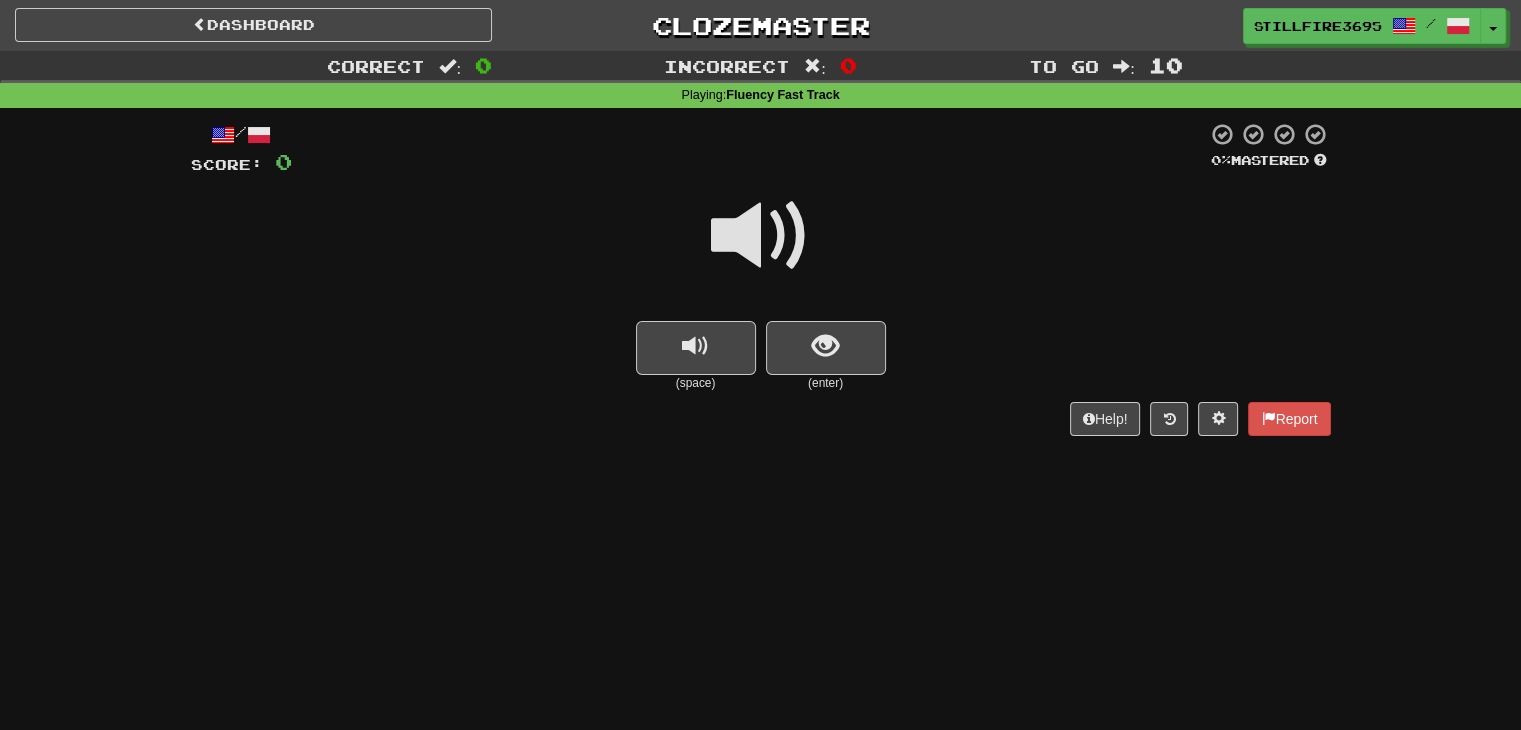 click at bounding box center (761, 236) 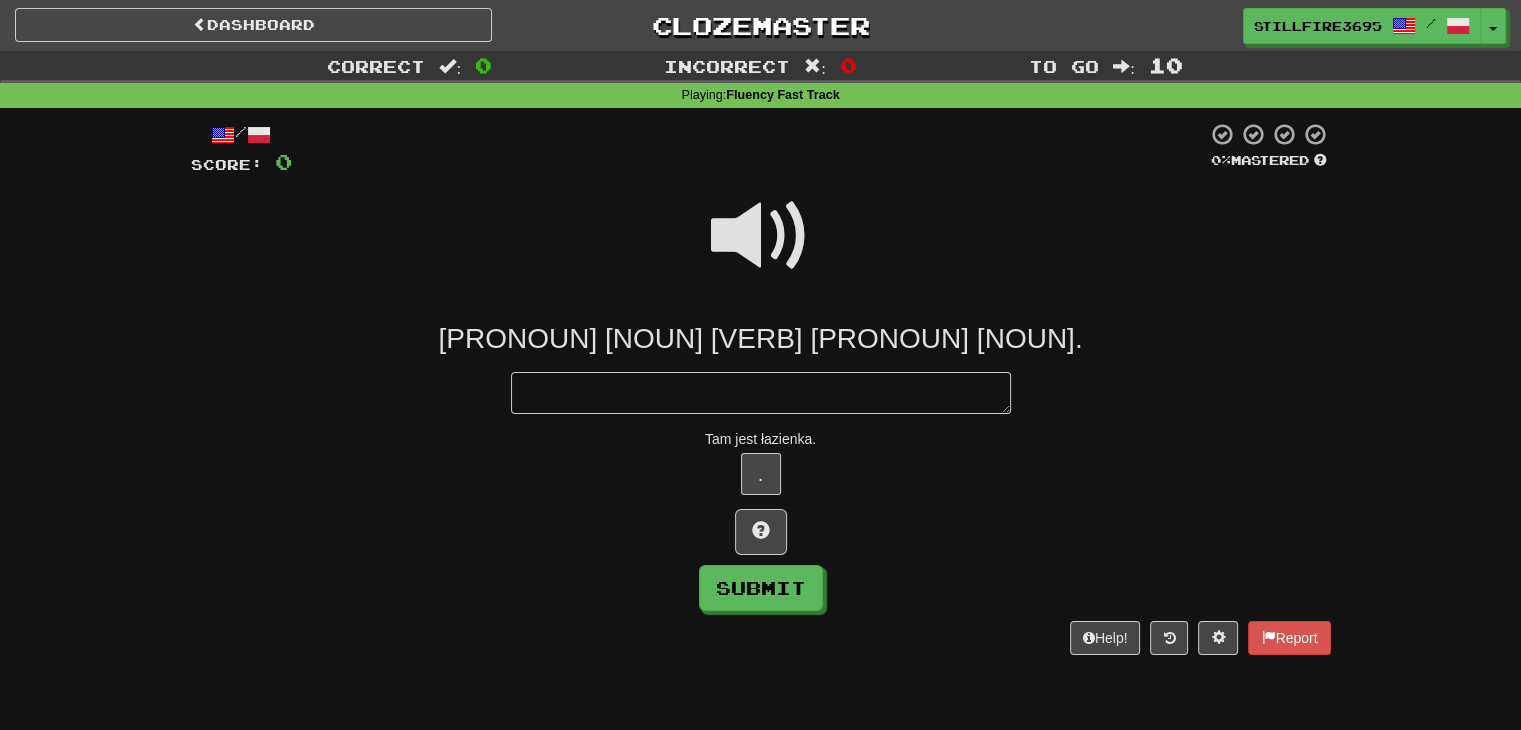 type on "*" 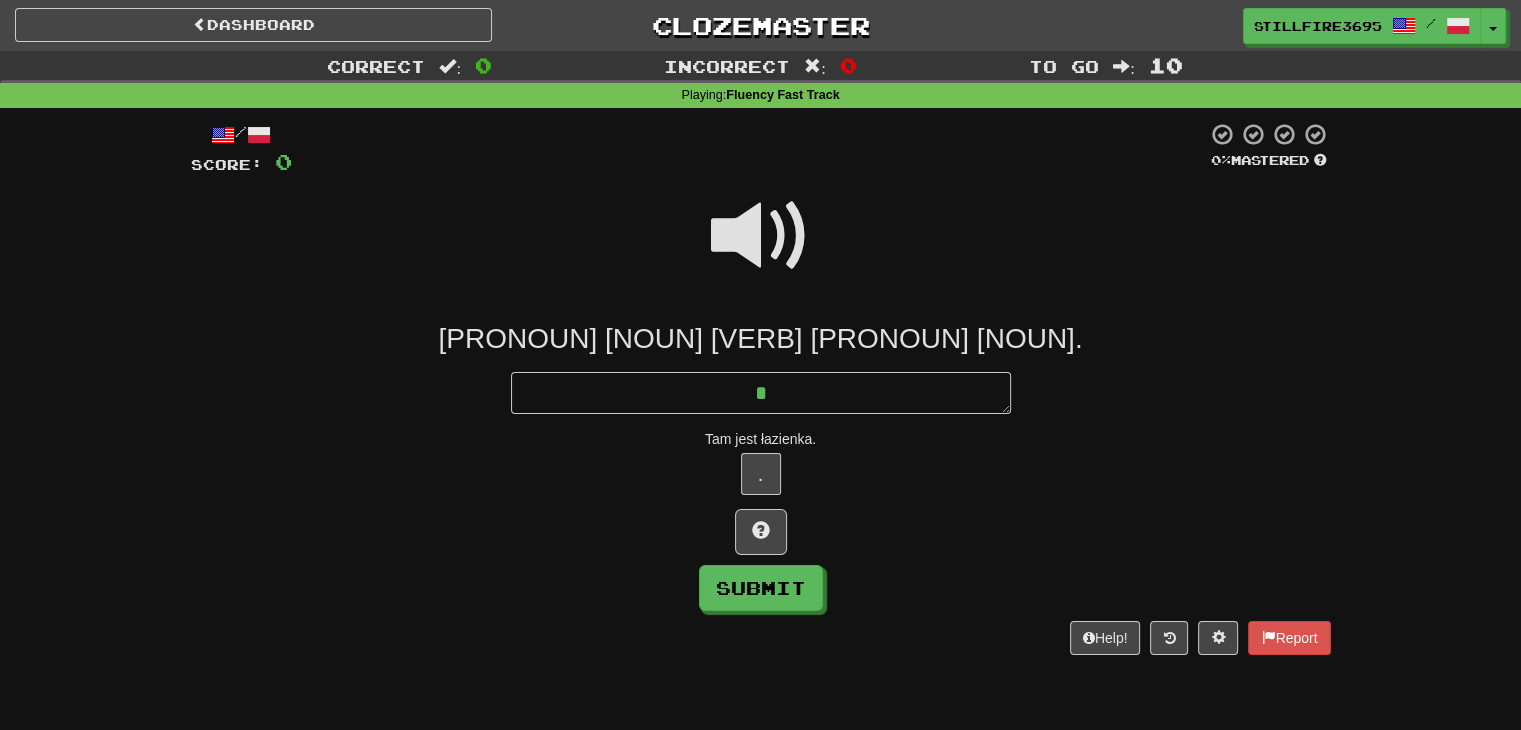 type on "*" 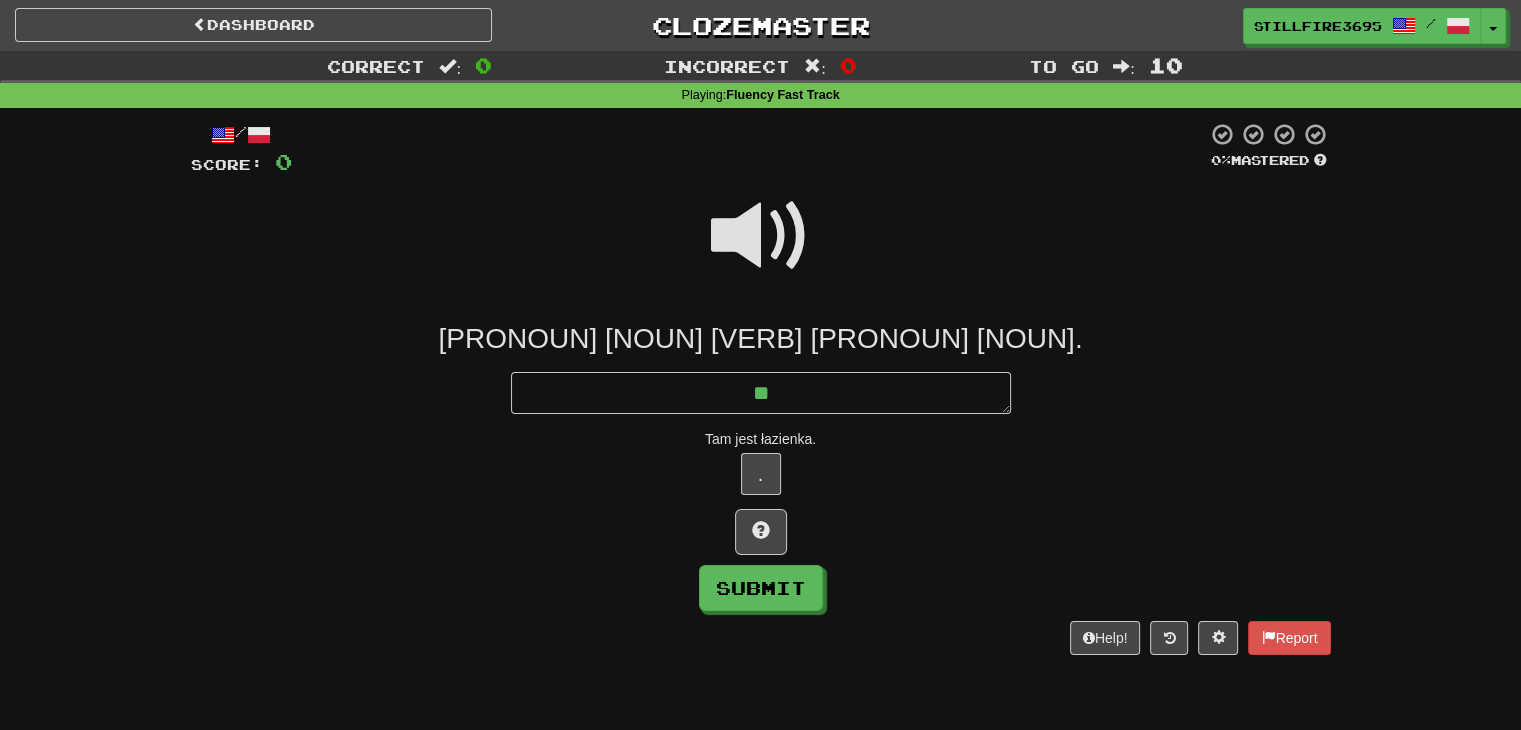 type on "*" 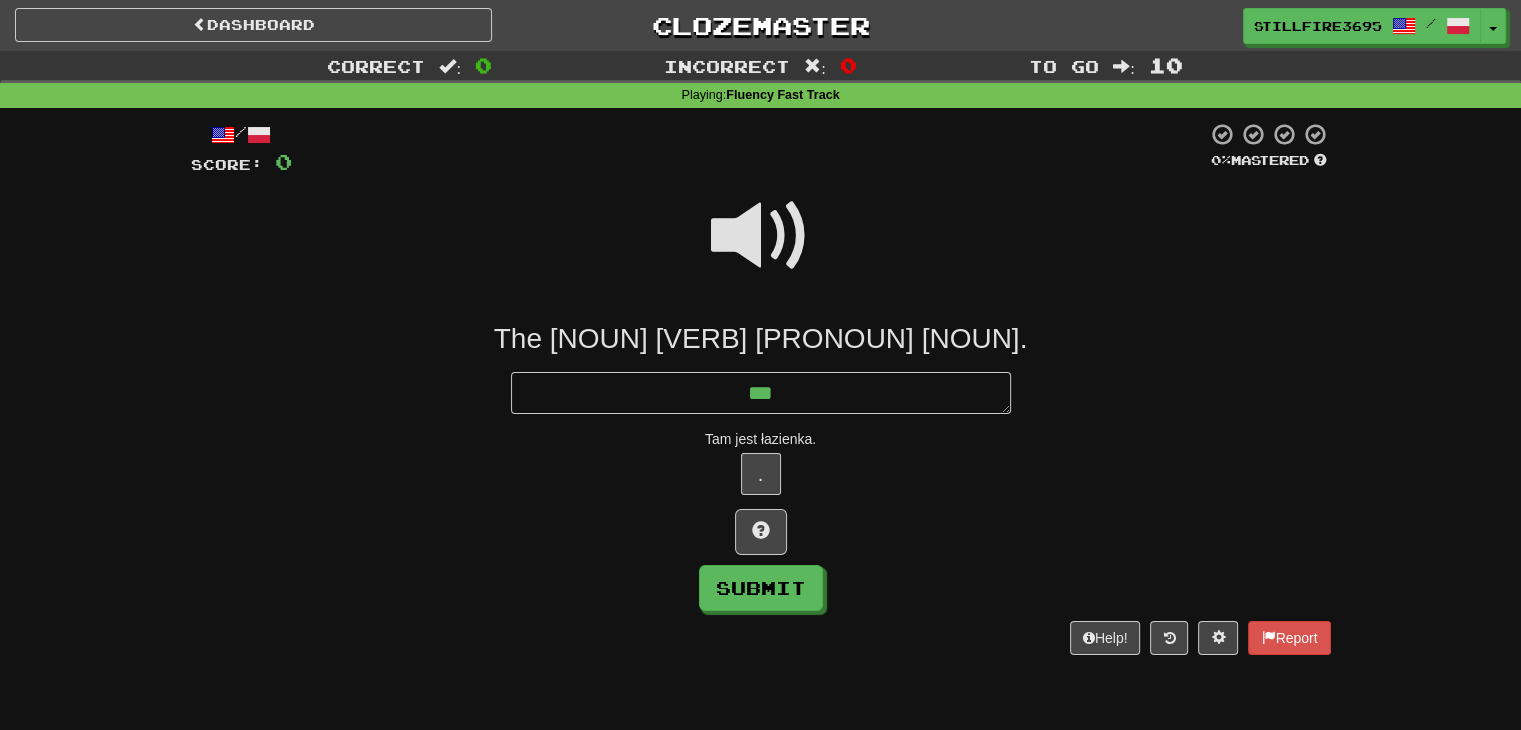 type on "*" 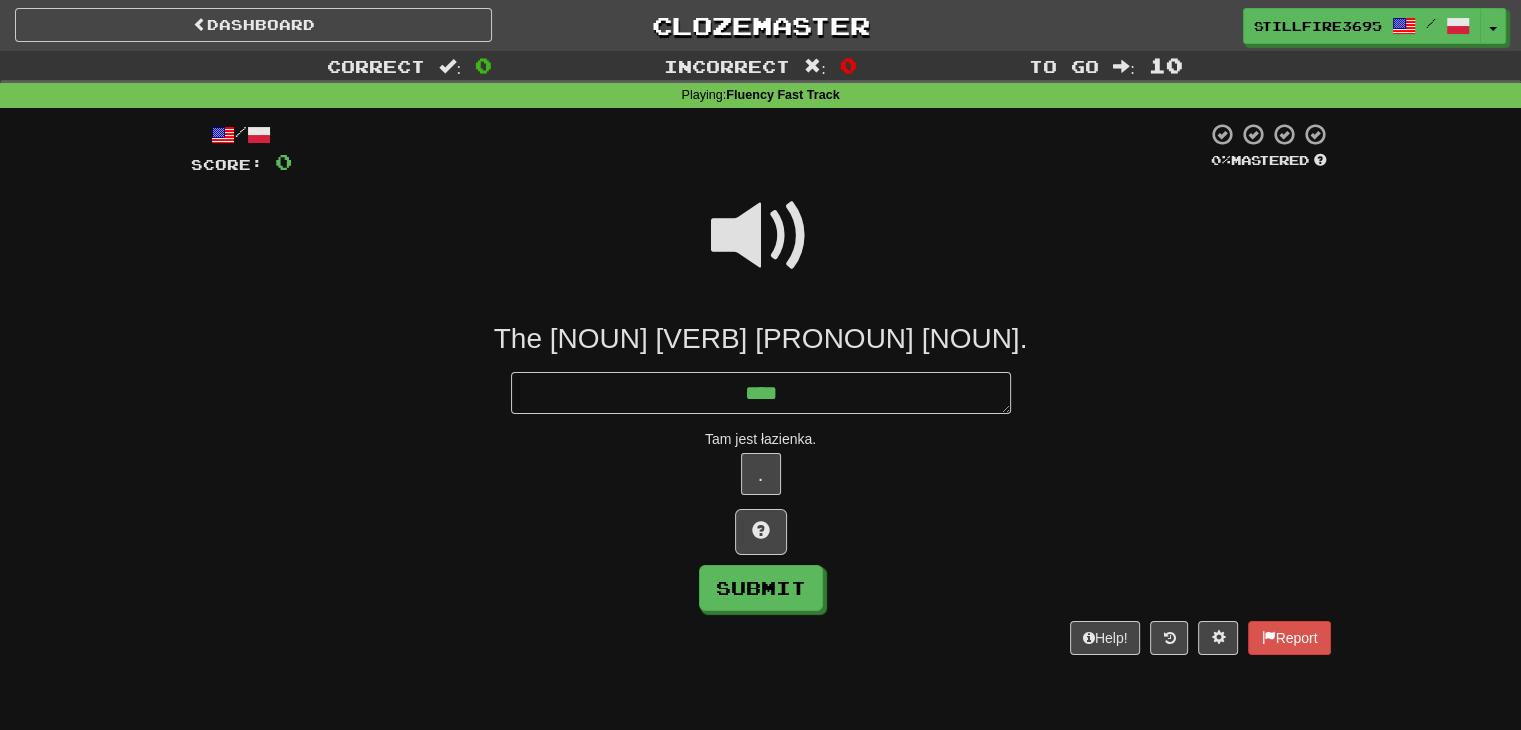 type on "*" 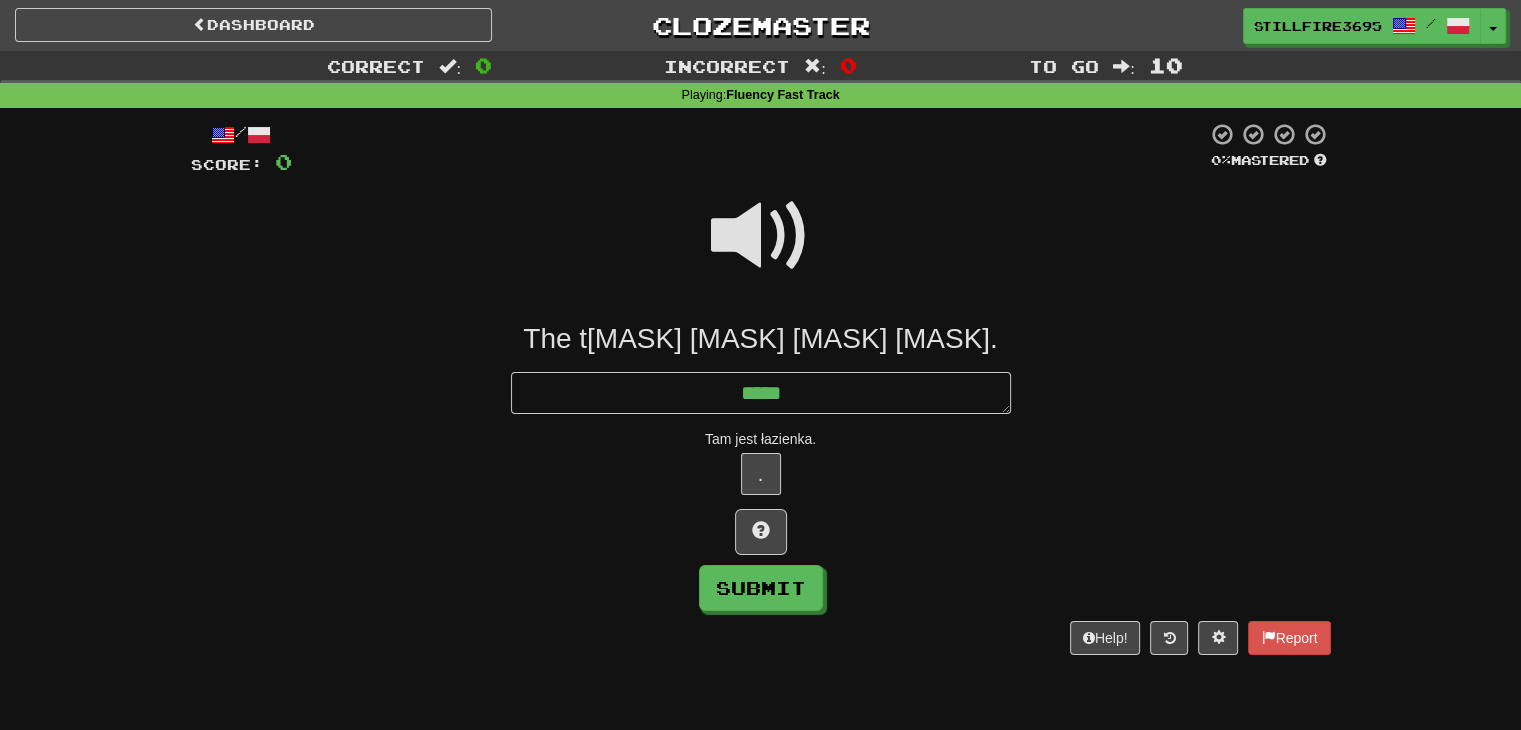 type on "*" 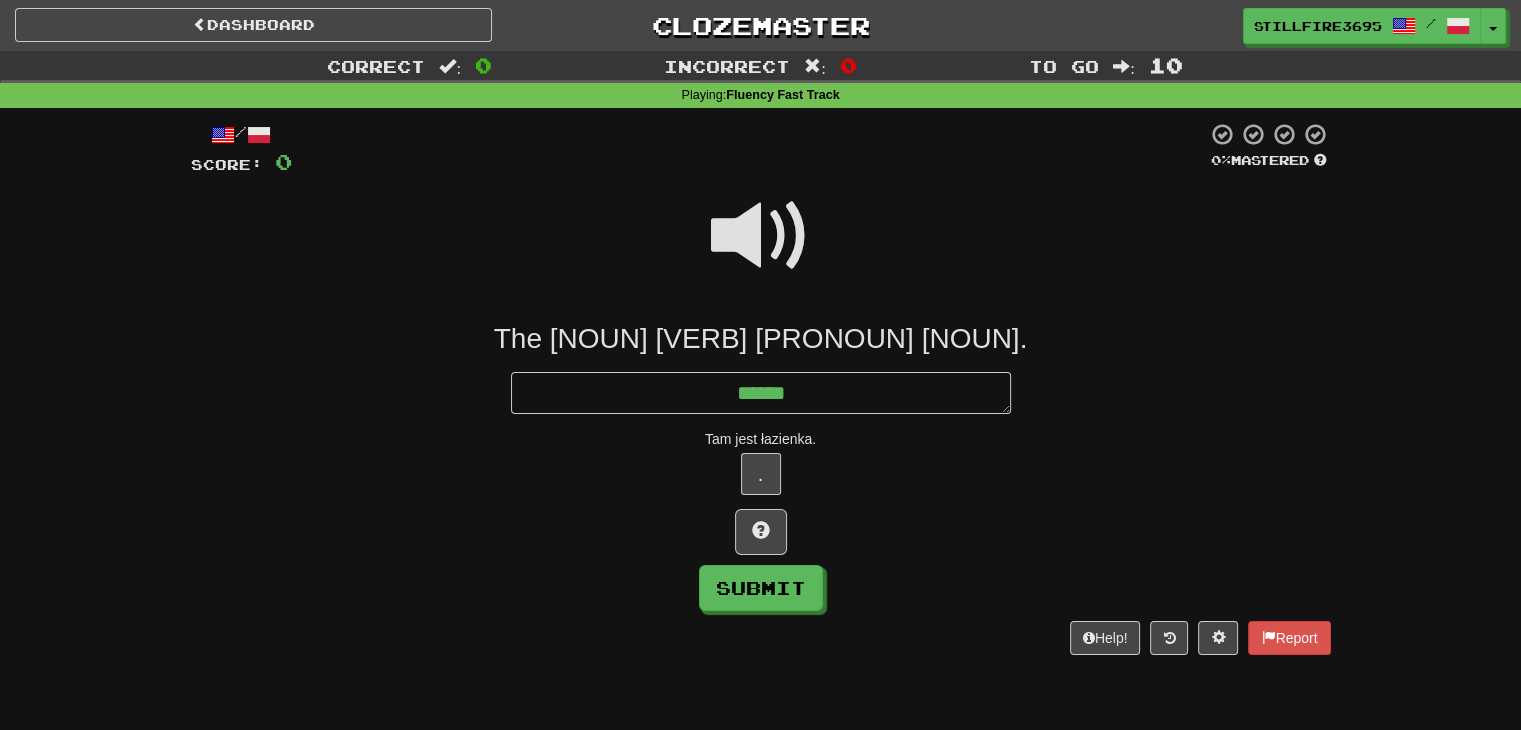 type on "*" 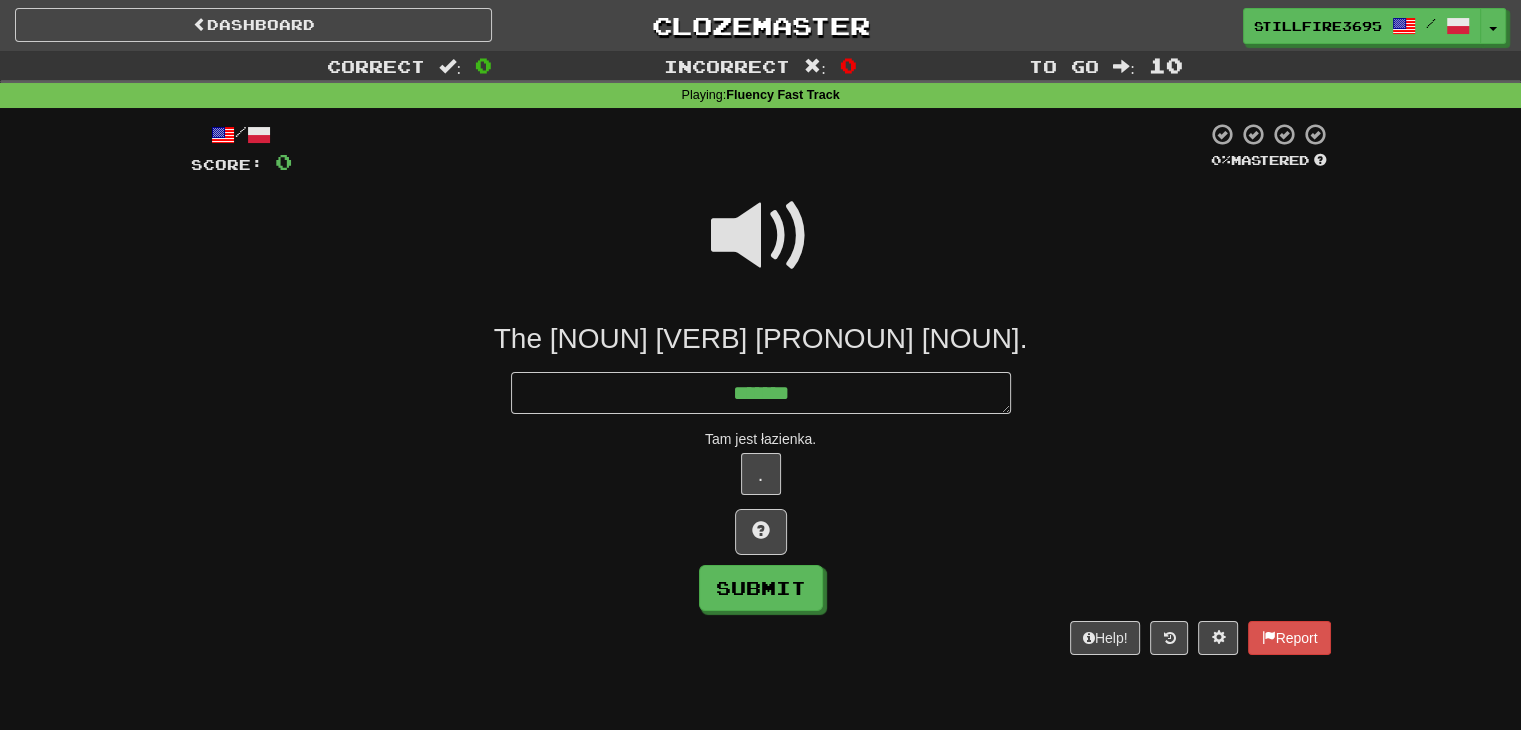 type on "*" 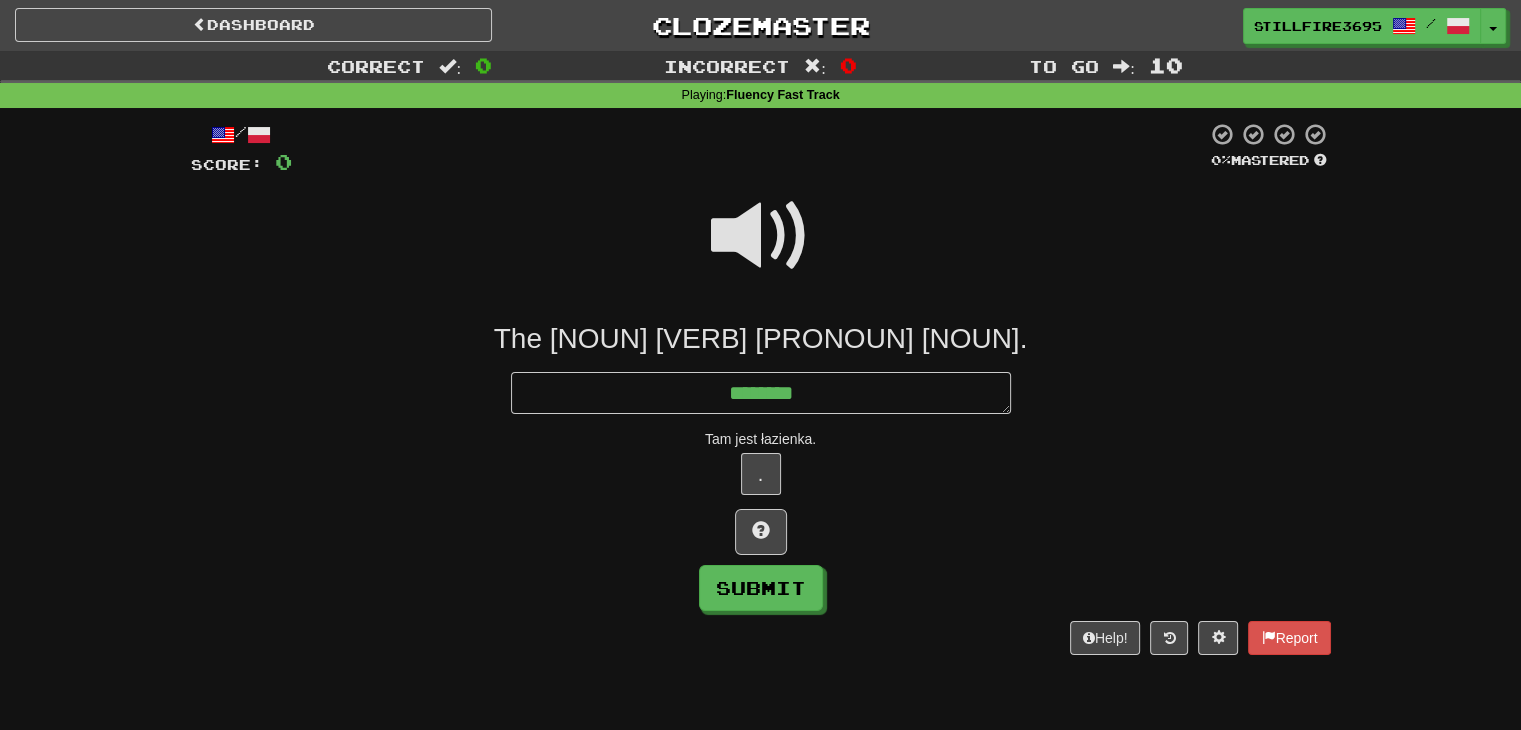 type on "*" 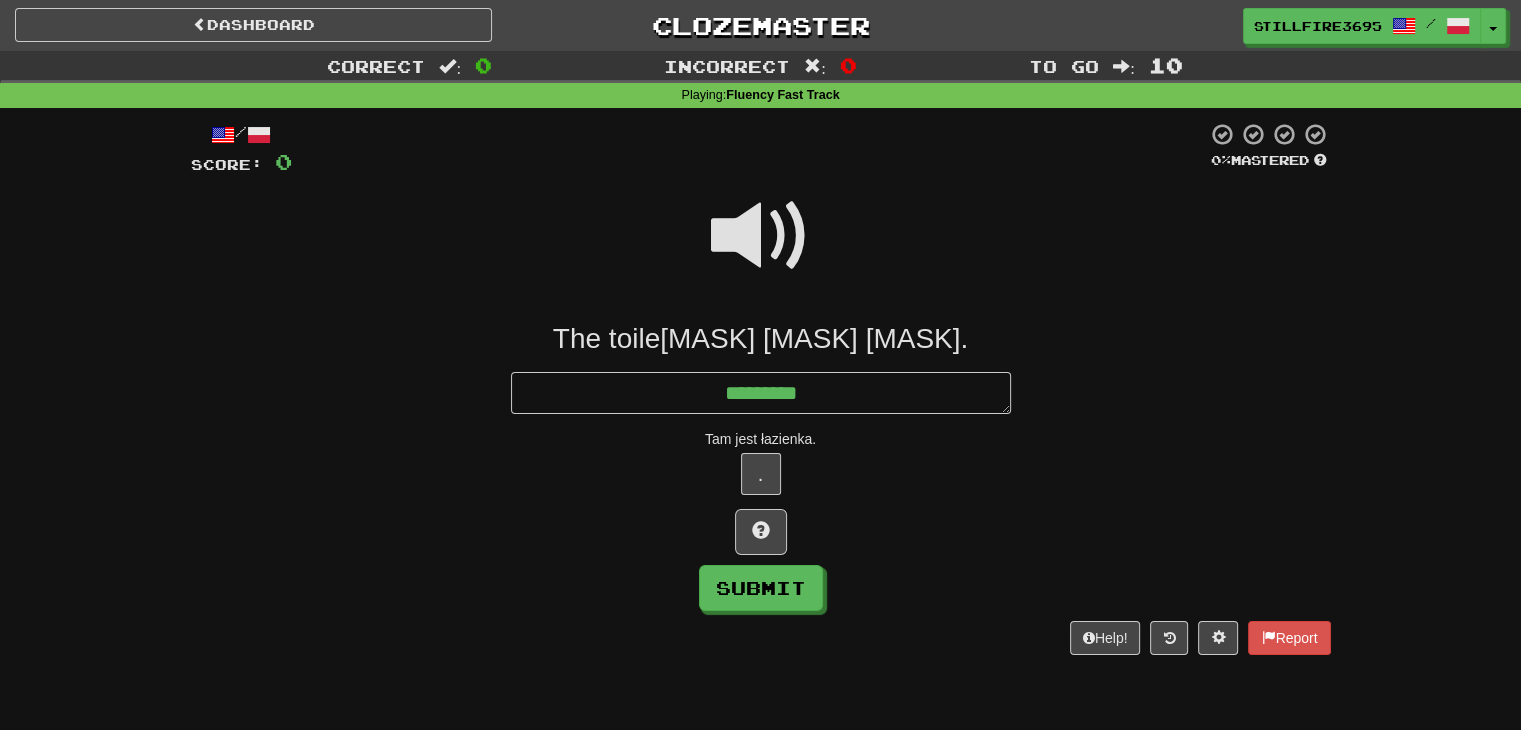 type on "*" 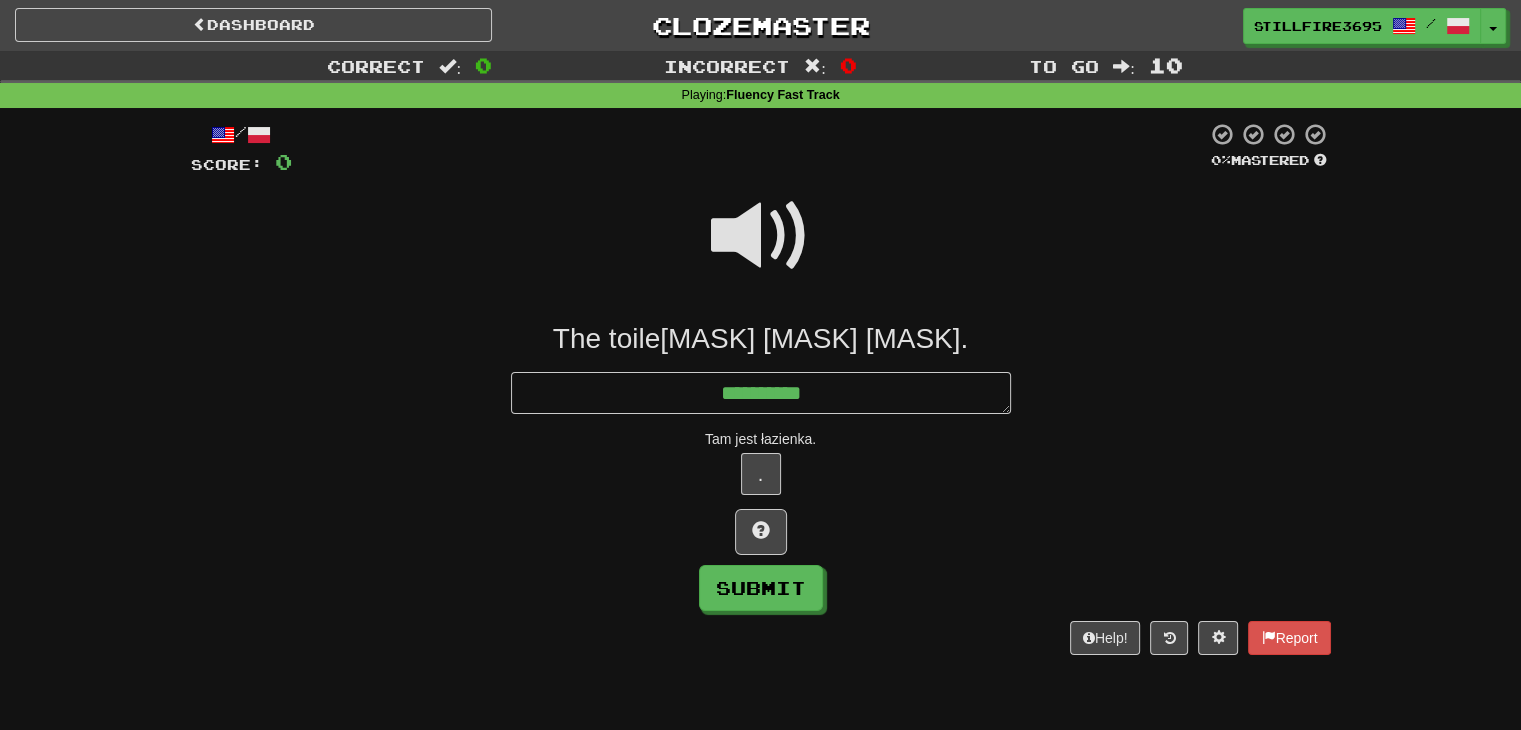 type on "*" 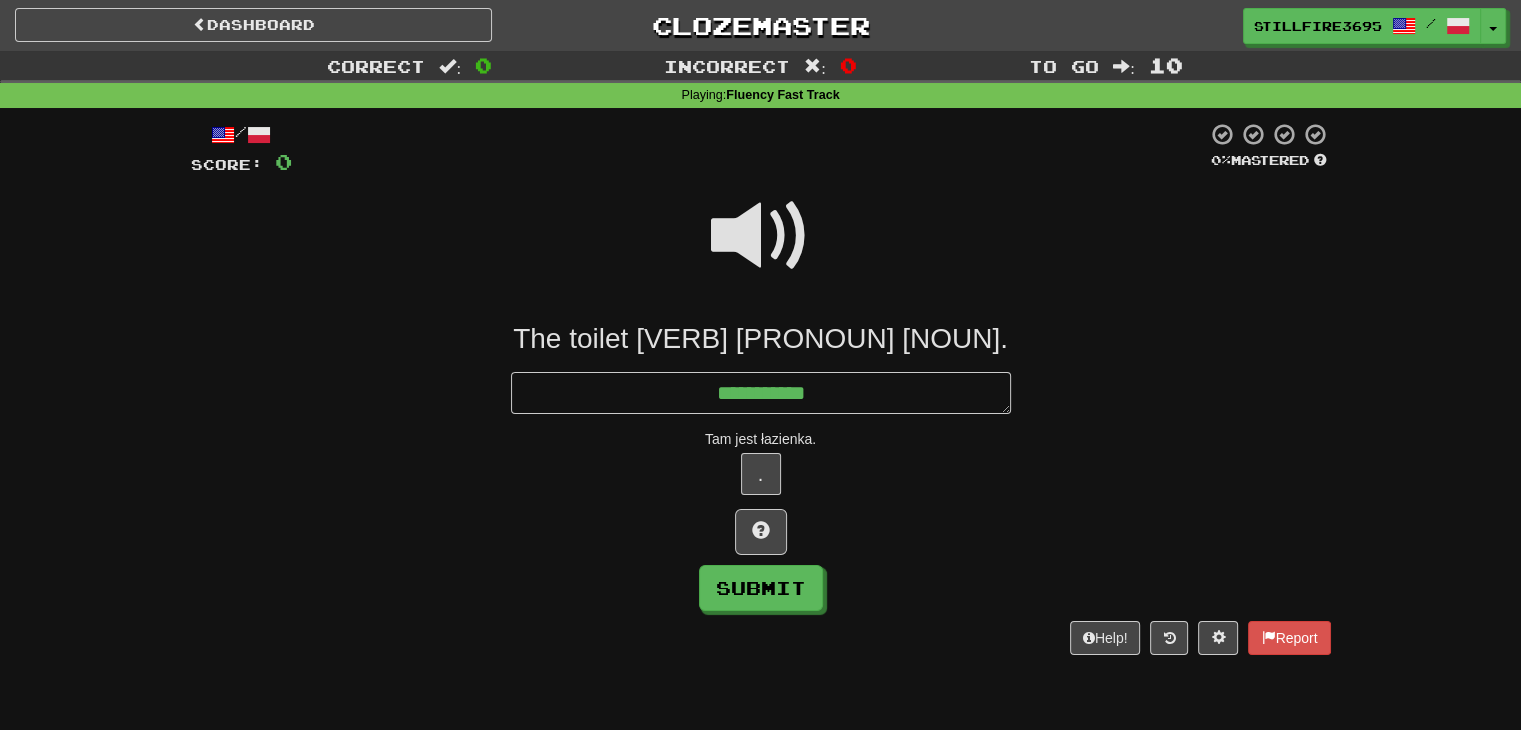 type on "*" 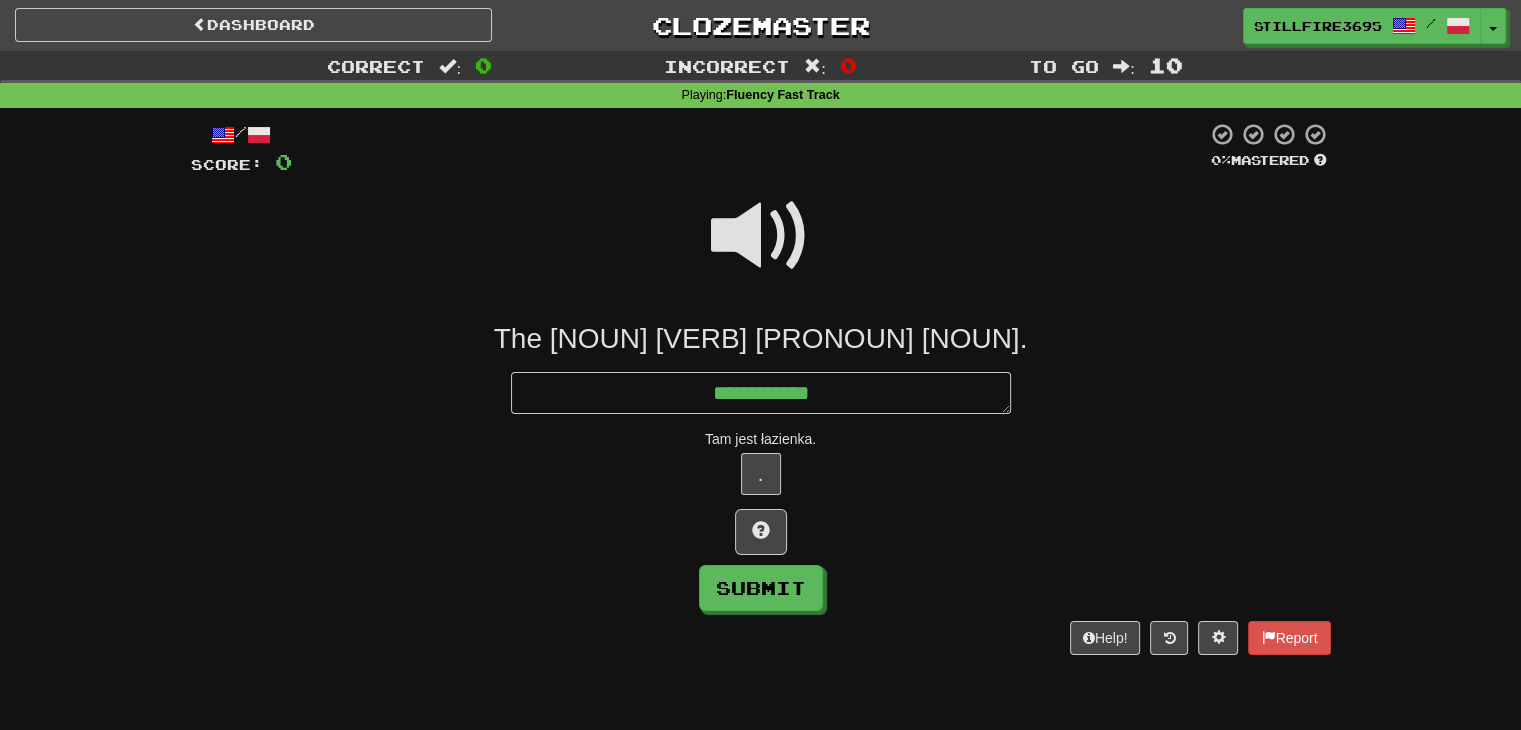 type on "*" 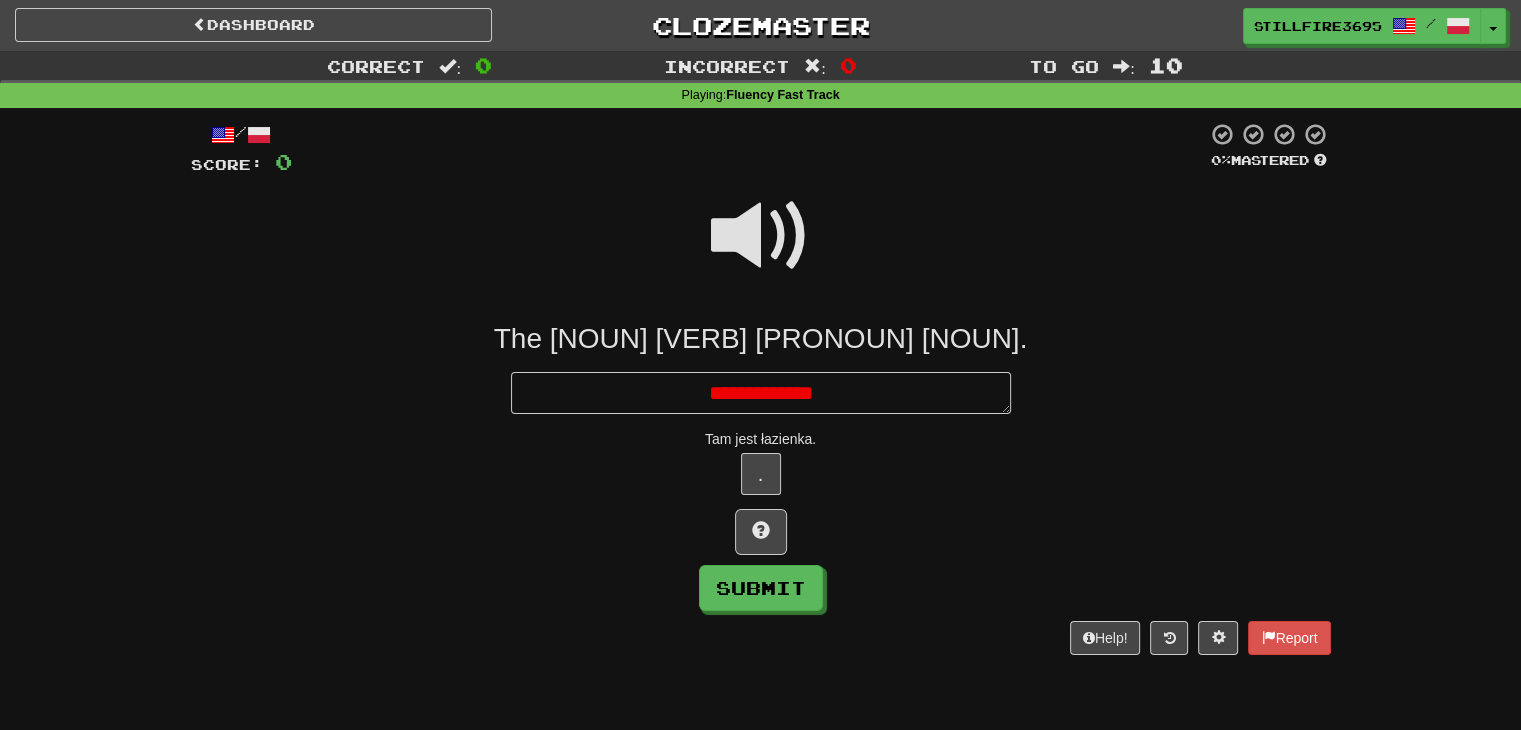 type on "*" 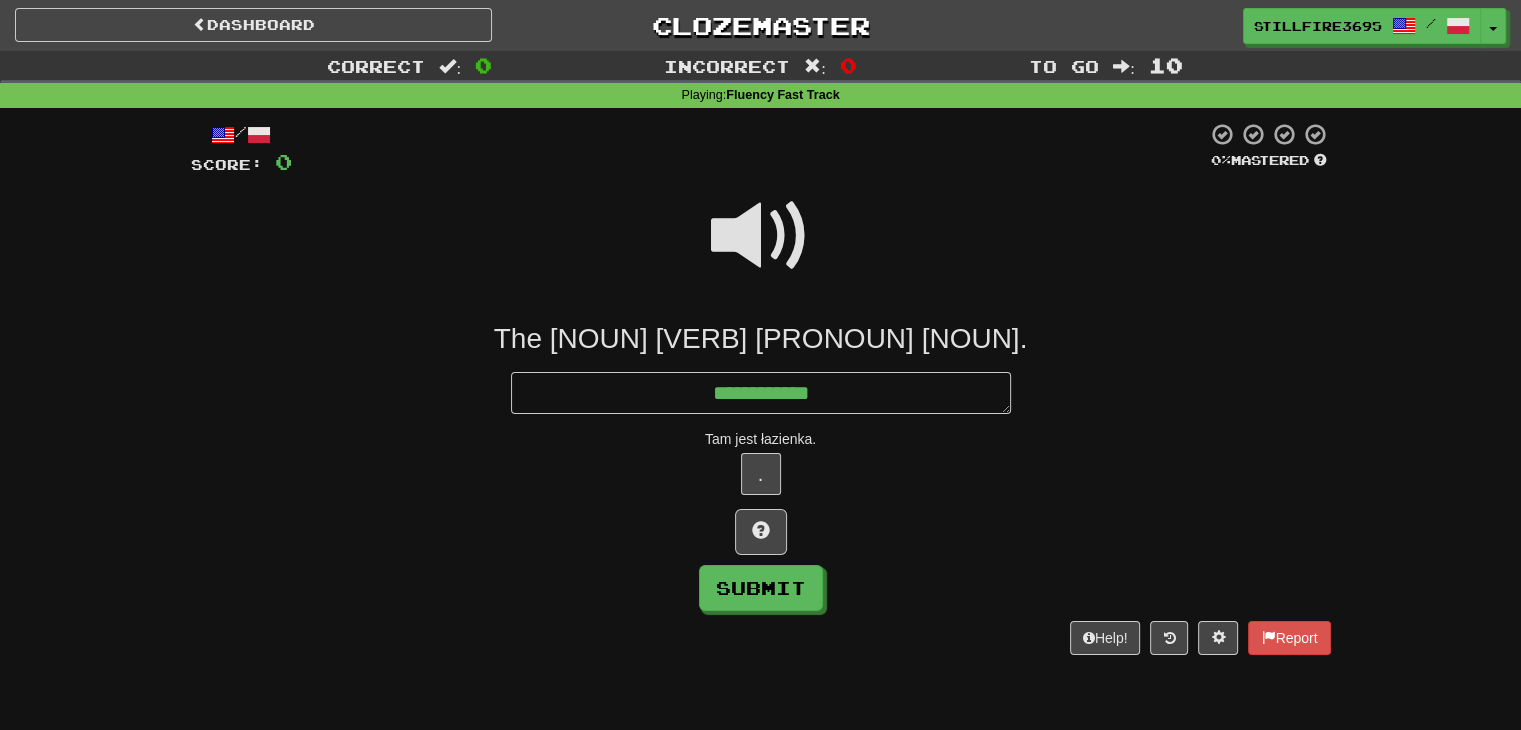 type on "*" 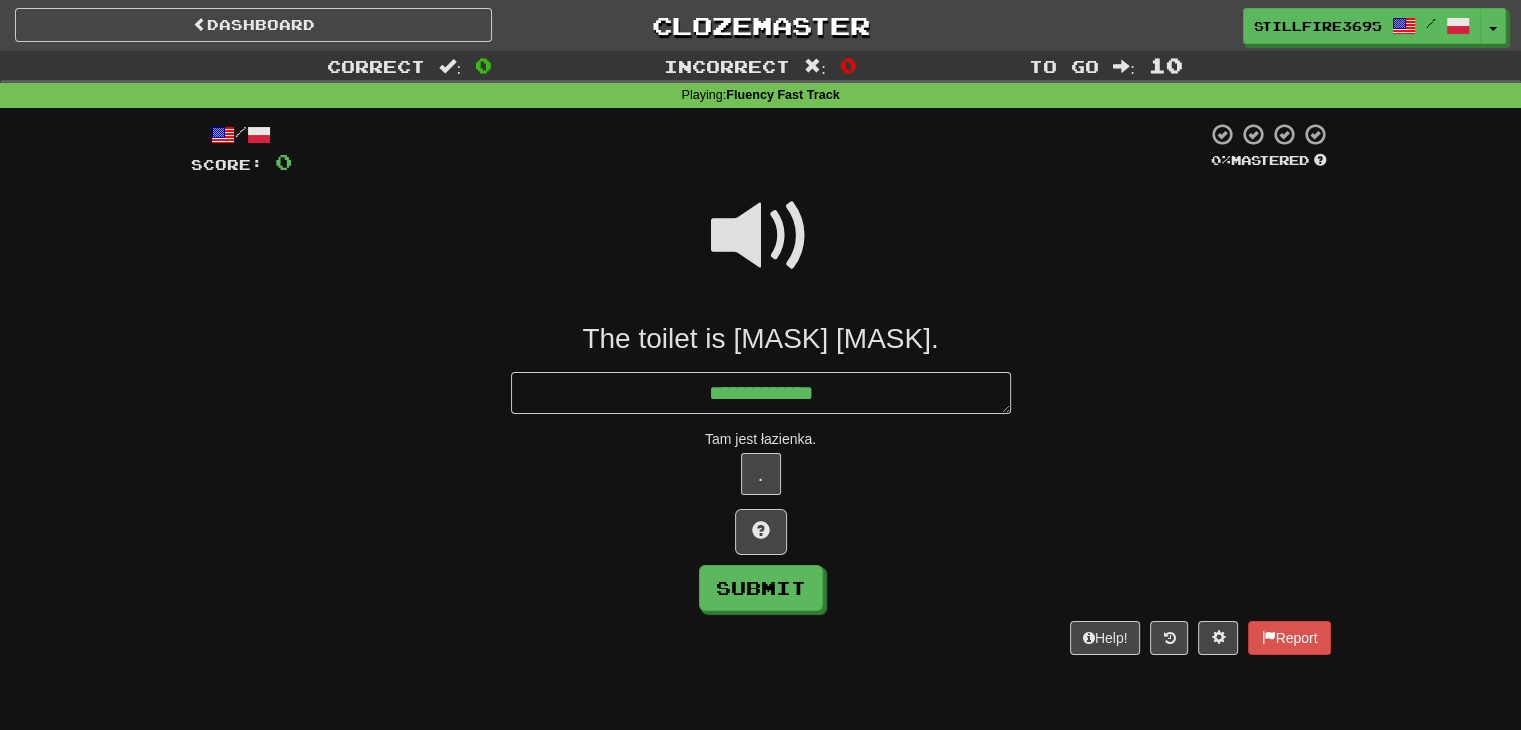 type on "*" 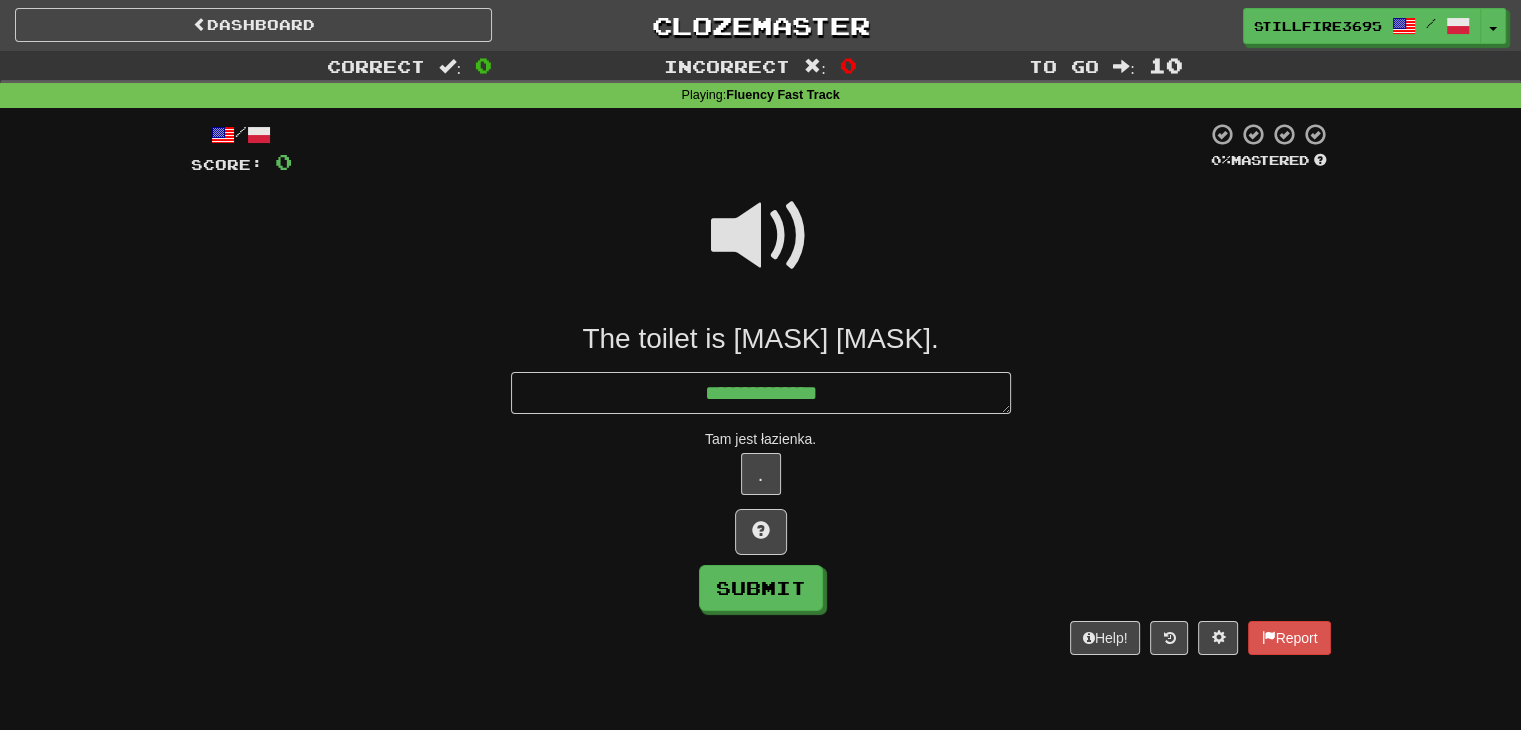 type on "*" 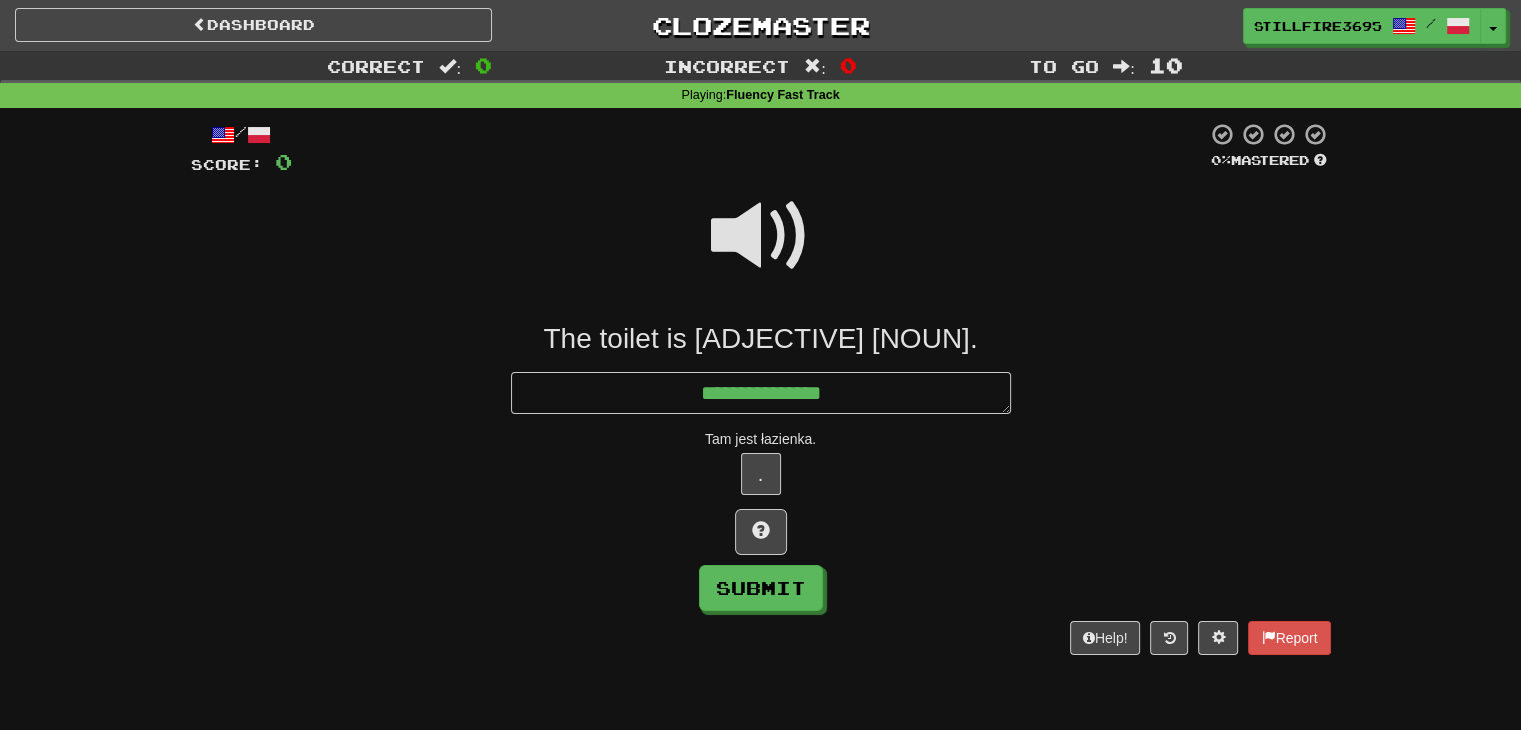 type on "*" 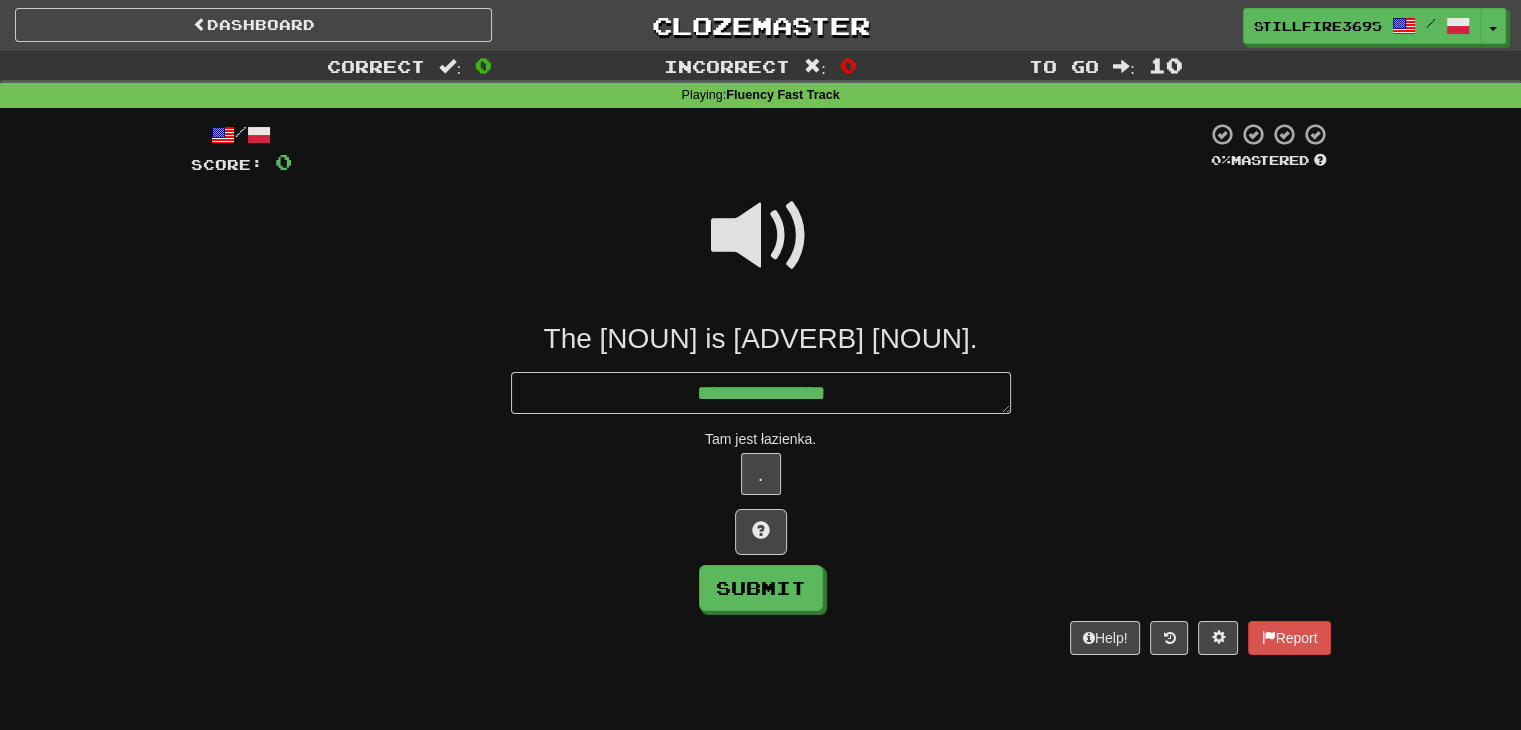 type on "*" 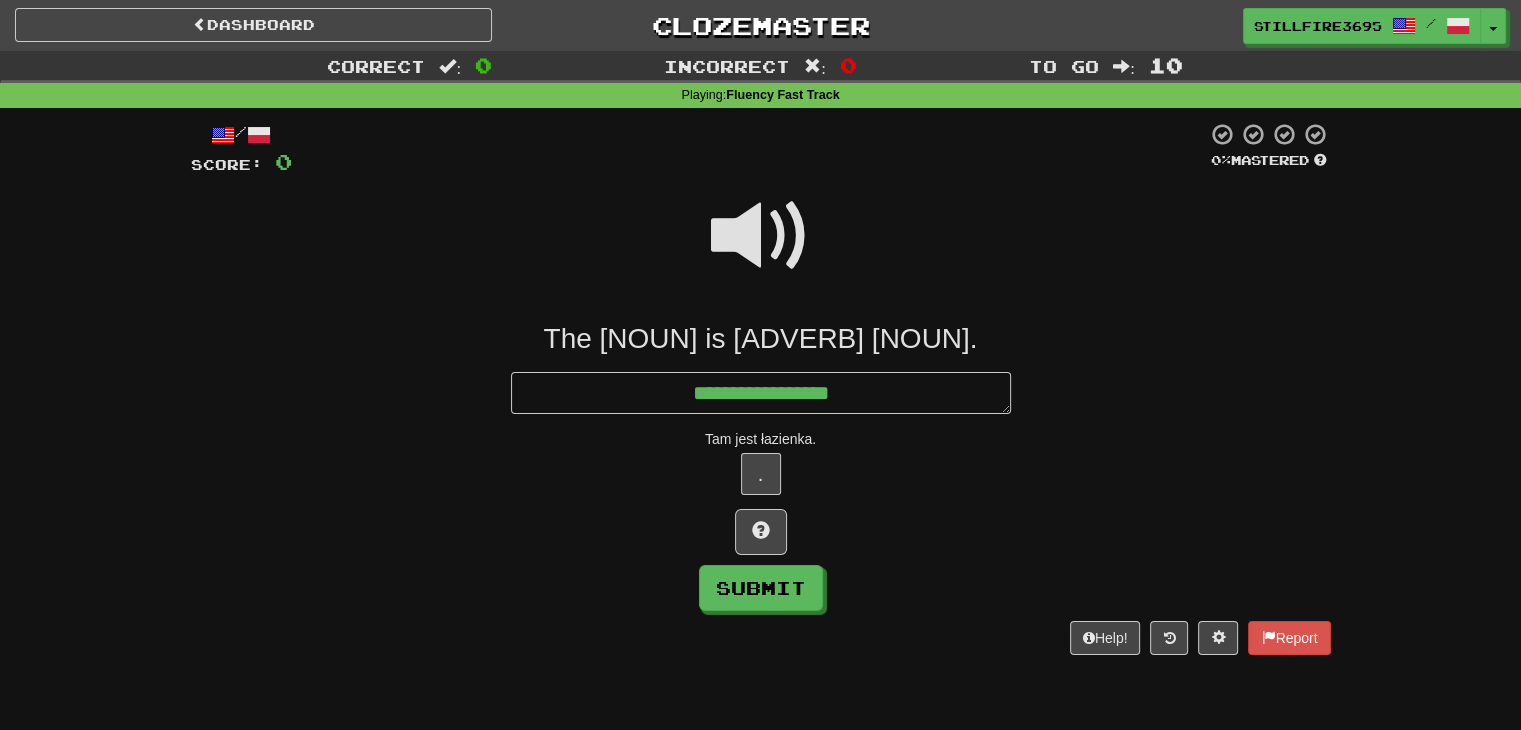 type on "*" 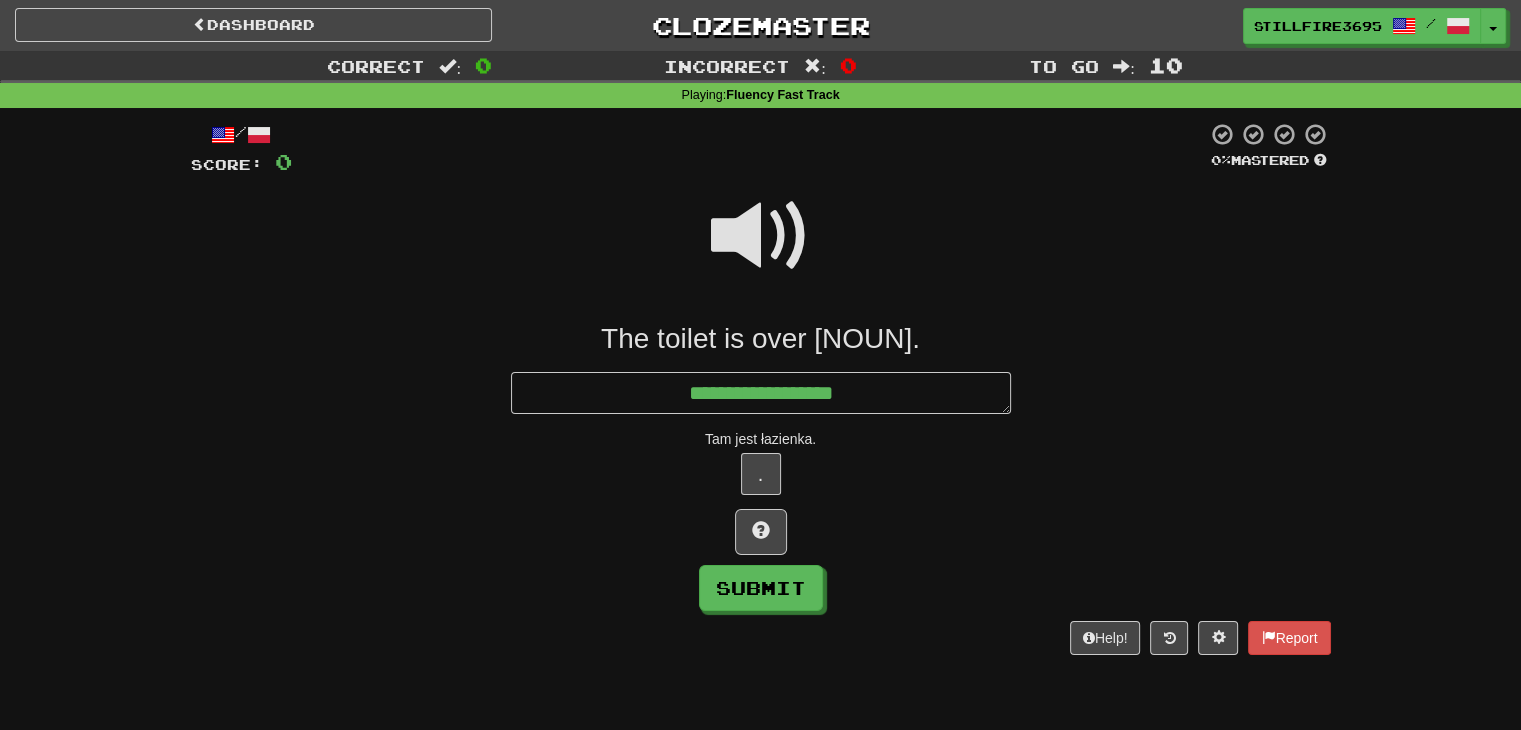 type on "*" 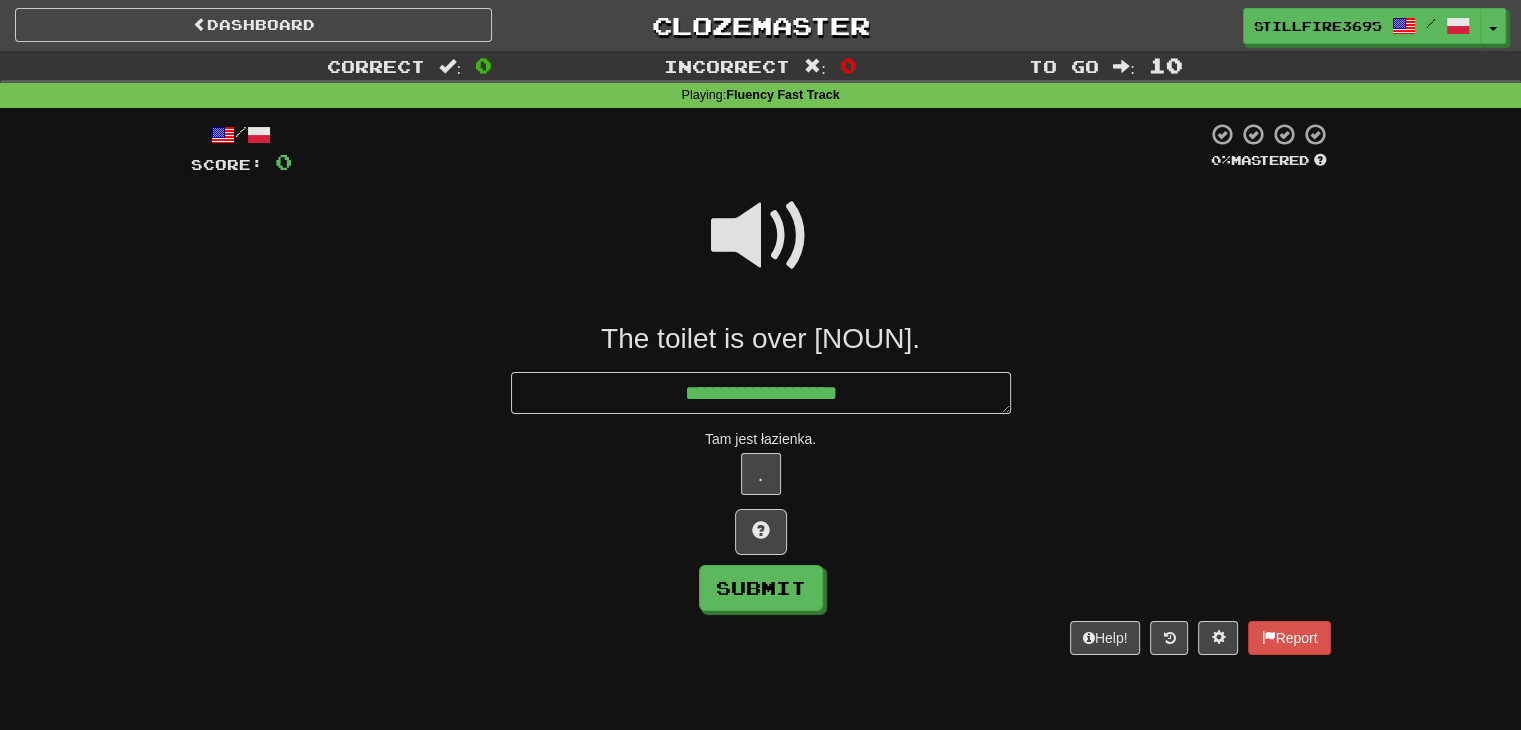 type on "*" 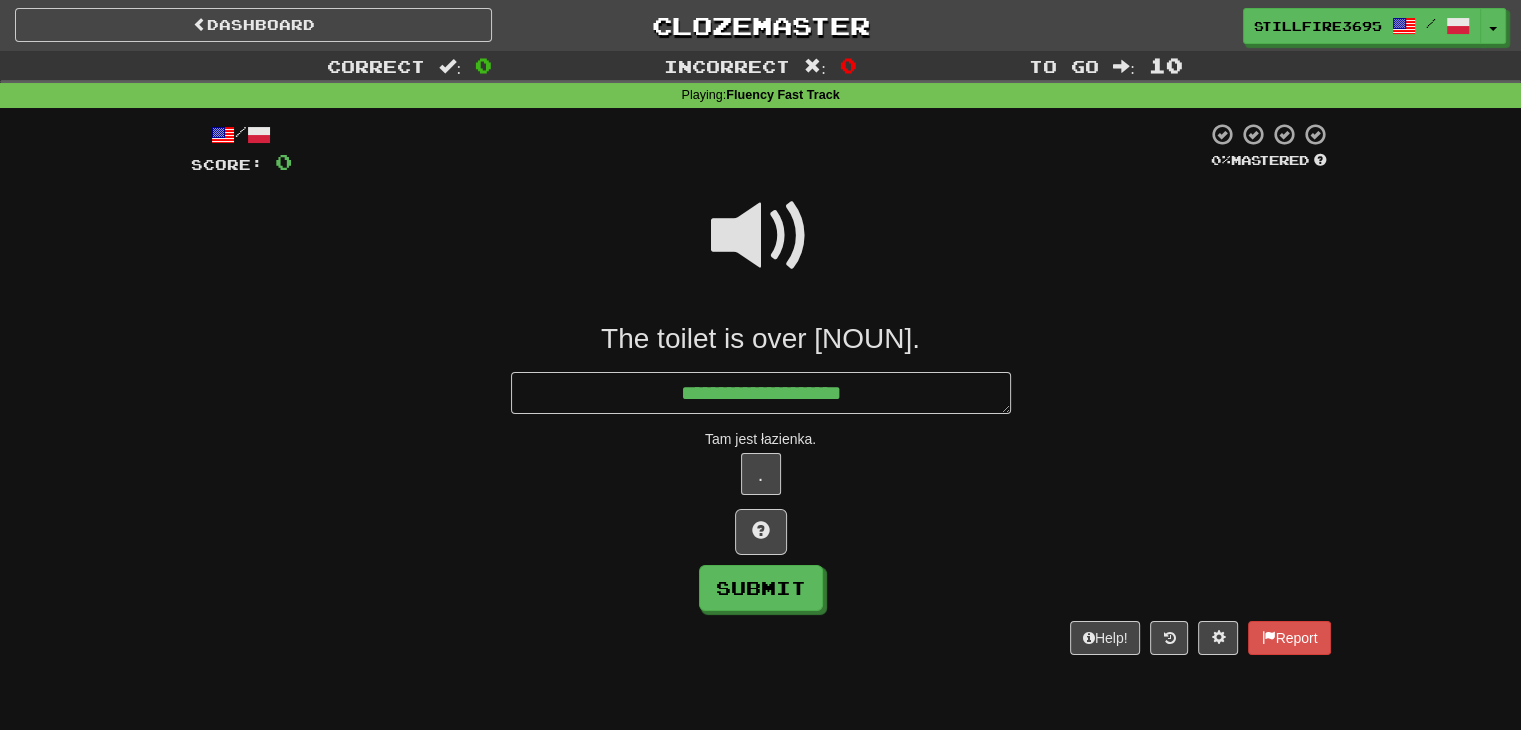 type on "*" 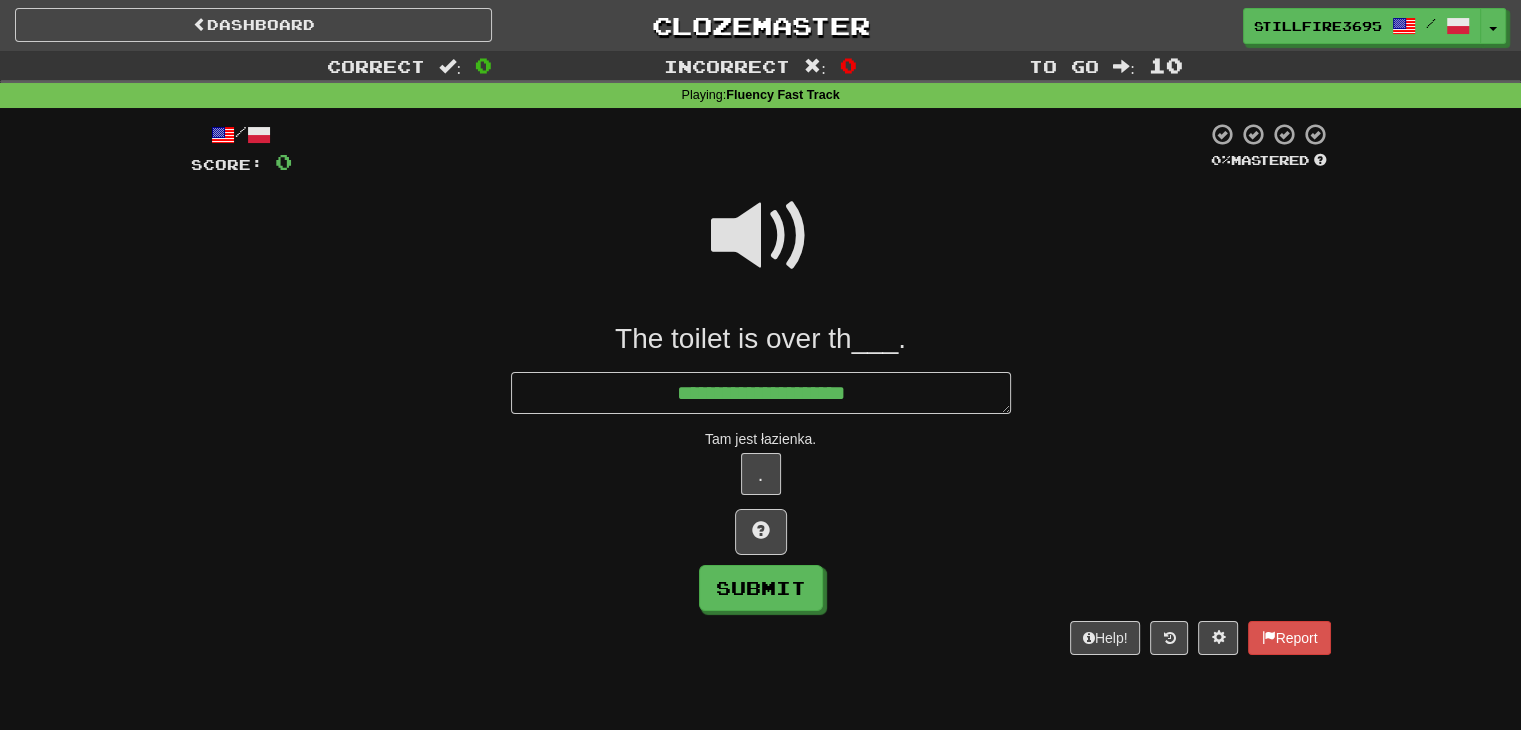 type on "*" 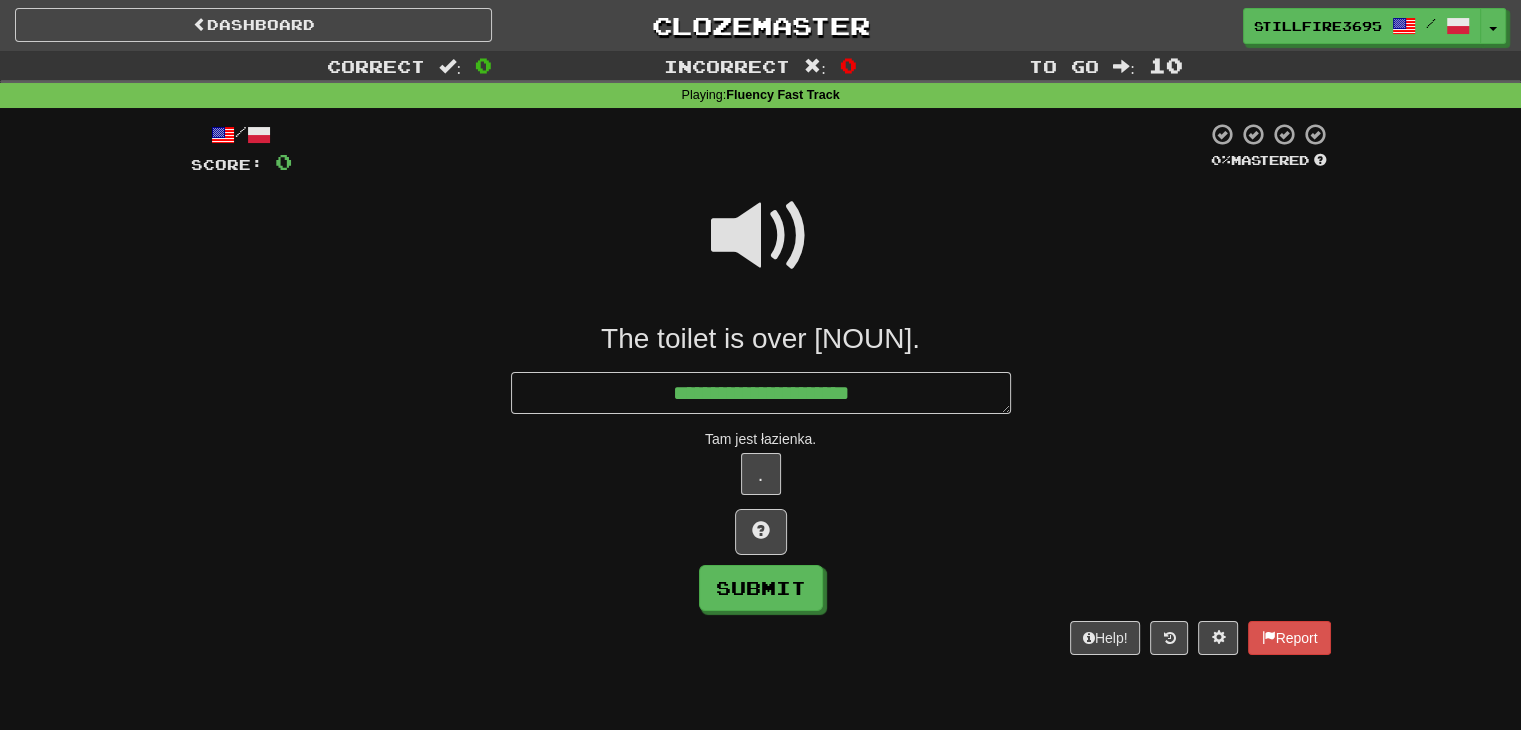type on "*" 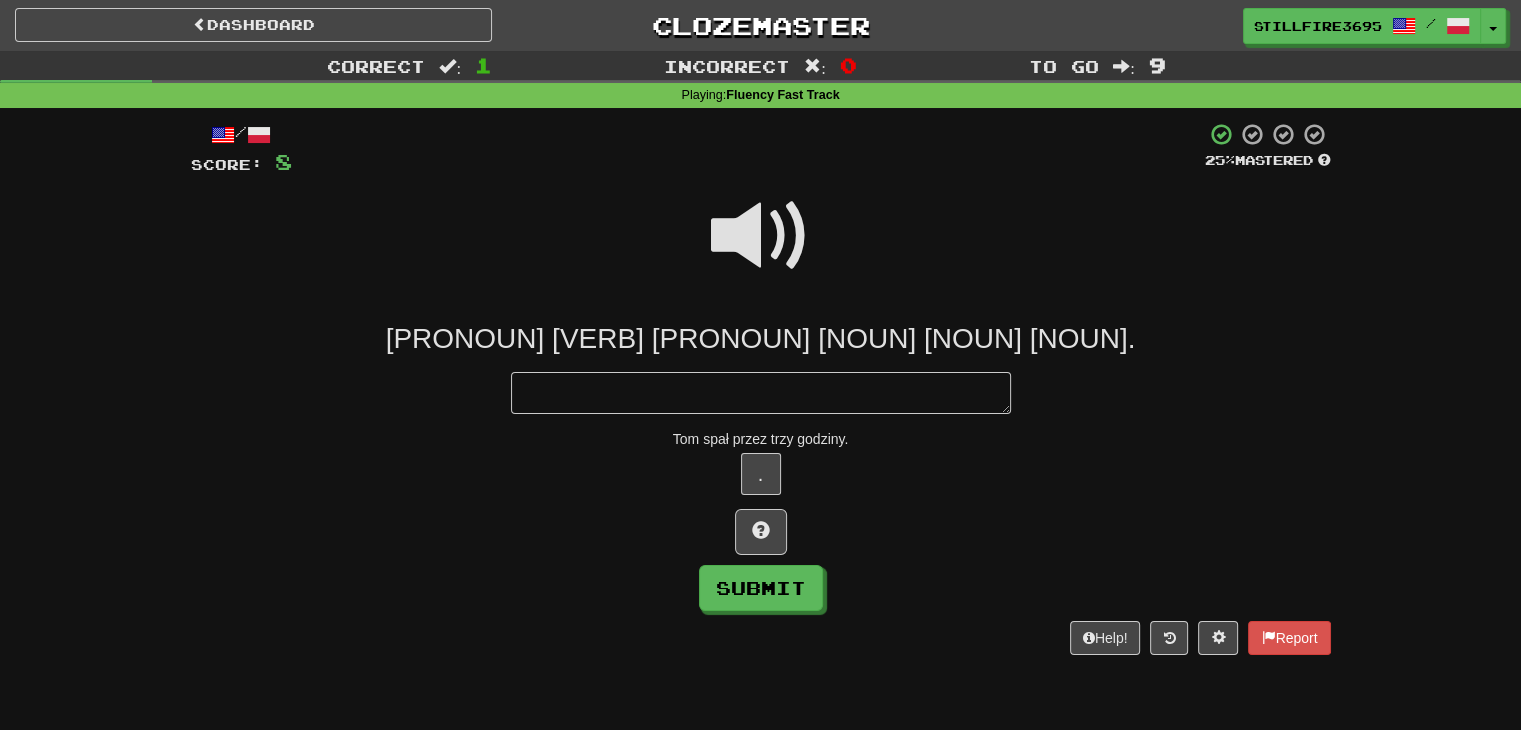 type on "*" 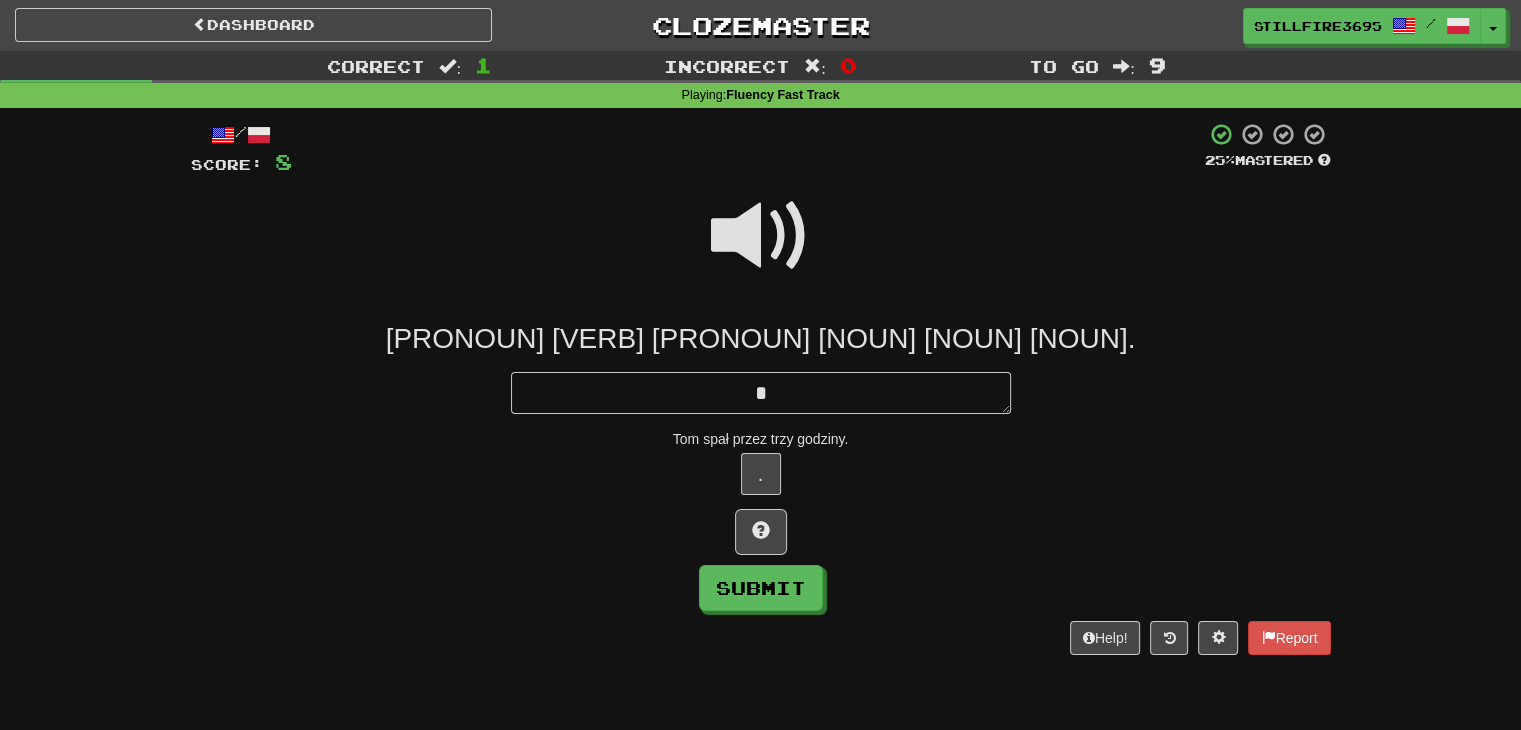 type on "*" 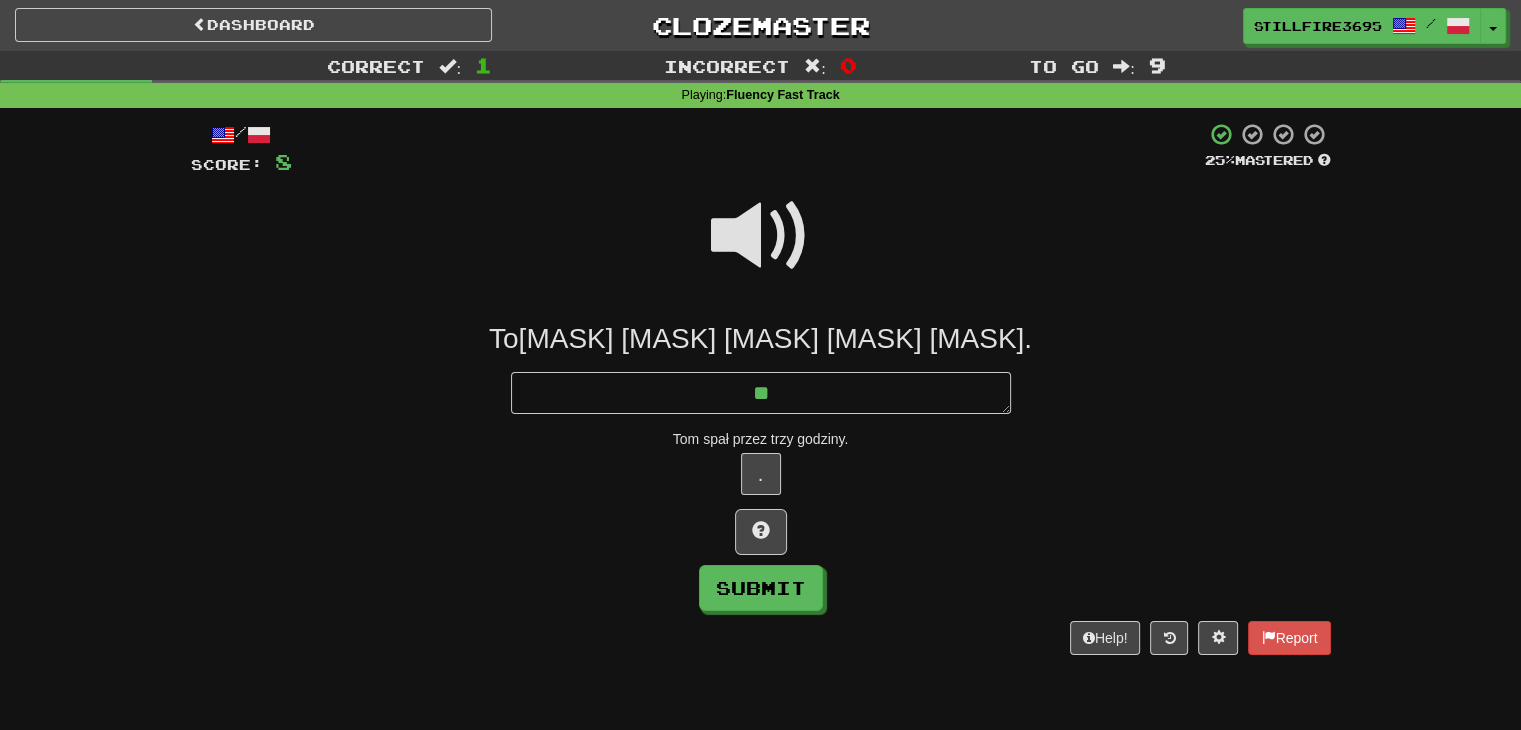 type on "*" 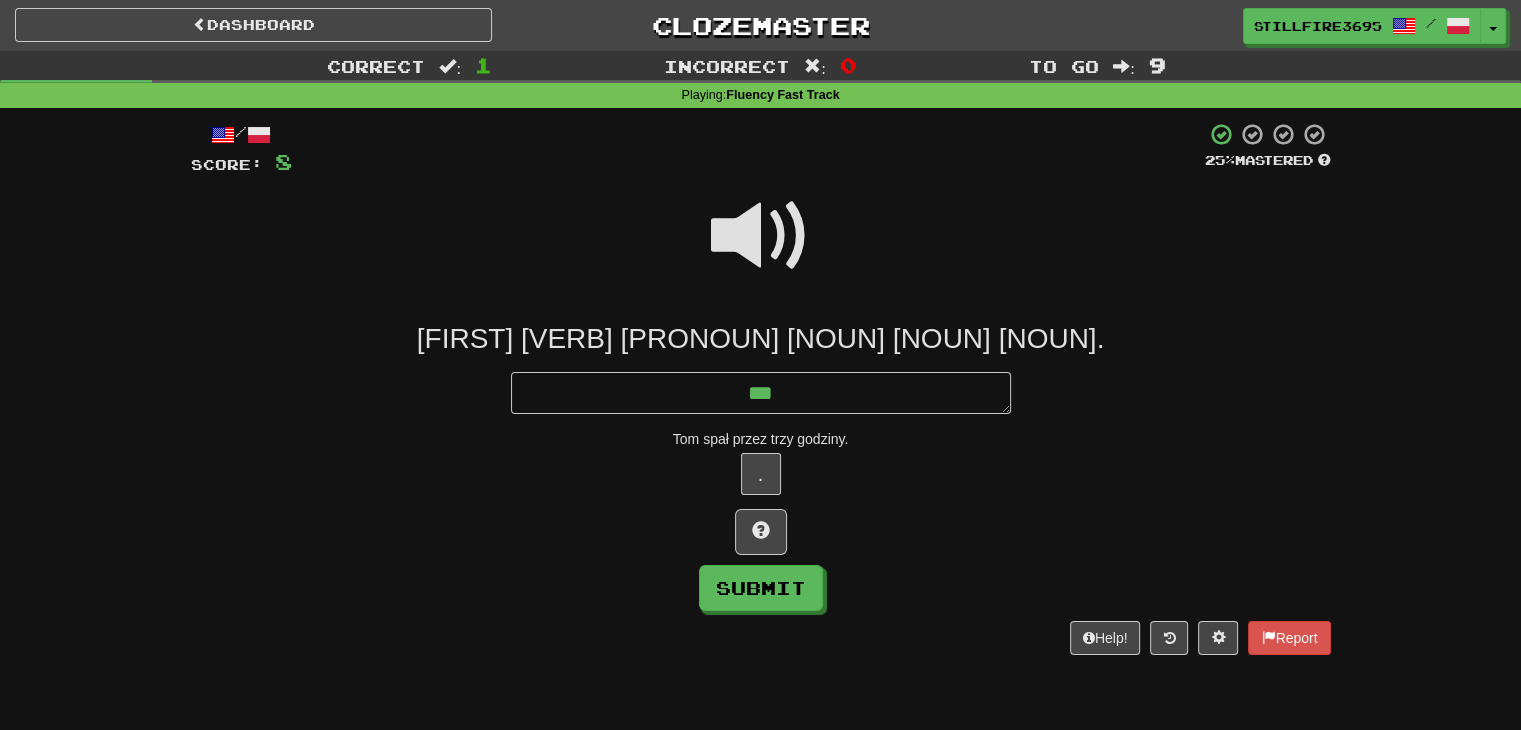 type on "*" 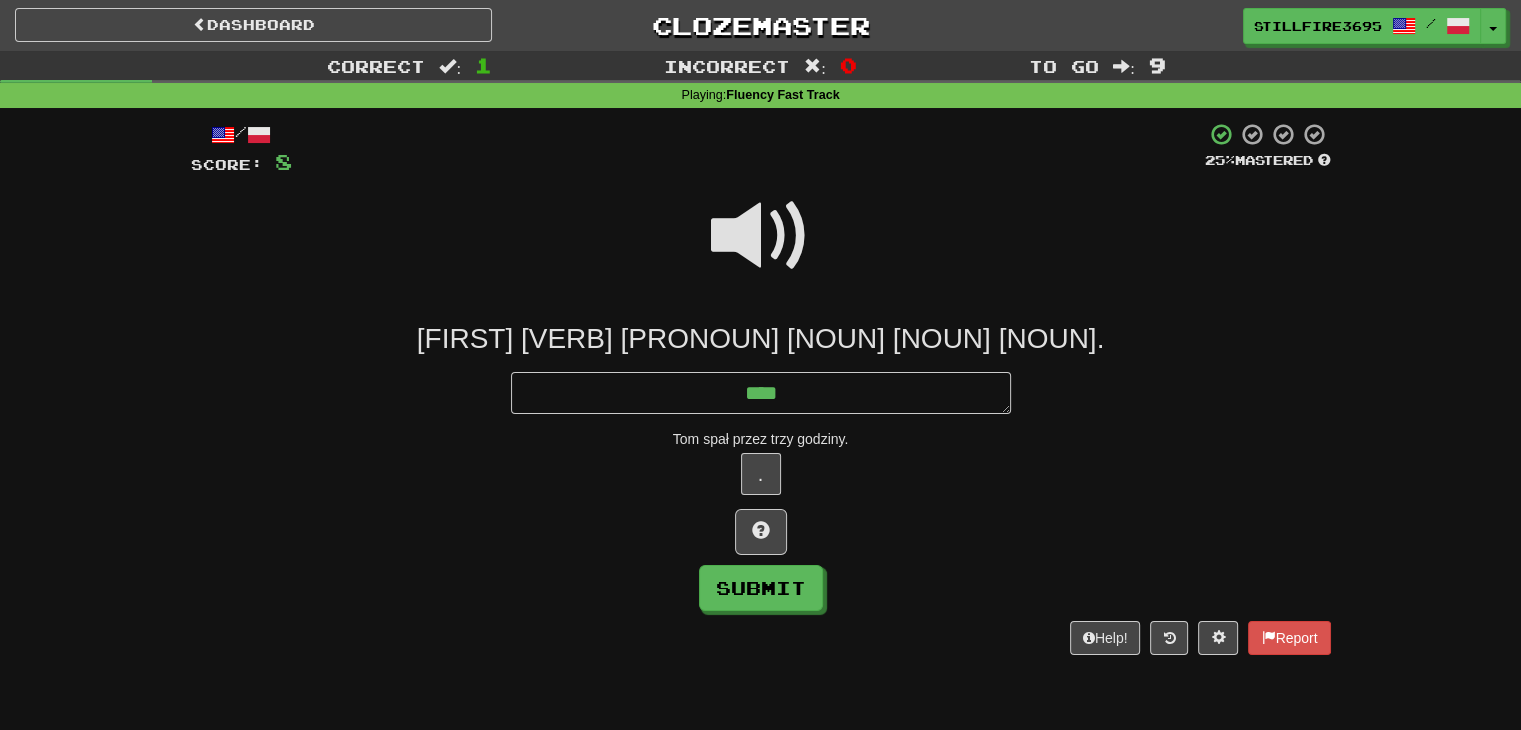 type on "*" 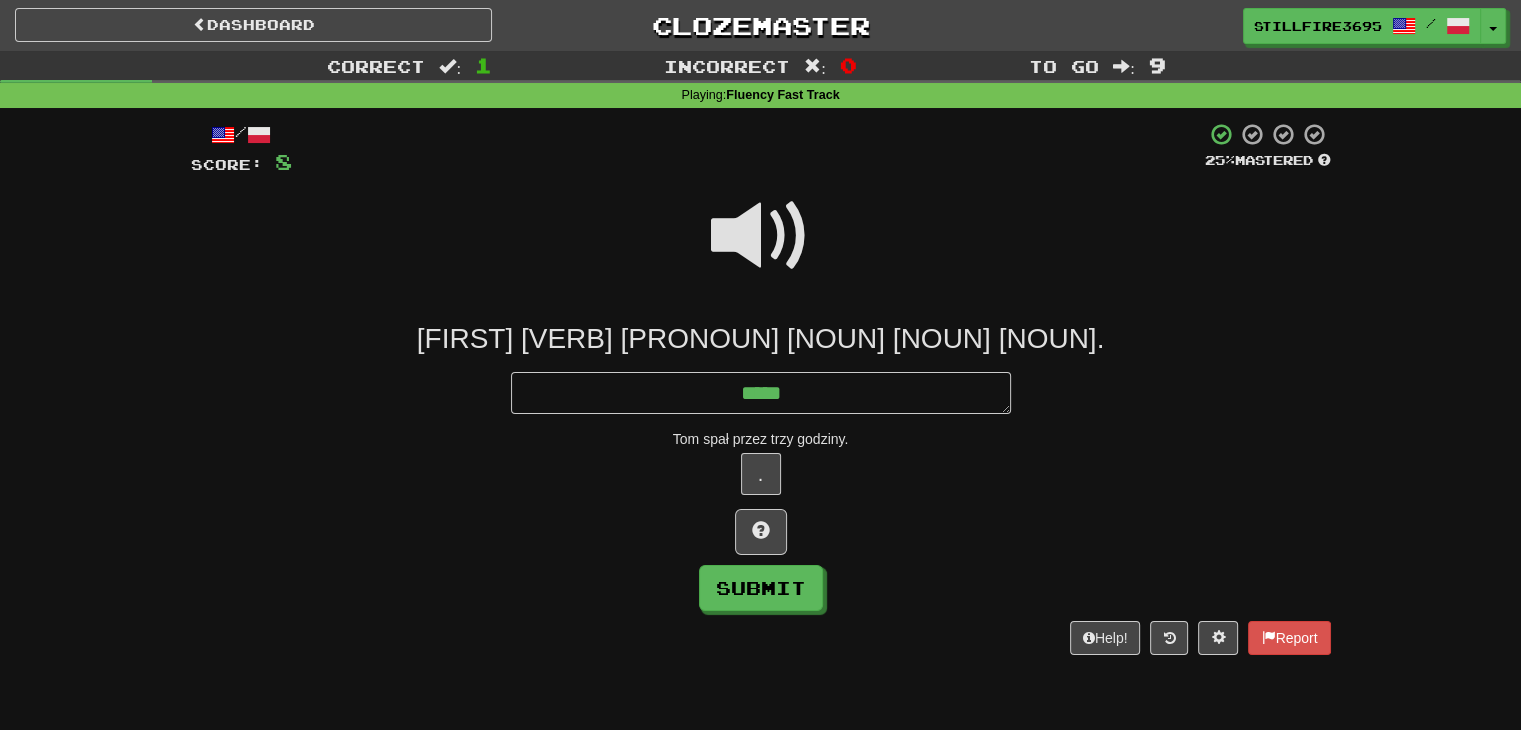 type on "*" 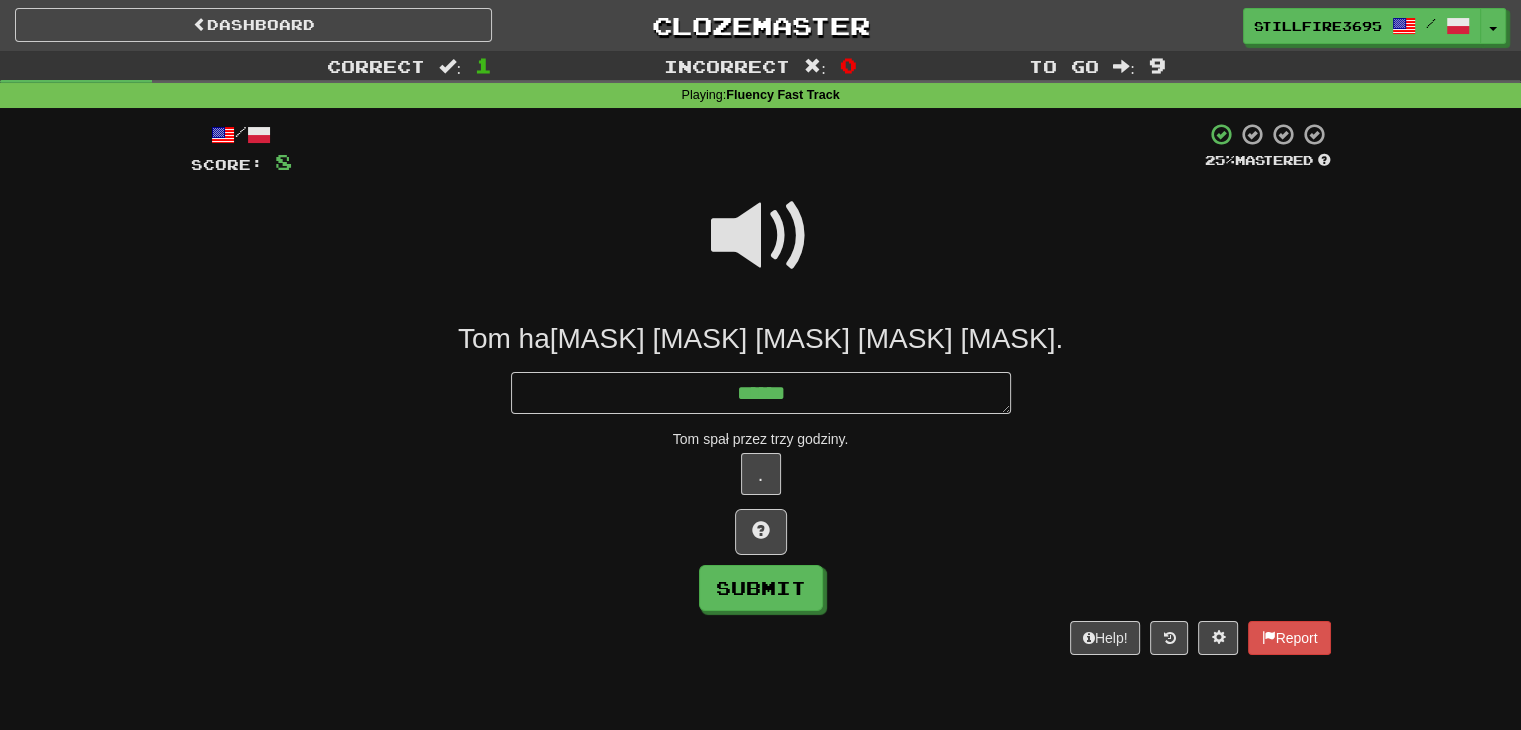 type on "*" 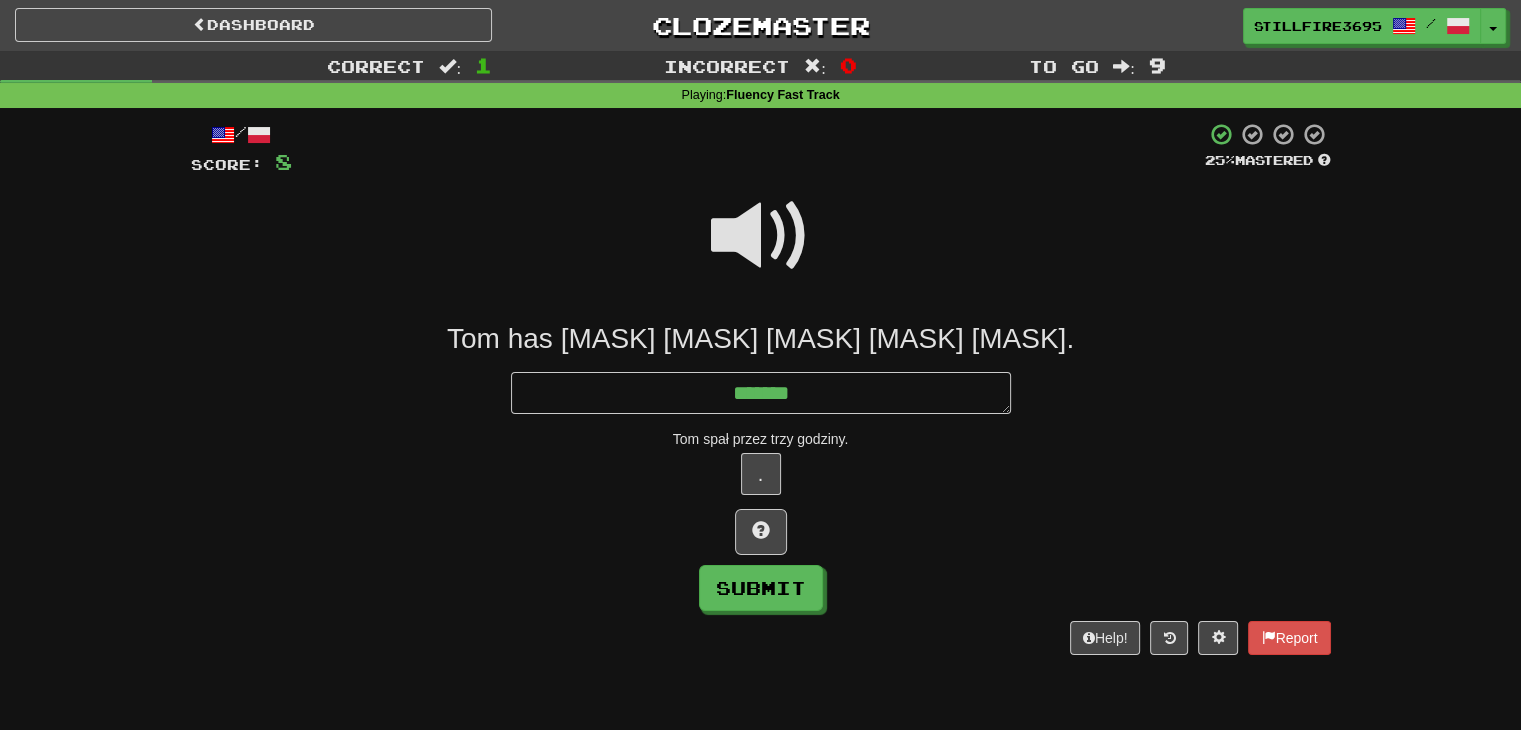type on "*" 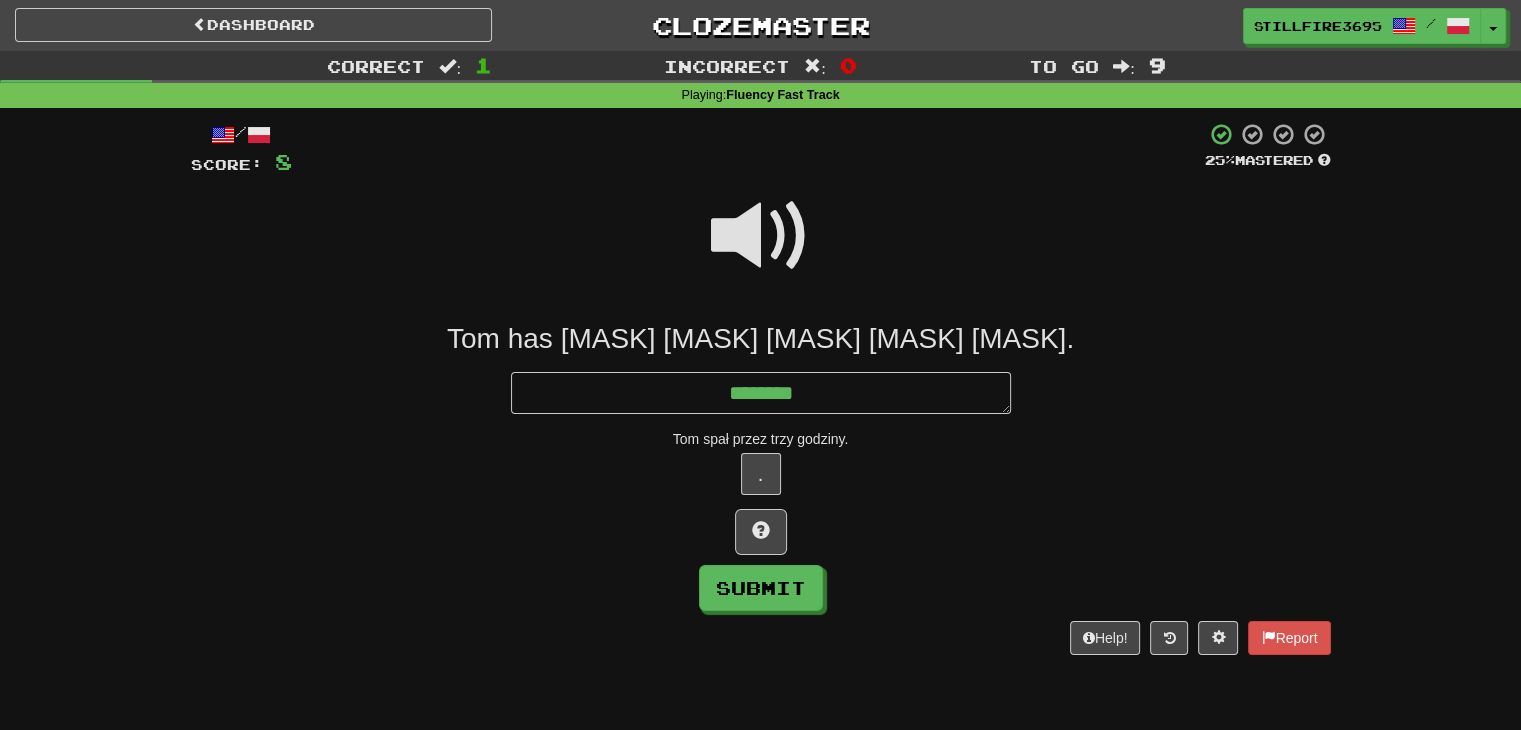 type on "*" 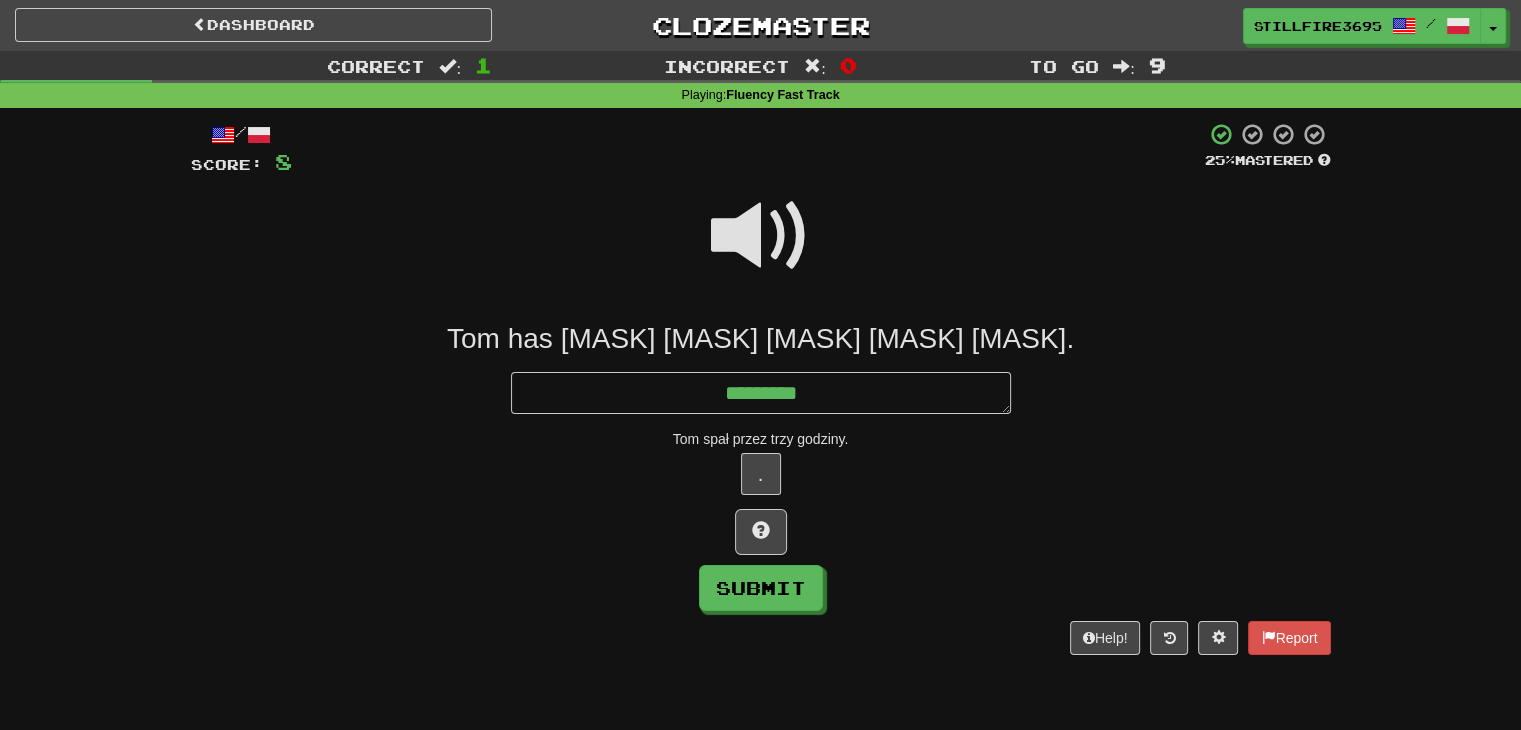 type on "*" 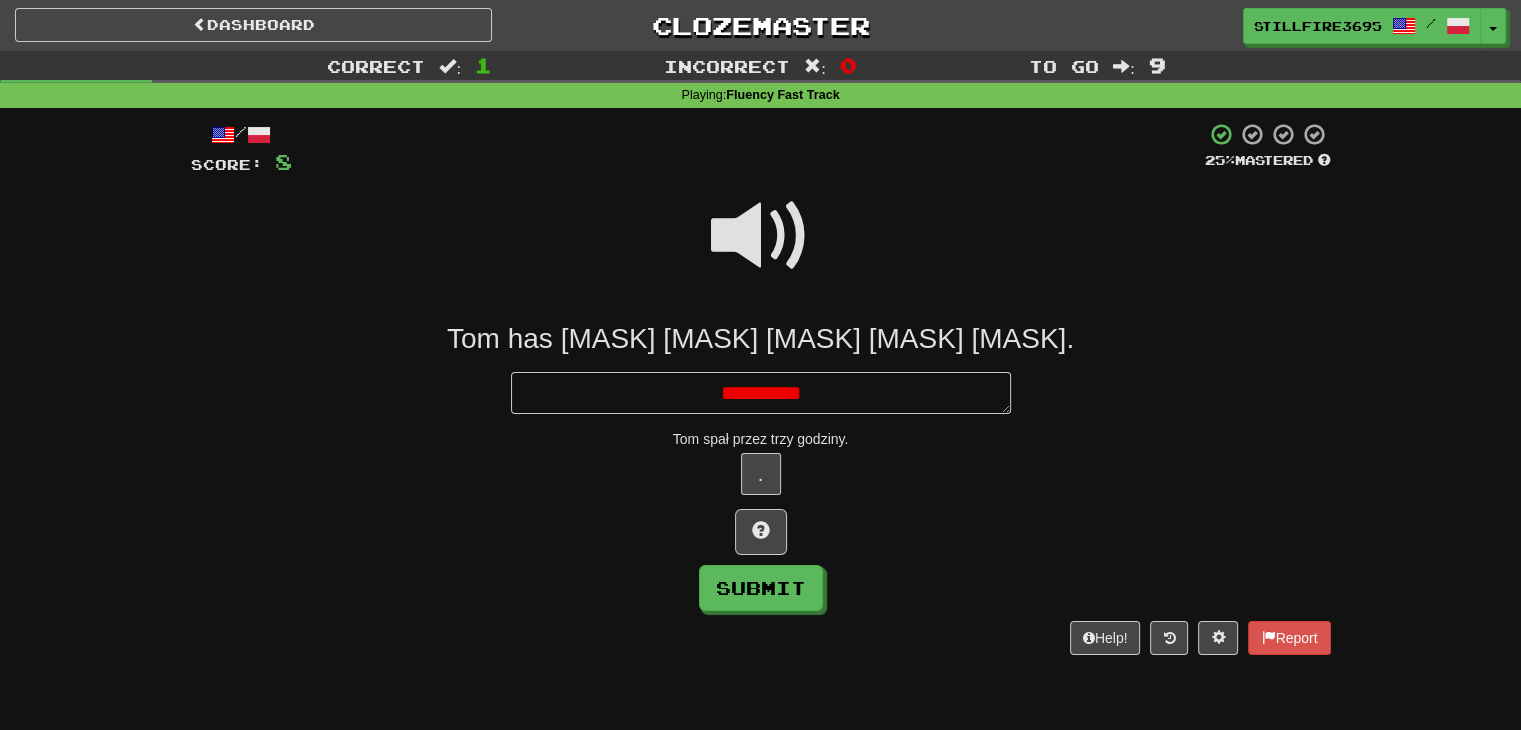 type on "*" 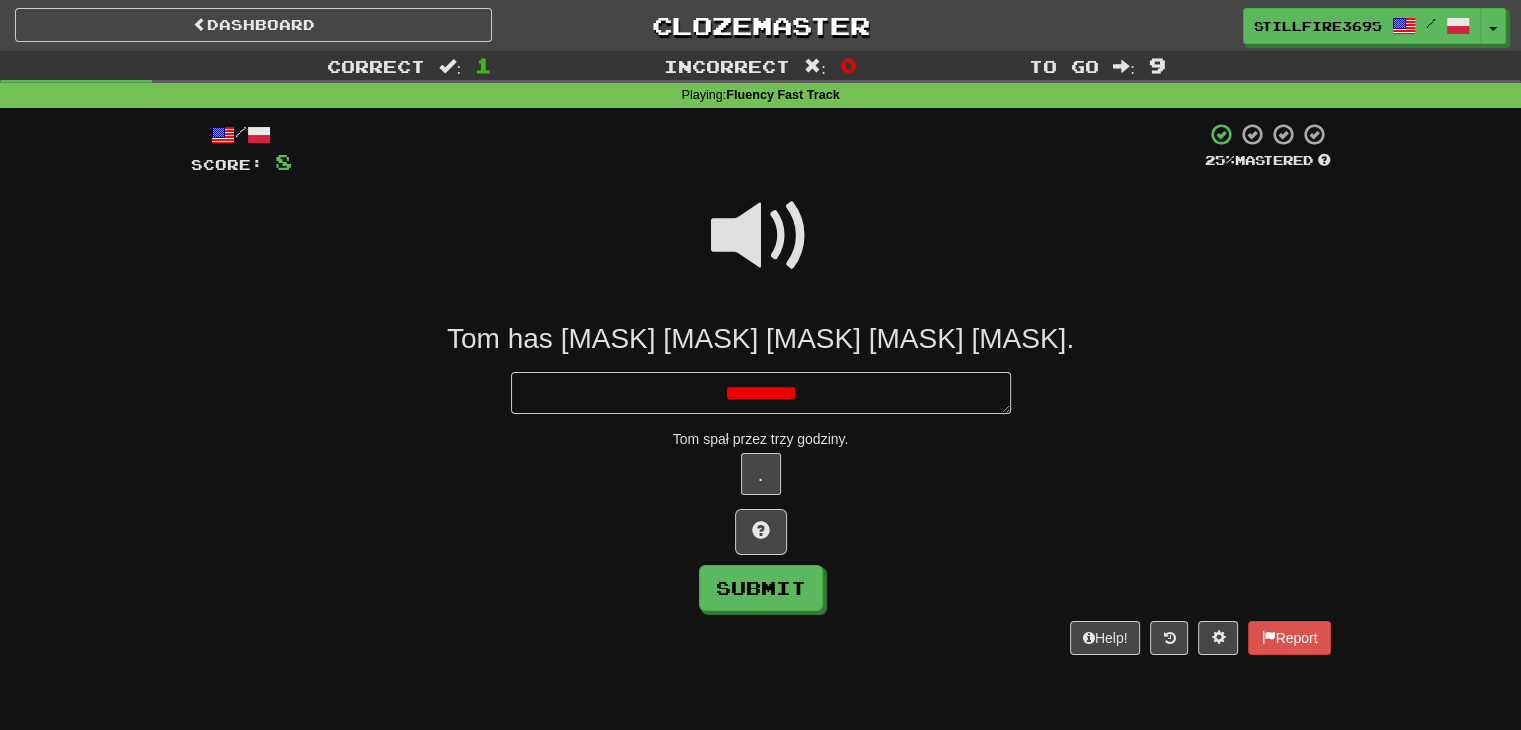 type on "*" 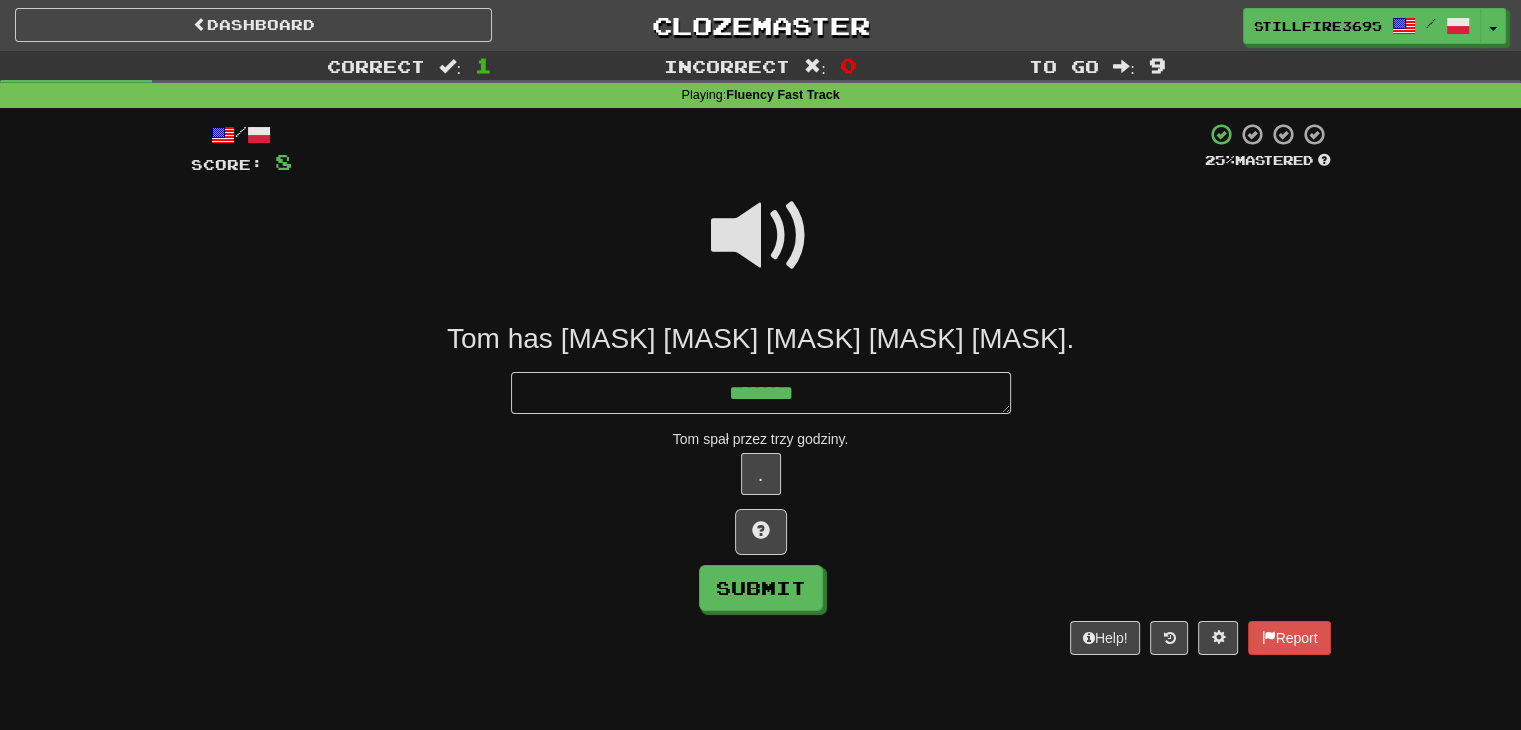 type on "*" 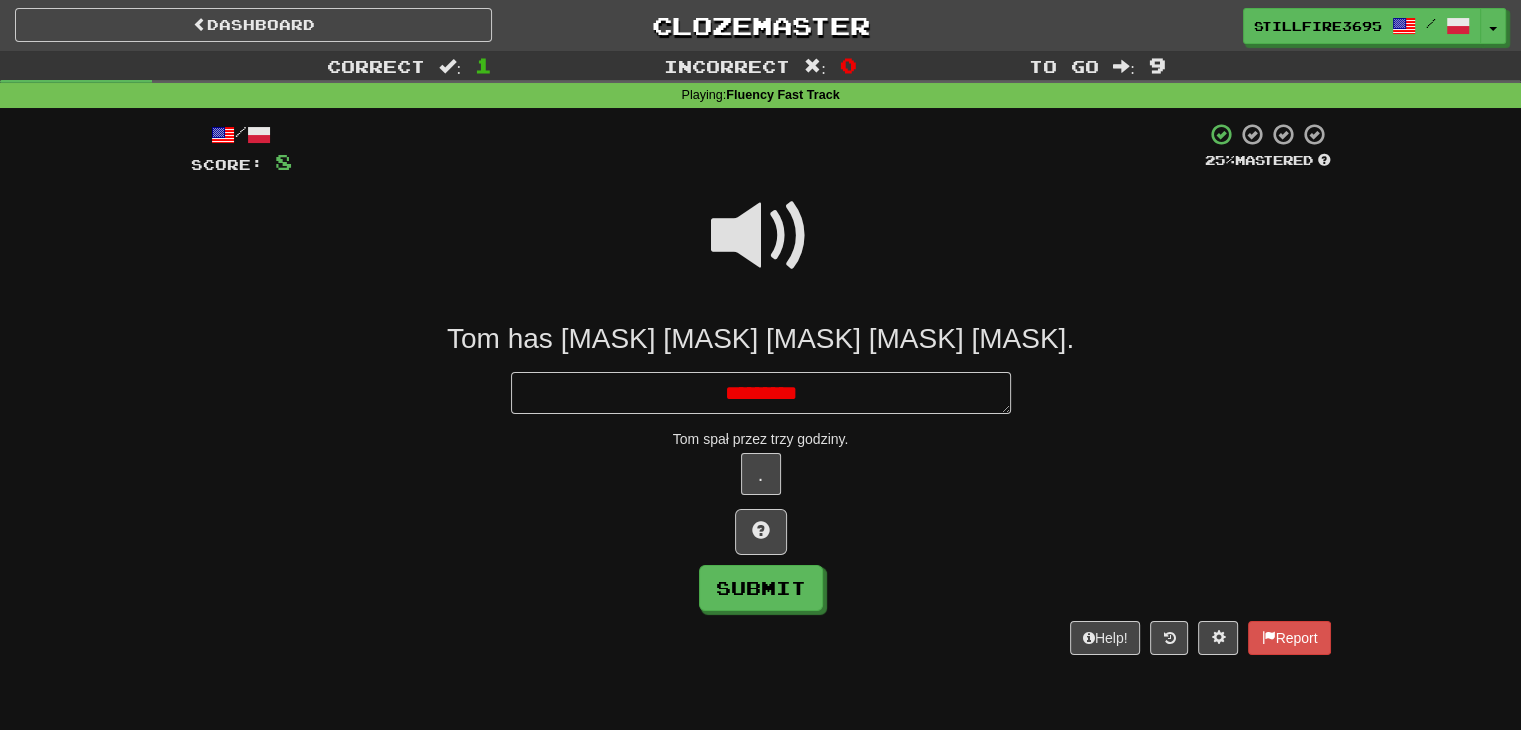 type on "*" 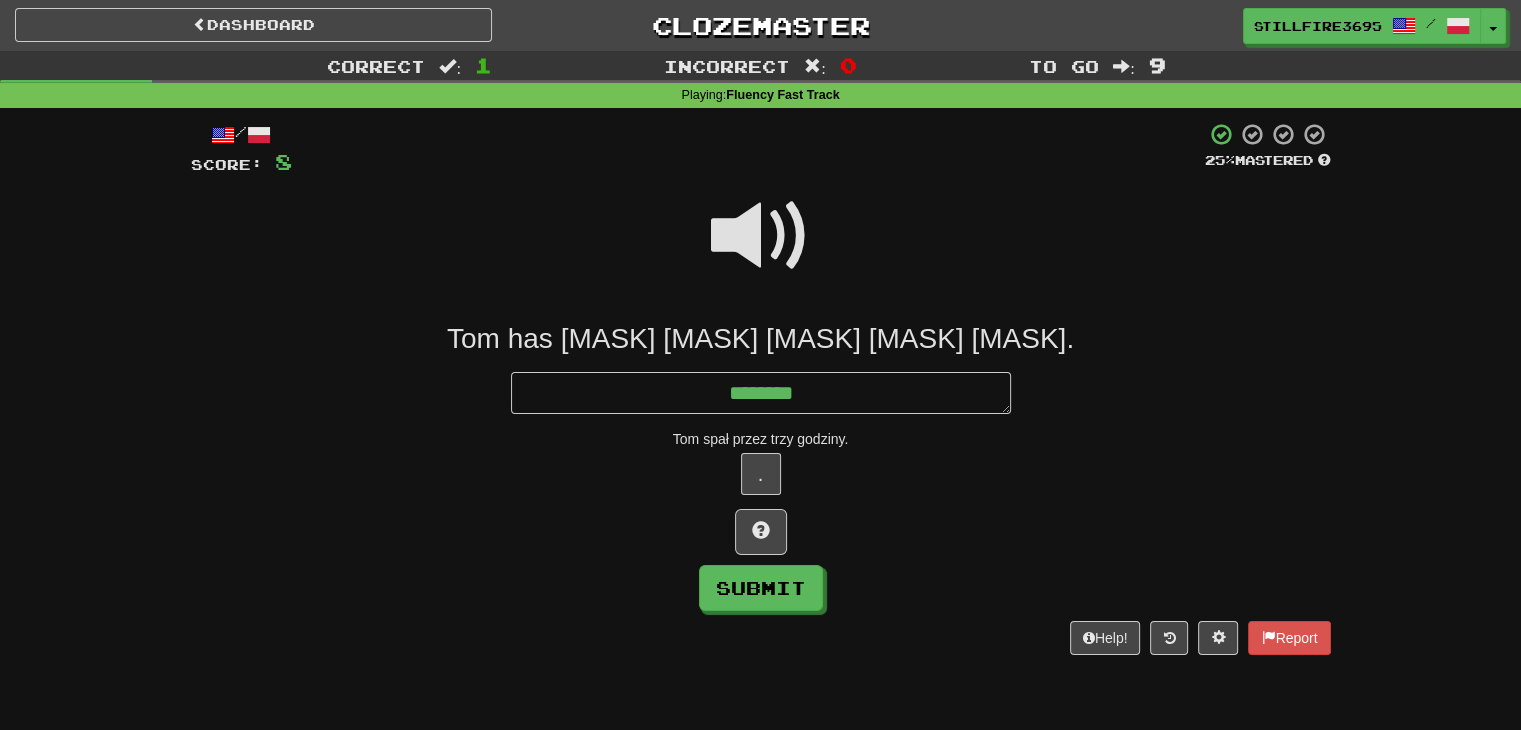 type on "*" 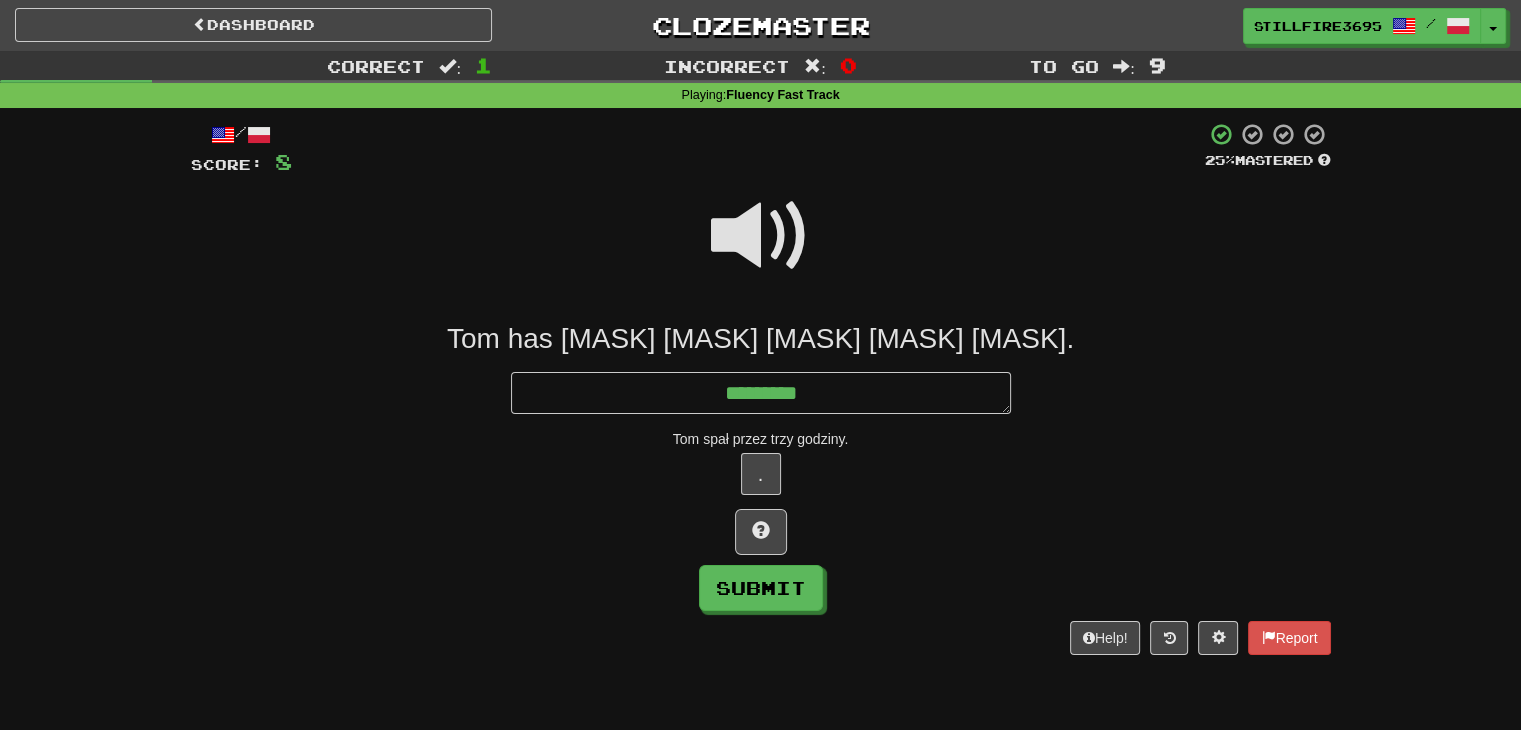 type on "*" 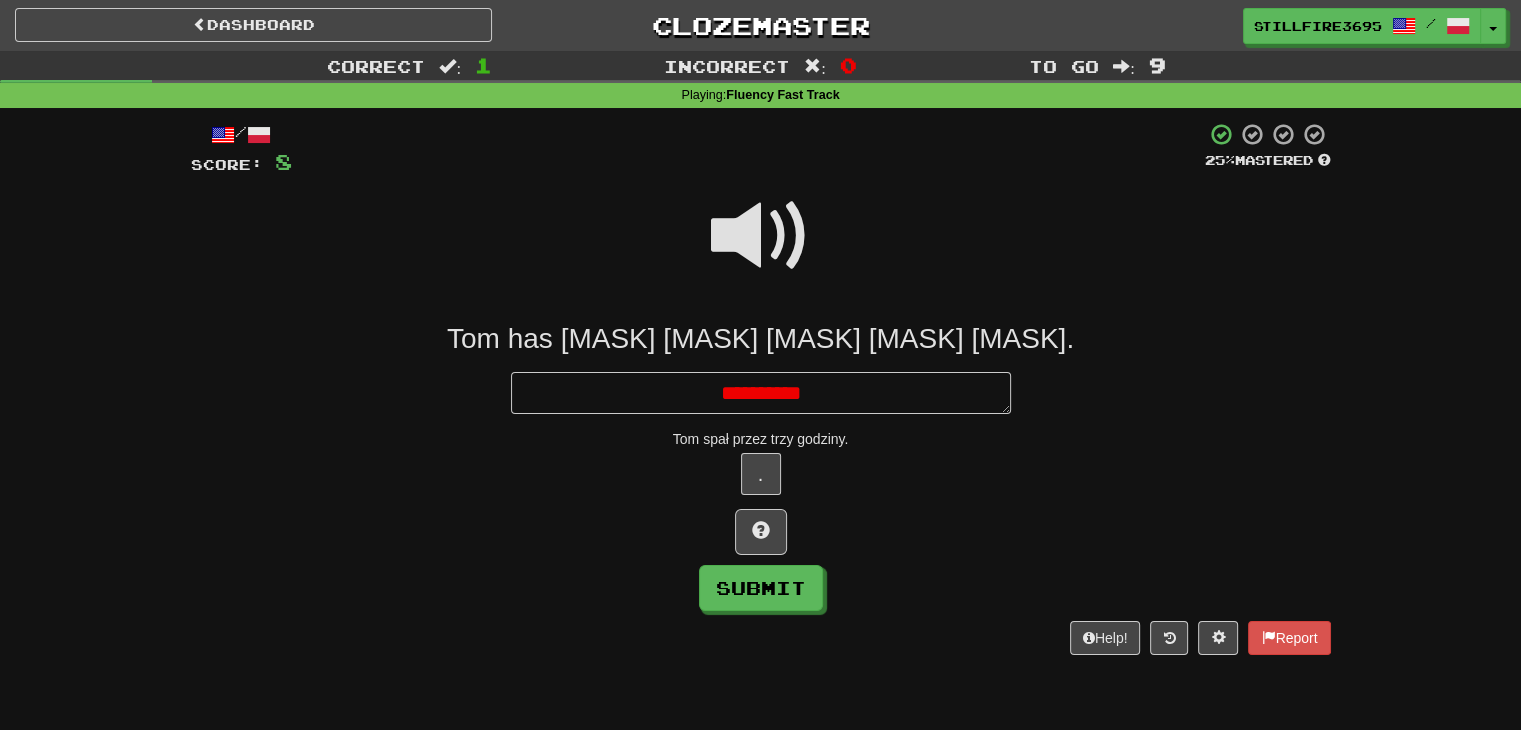 type on "*" 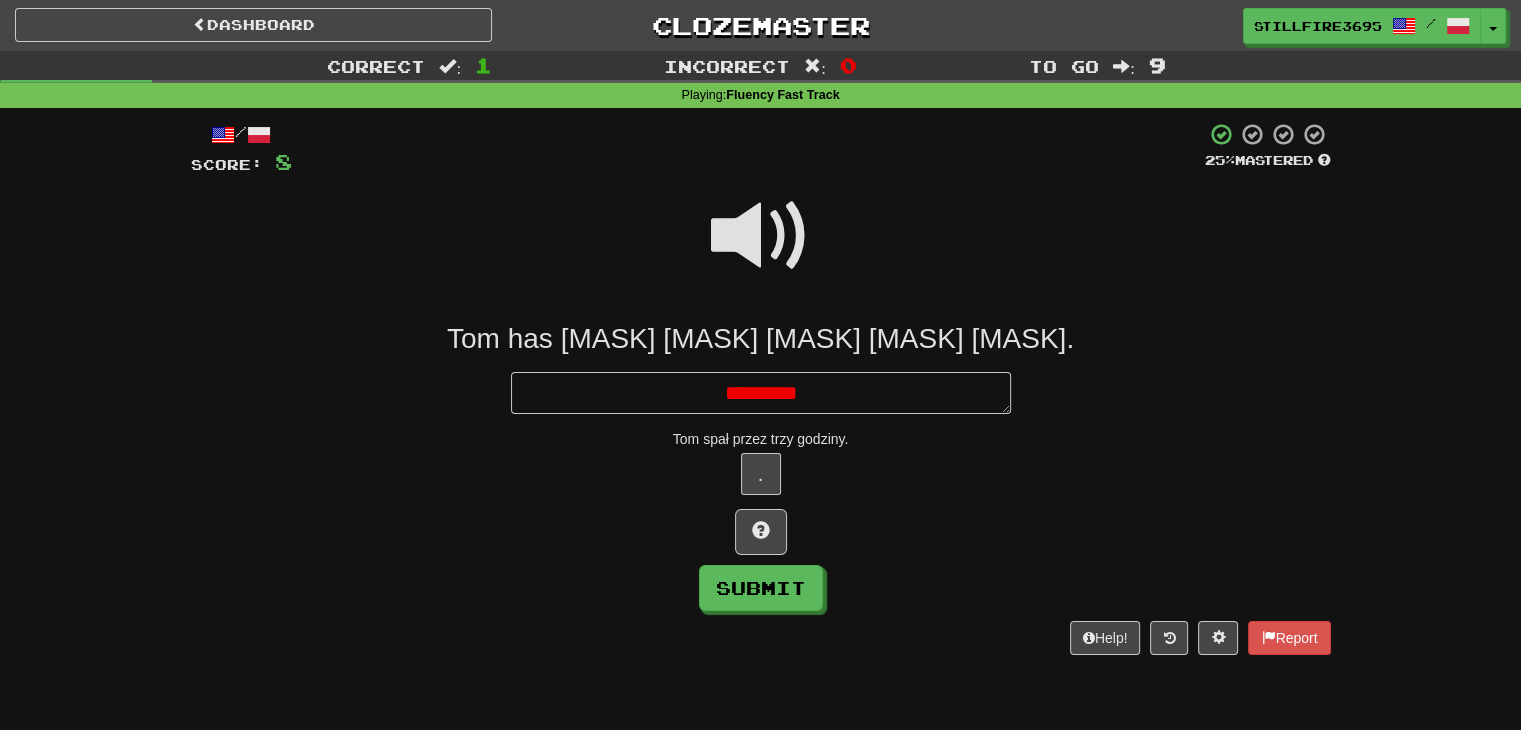 type on "*" 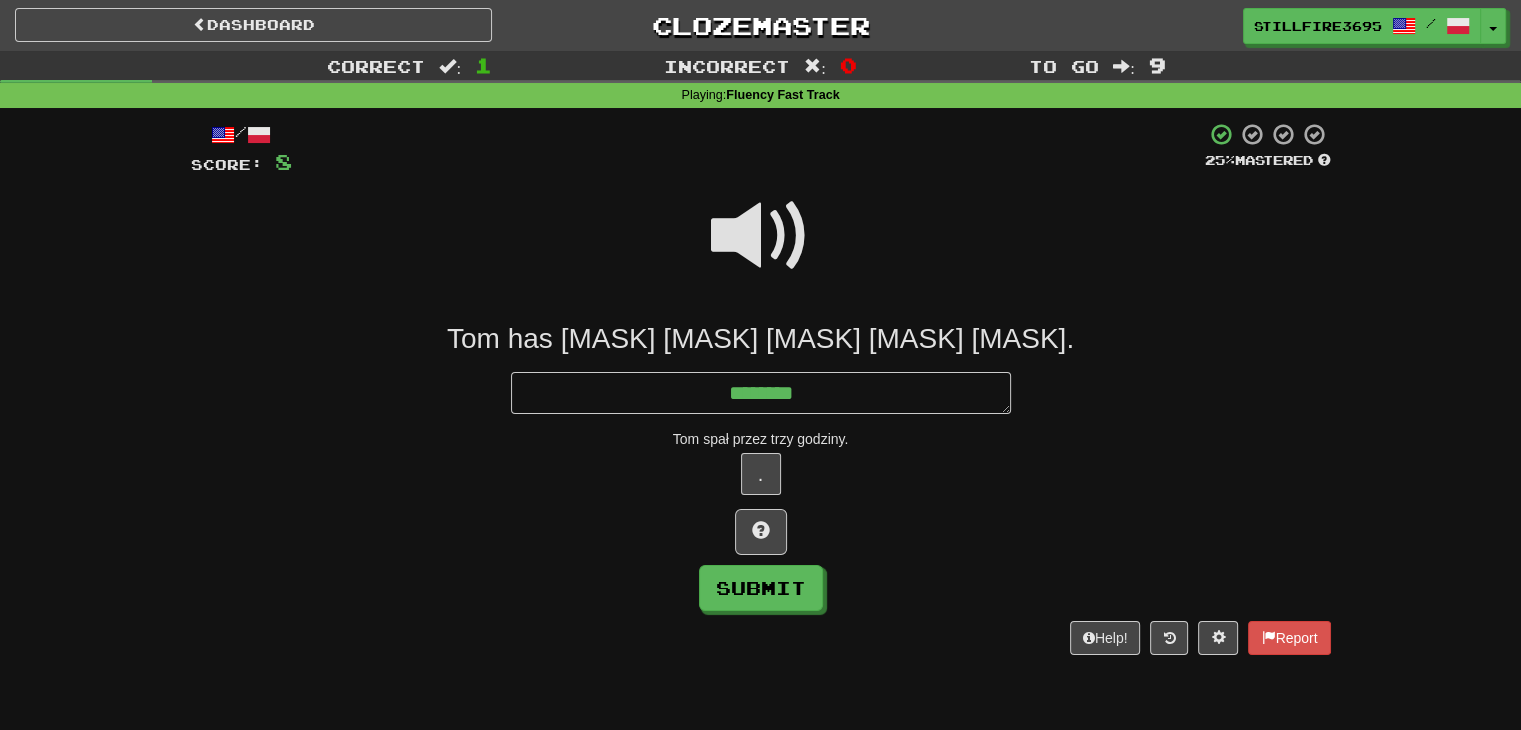 type on "*******" 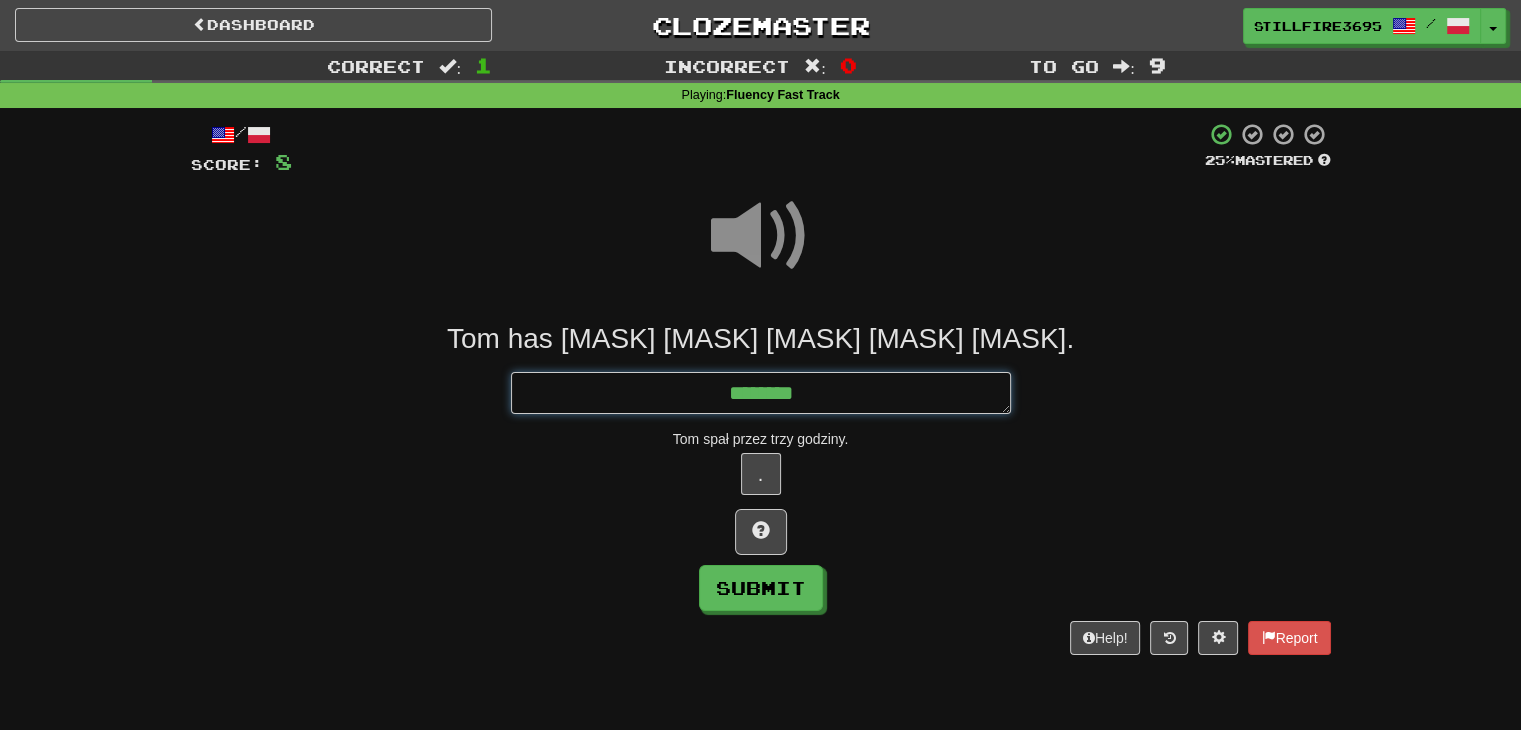 click on "*******" at bounding box center (761, 393) 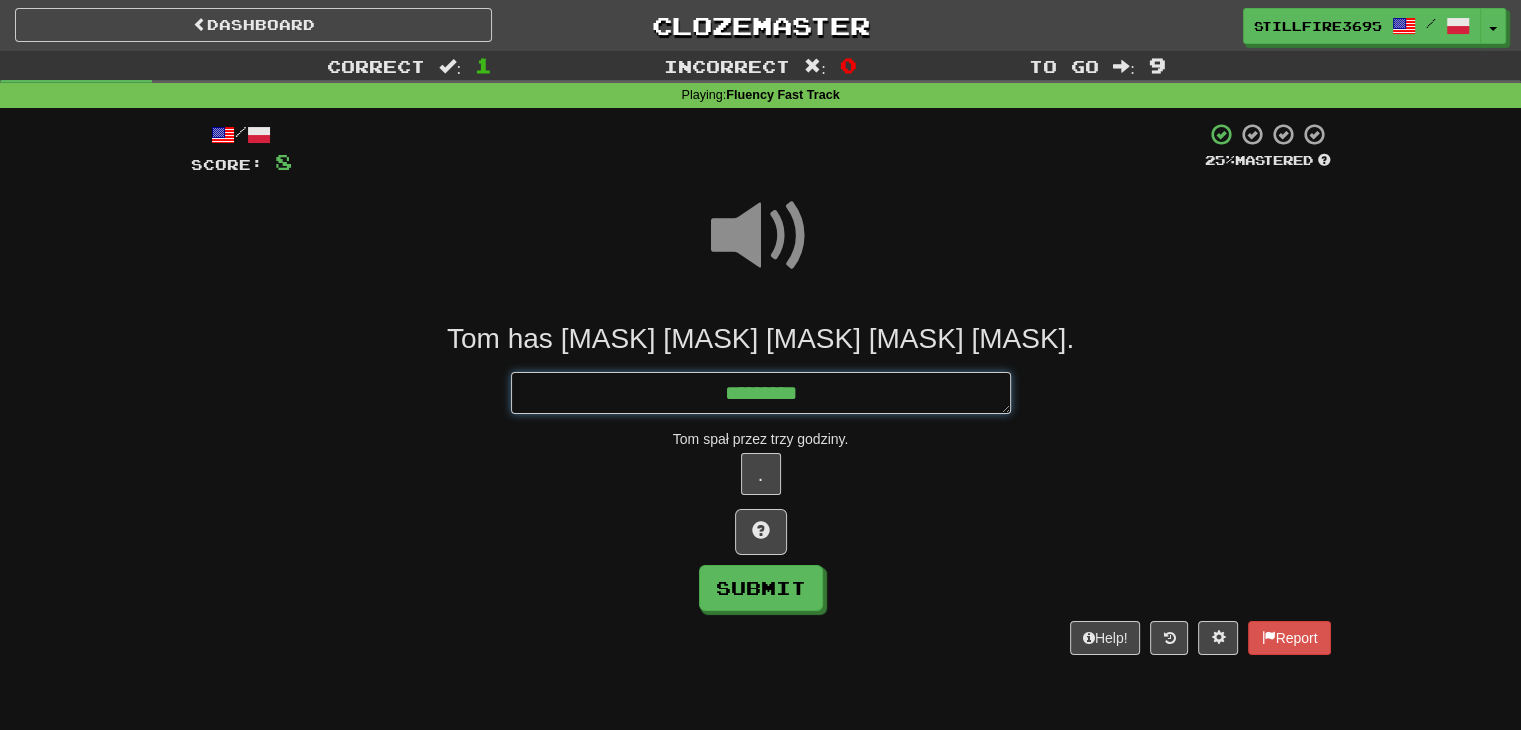 type on "*" 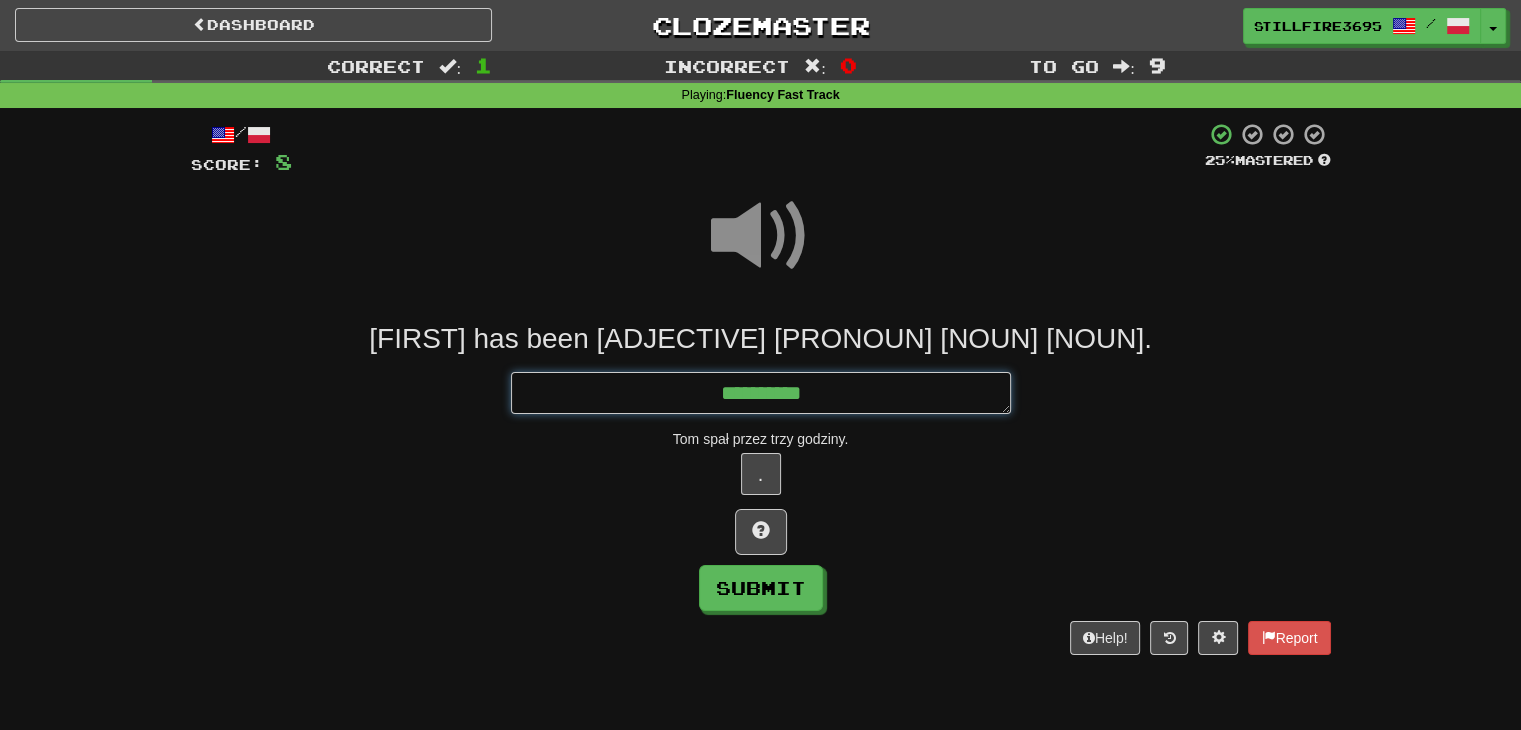 type on "*" 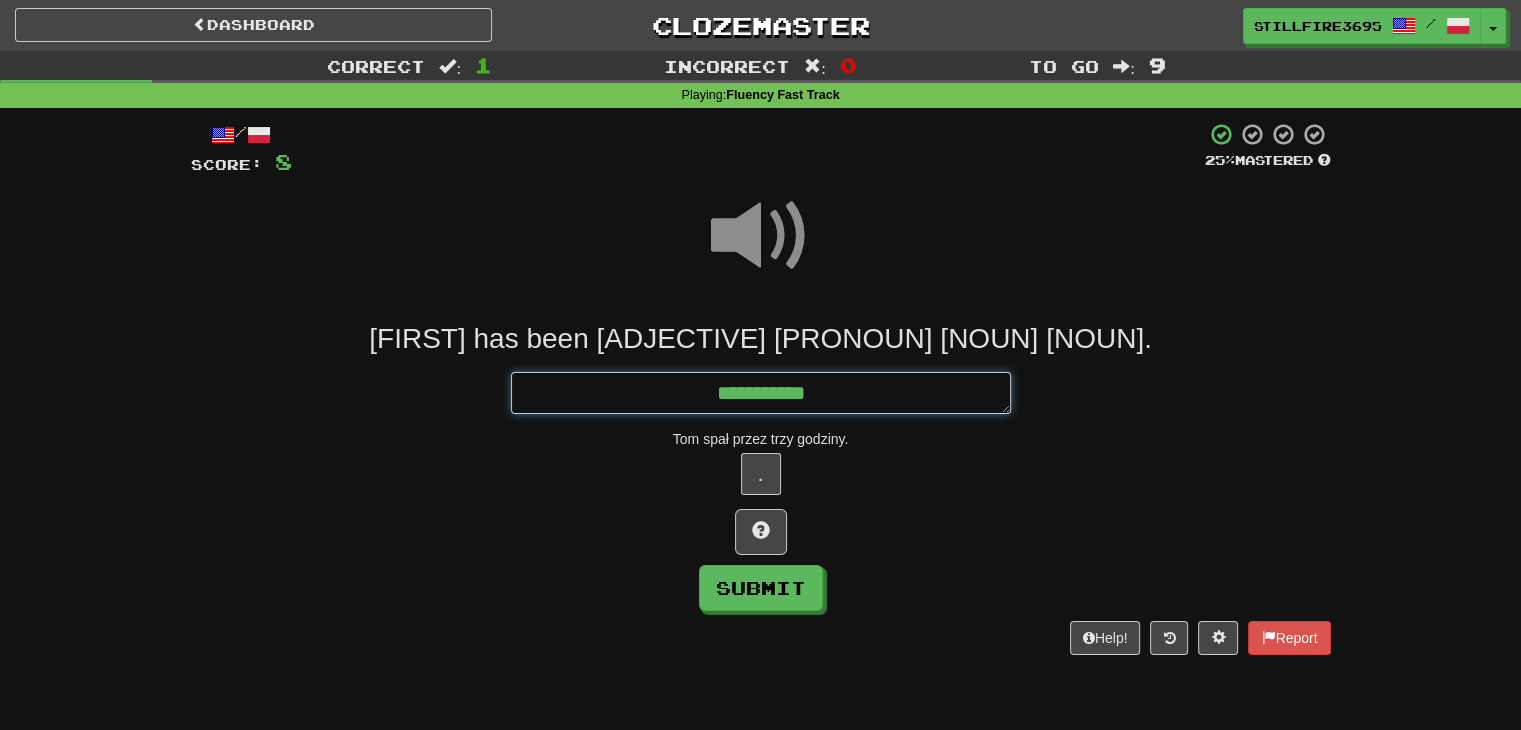 type on "**********" 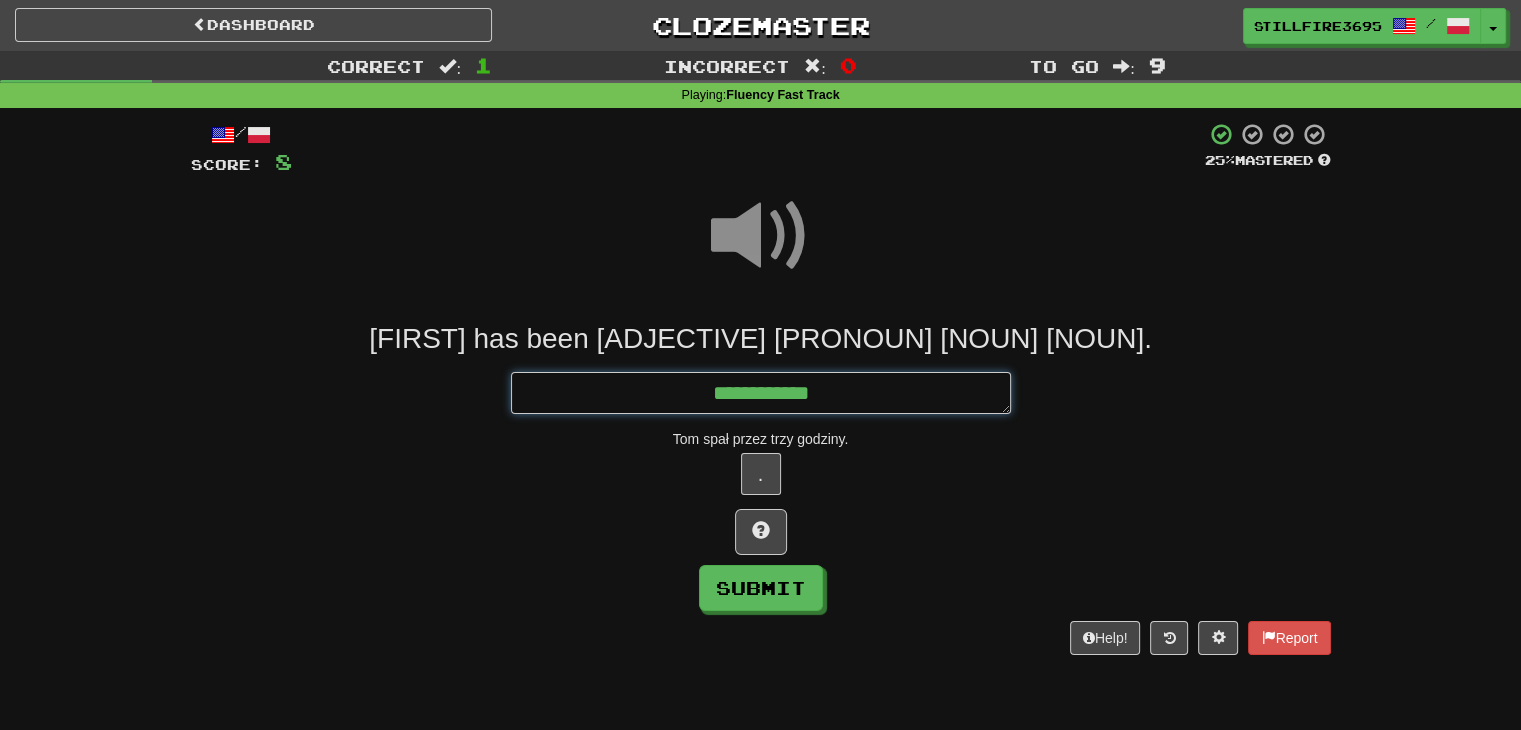 type on "*" 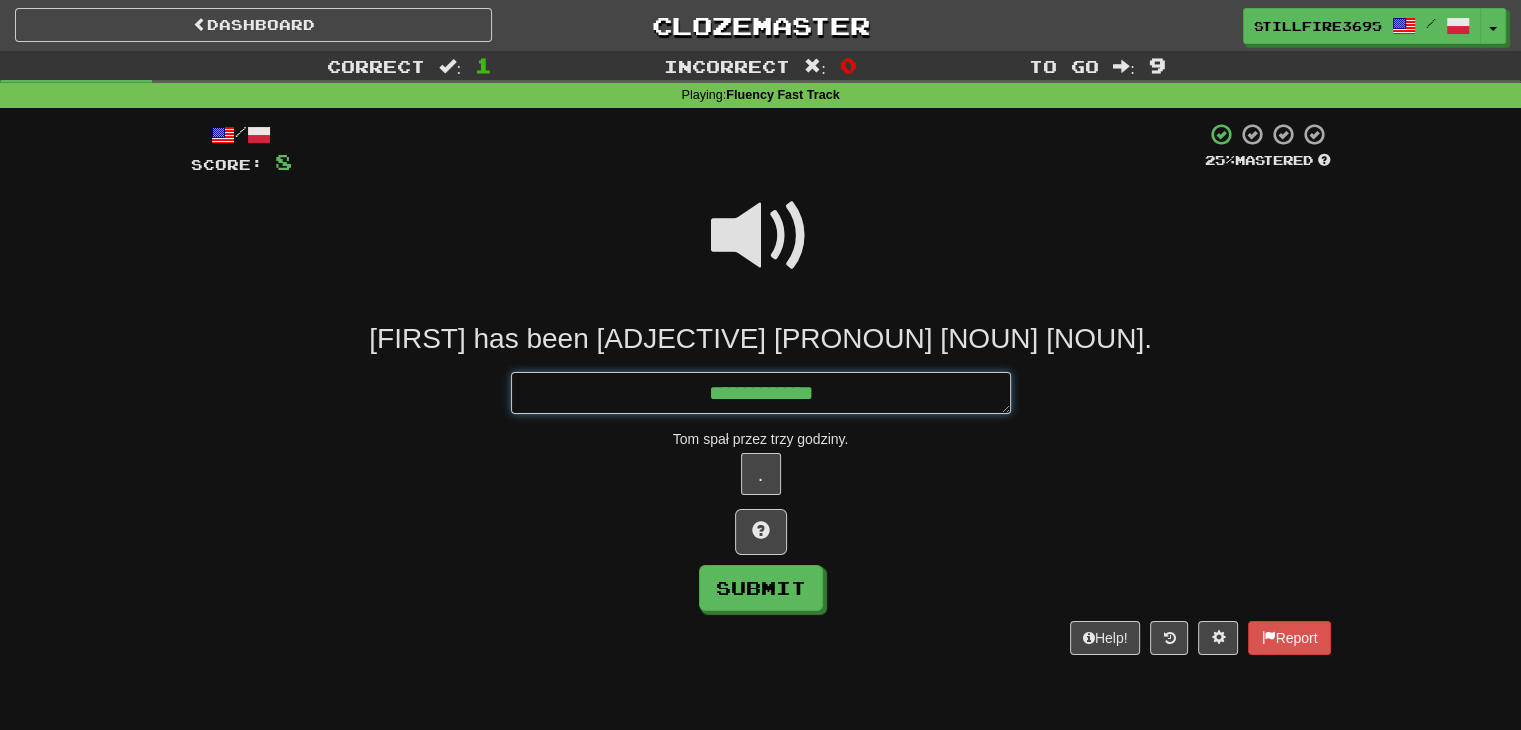 type on "*" 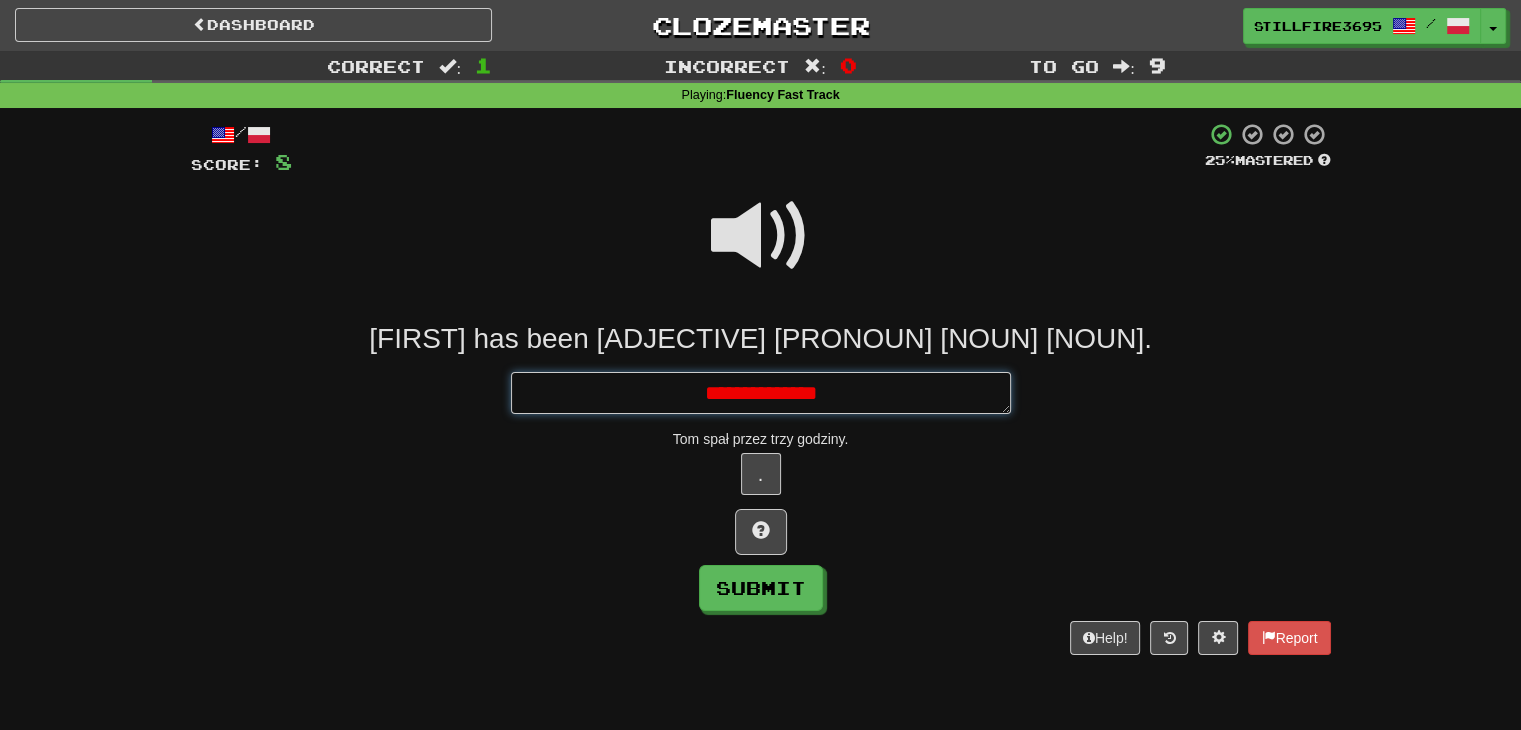 type on "*" 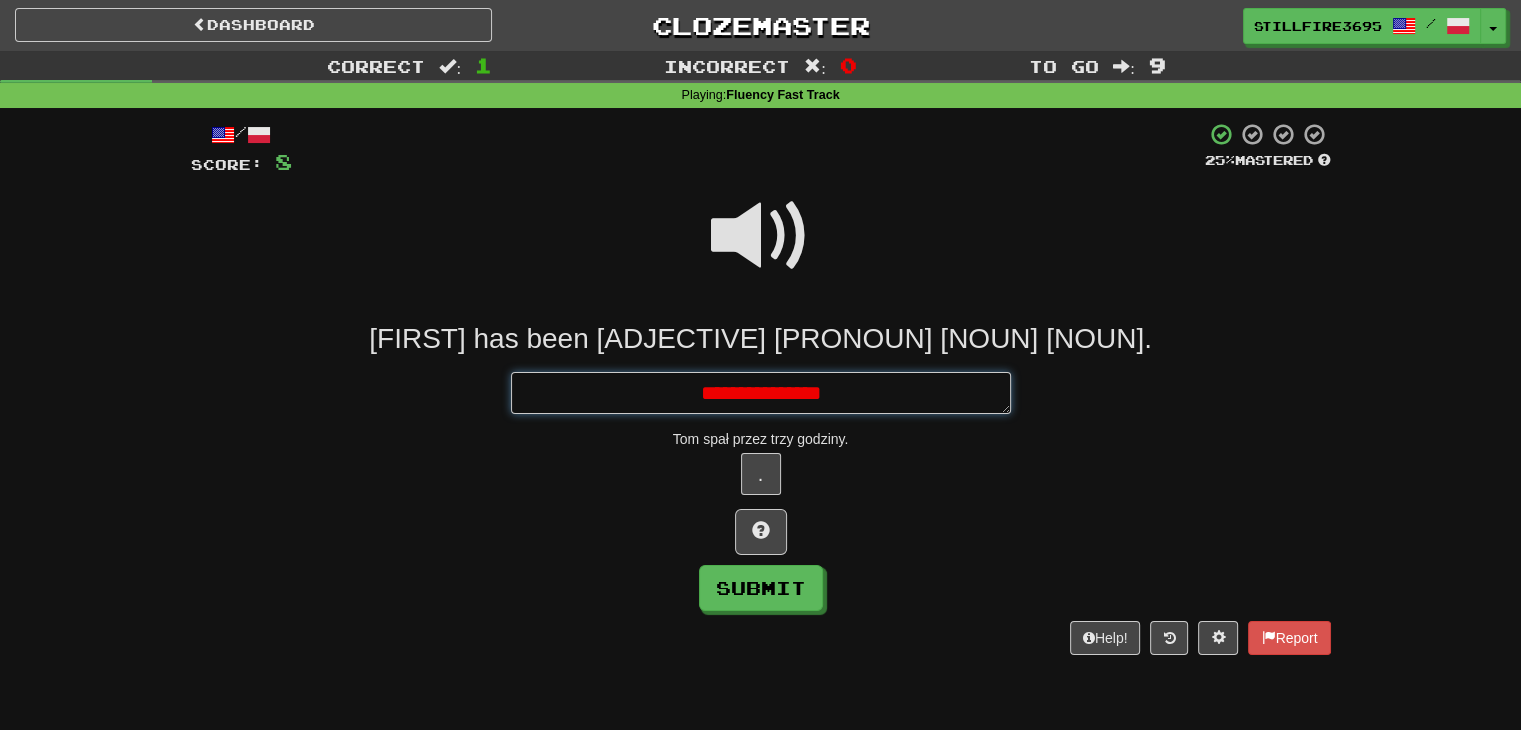 type on "*" 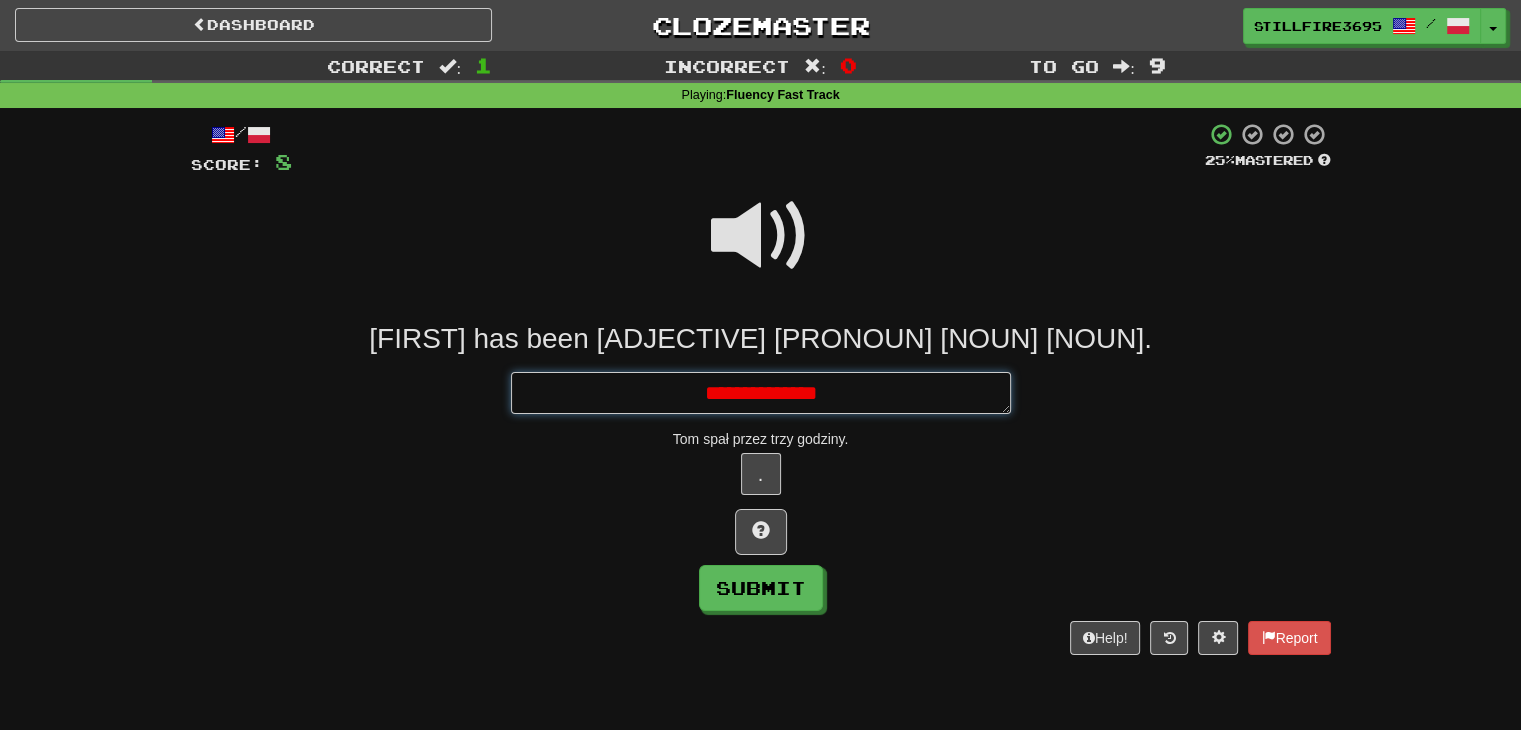type on "*" 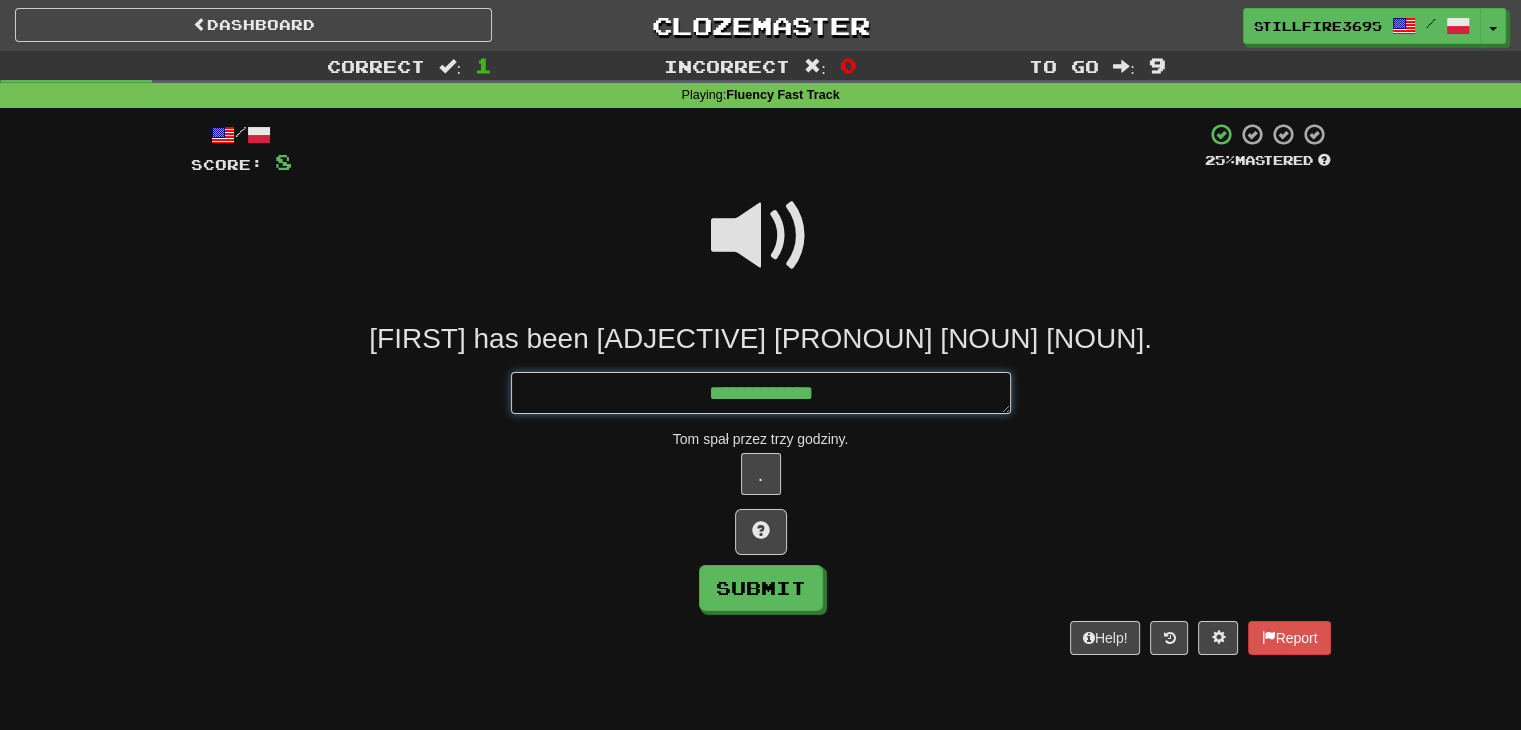 type on "*" 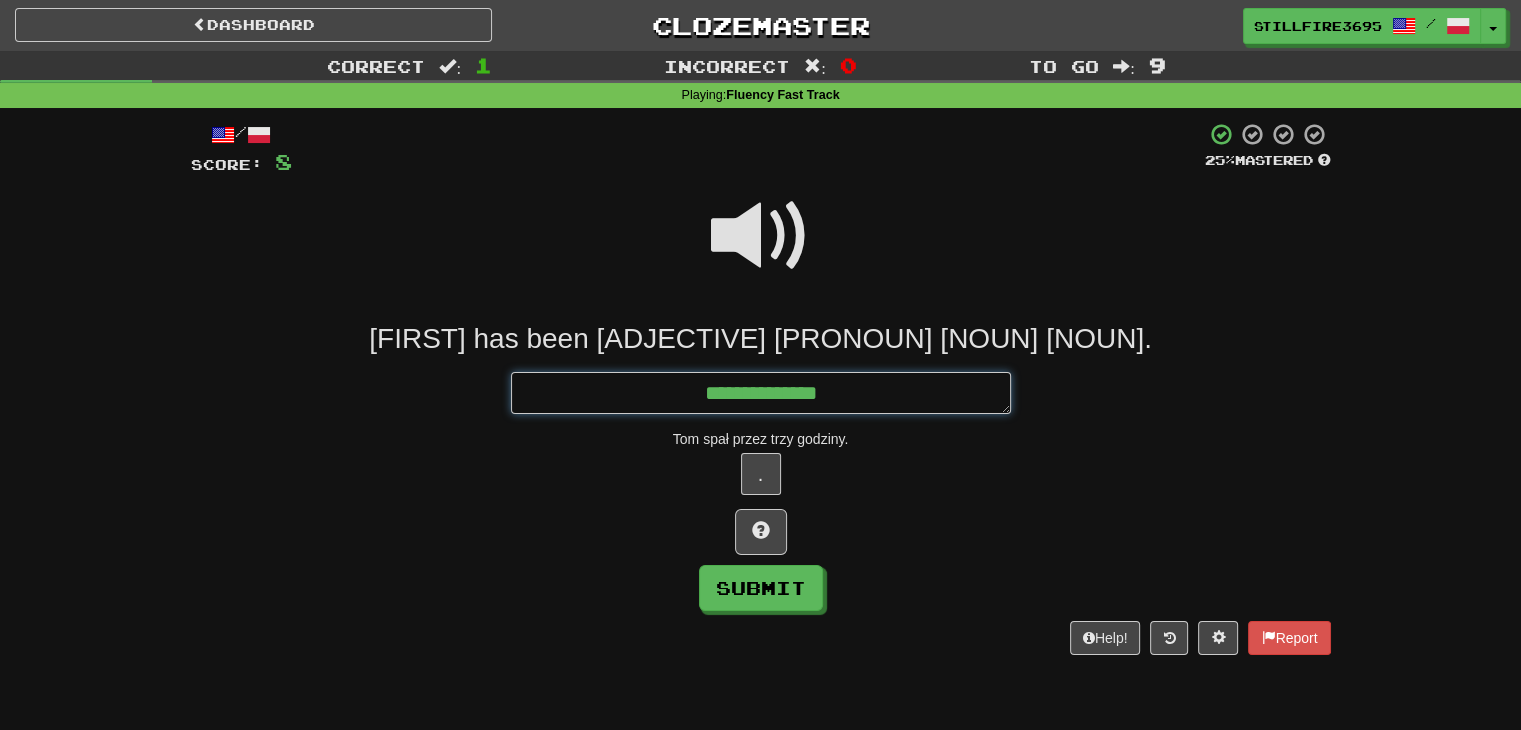 type on "*" 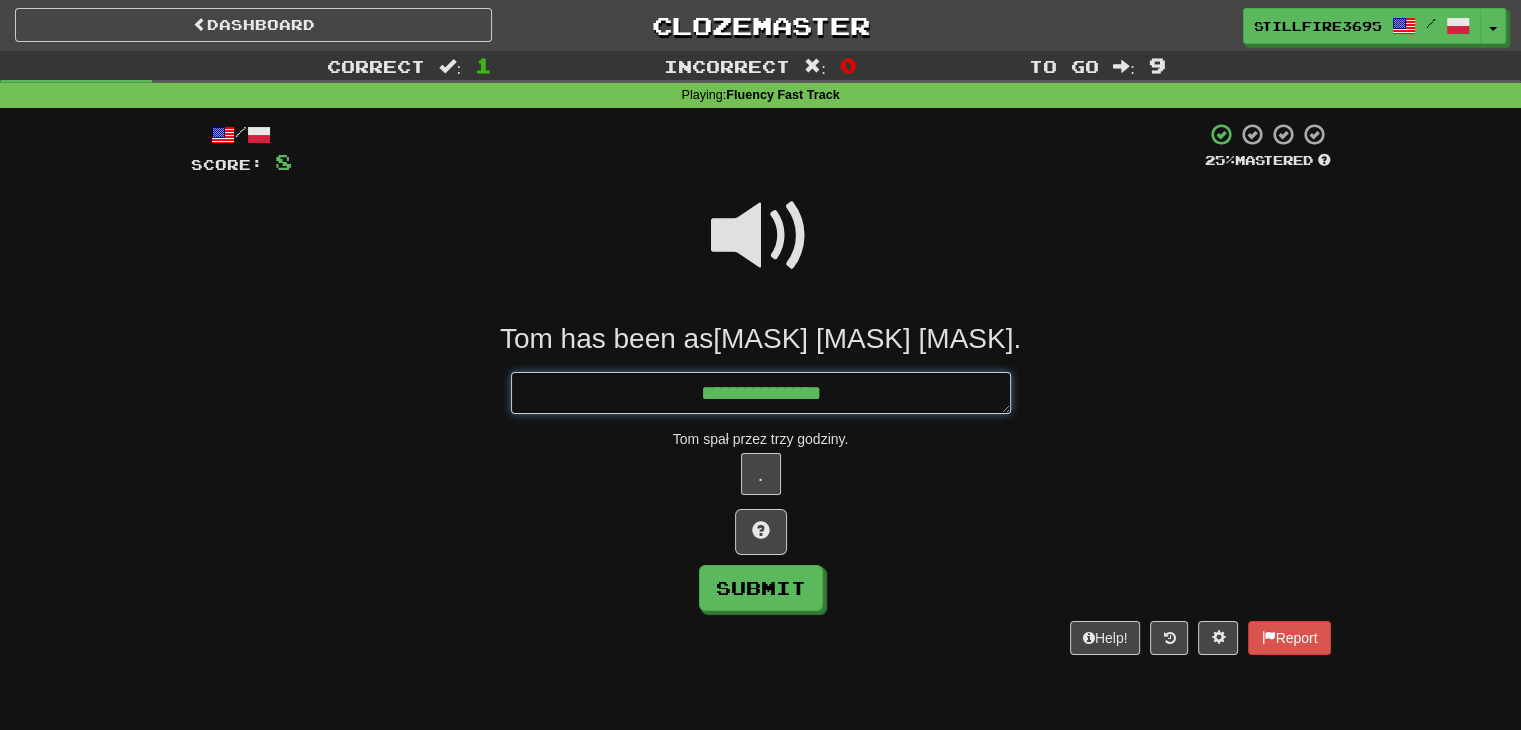 type on "*" 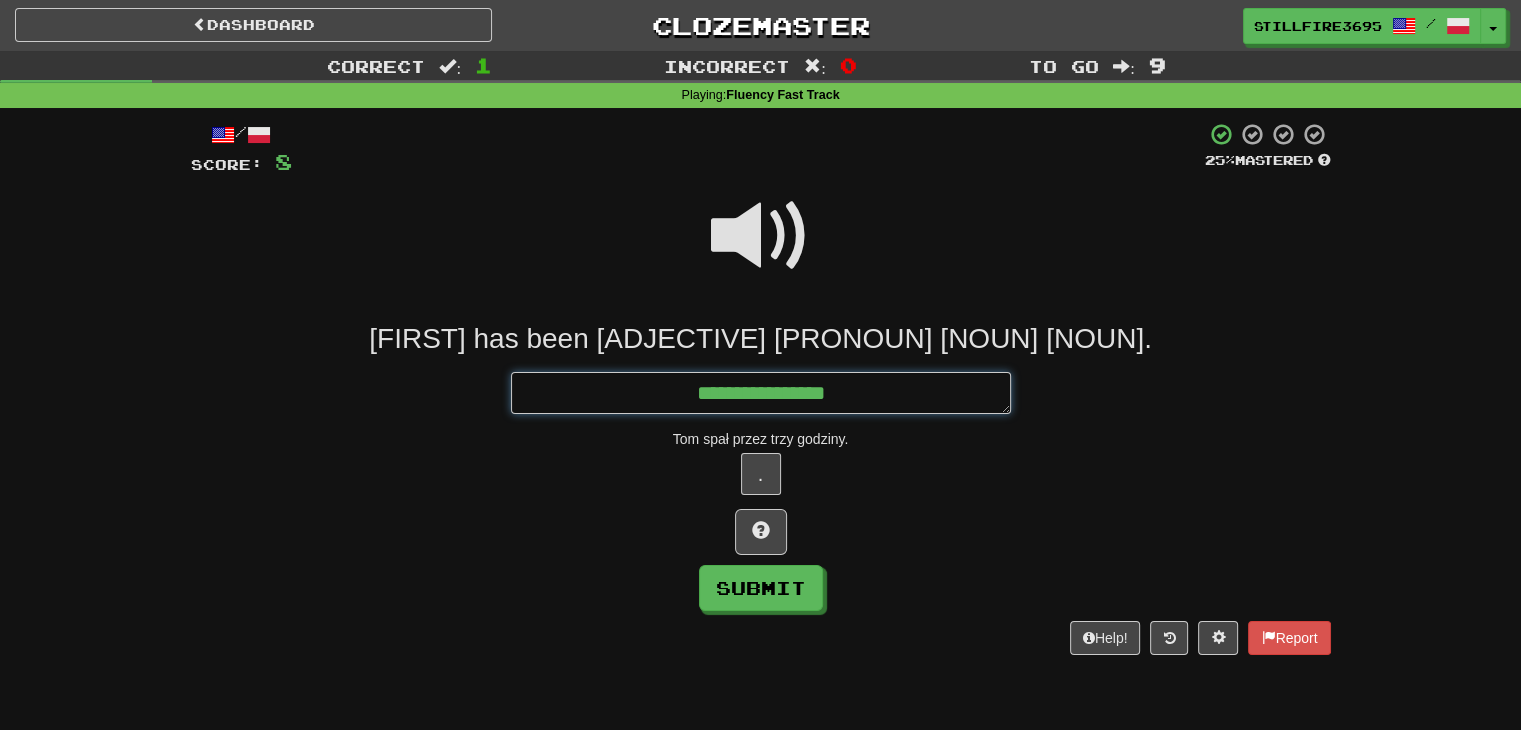 type on "*" 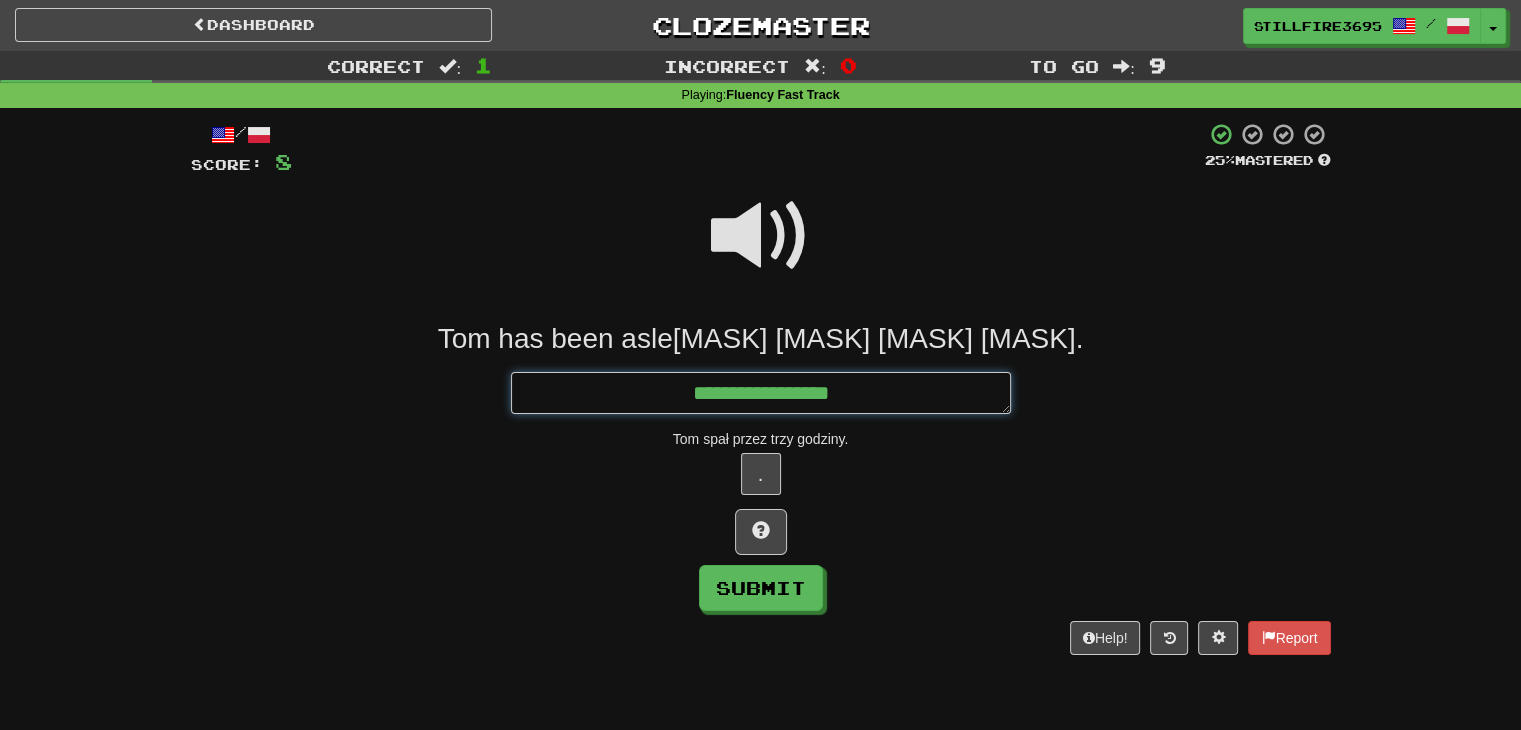 type on "*" 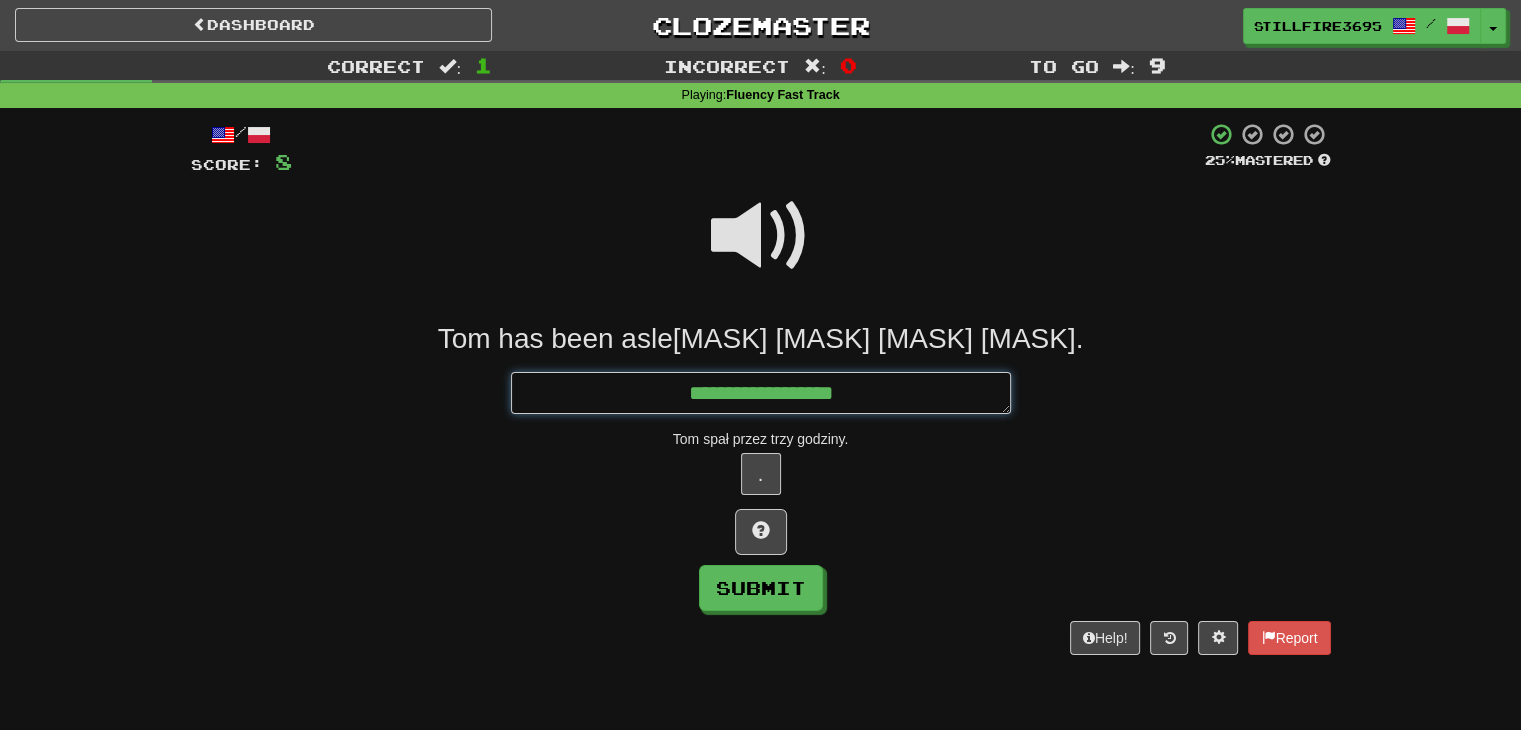 type on "*" 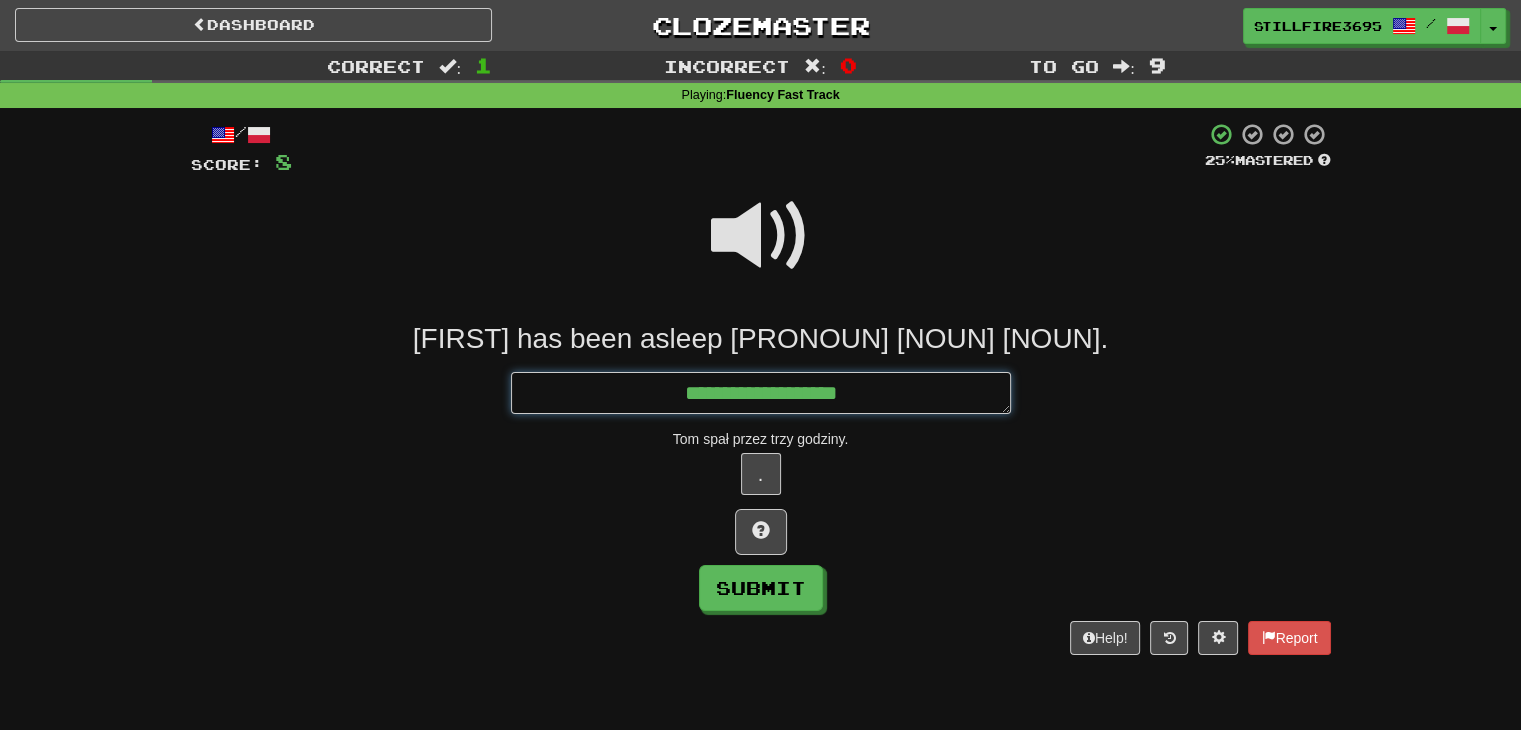 type on "*" 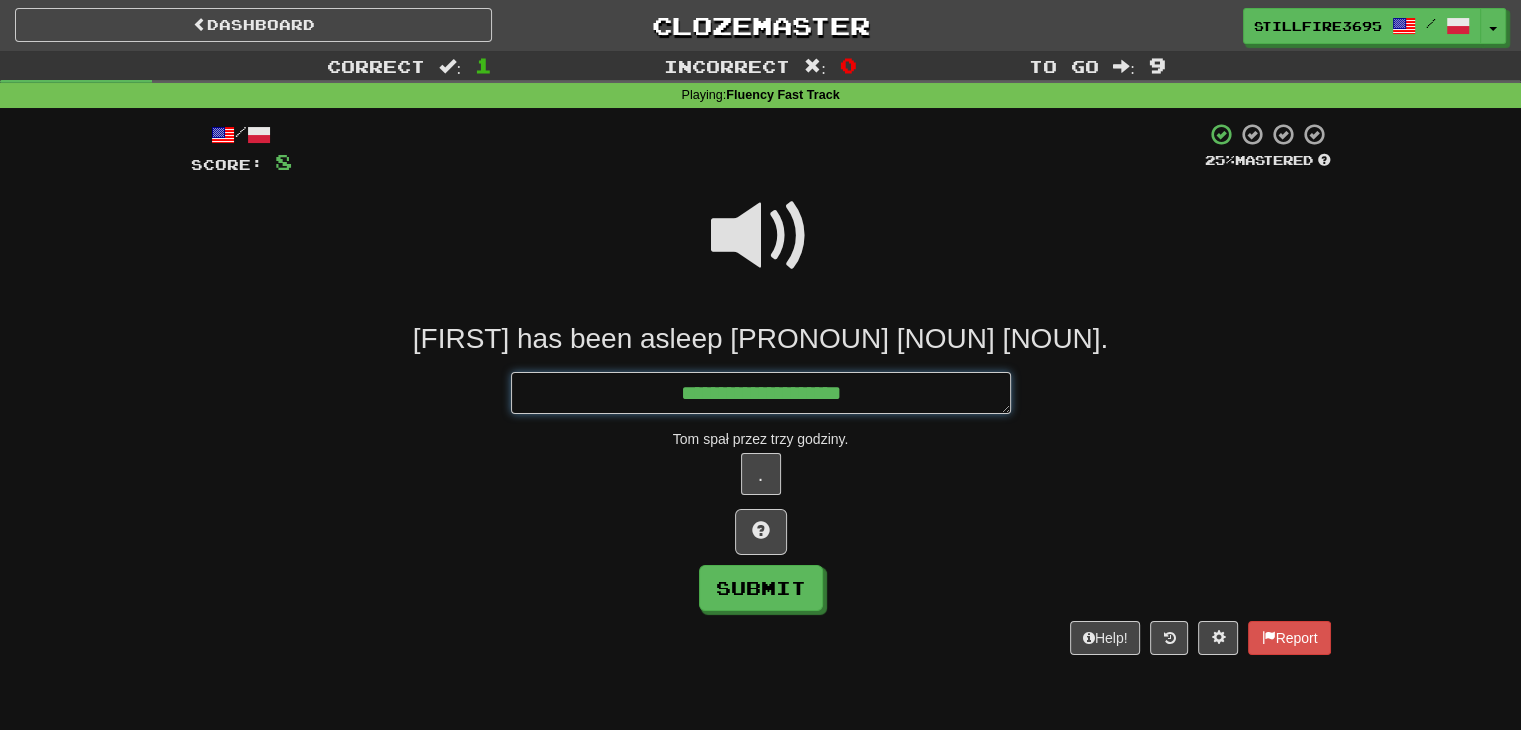 type on "*" 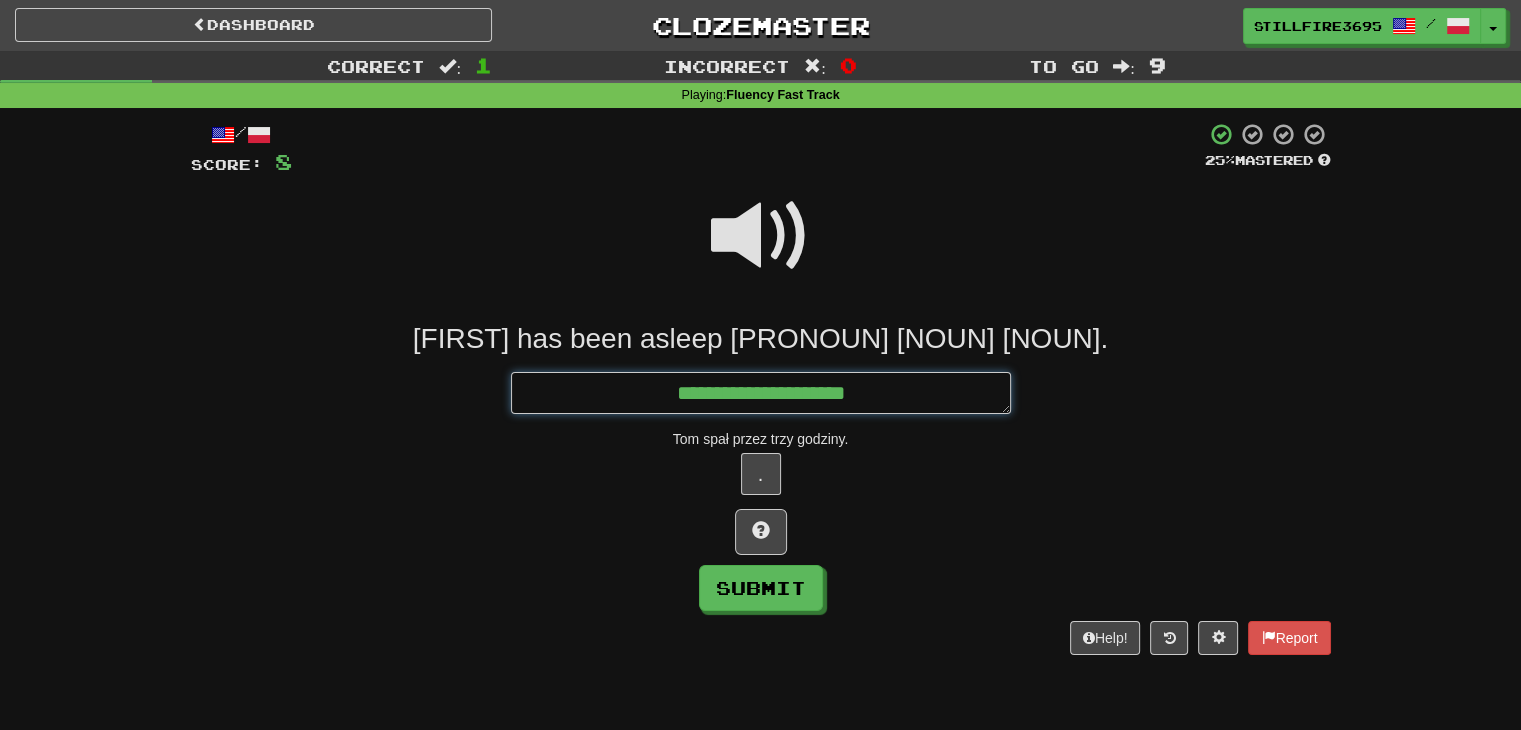 type on "**********" 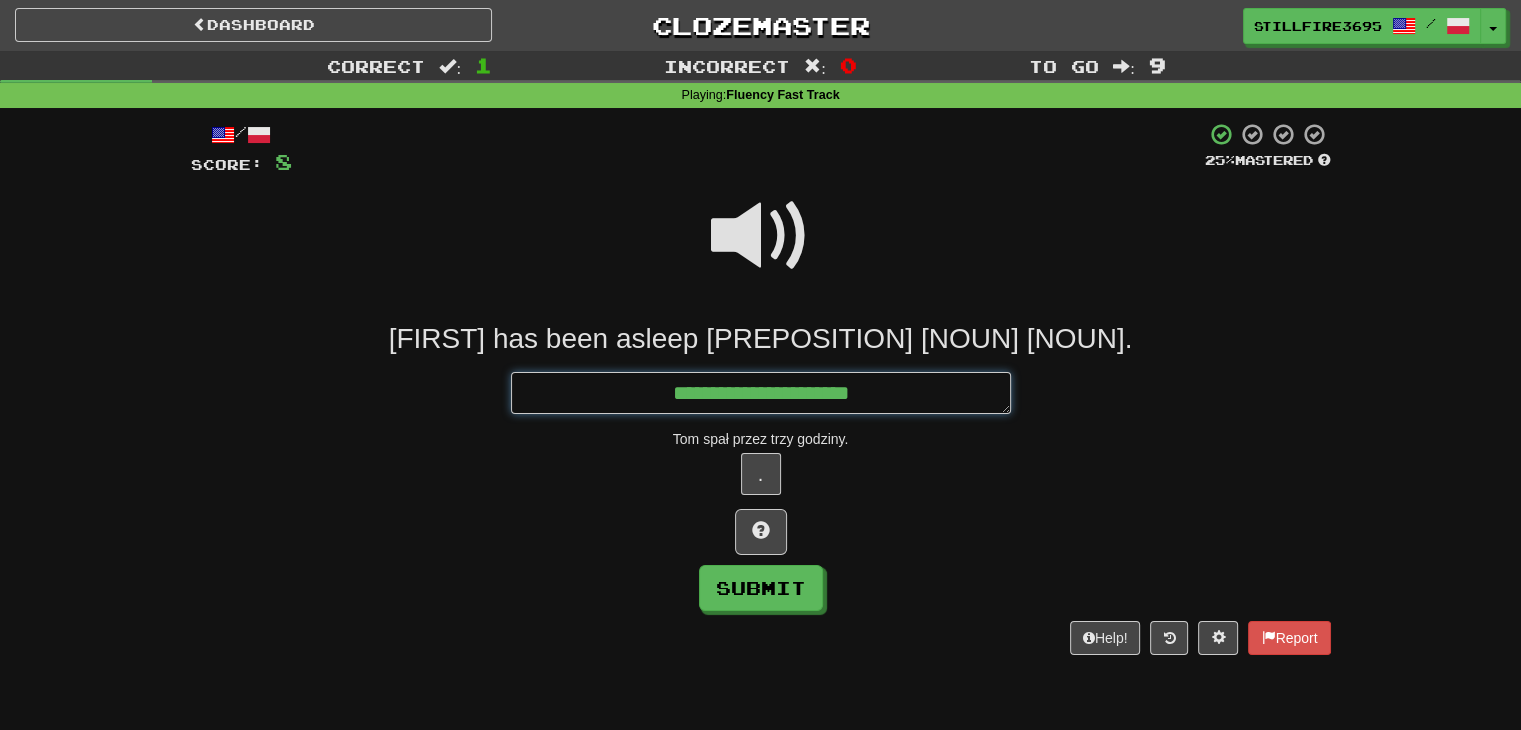 type on "*" 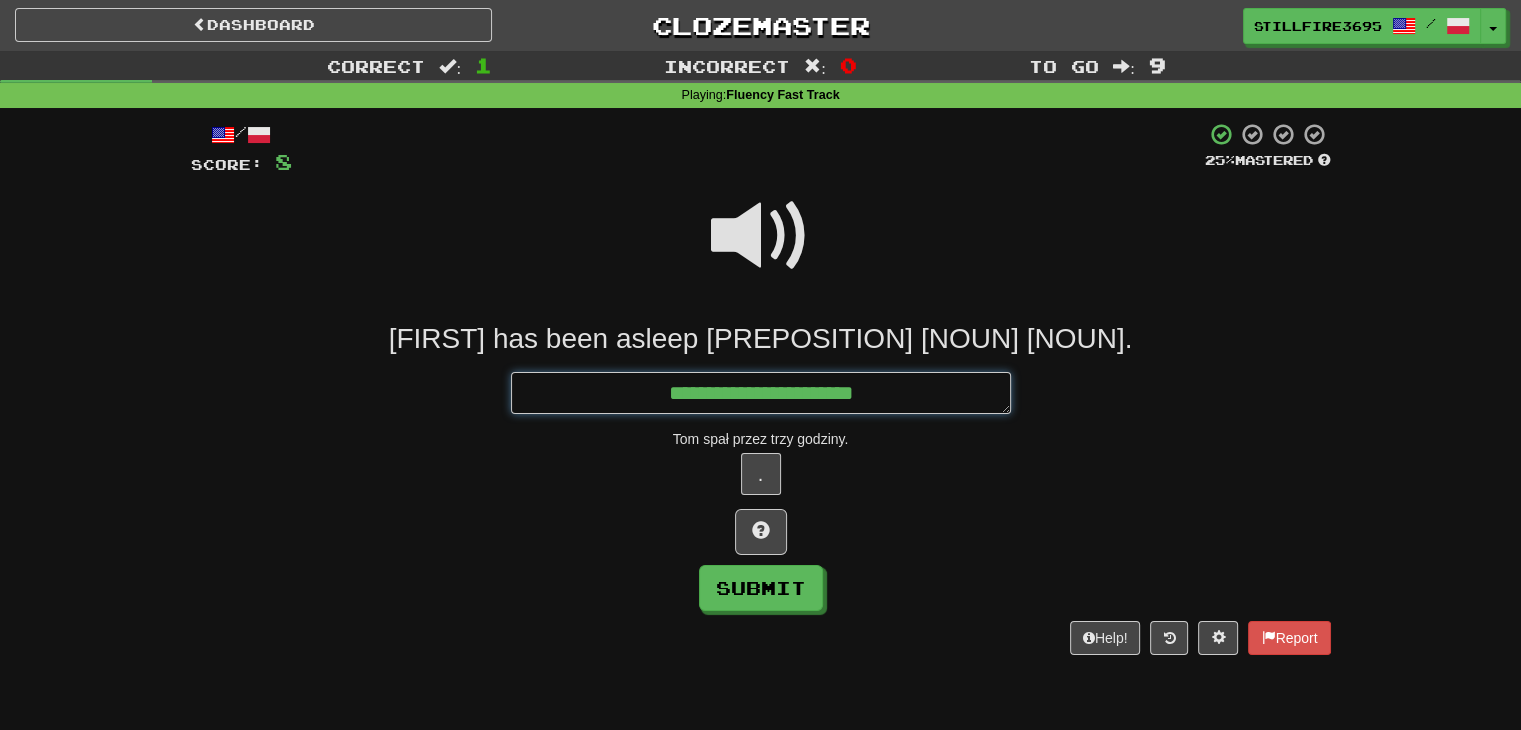 type on "*" 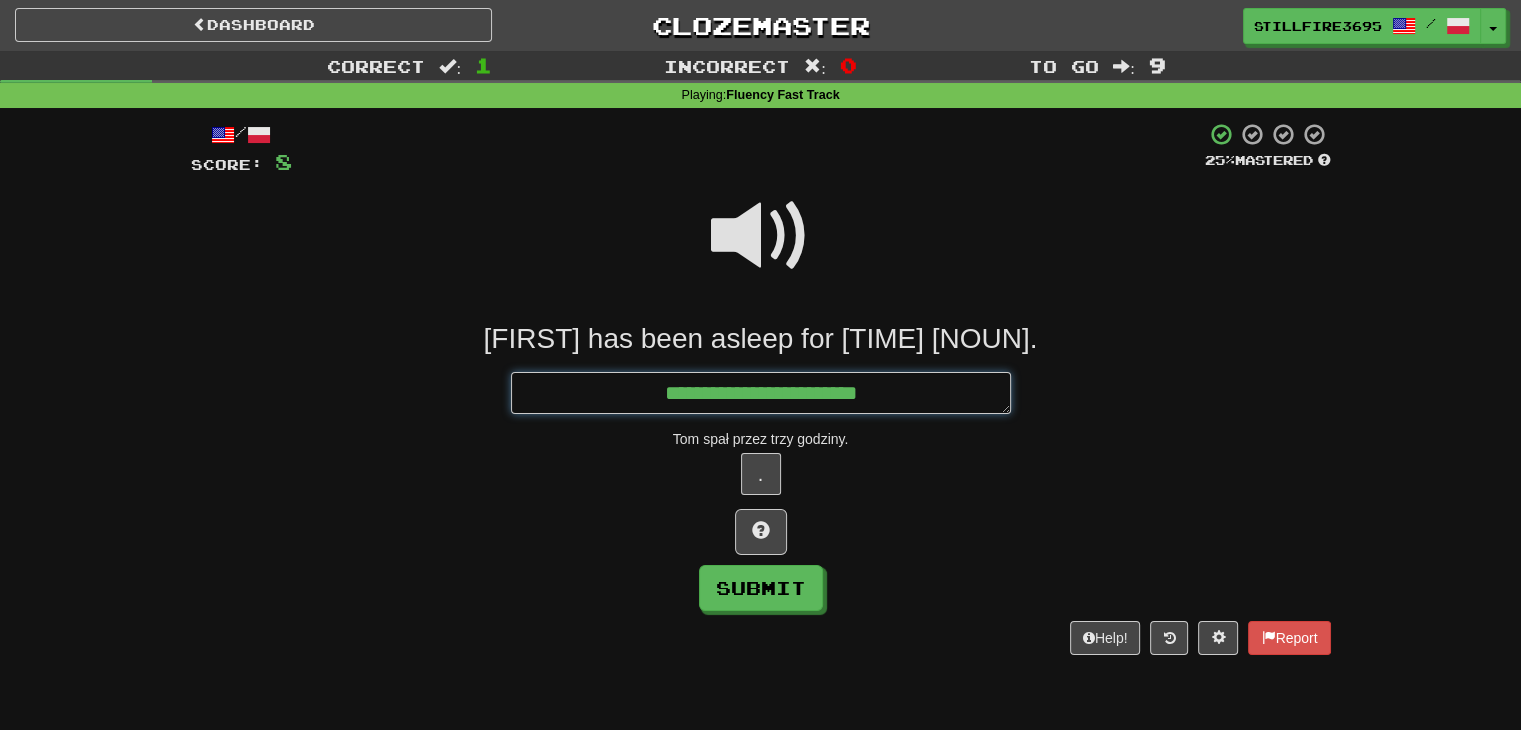 type on "*" 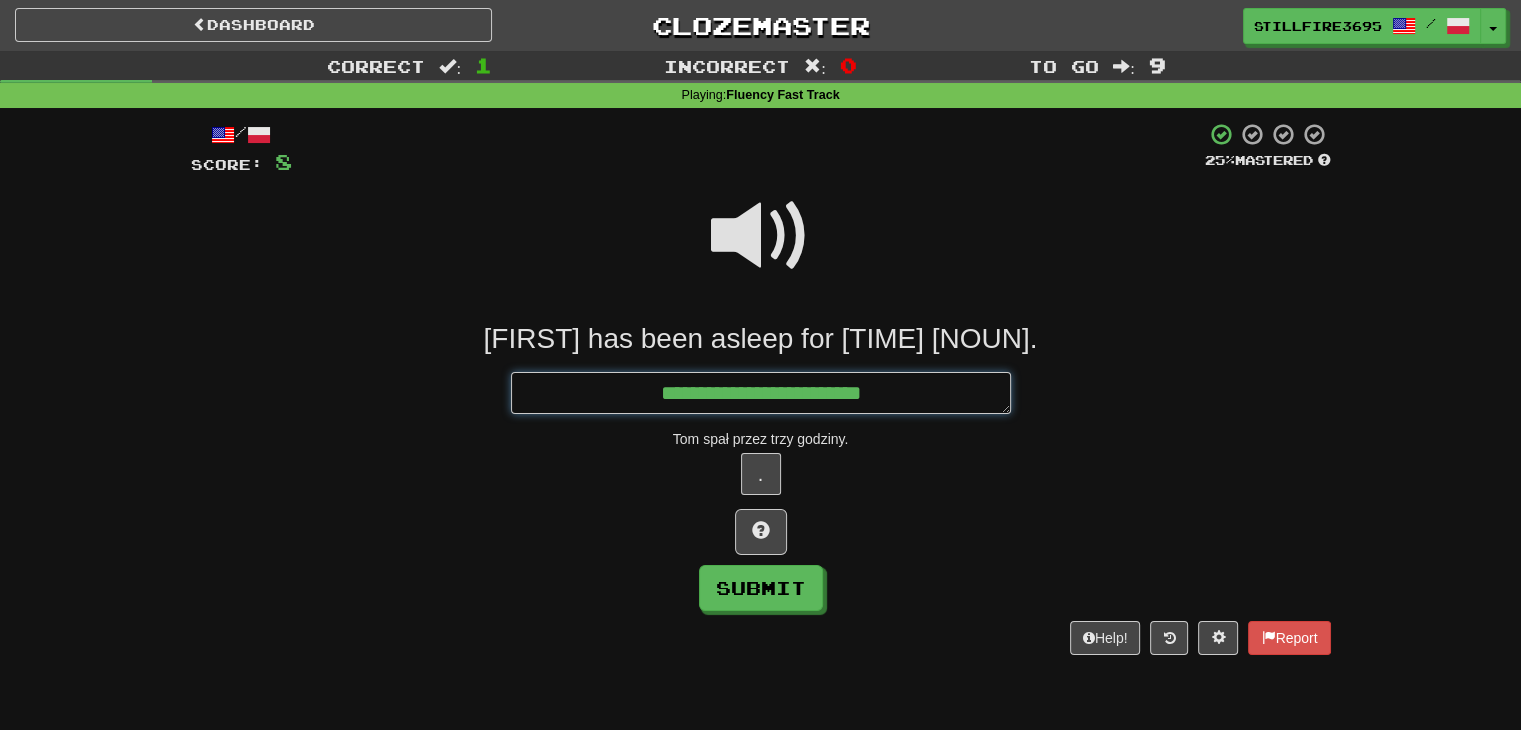 type on "*" 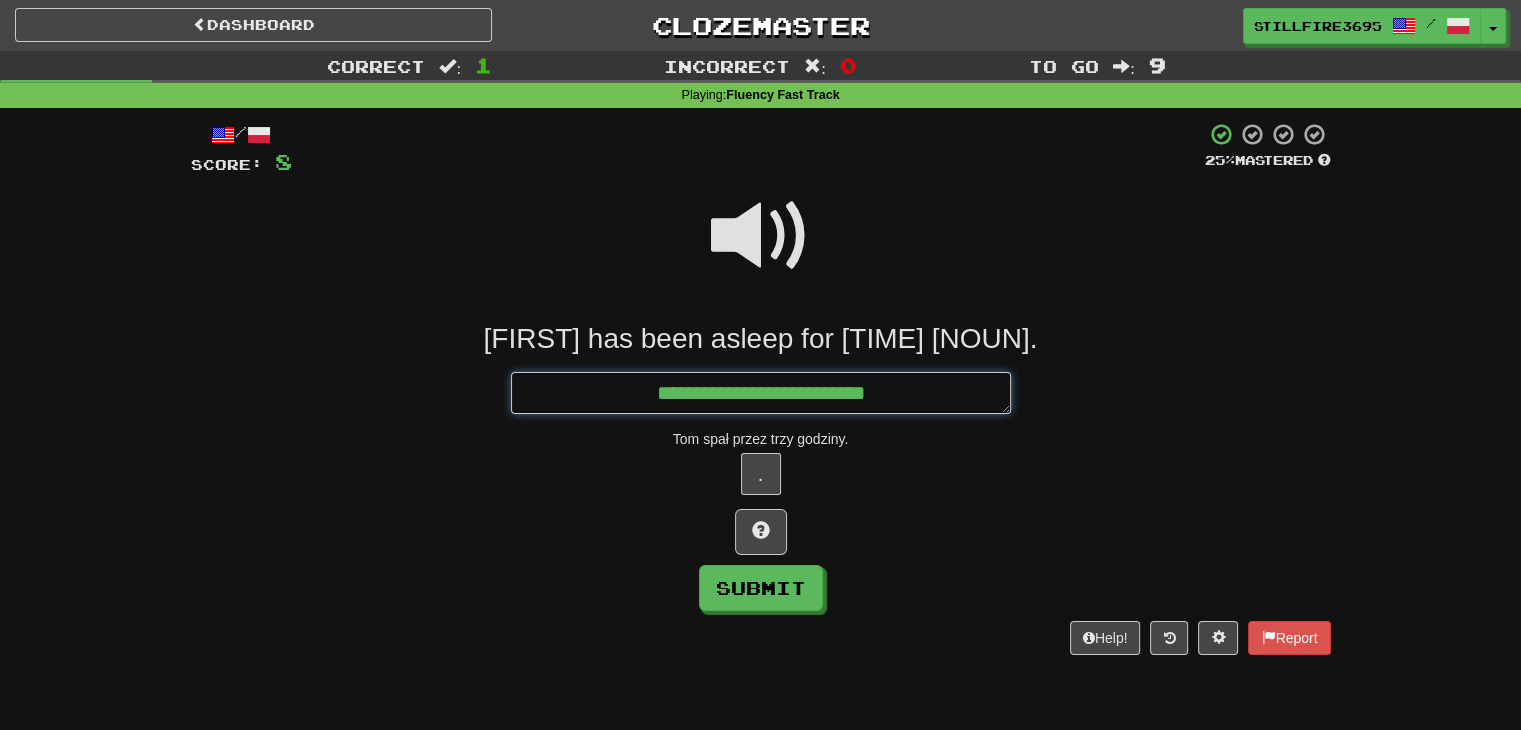 type on "*" 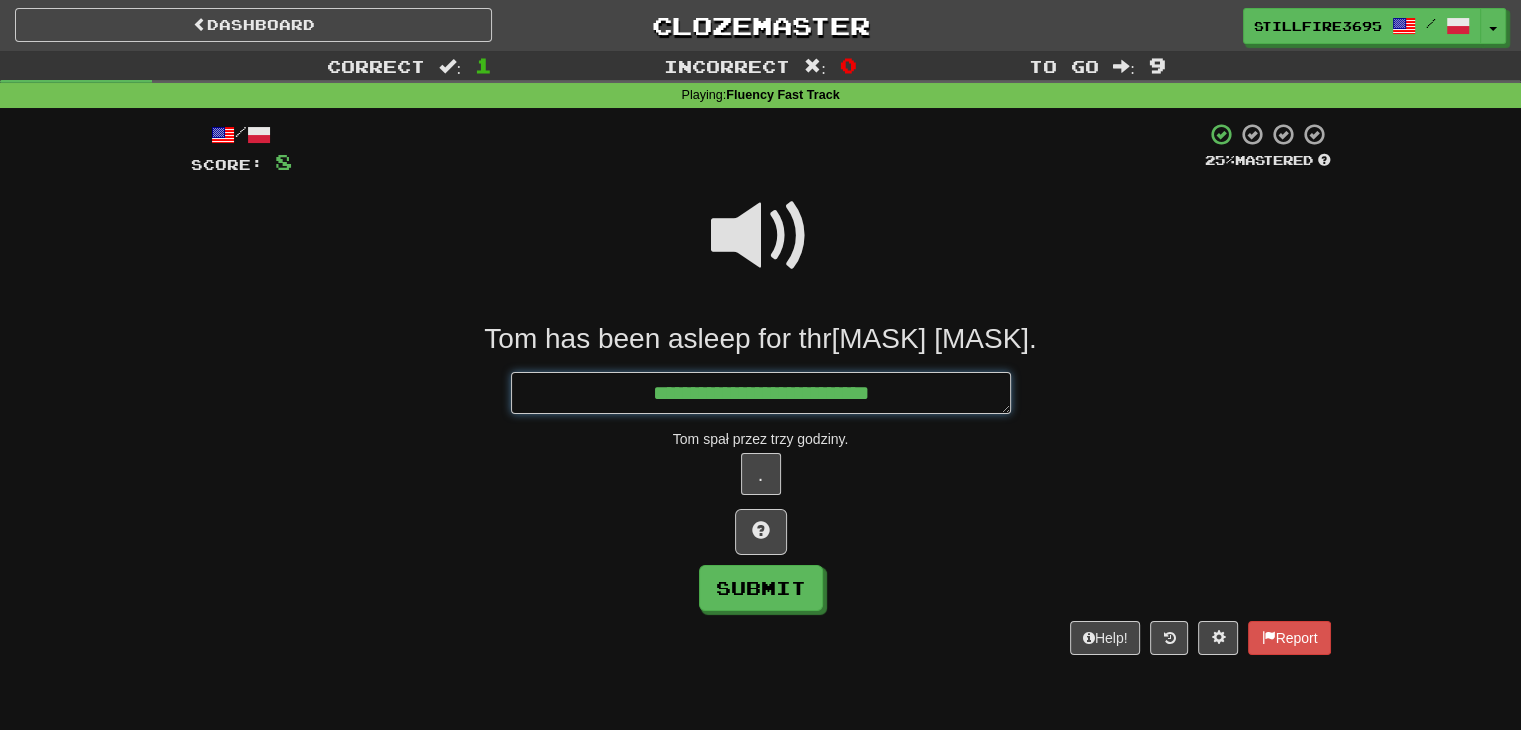 type on "*" 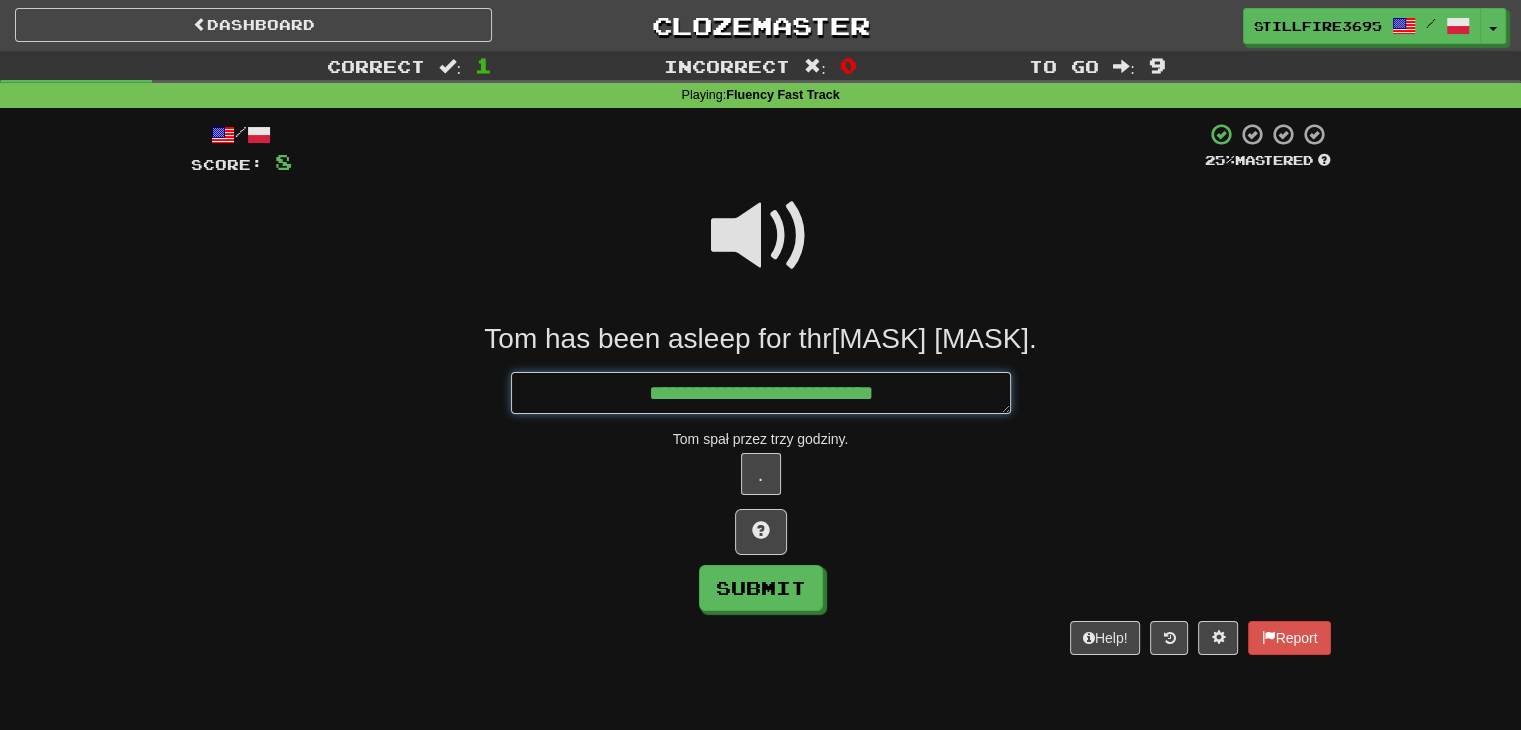 type on "*" 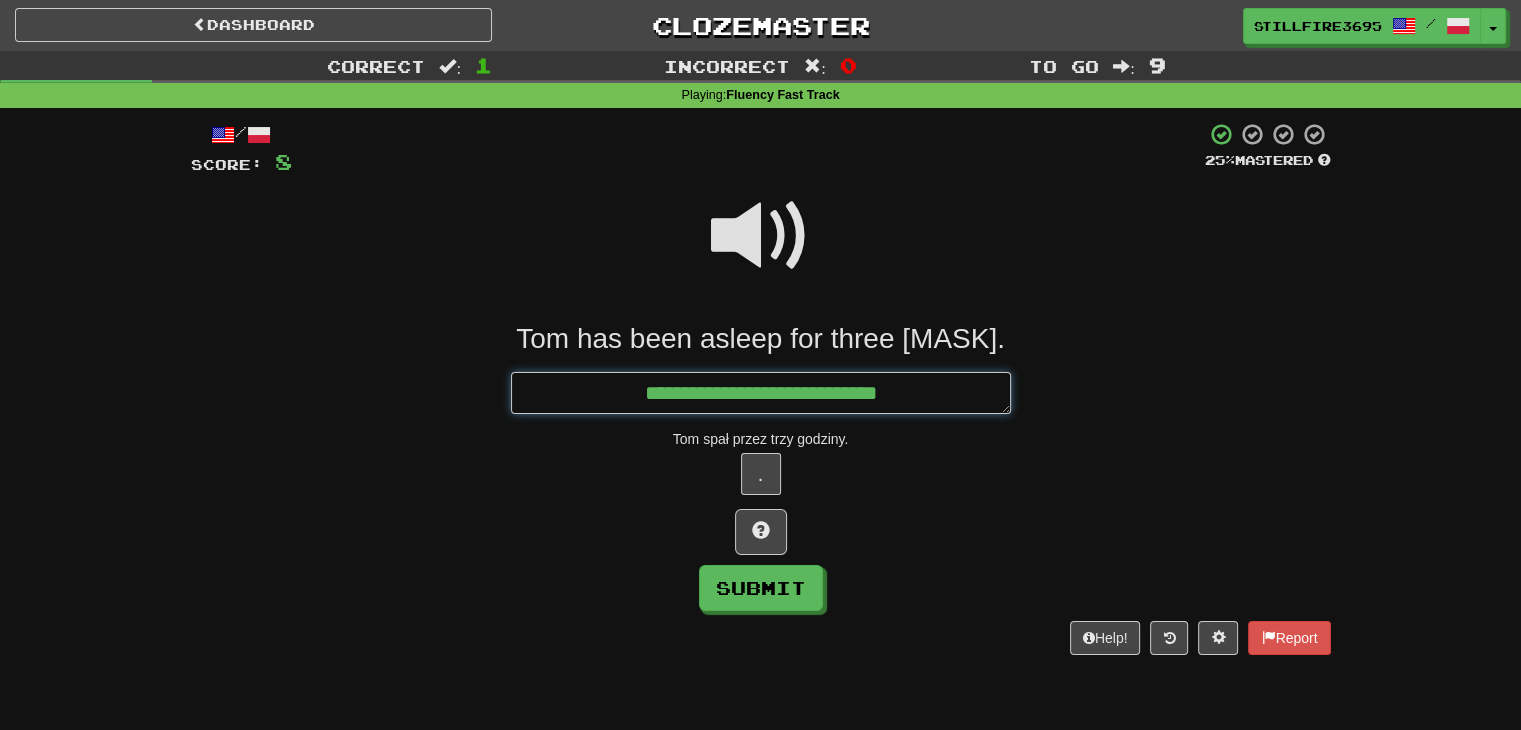 type on "*" 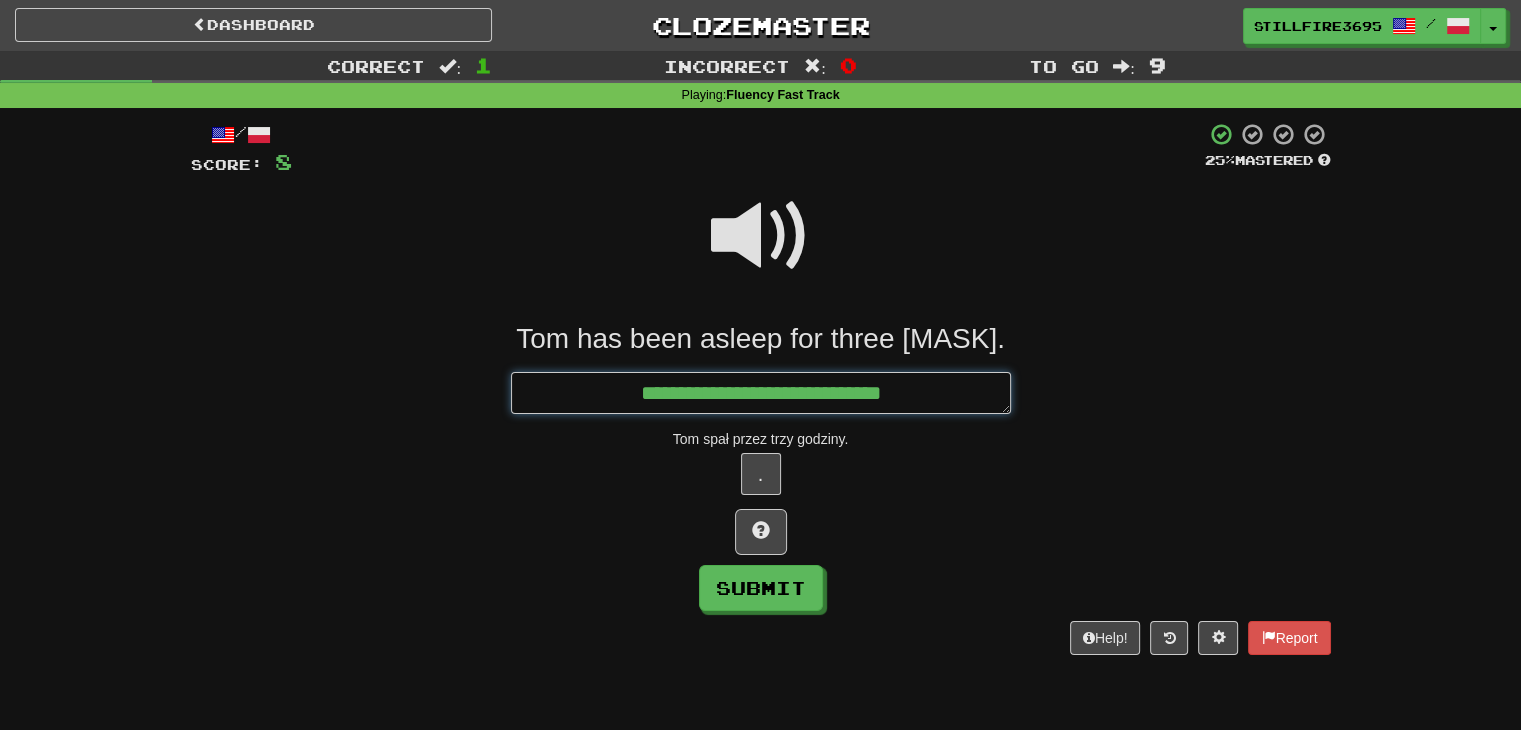 type on "**********" 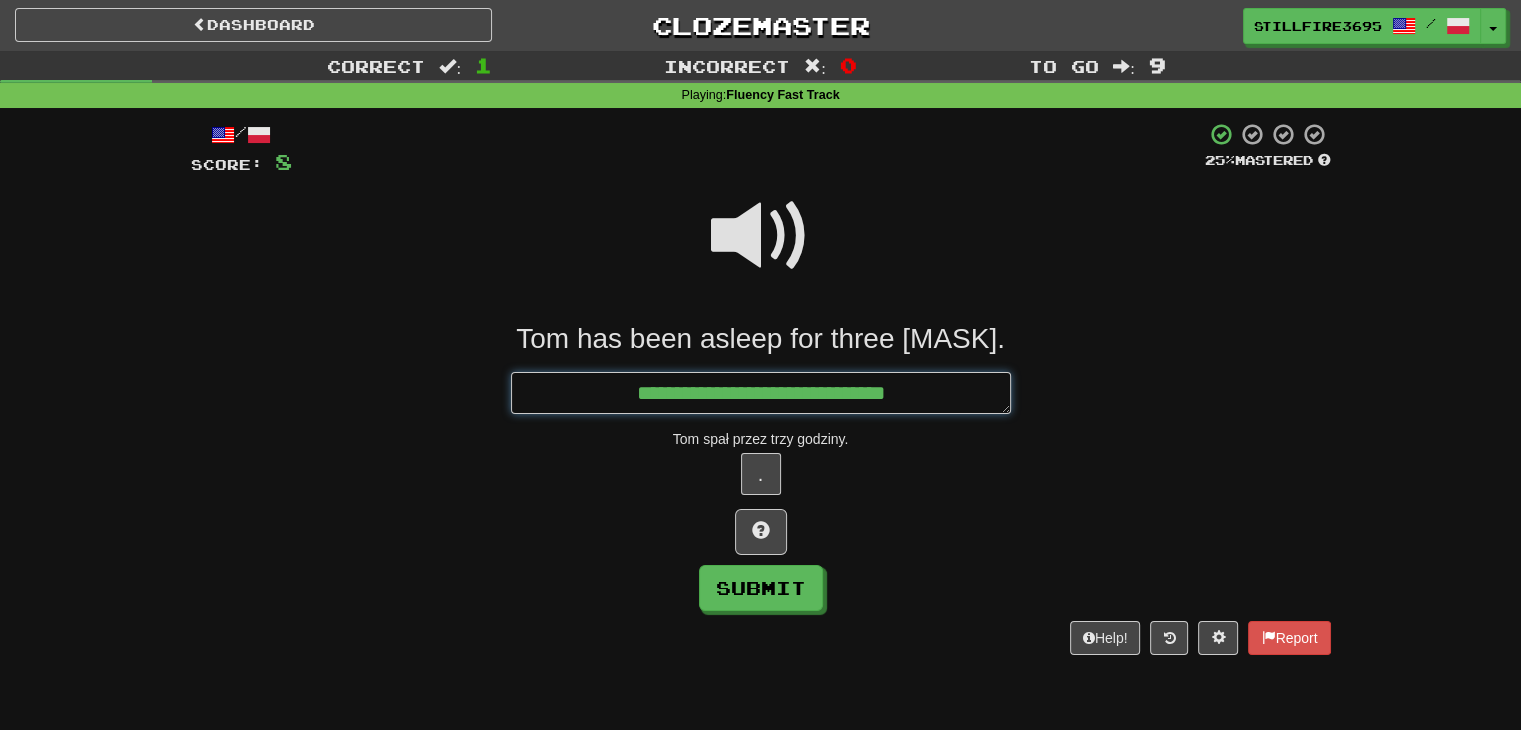 type on "*" 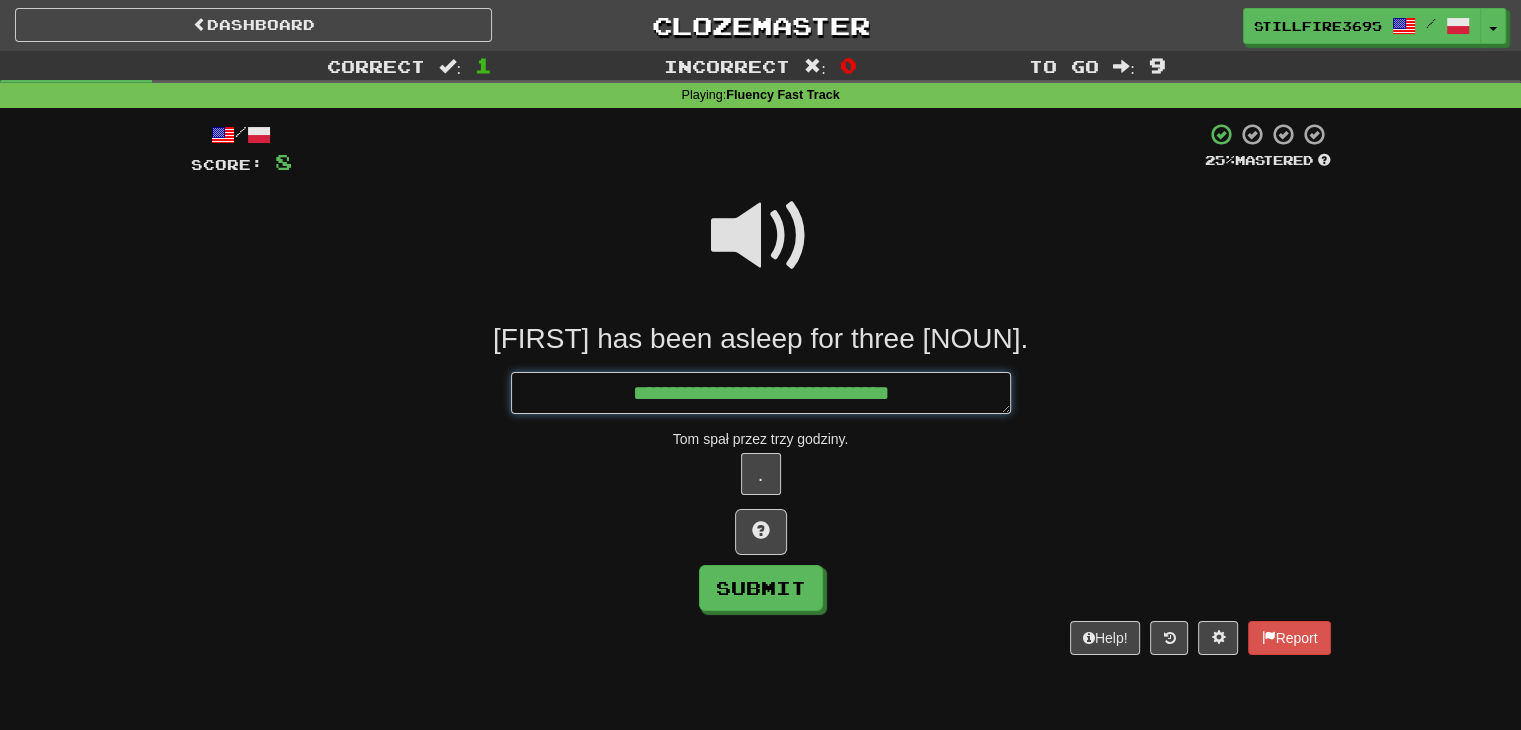 type on "*" 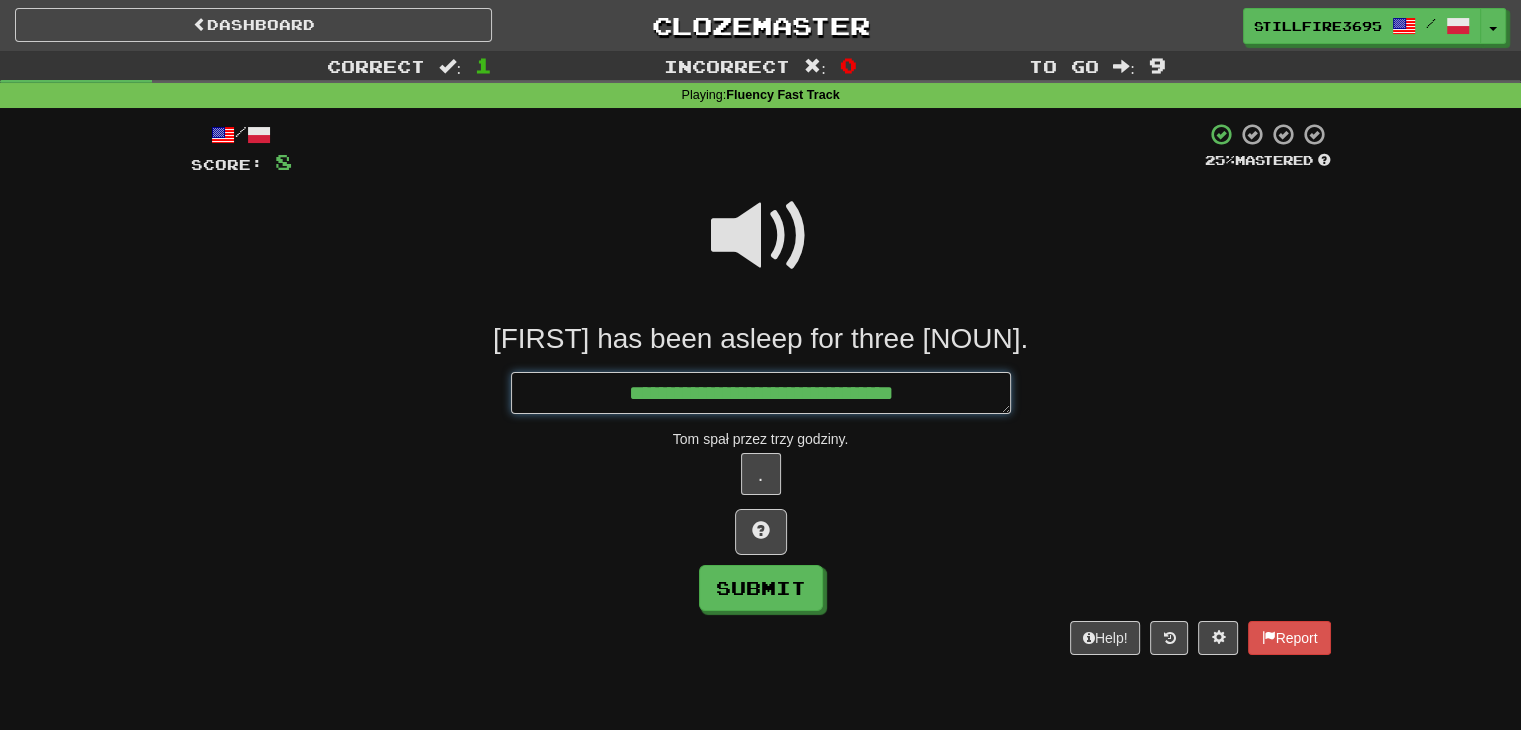 type on "*" 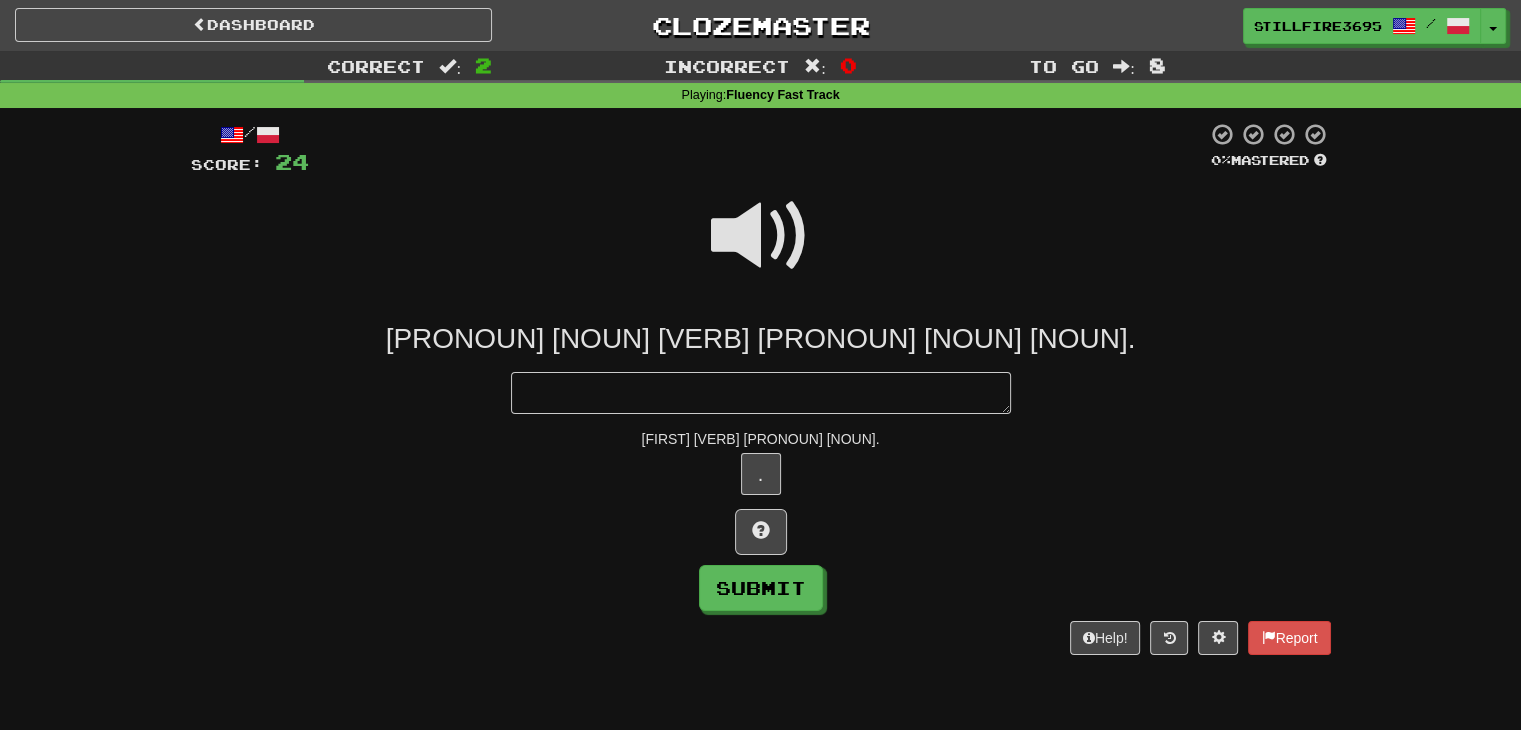 type on "*" 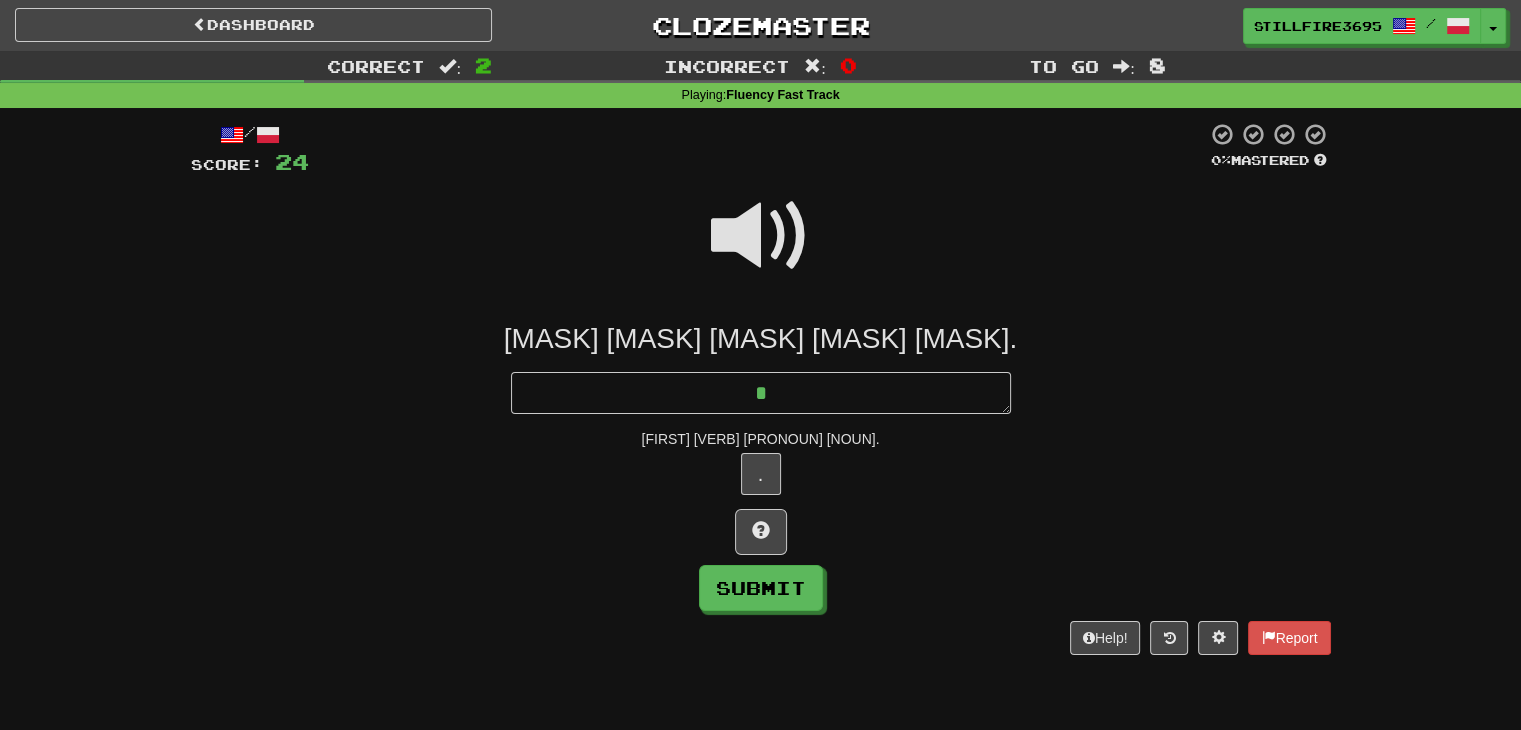 type on "*" 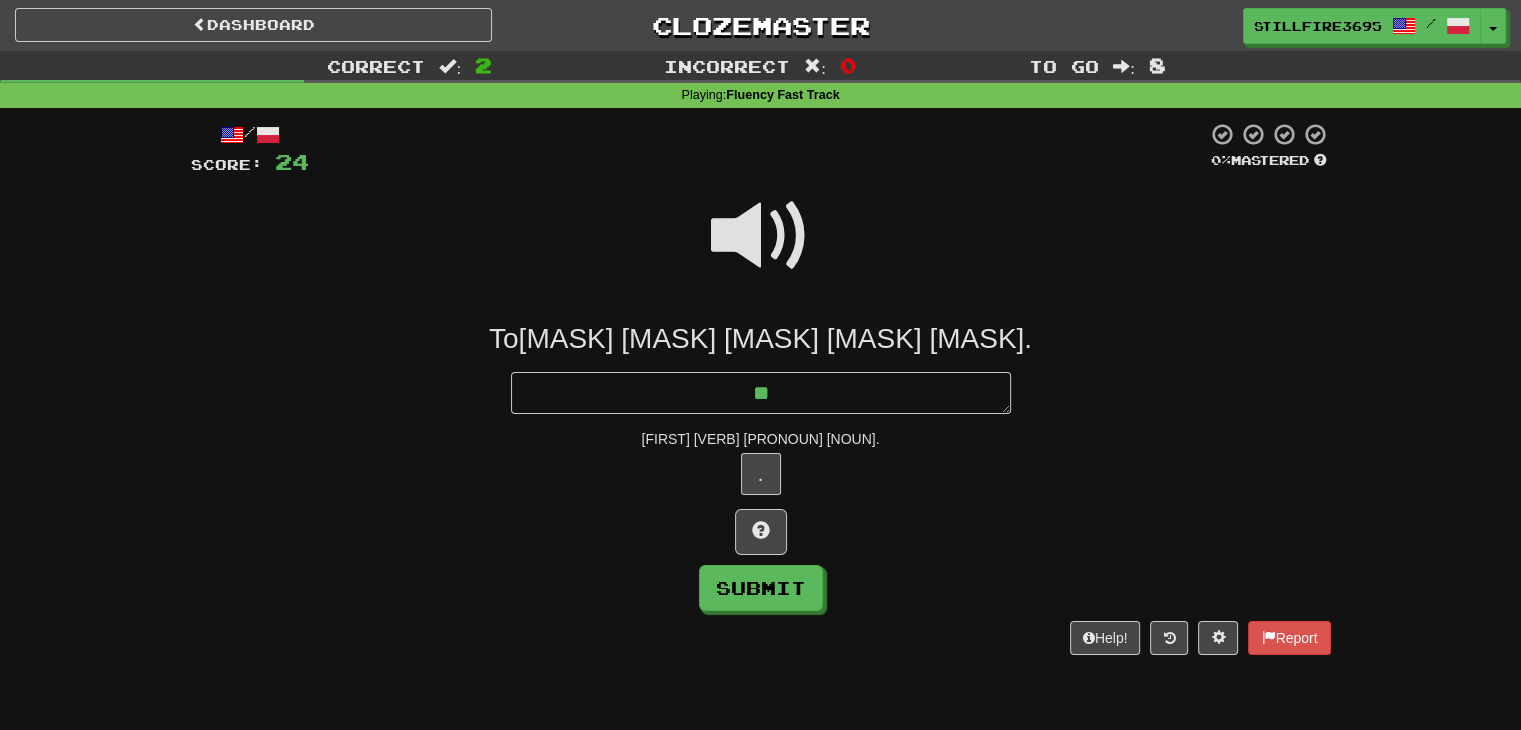 type on "*" 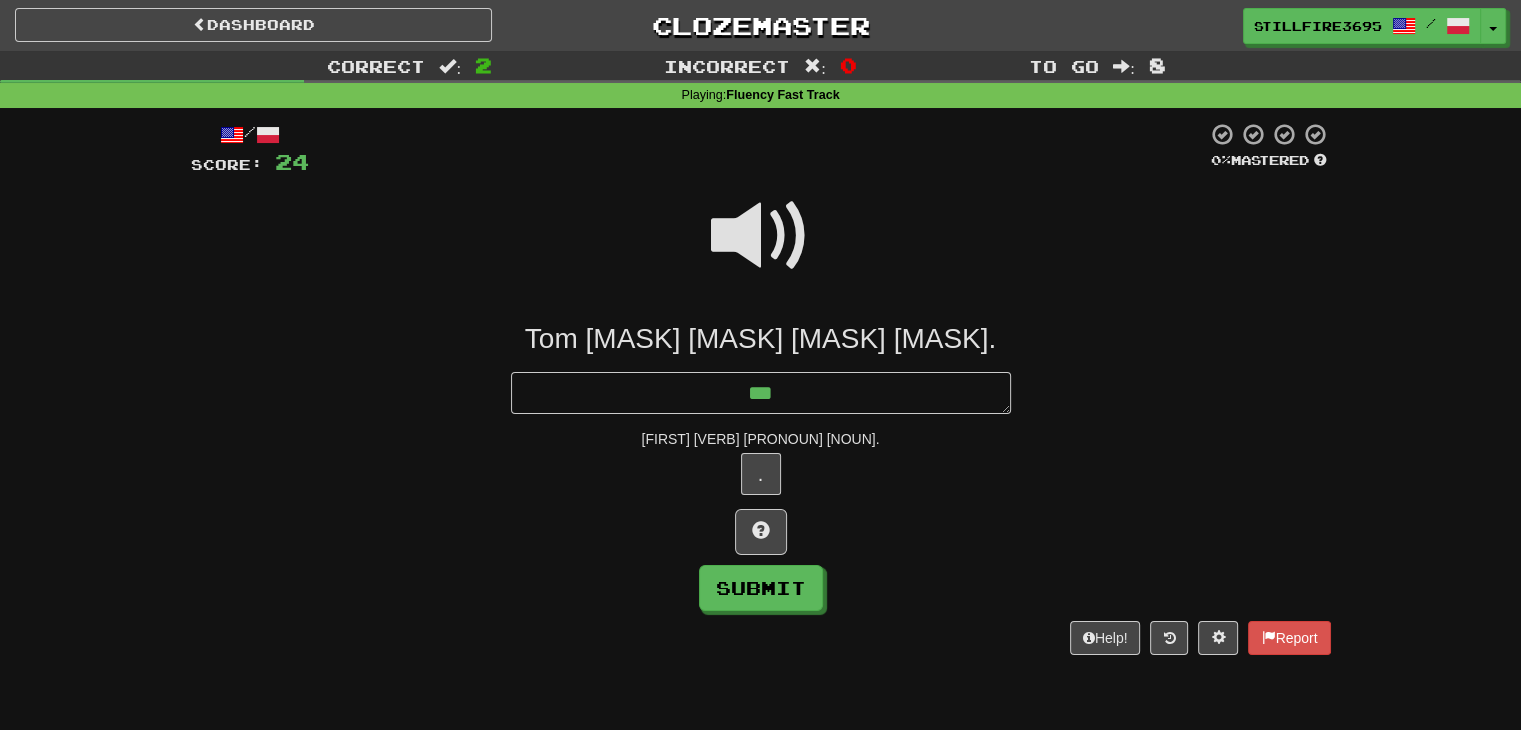 type on "*" 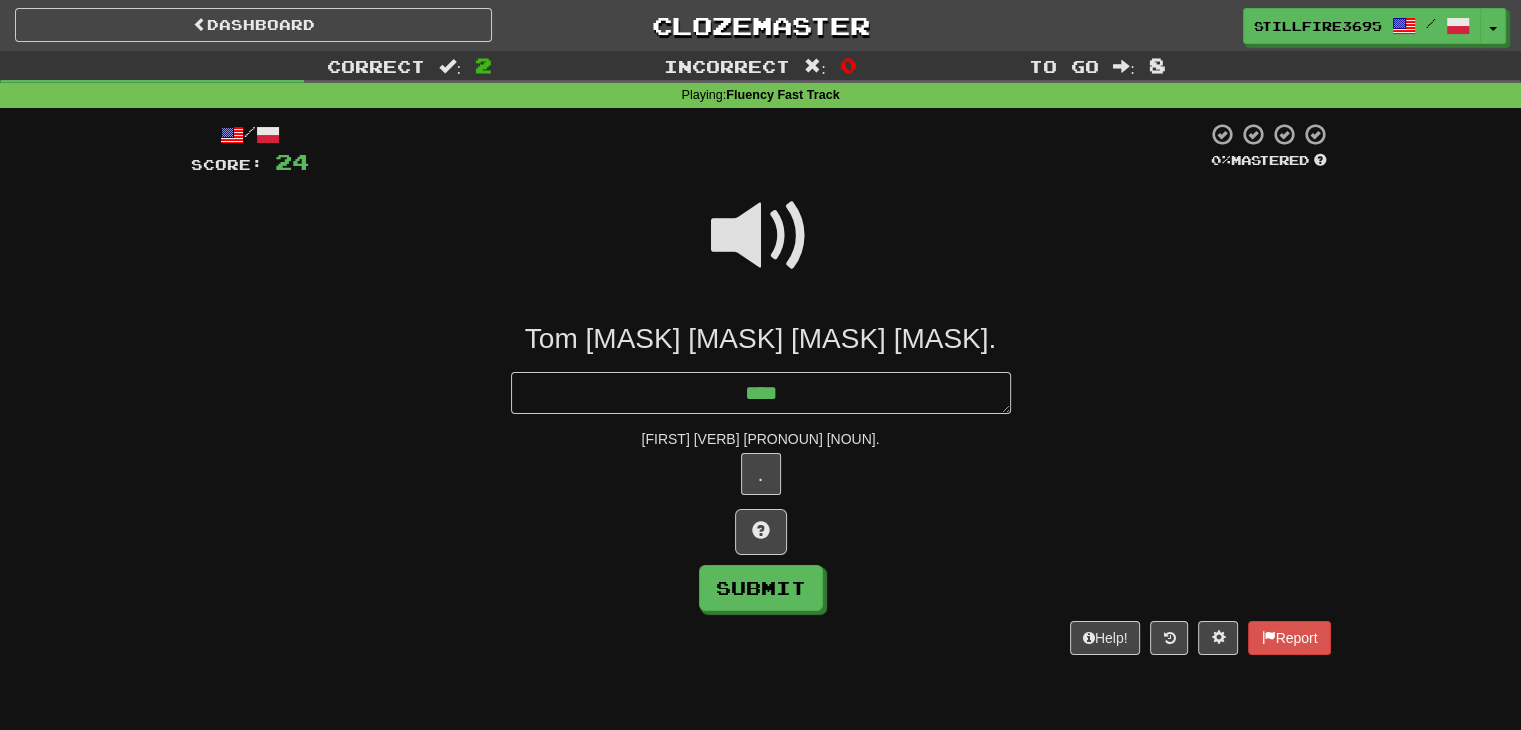 type on "*" 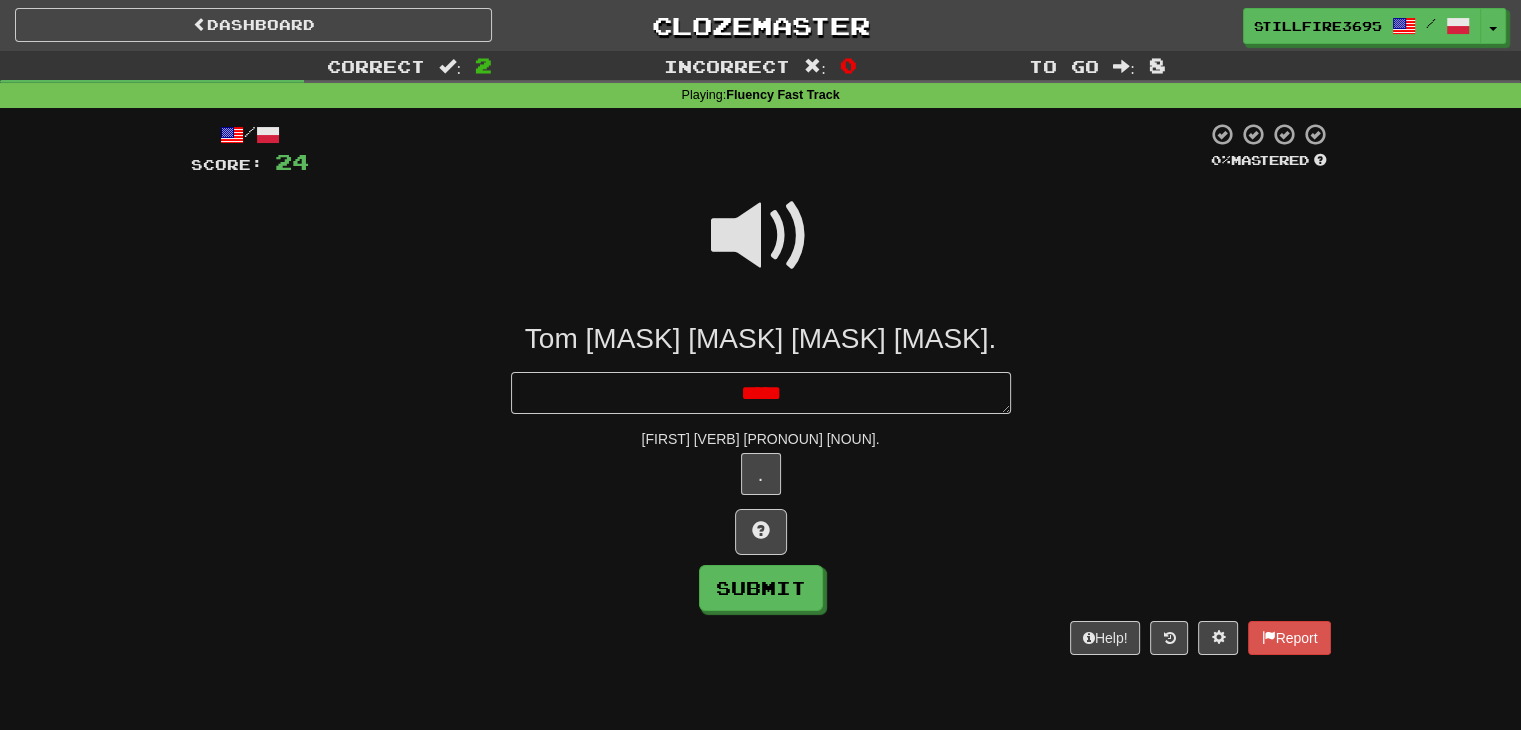type on "******" 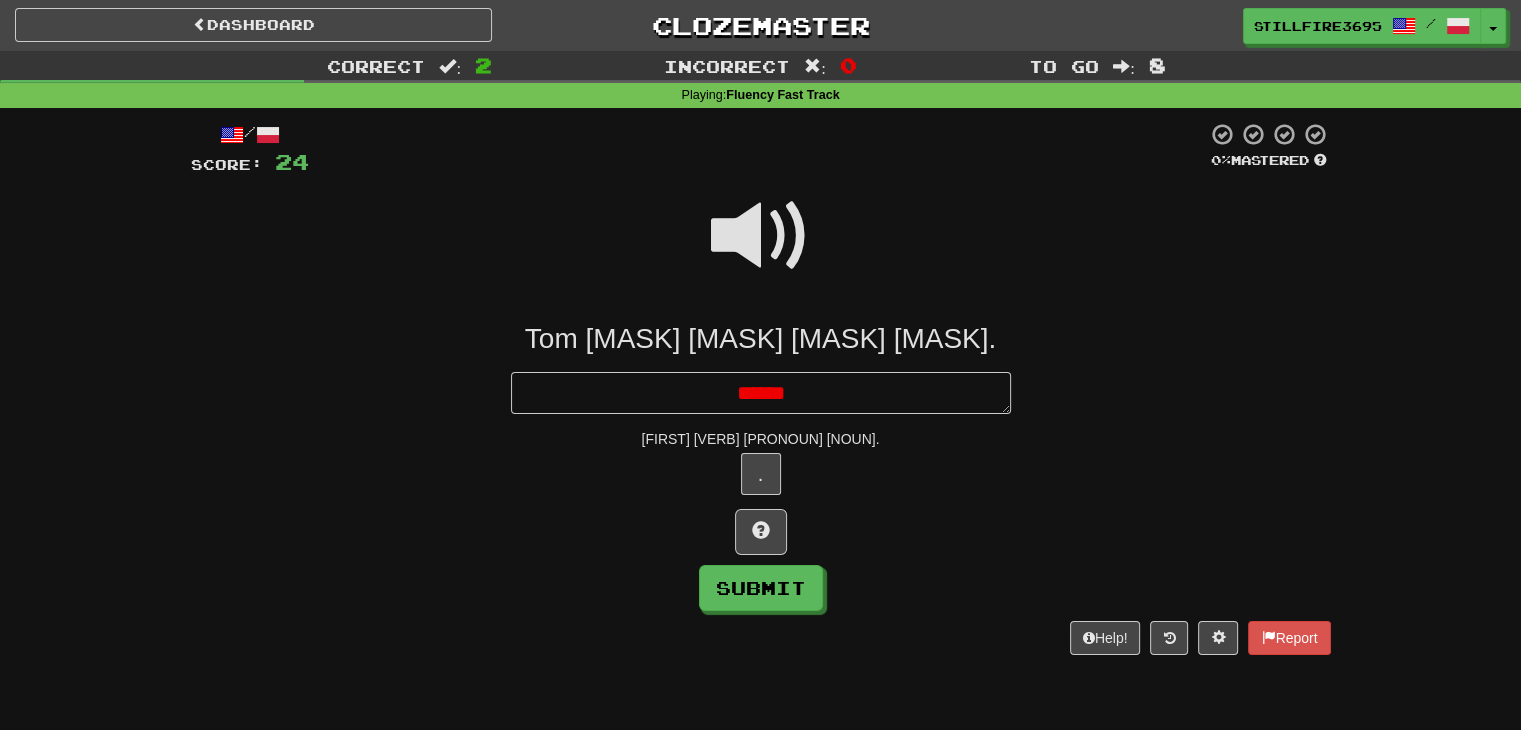 type on "*" 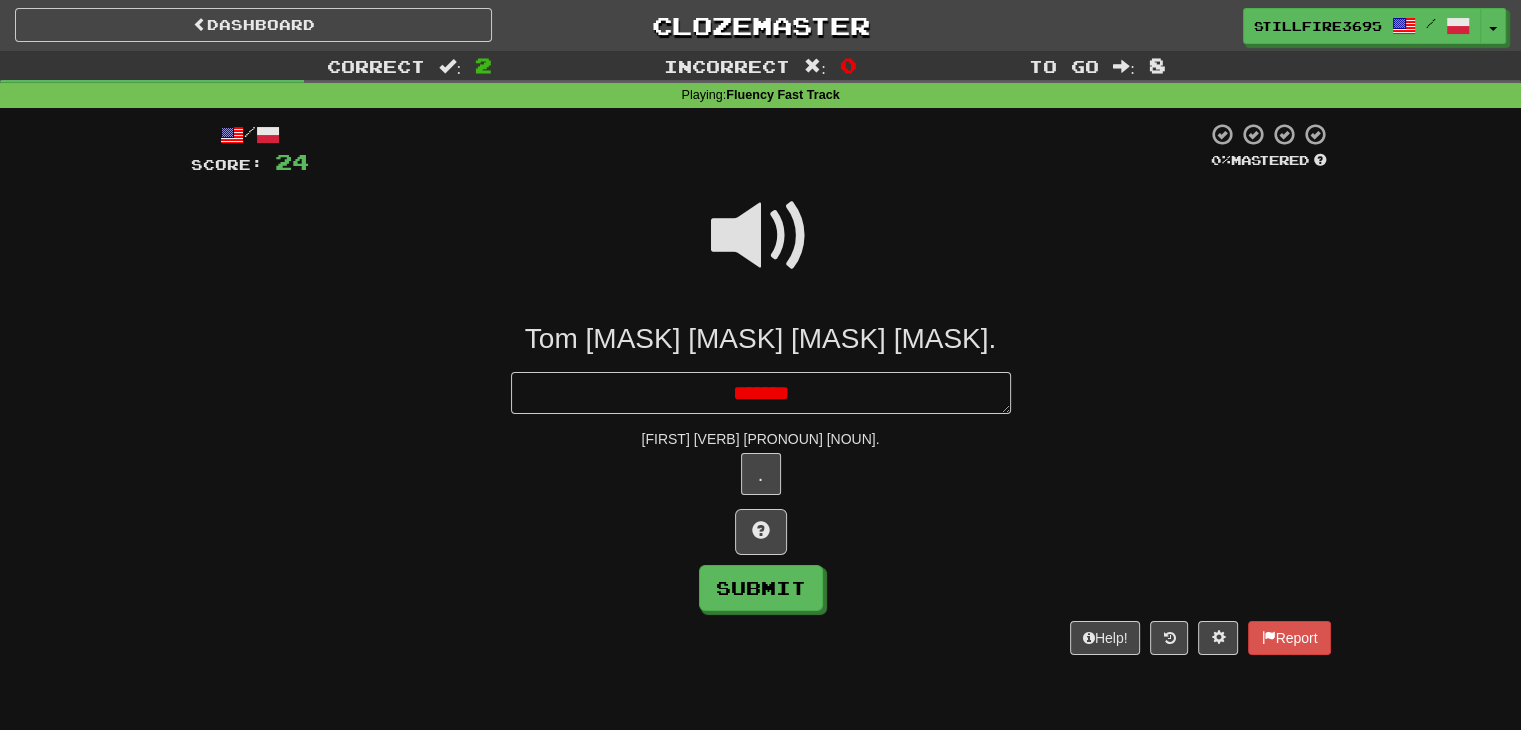 type on "*" 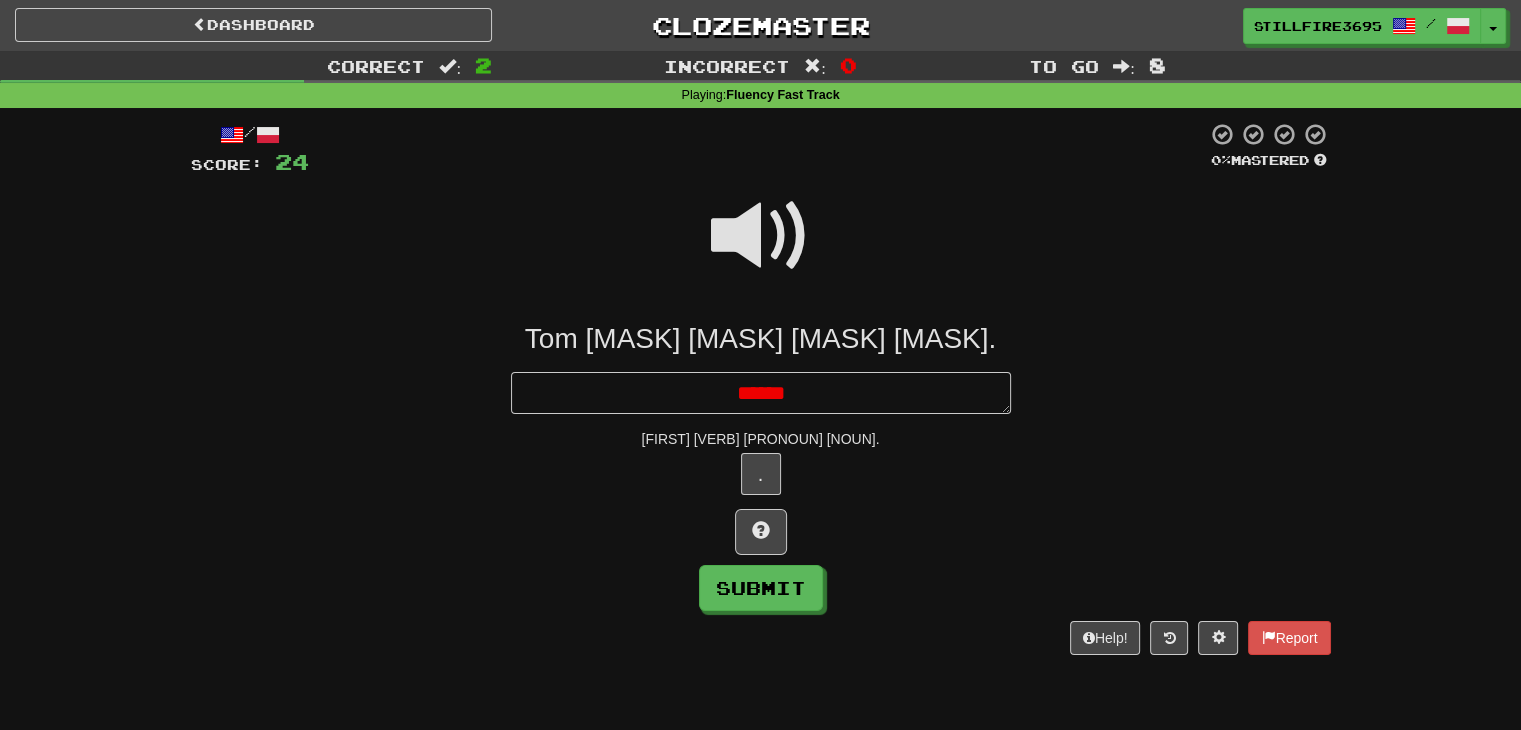 type on "*" 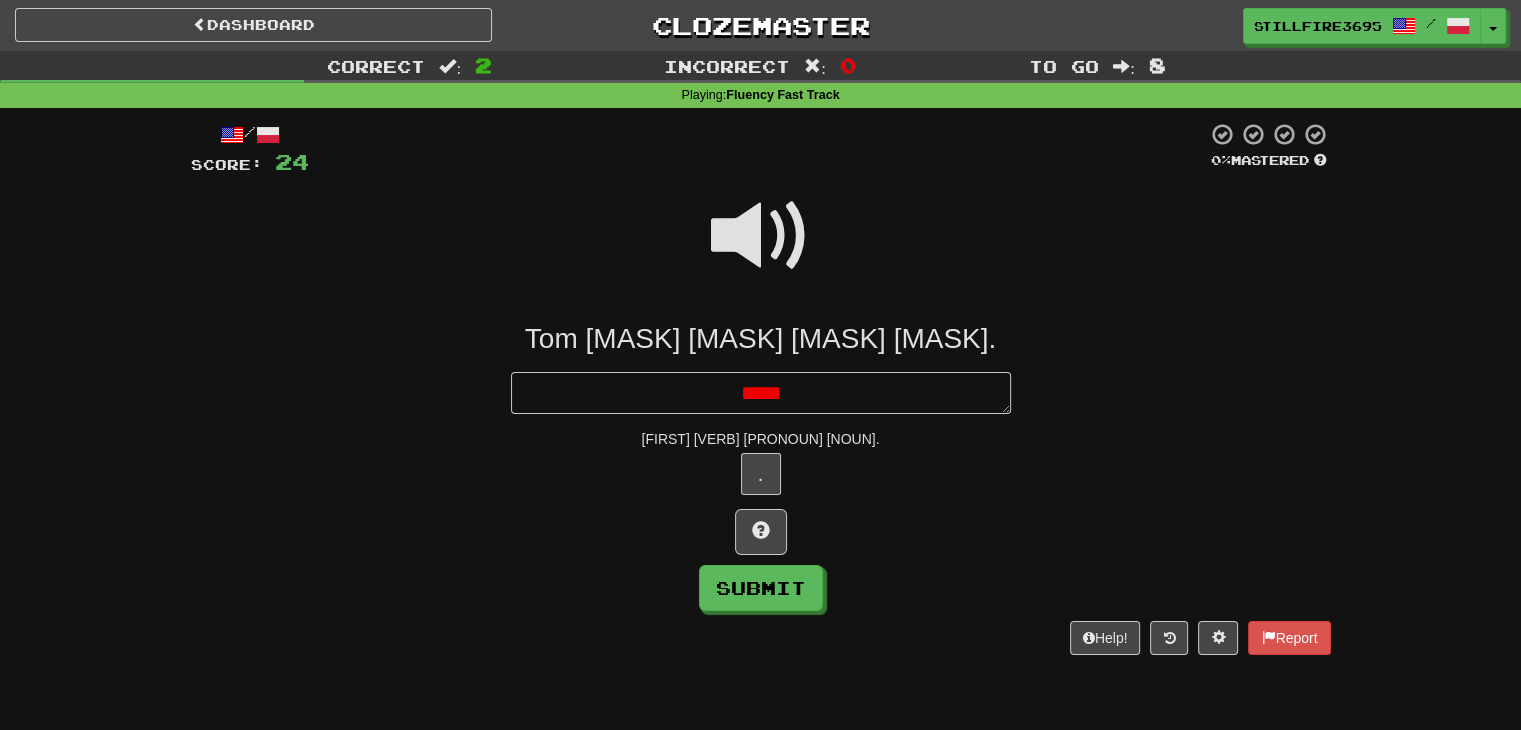 type on "*" 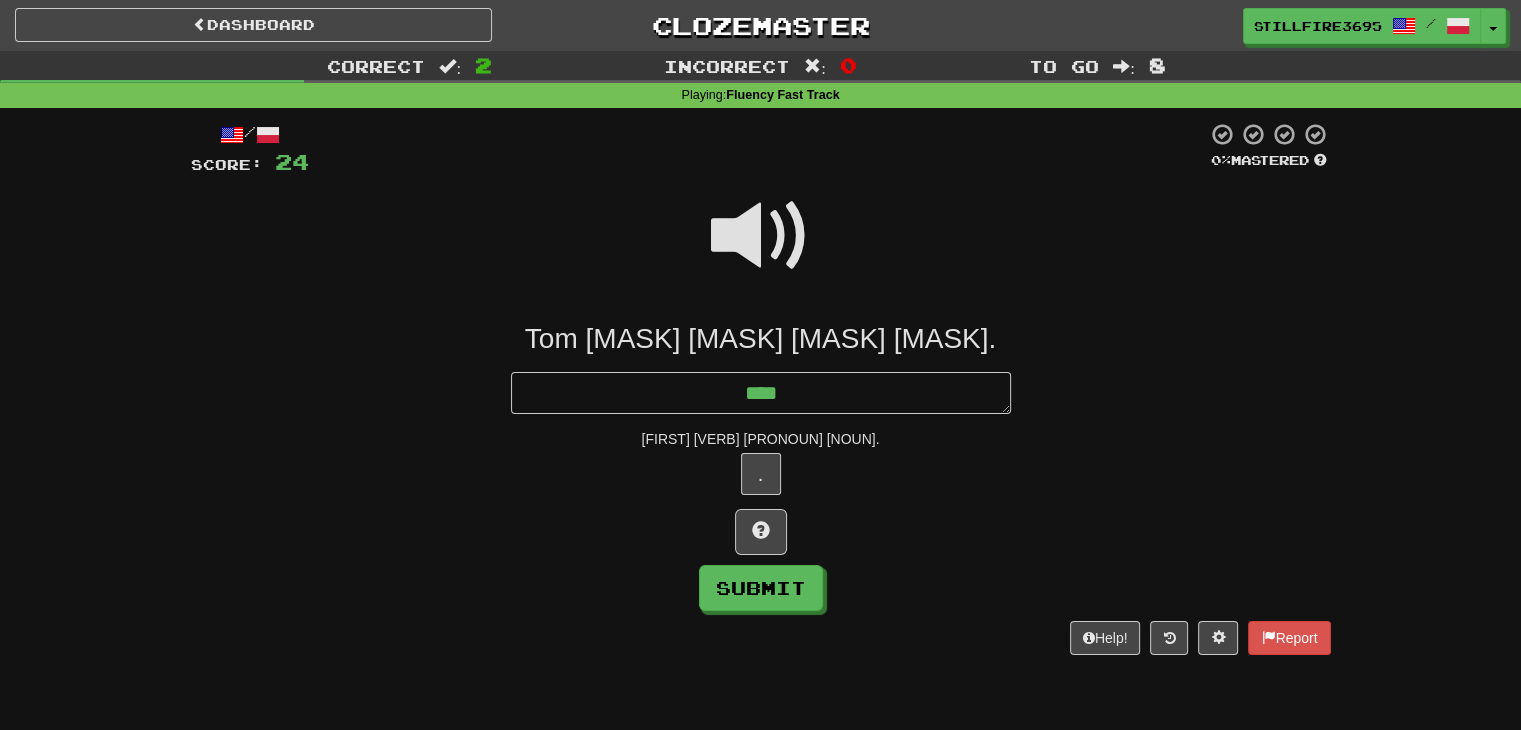 type on "*" 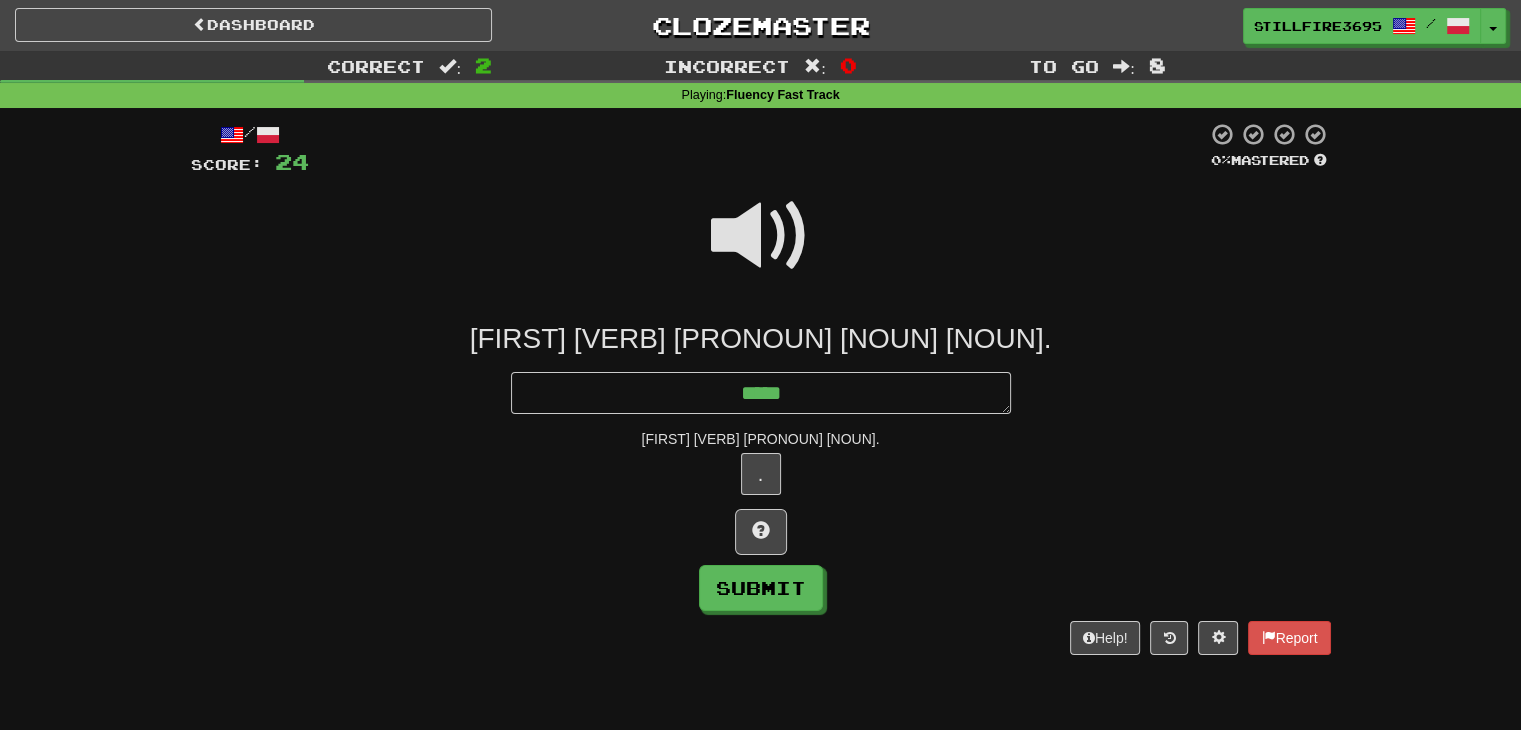 type on "*" 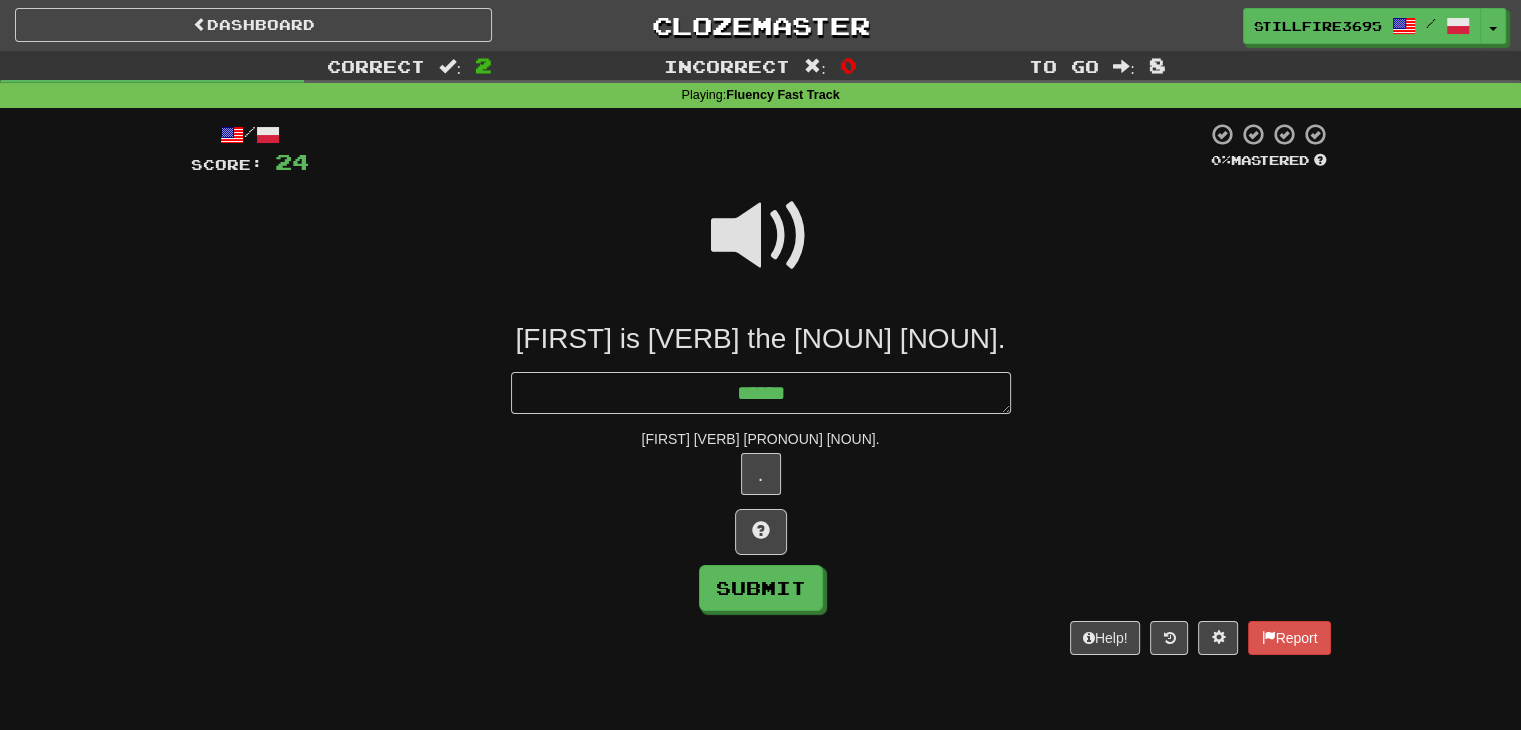 type on "*" 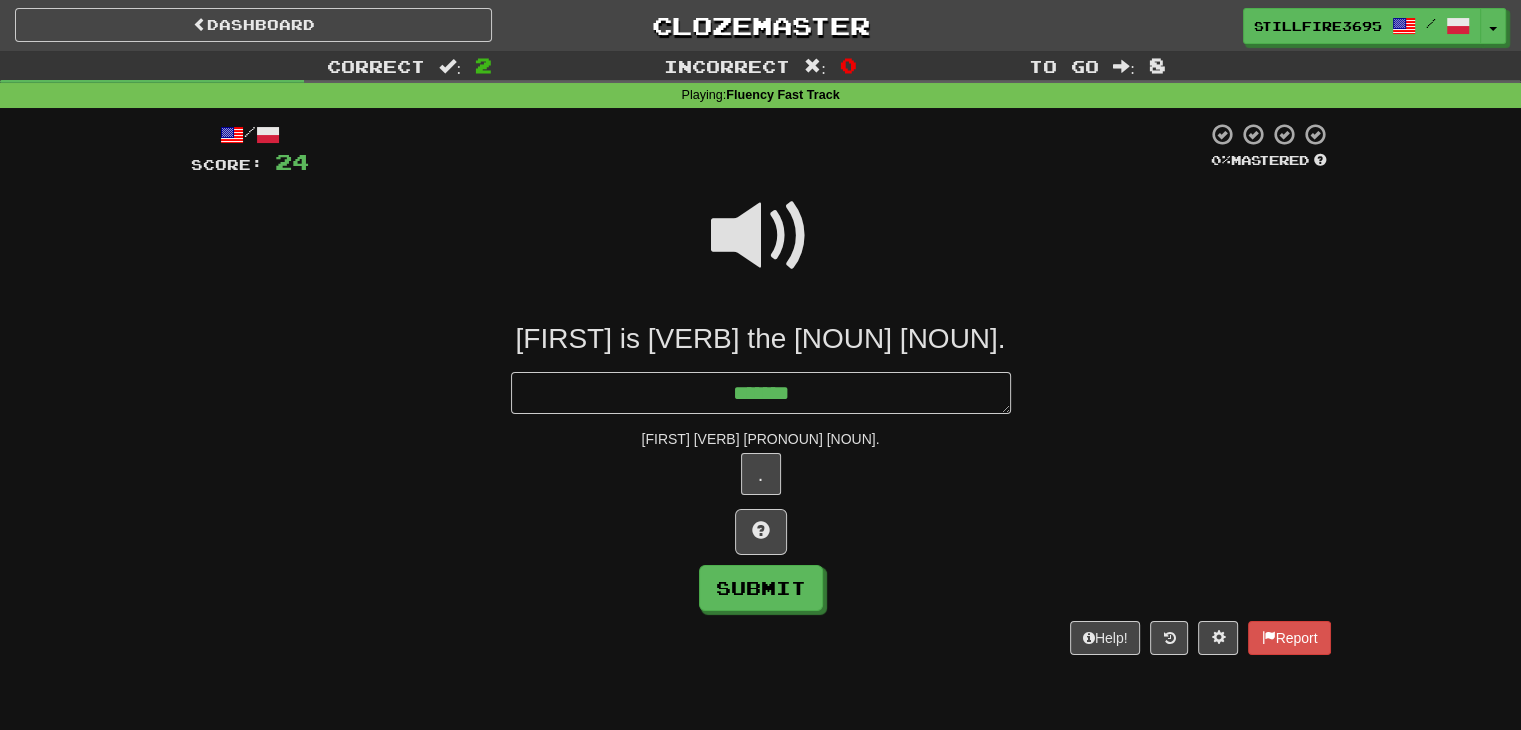 type on "*" 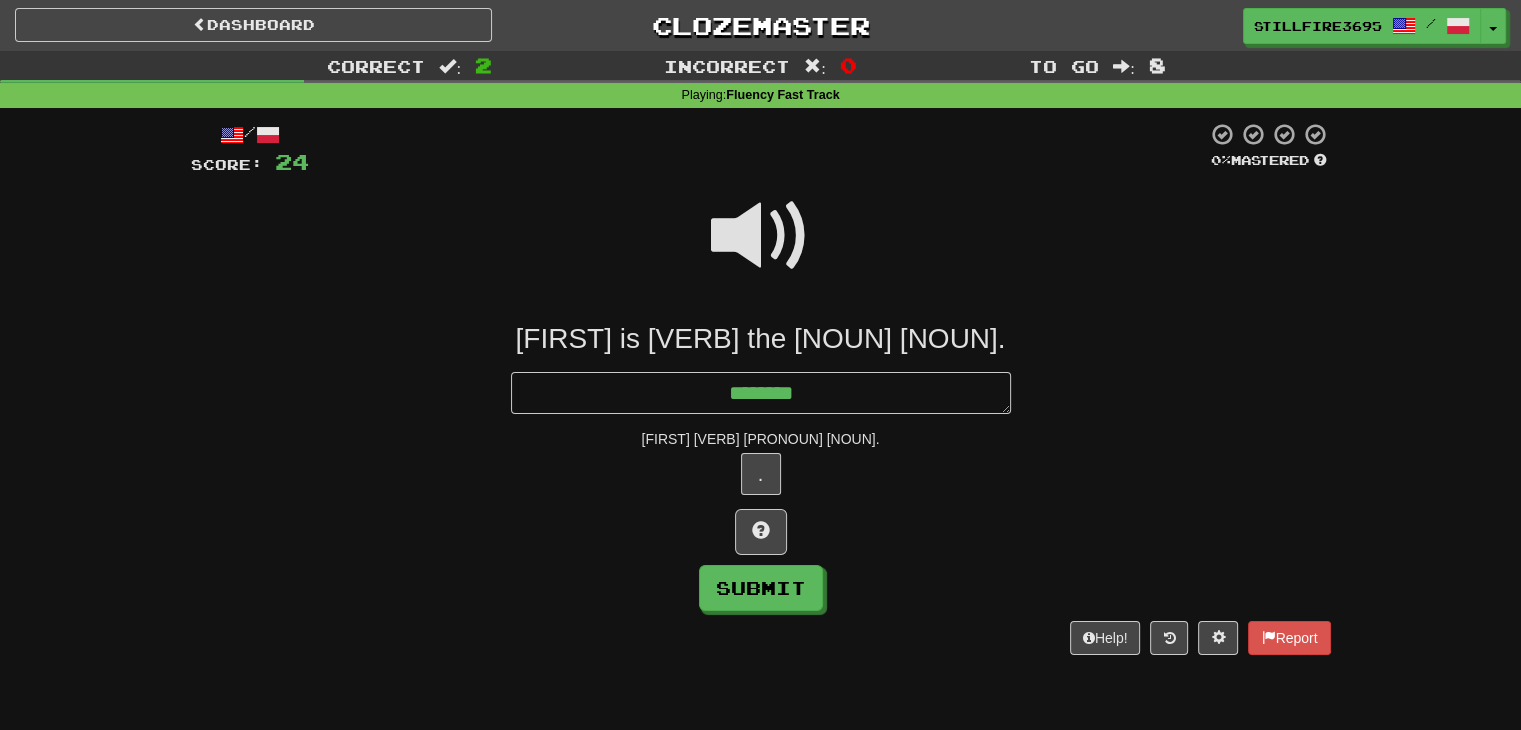 type on "*" 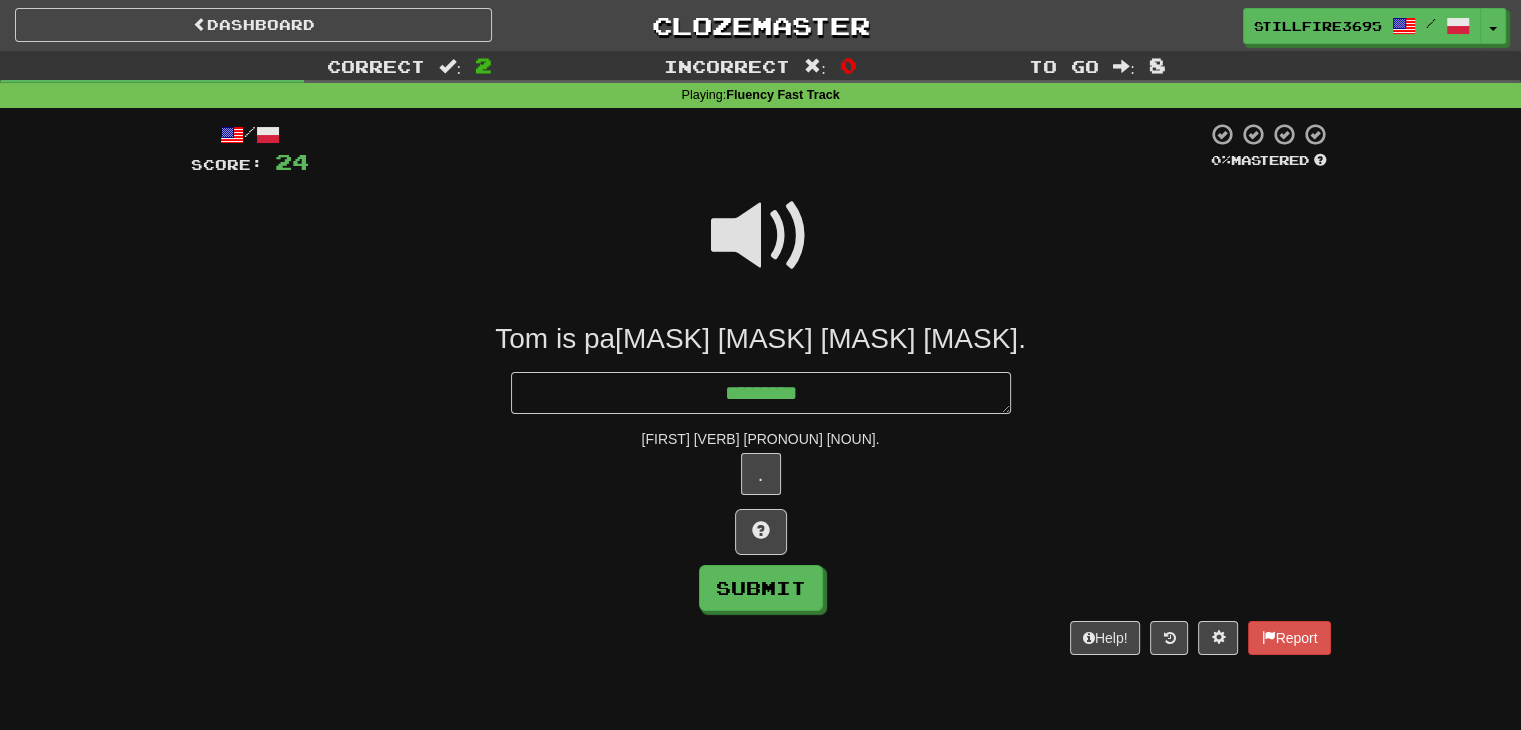 type on "*" 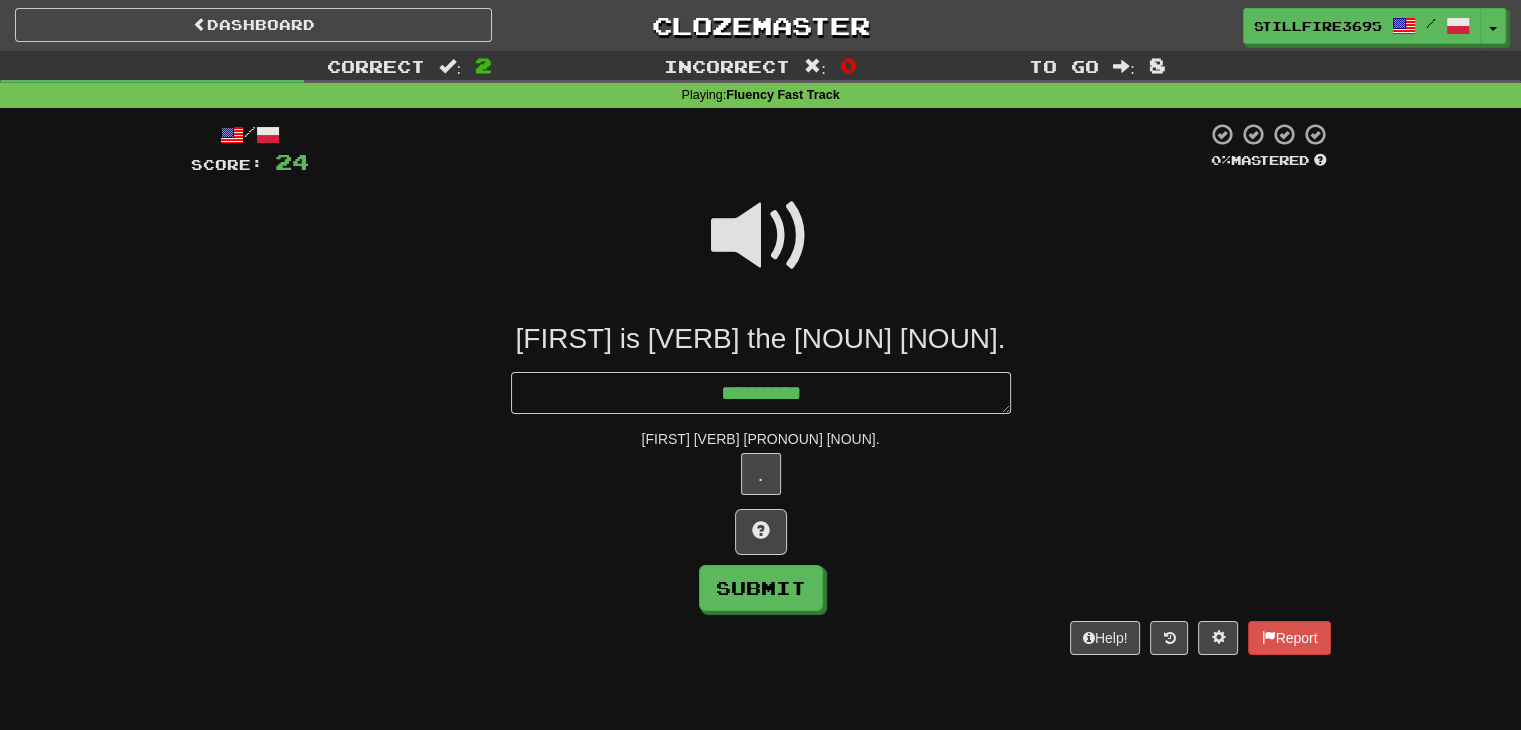 type on "*" 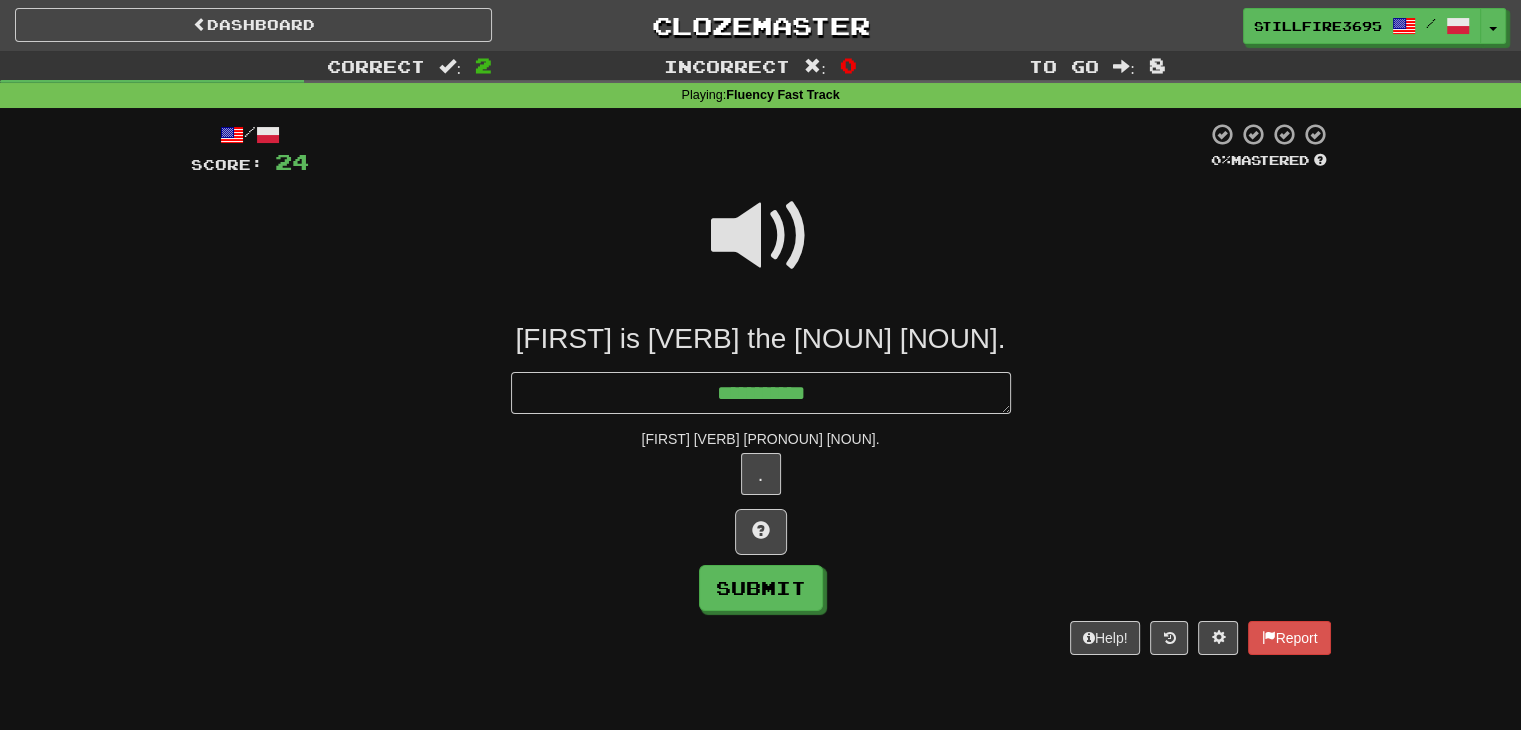 type on "*" 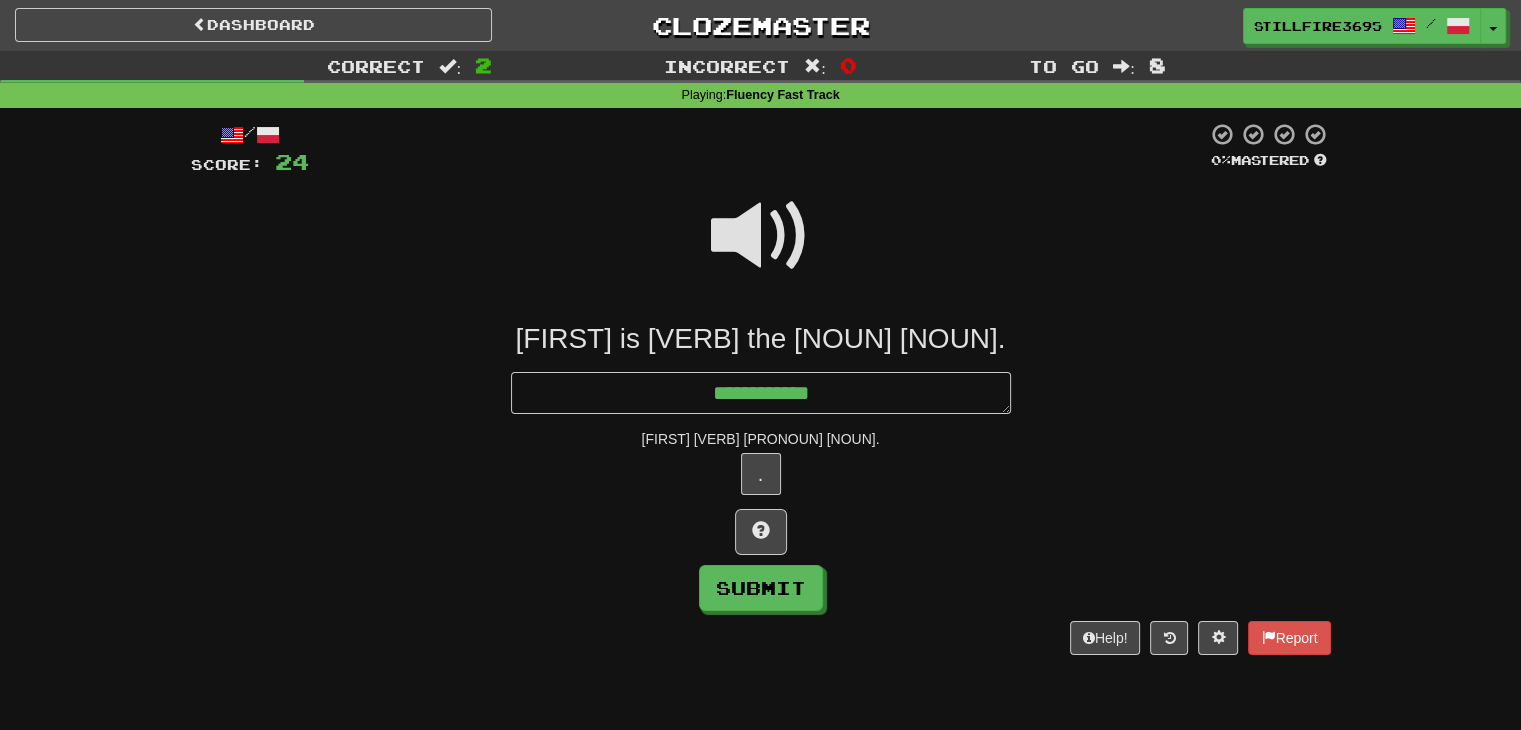 type on "**********" 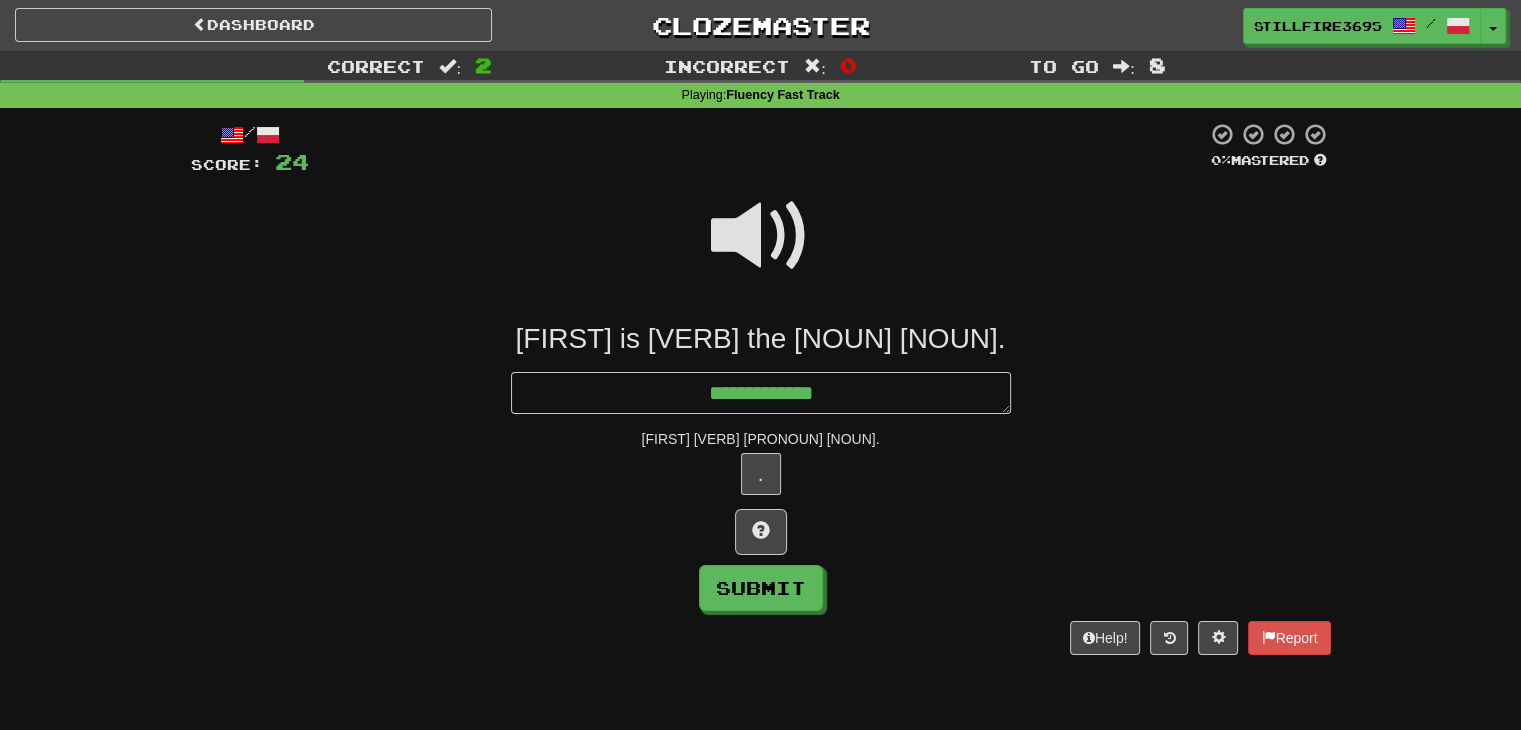type on "*" 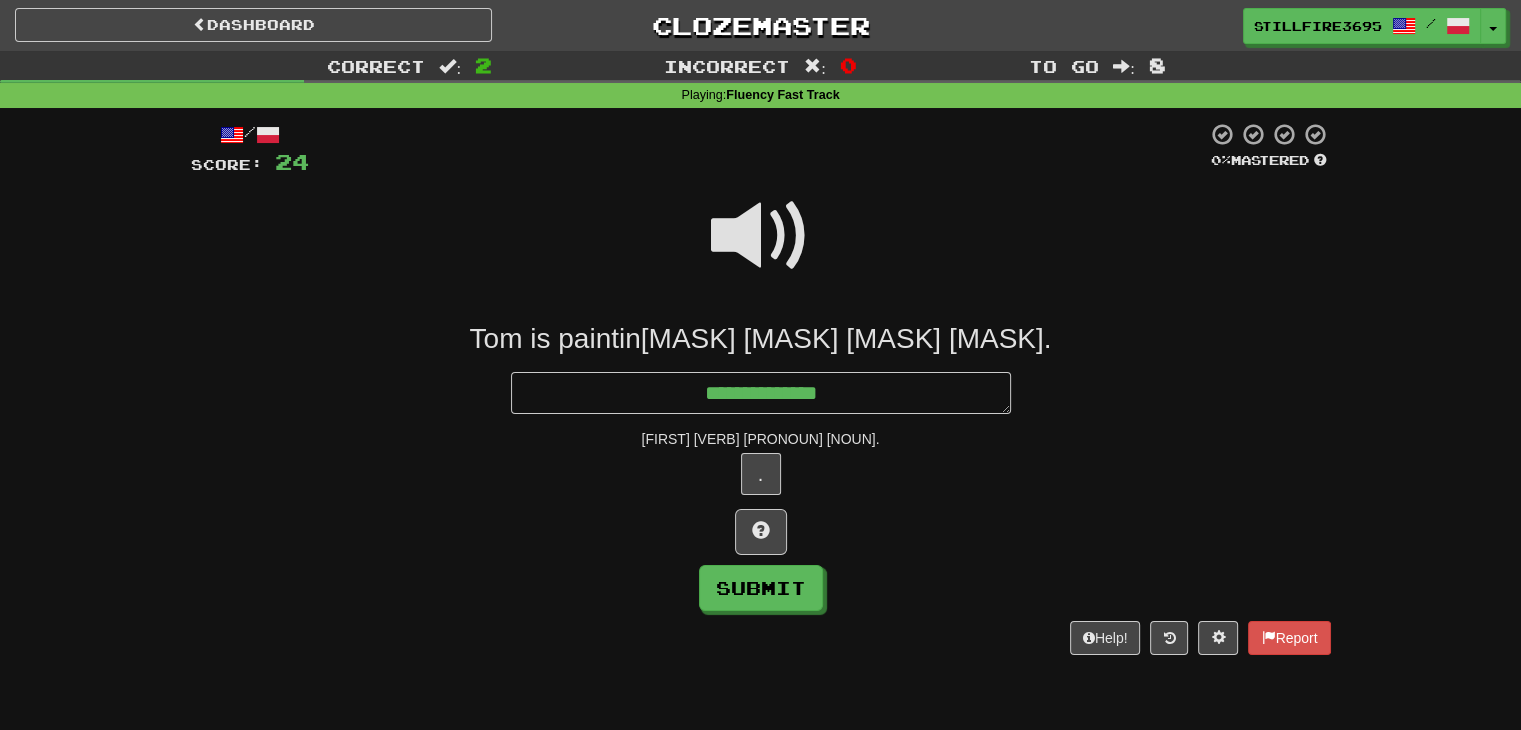 type on "*" 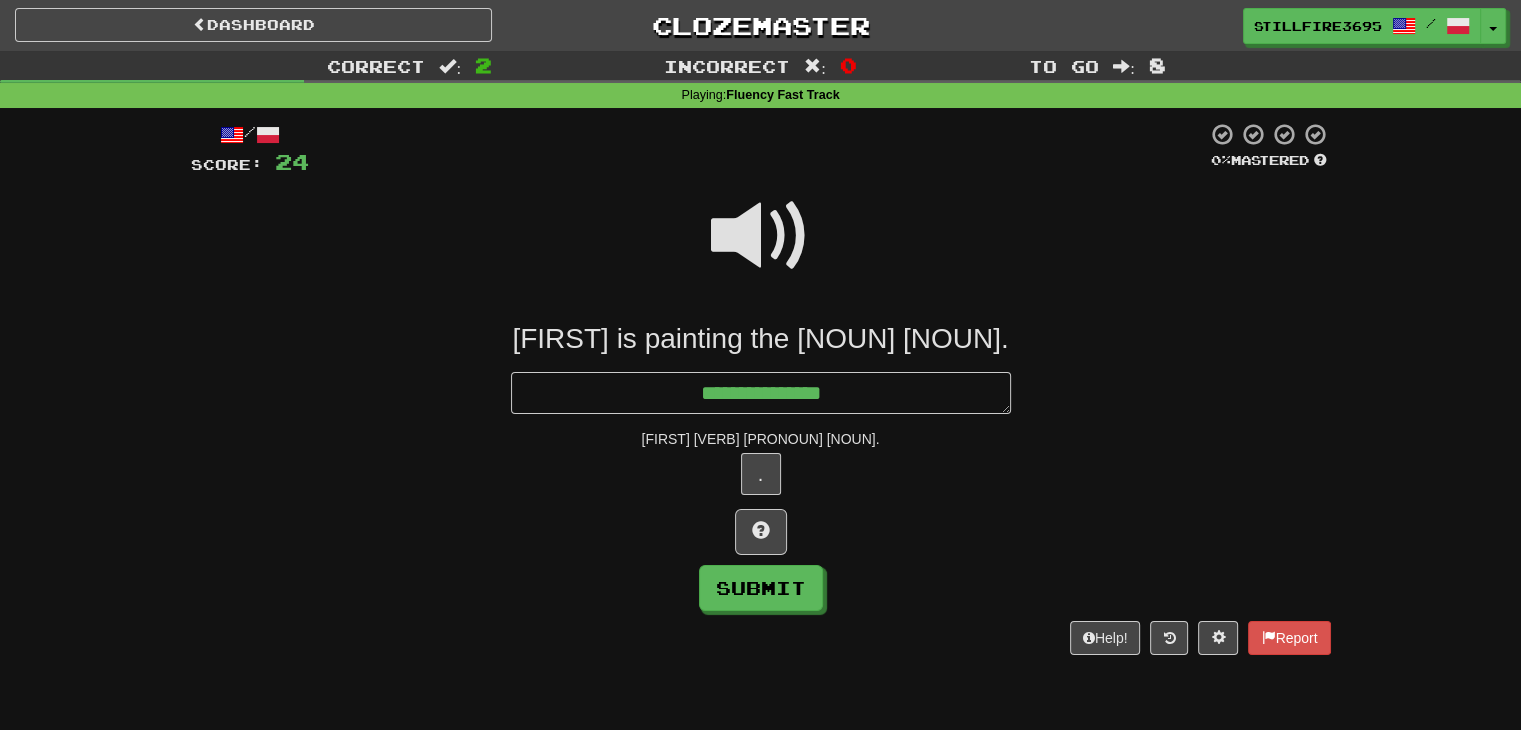 type on "*" 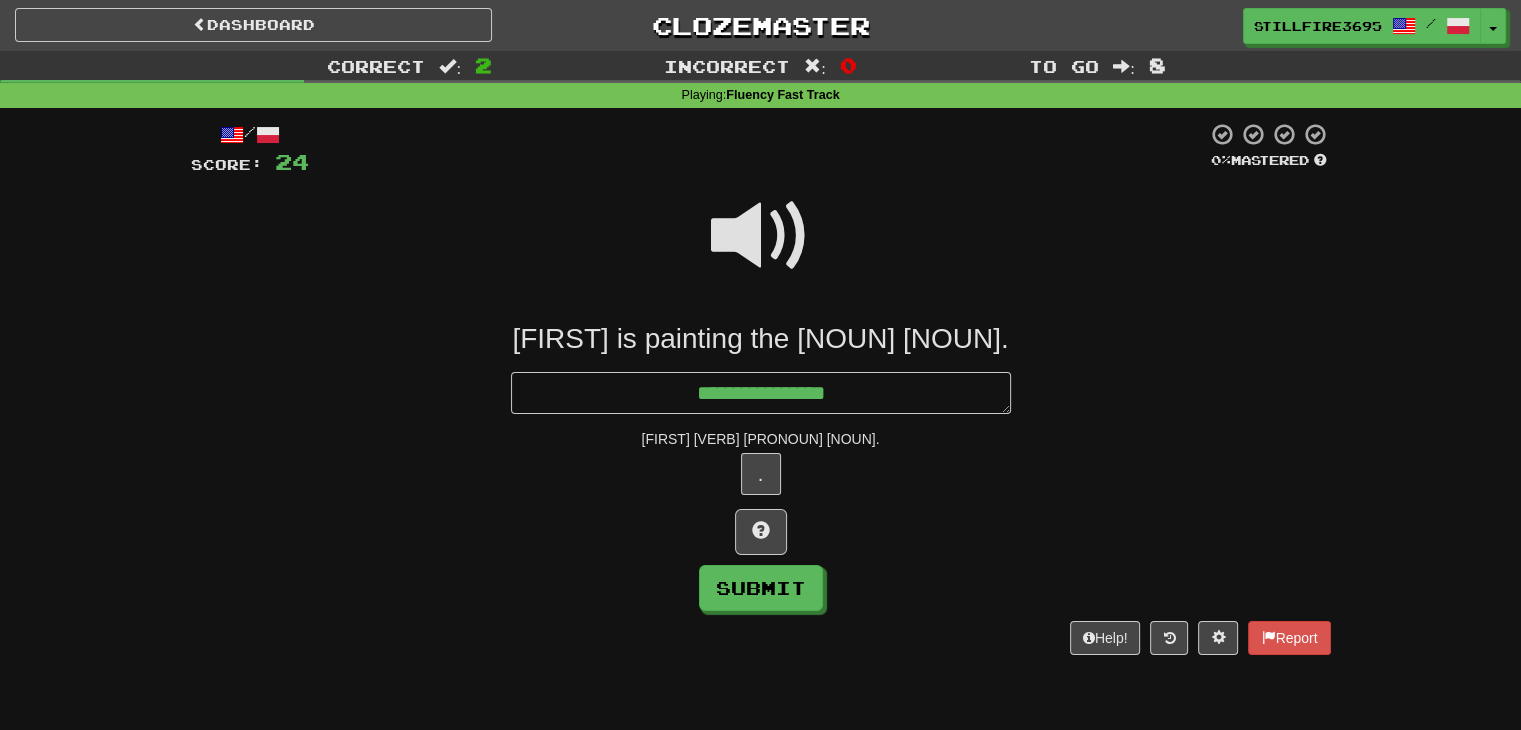 type on "*" 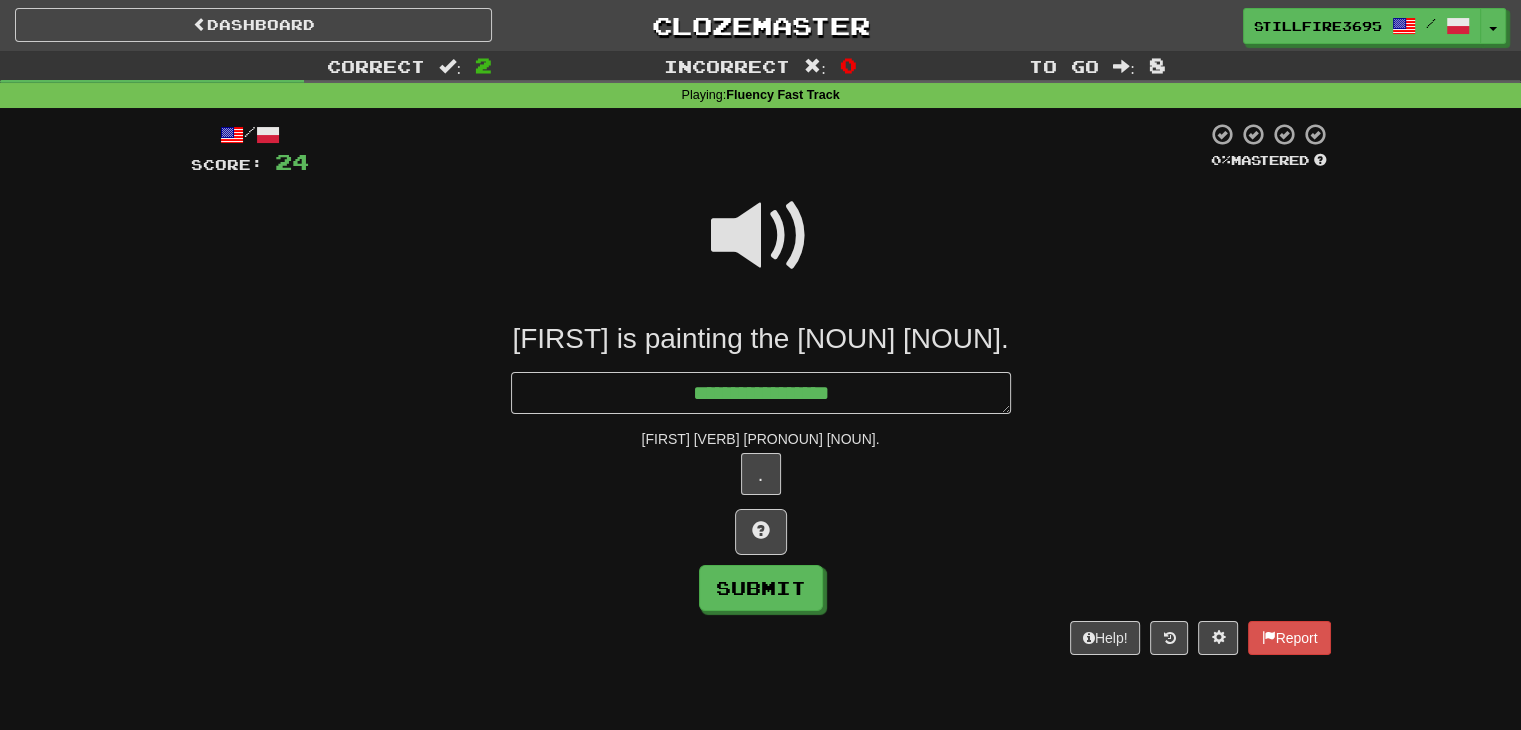 type on "*" 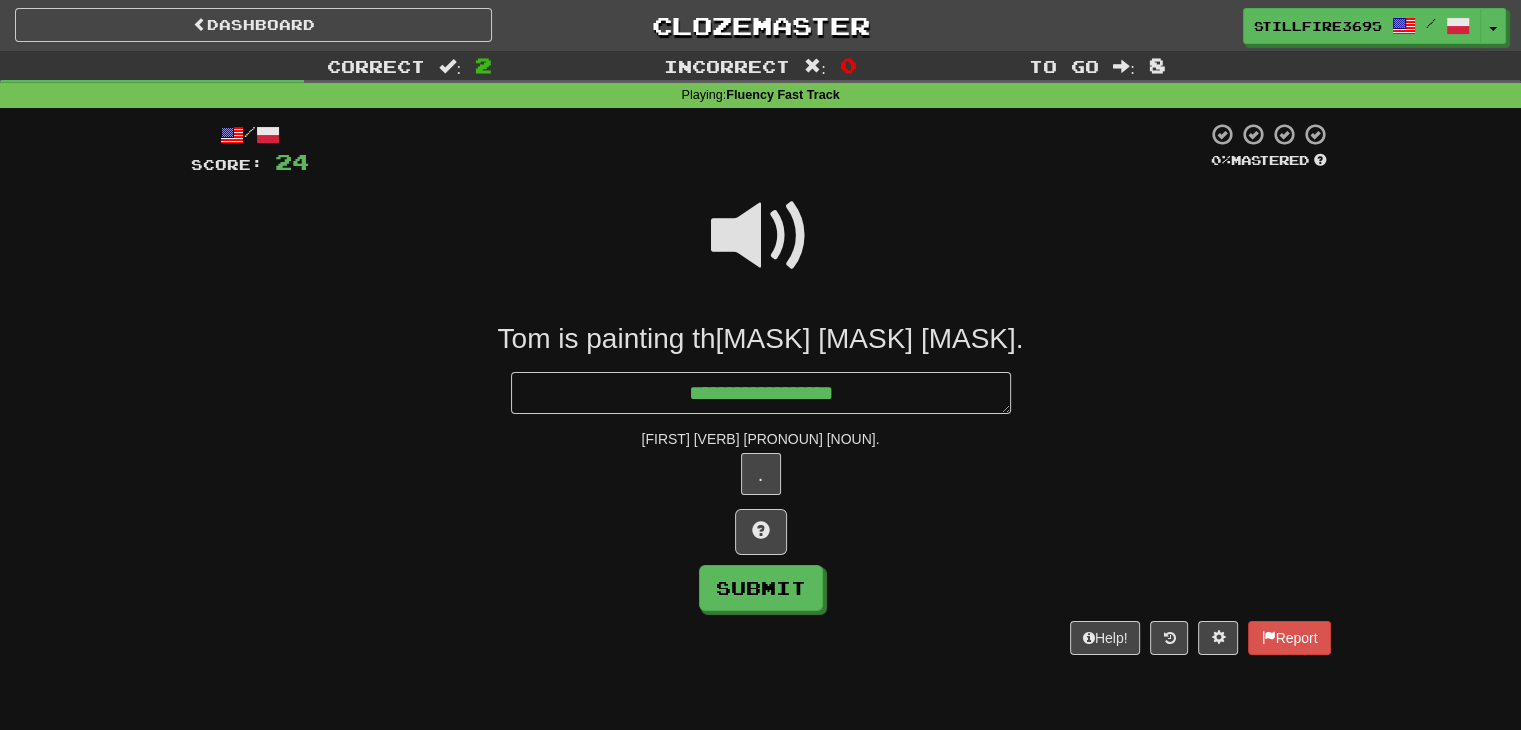 type on "*" 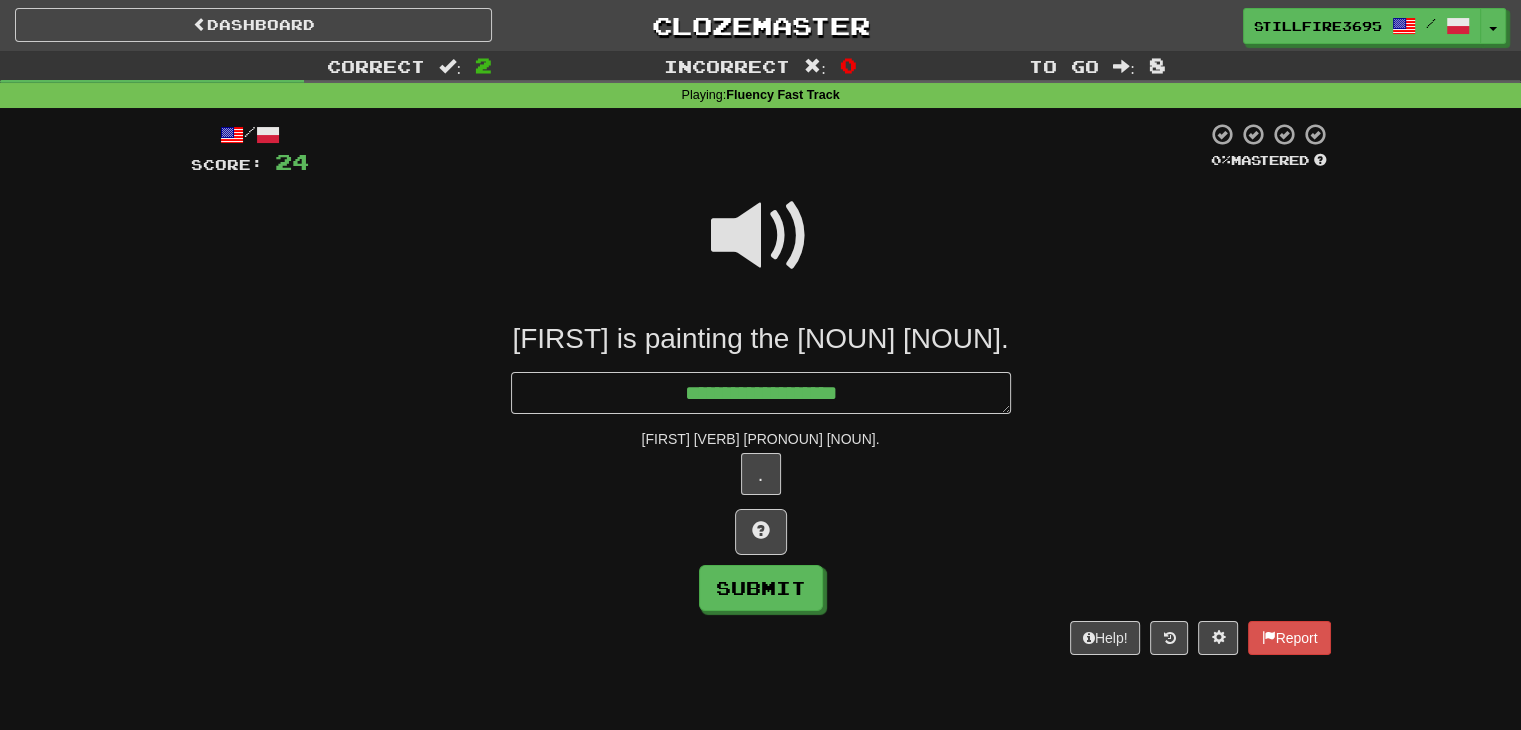 type on "*" 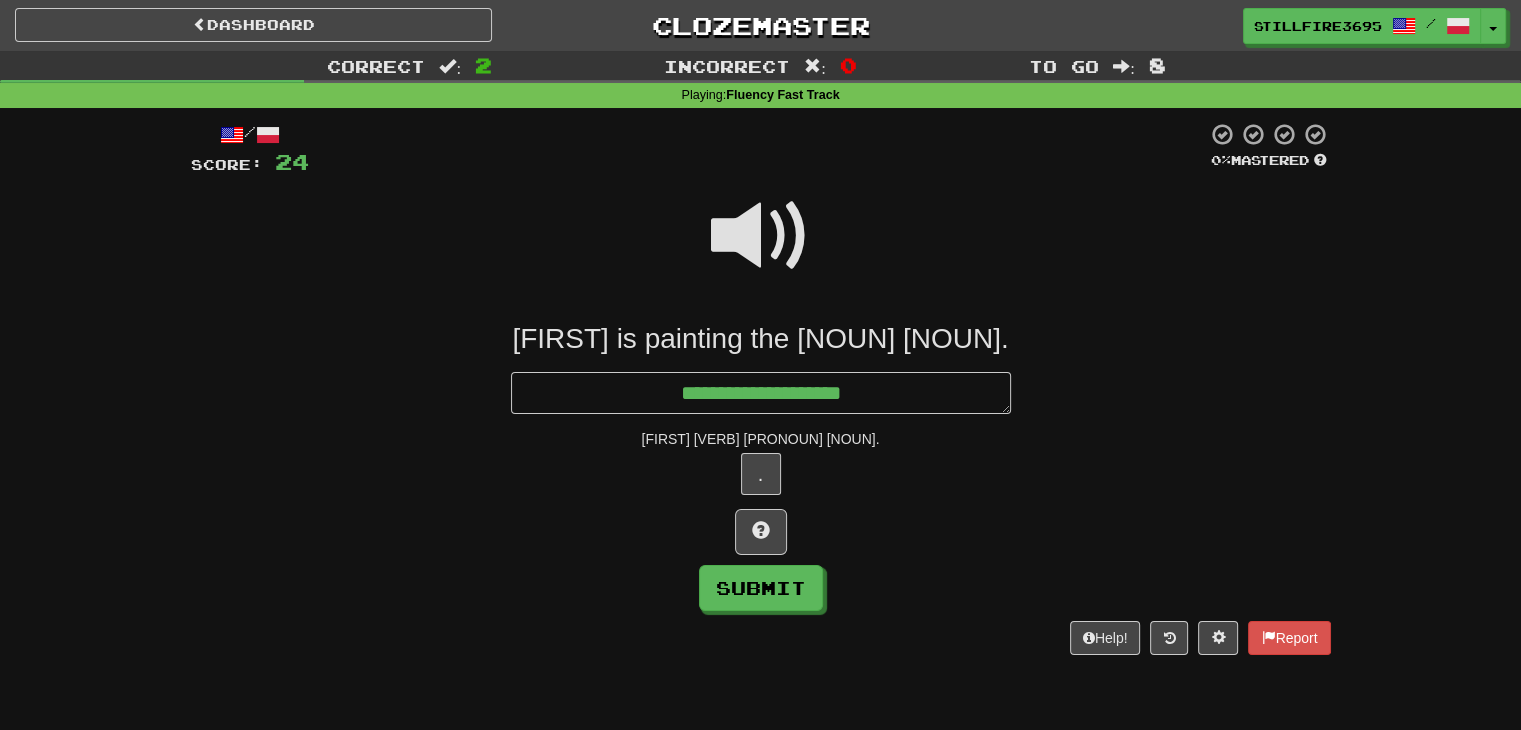 type on "*" 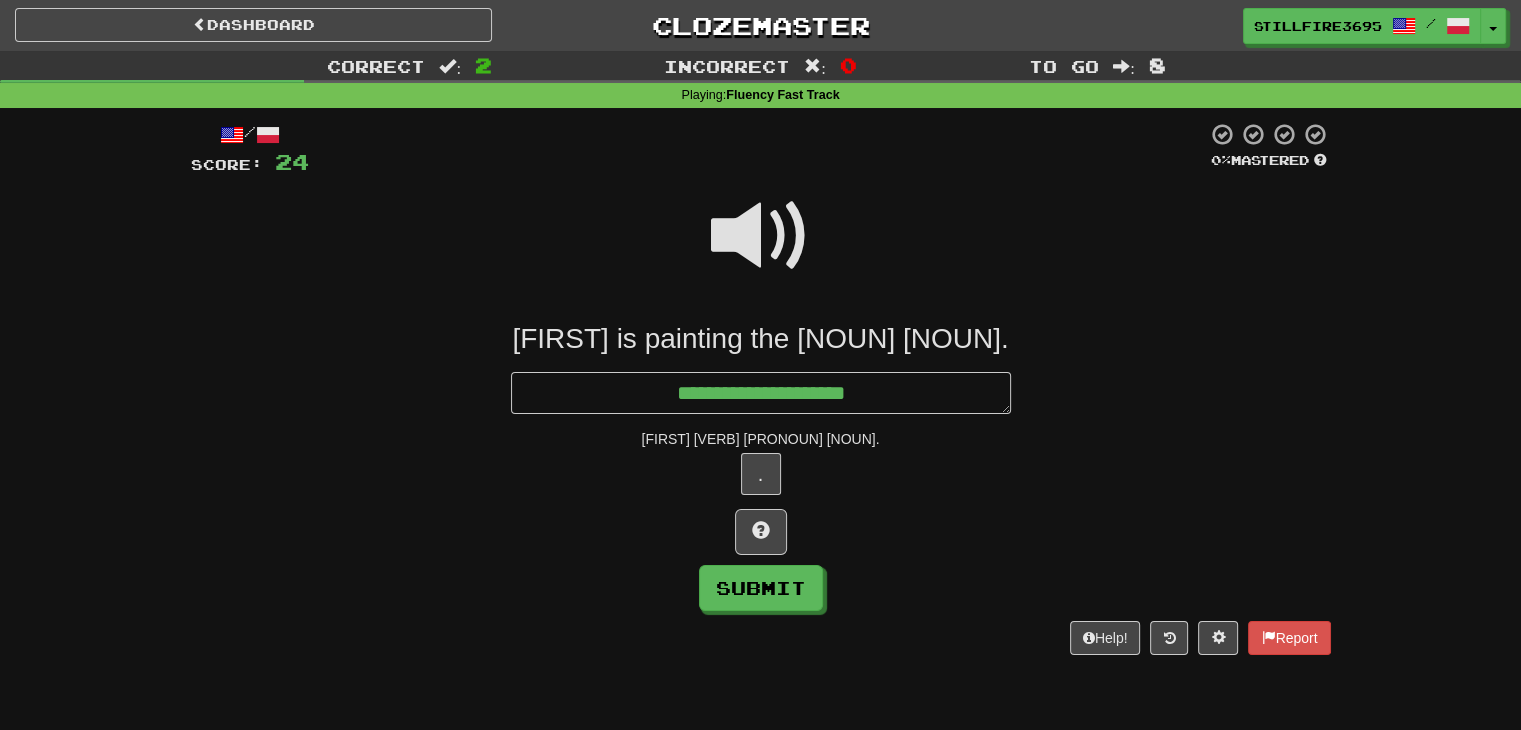 type on "**********" 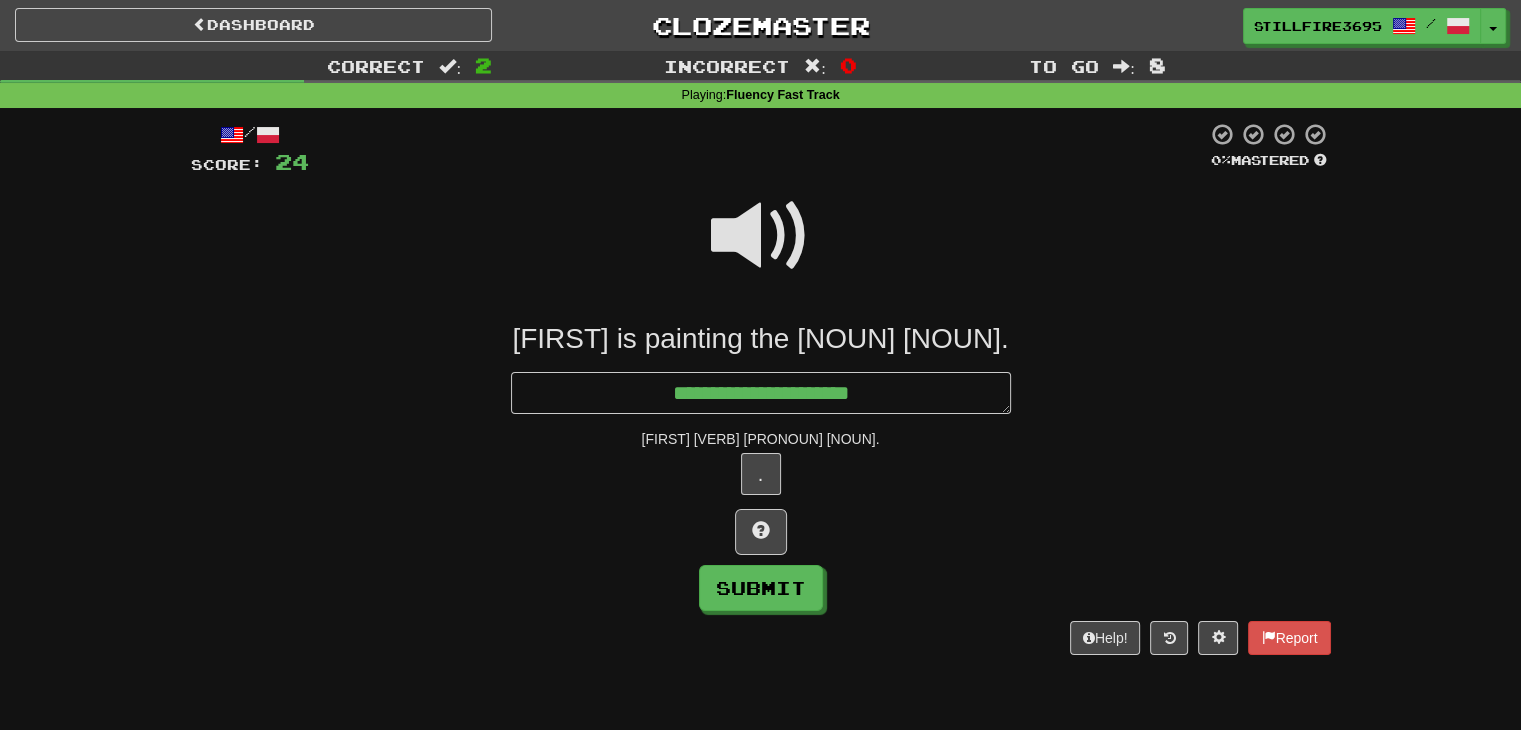 type on "*" 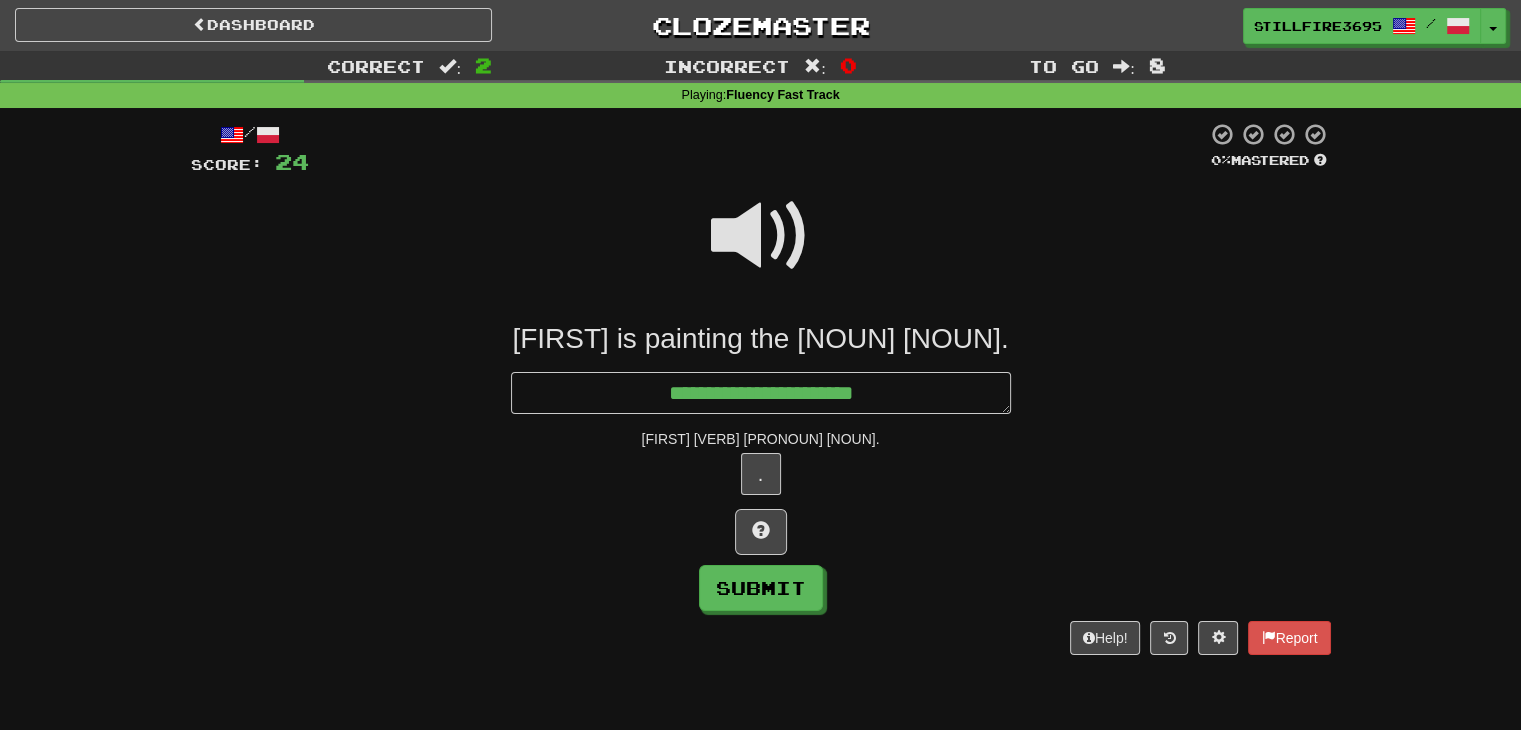 type on "**********" 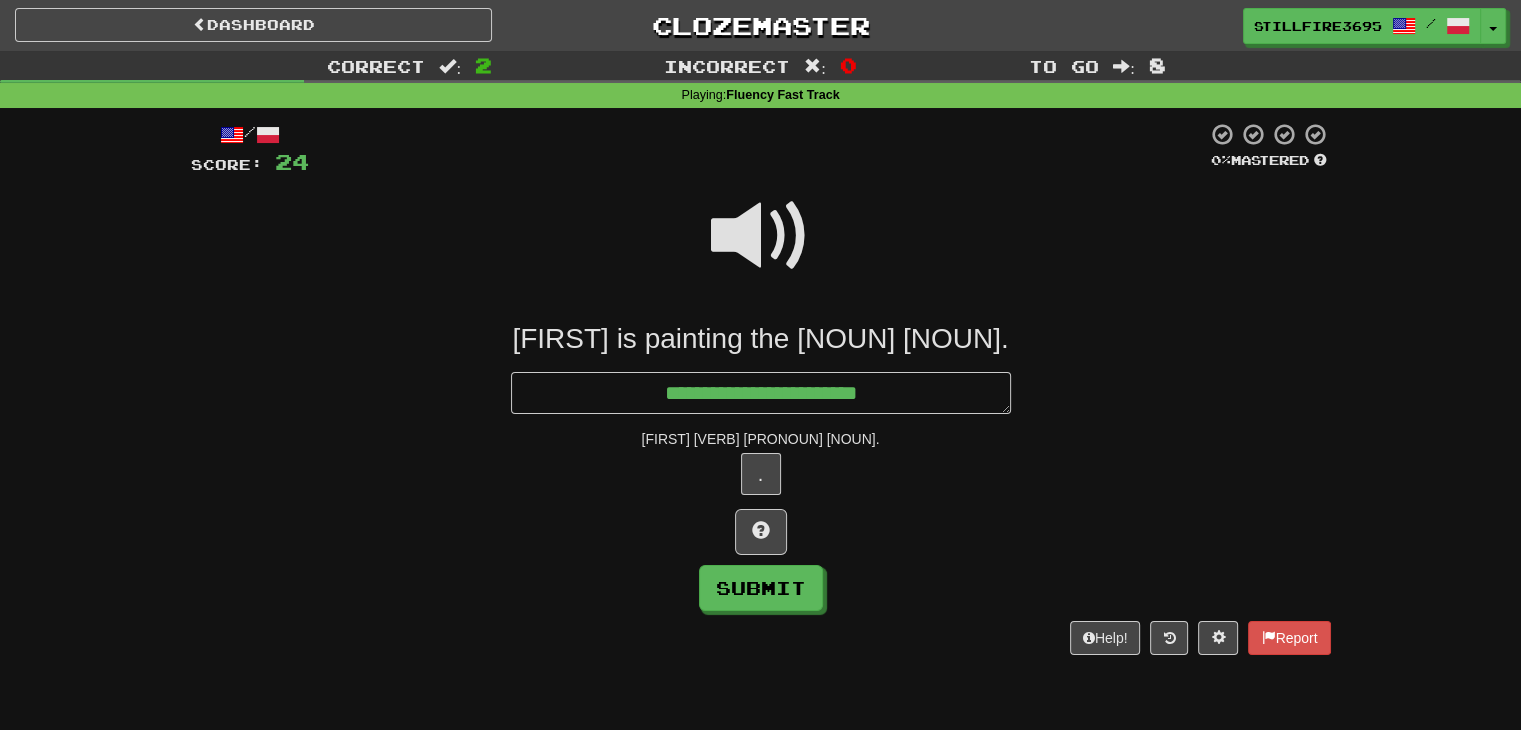 type on "*" 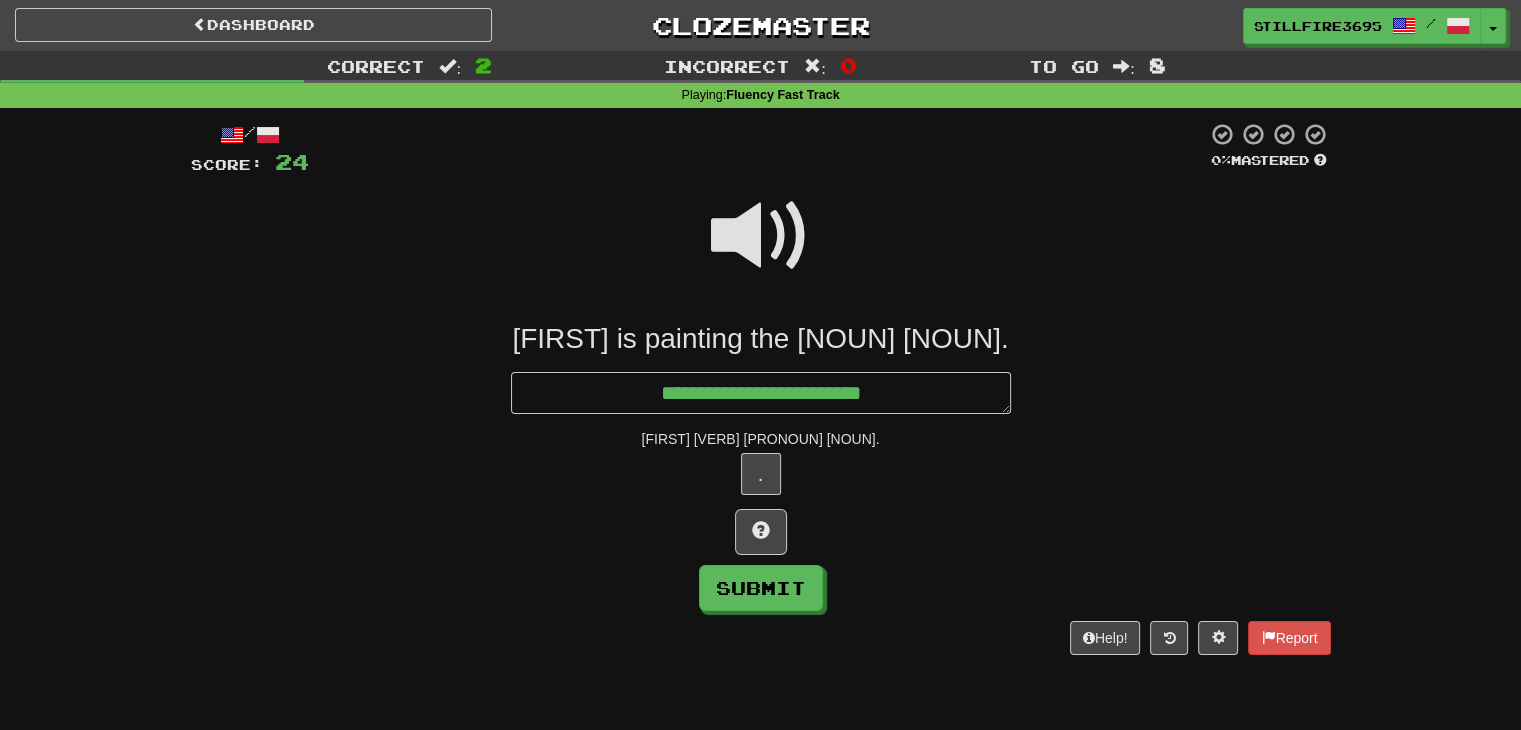 type on "*" 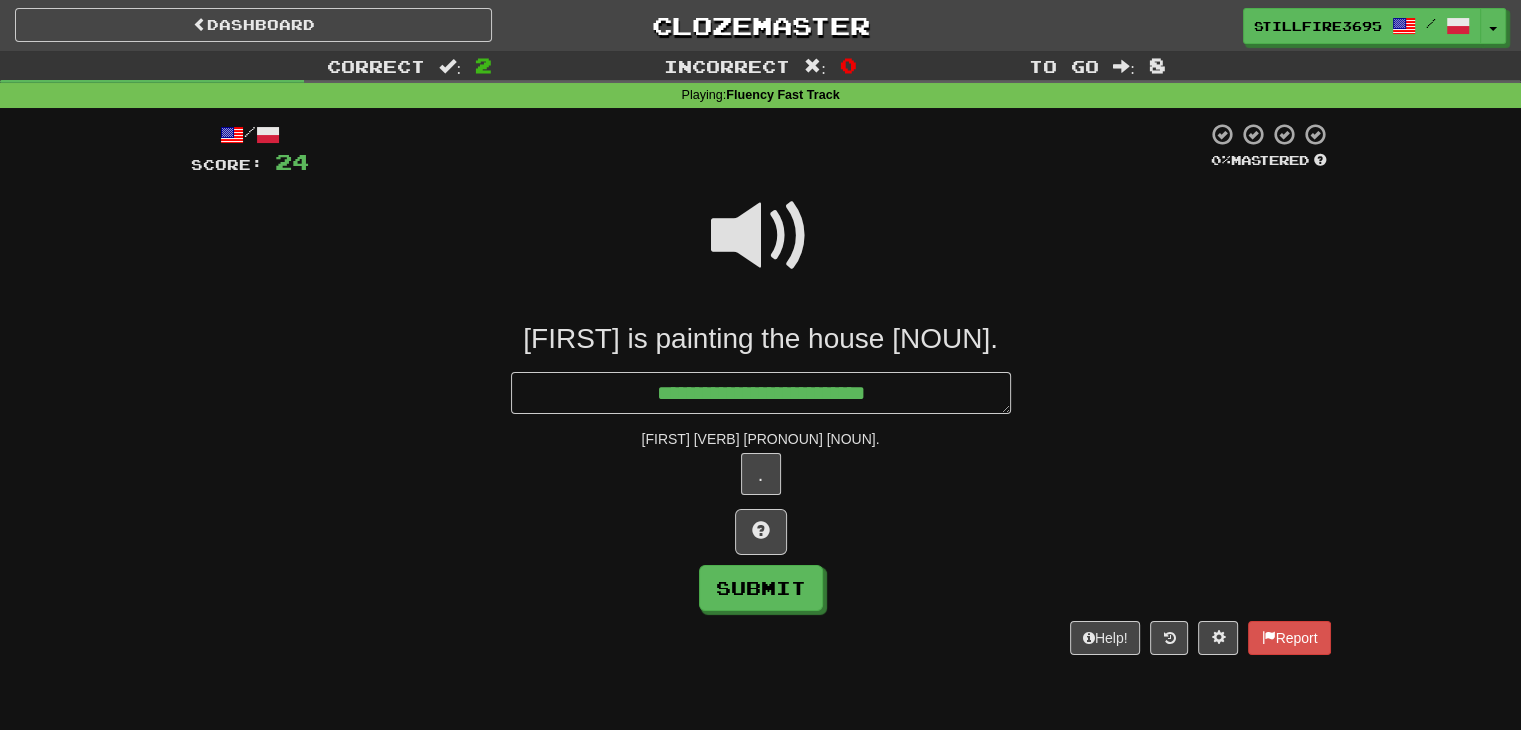 type on "*" 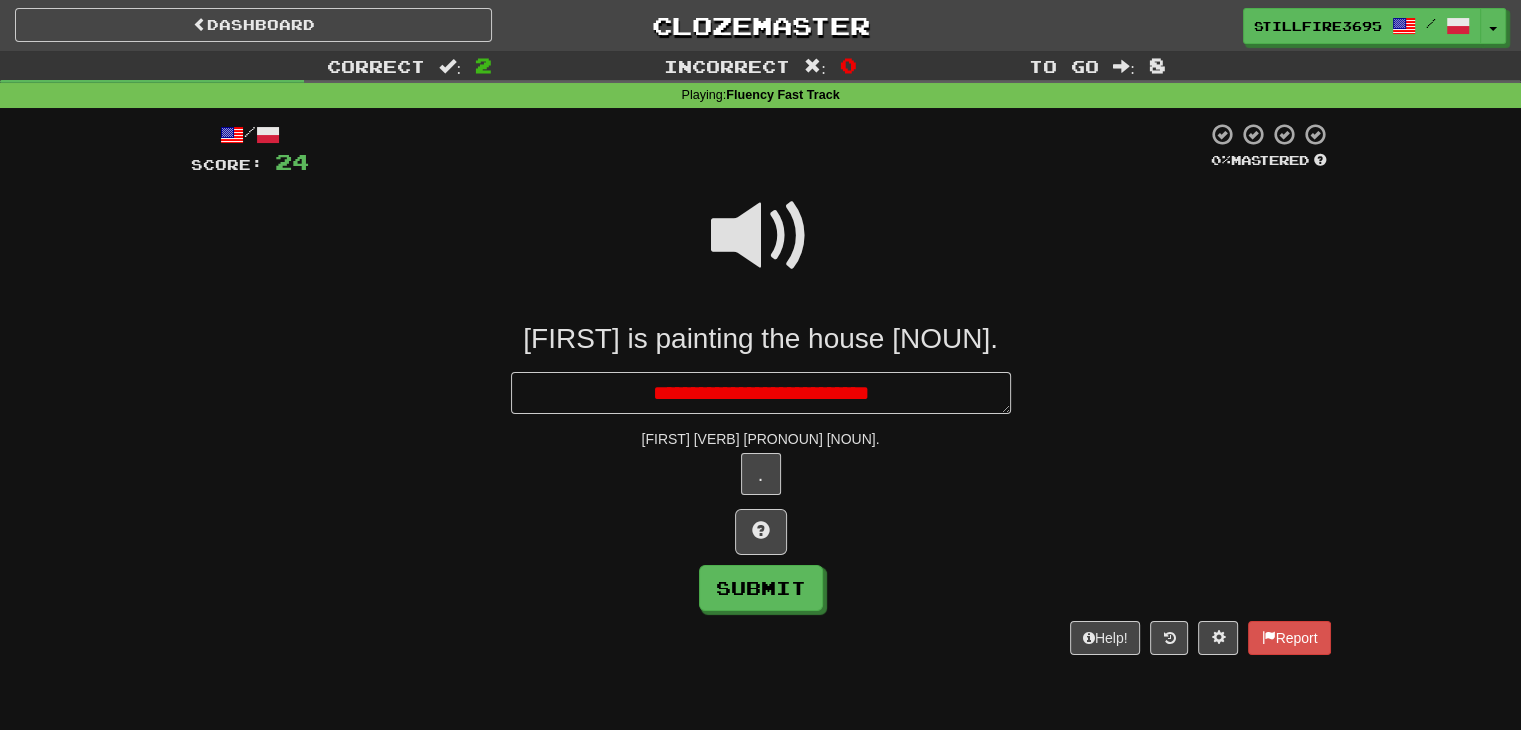 type on "*" 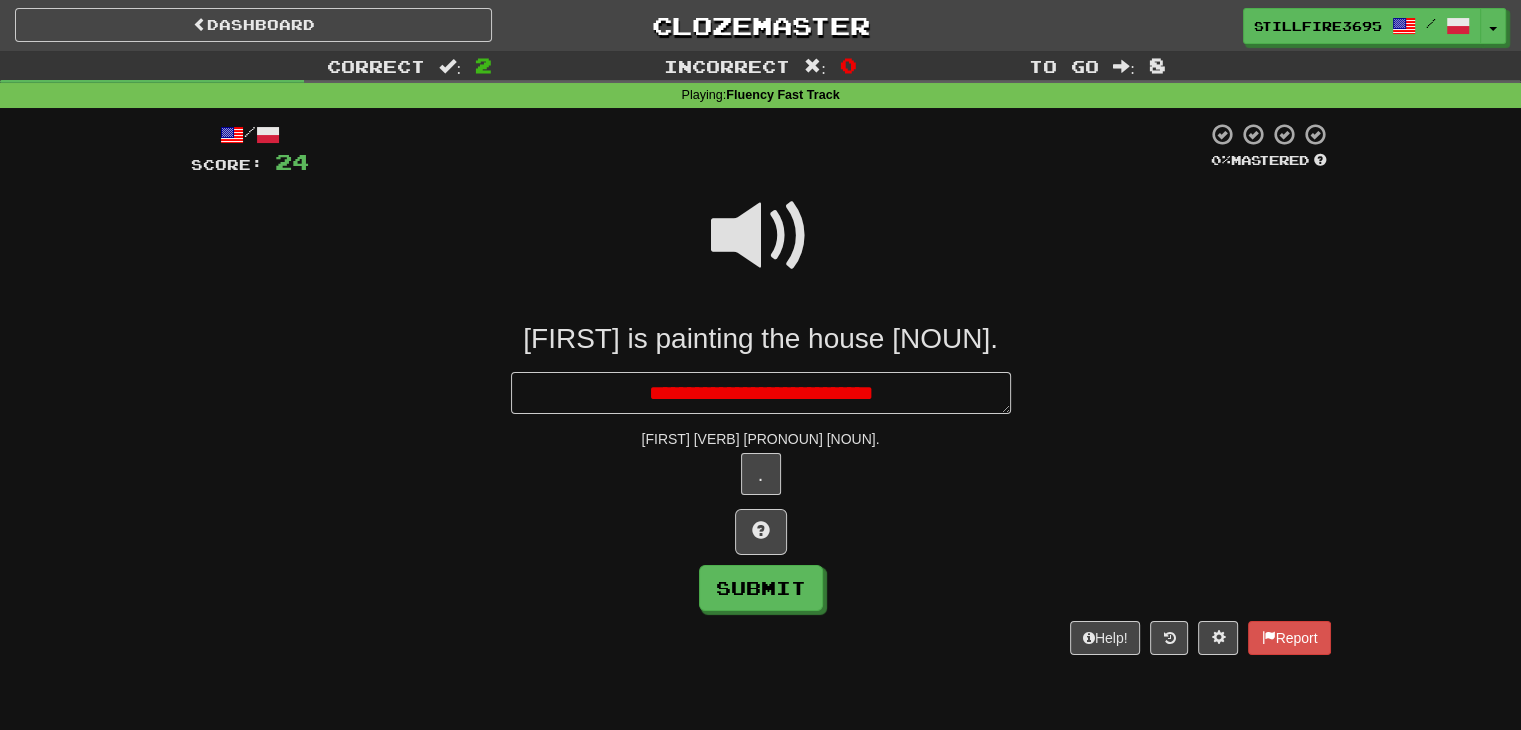 type 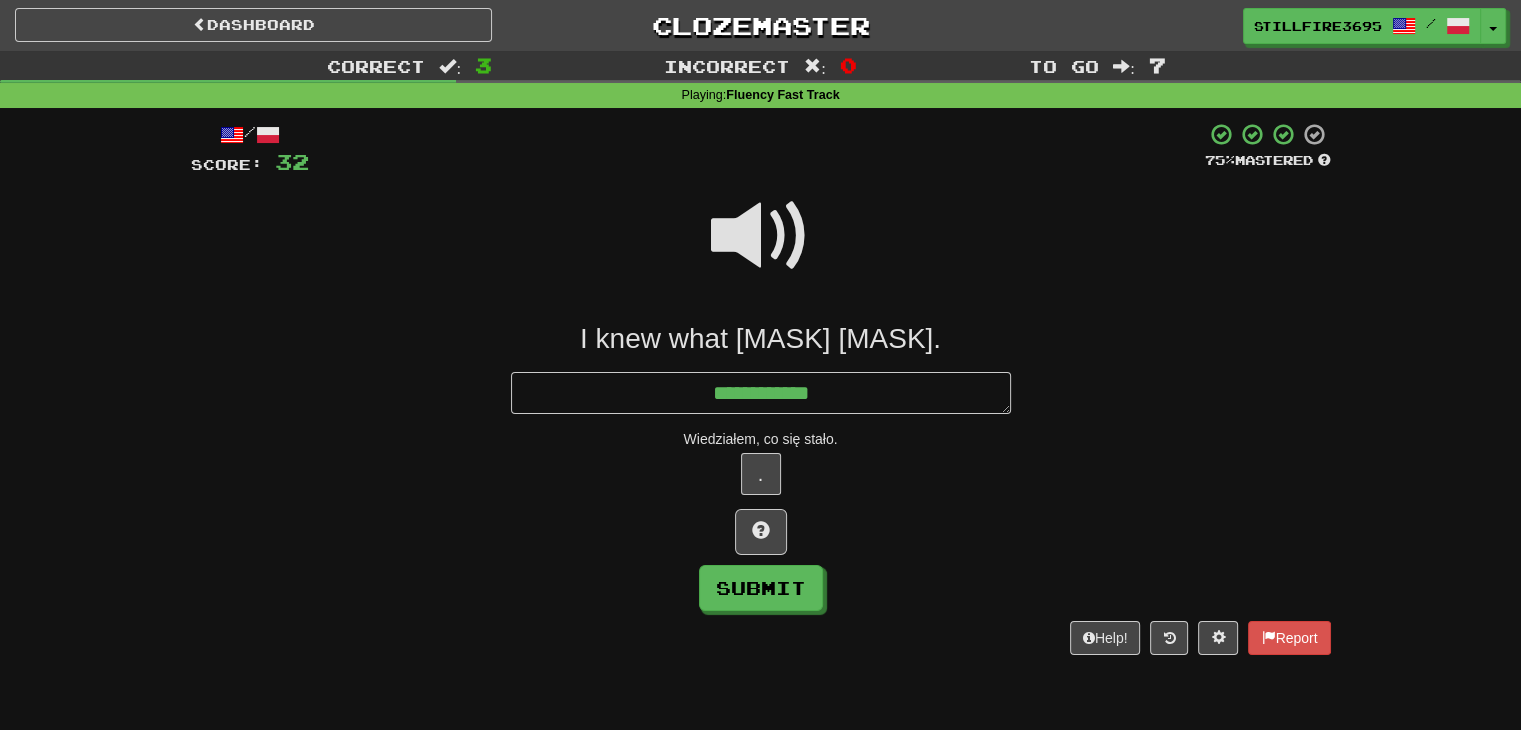 drag, startPoint x: 793, startPoint y: 213, endPoint x: 795, endPoint y: 223, distance: 10.198039 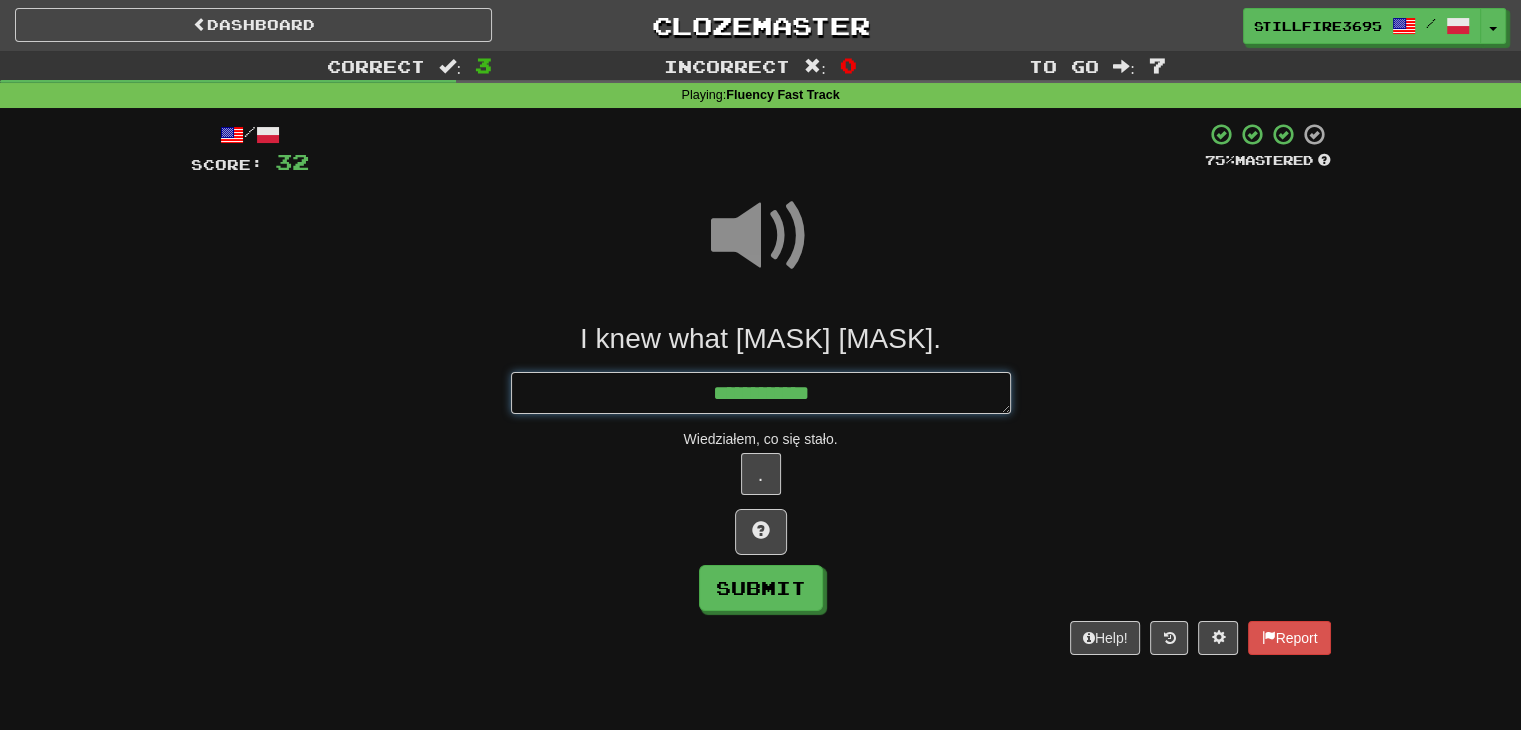 click on "**********" at bounding box center [761, 393] 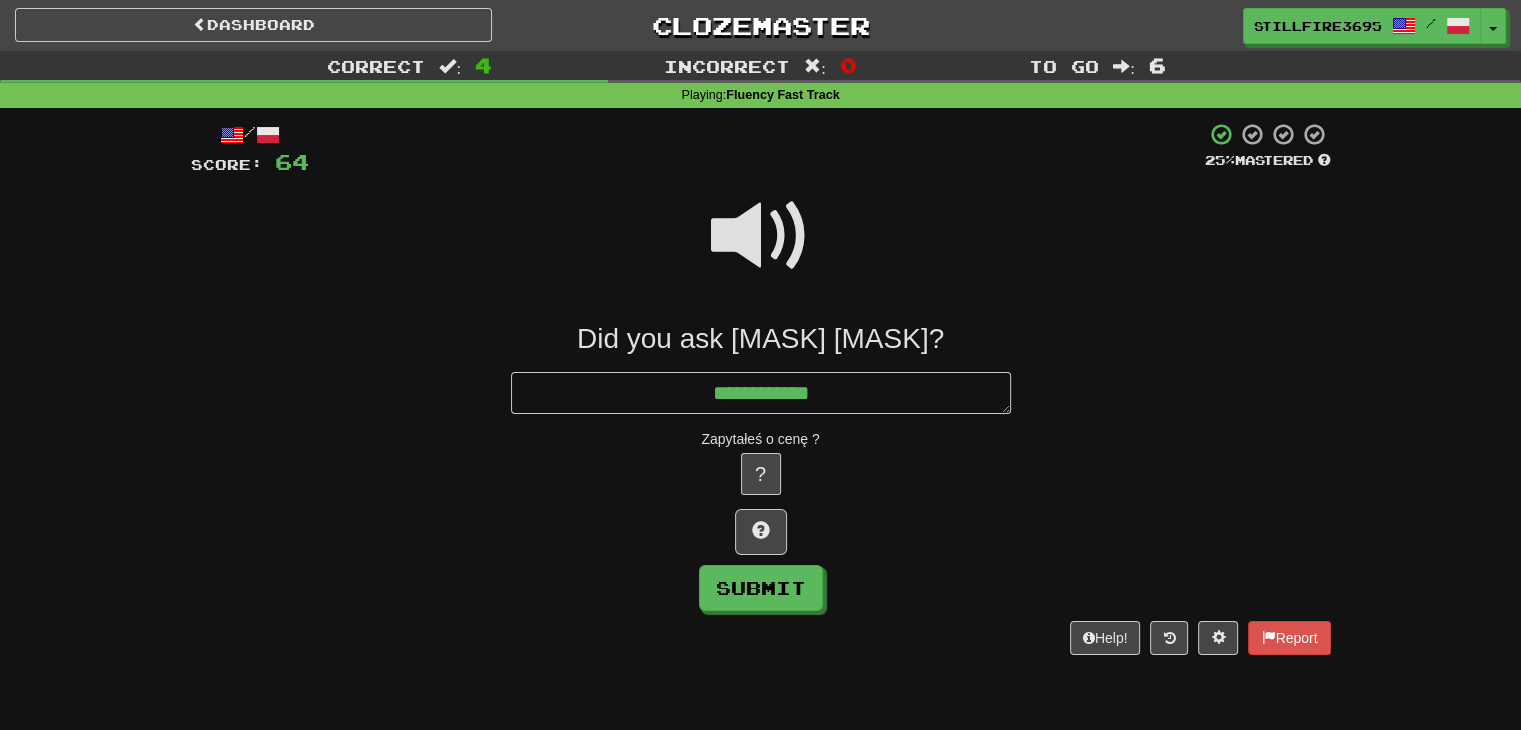 drag, startPoint x: 756, startPoint y: 233, endPoint x: 827, endPoint y: 322, distance: 113.85078 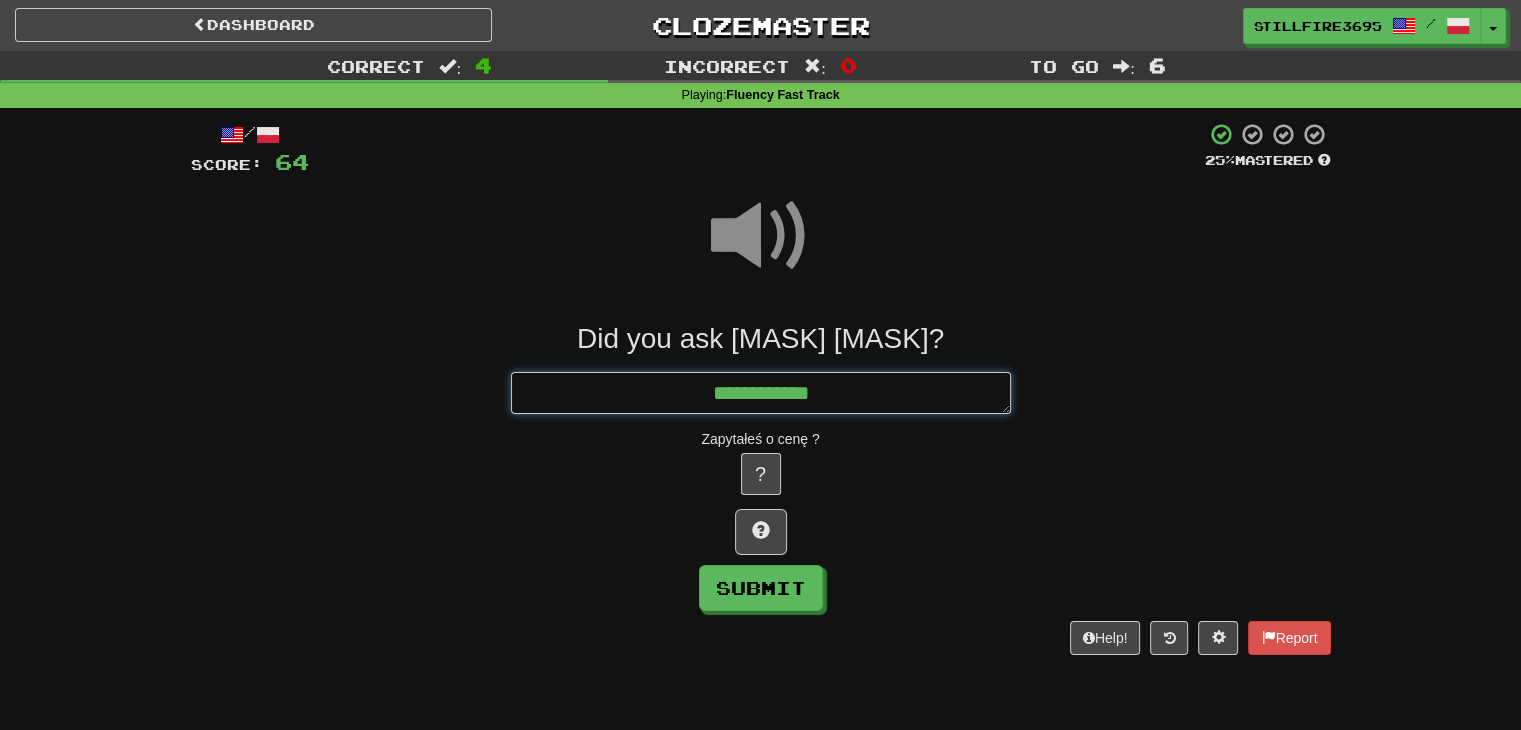 click on "**********" at bounding box center [761, 393] 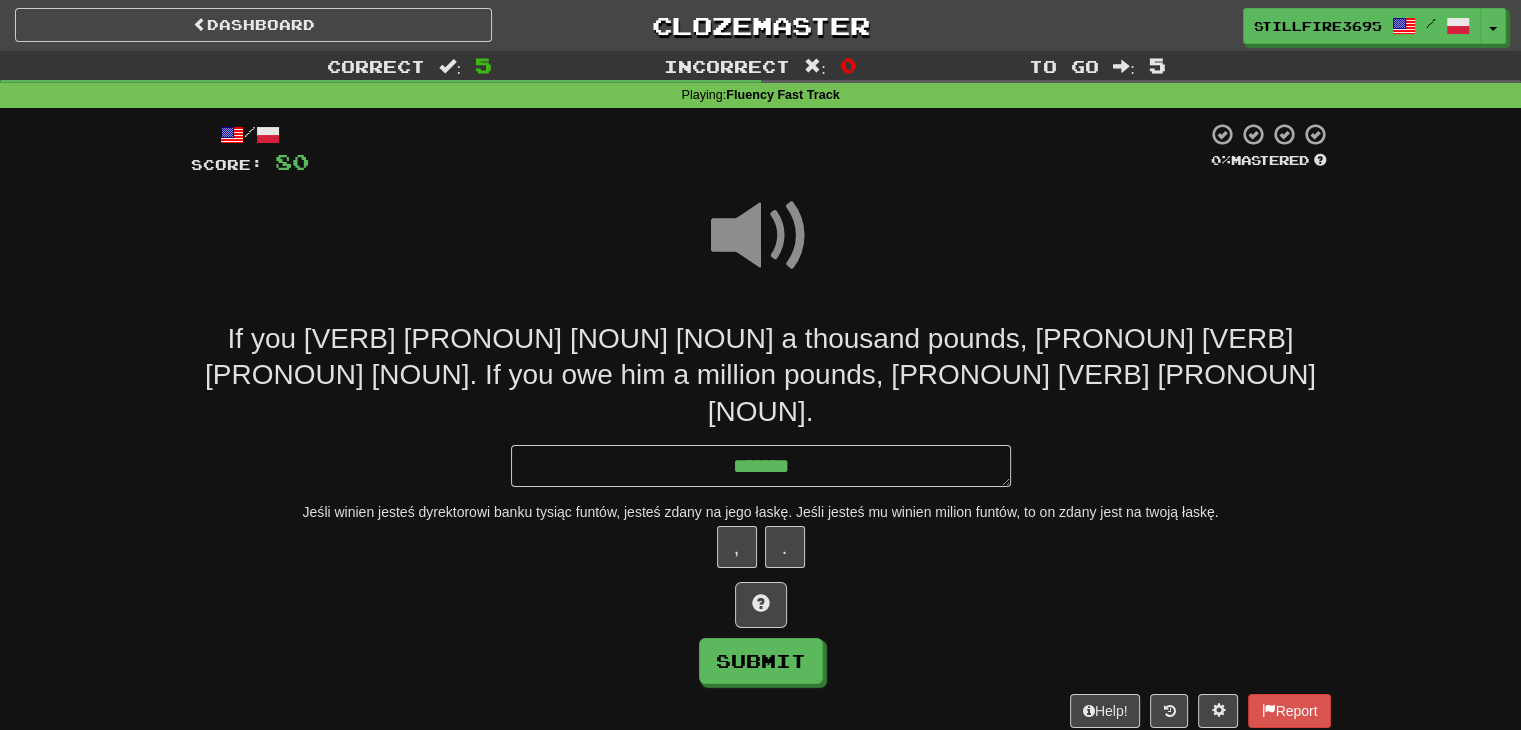 click at bounding box center (761, 236) 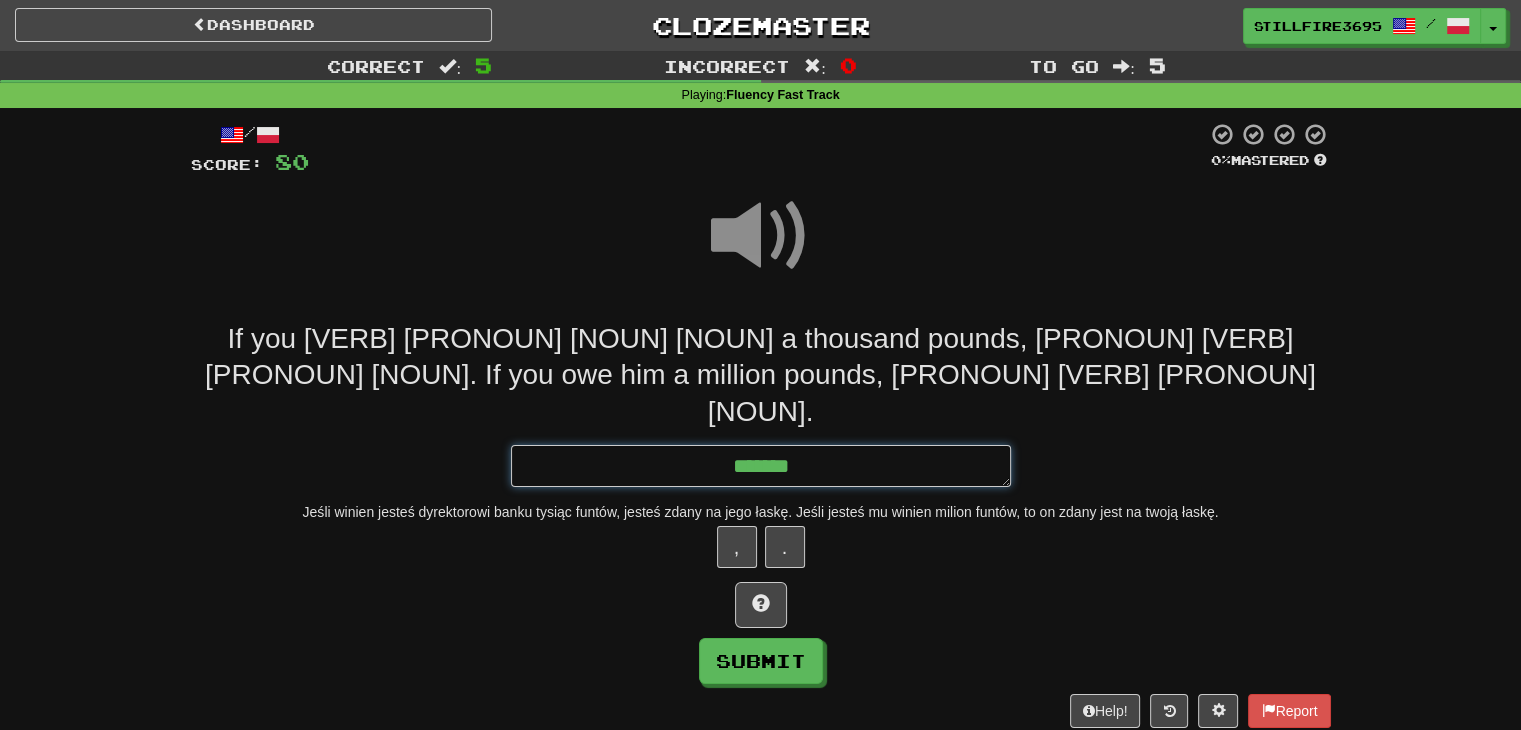 click on "******" at bounding box center [761, 466] 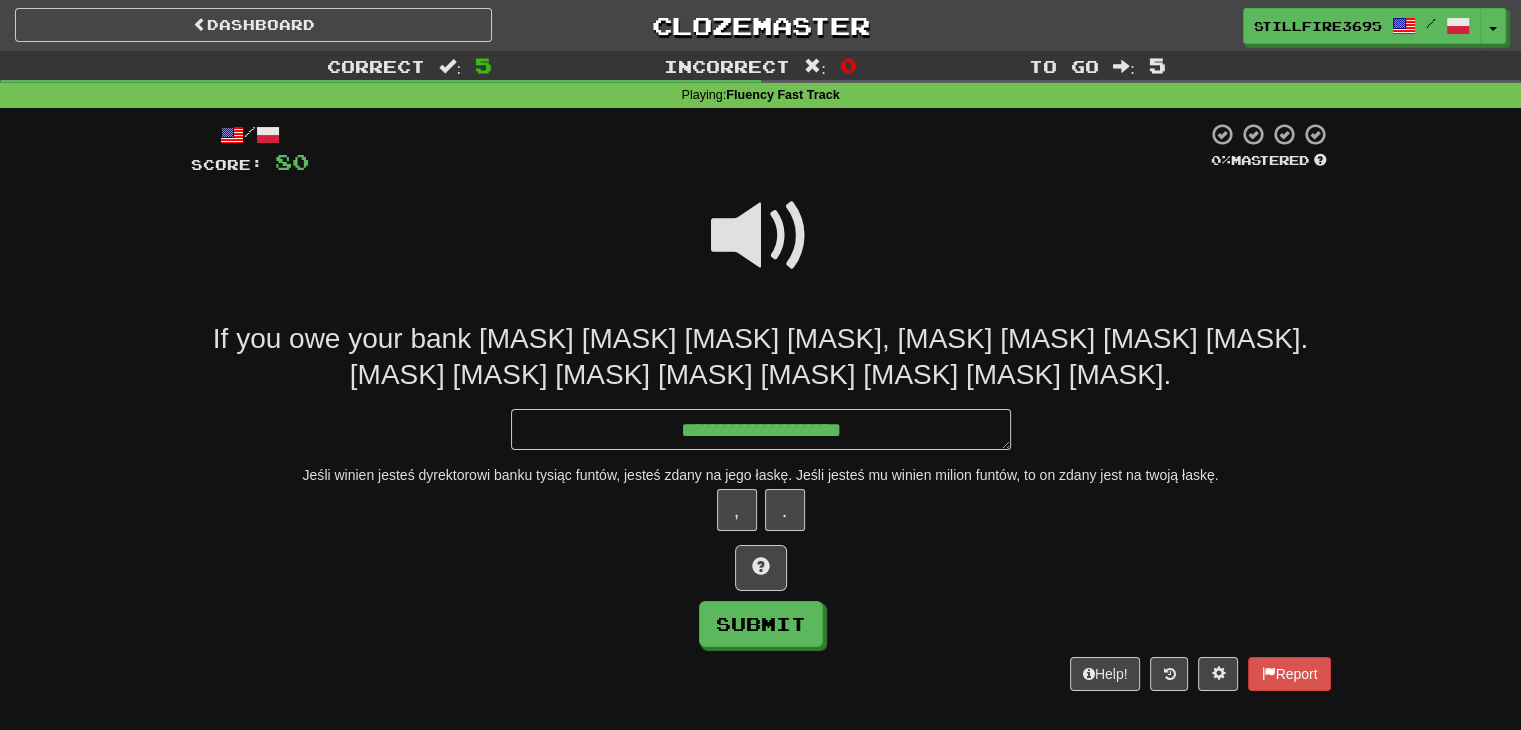 click at bounding box center [761, 236] 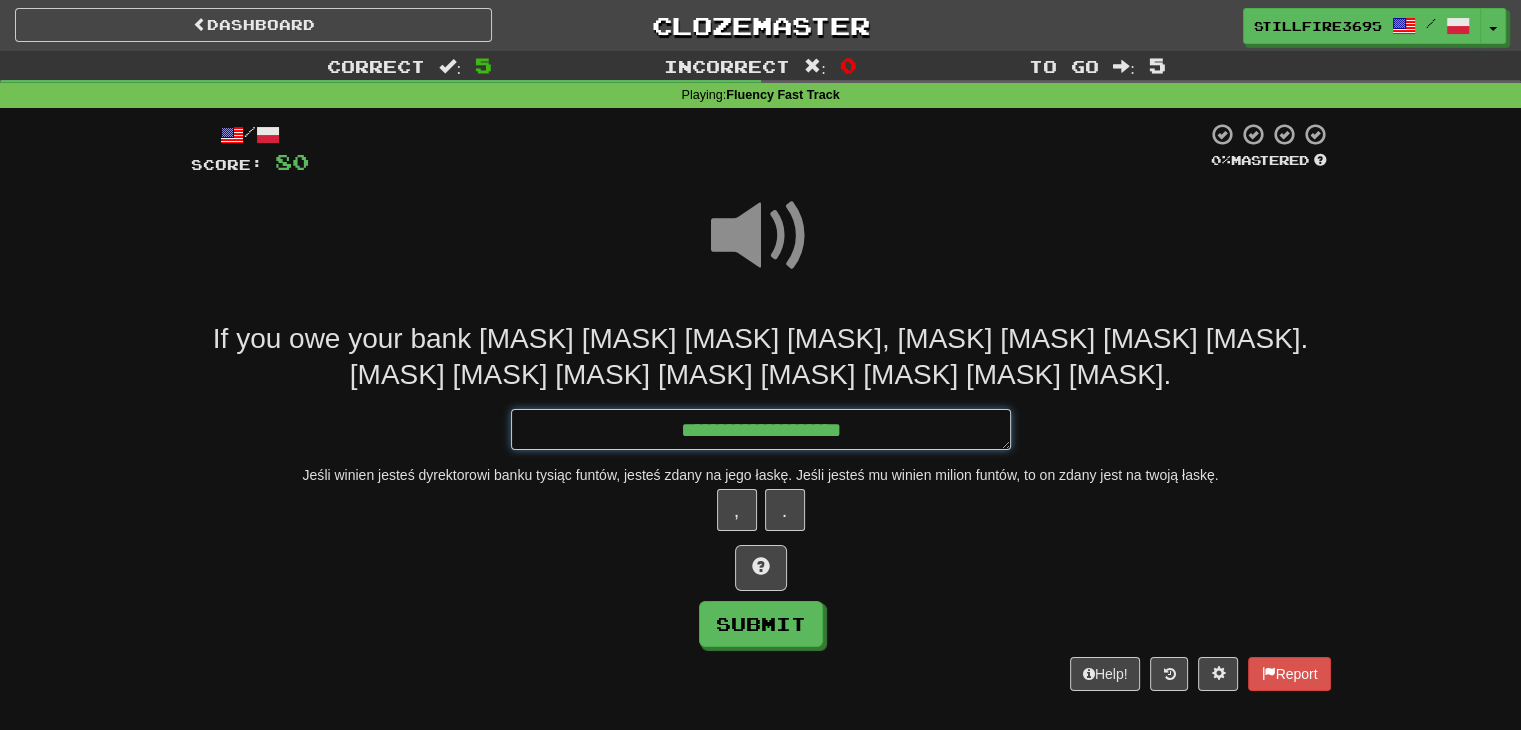 click on "**********" at bounding box center [761, 430] 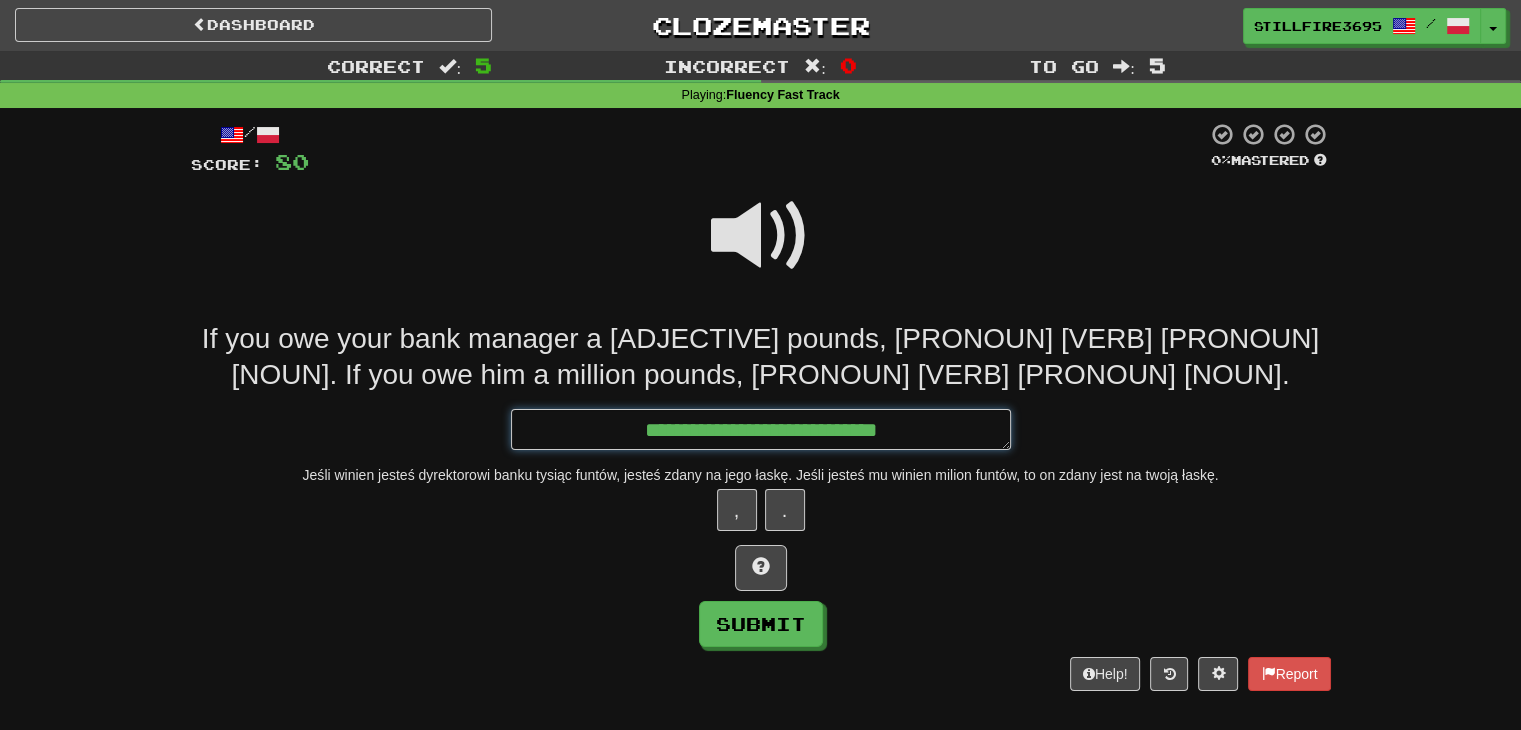 click on "**********" at bounding box center [761, 430] 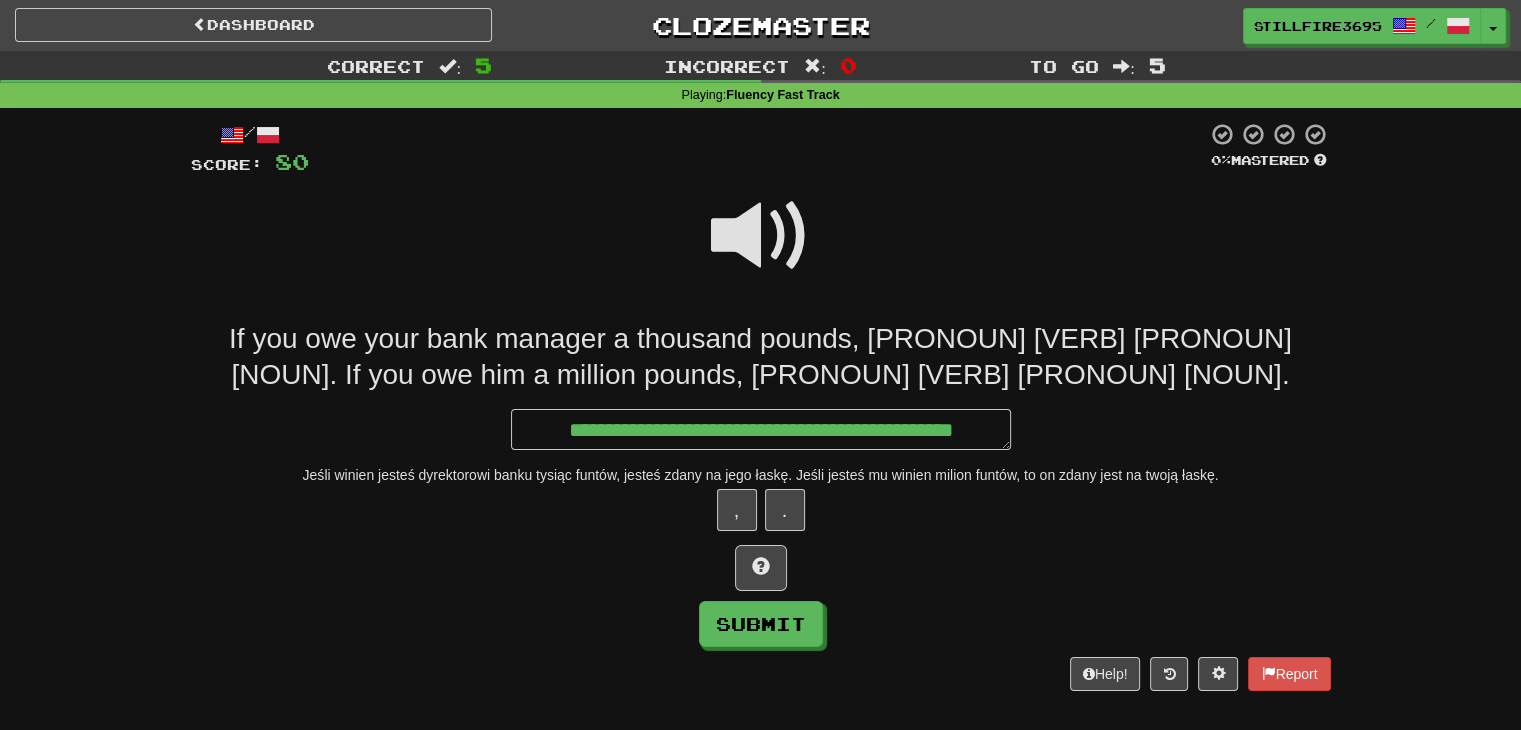 click at bounding box center [761, 236] 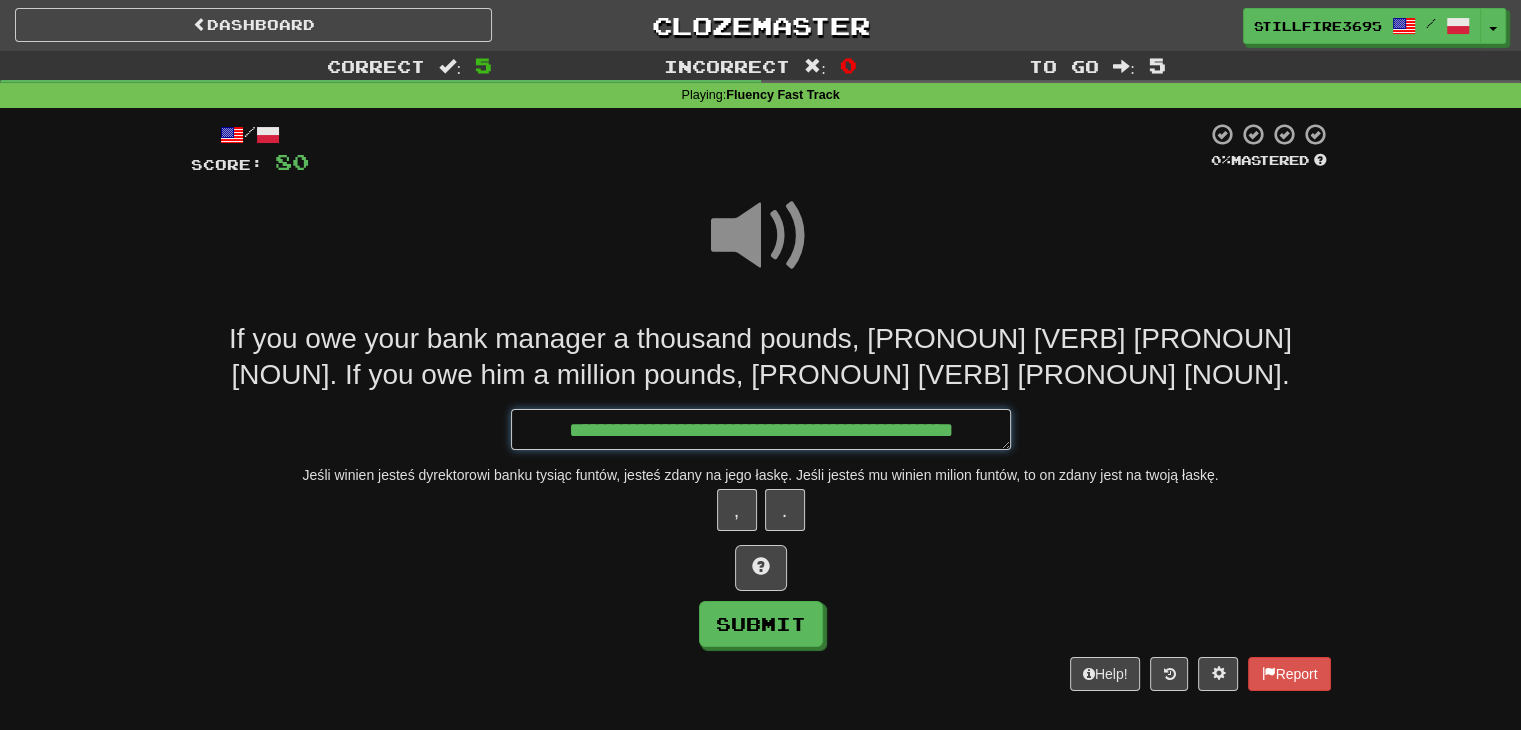 click on "**********" at bounding box center [761, 430] 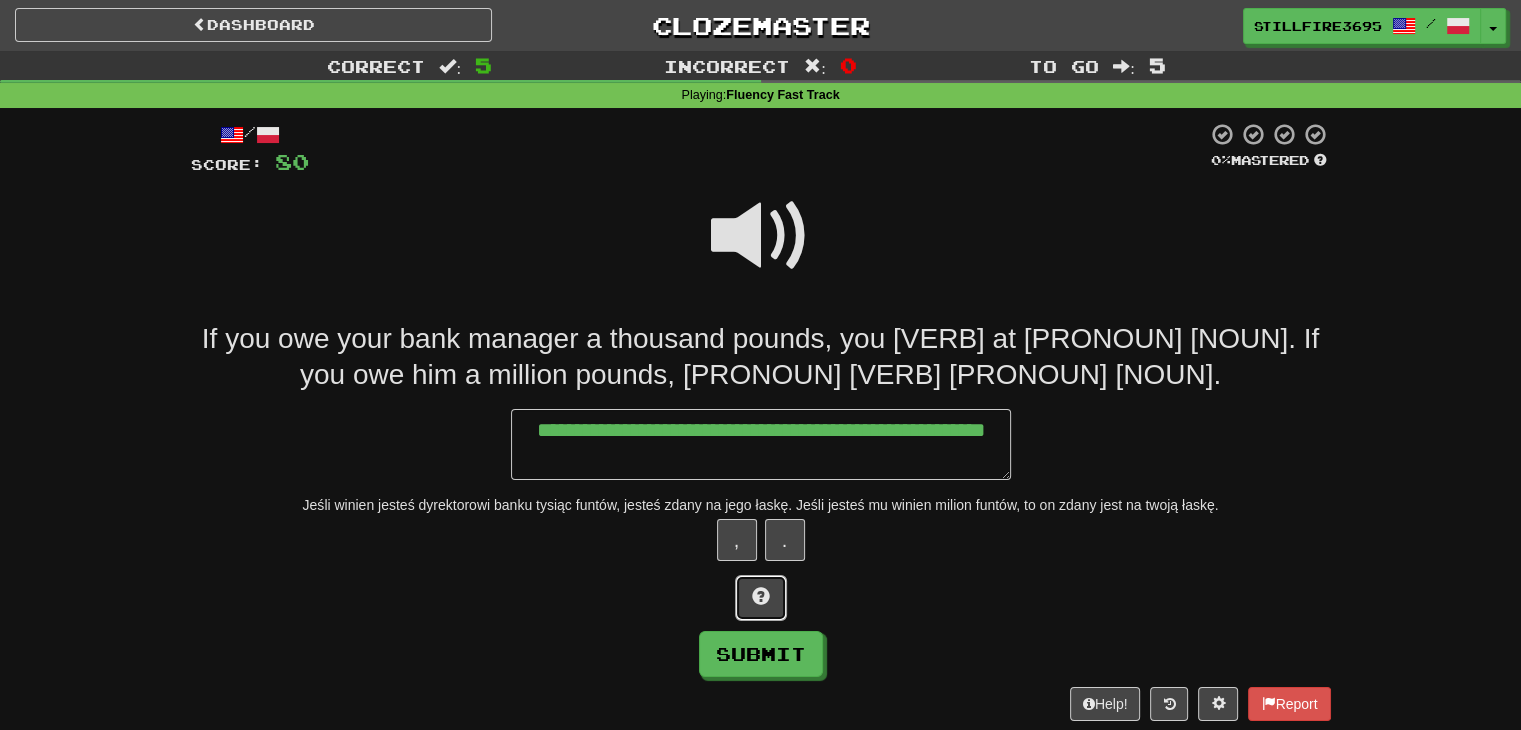 click at bounding box center [761, 598] 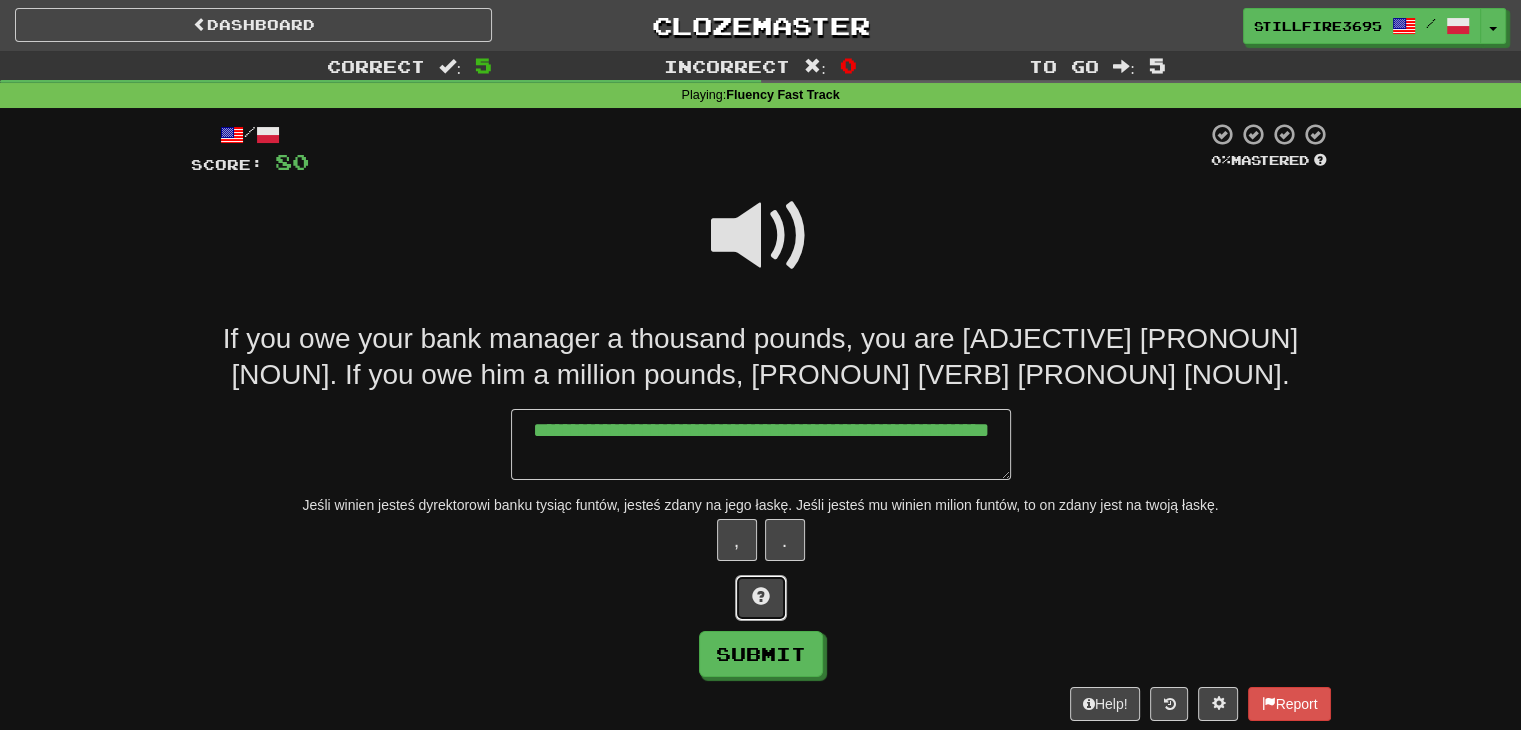 click at bounding box center [761, 598] 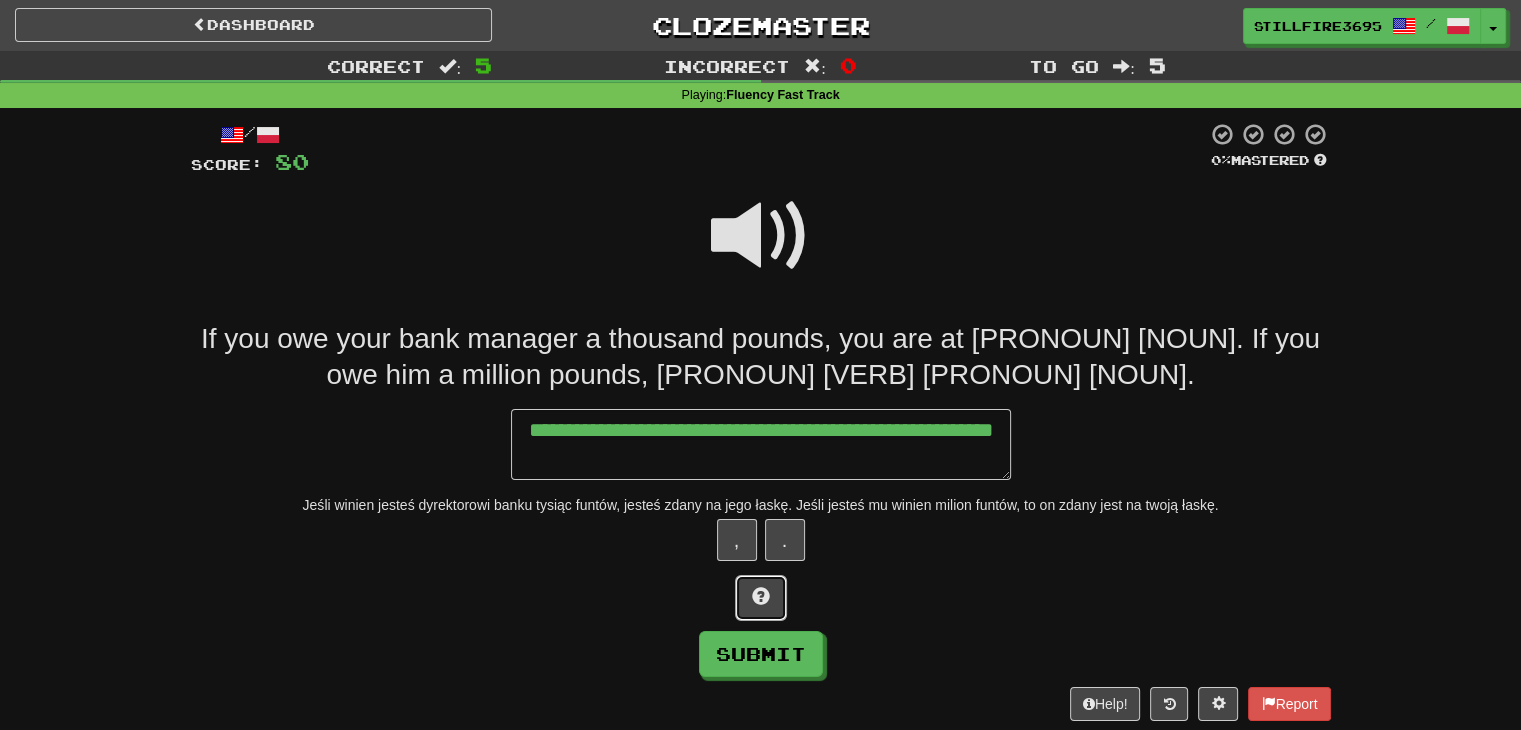 click at bounding box center (761, 598) 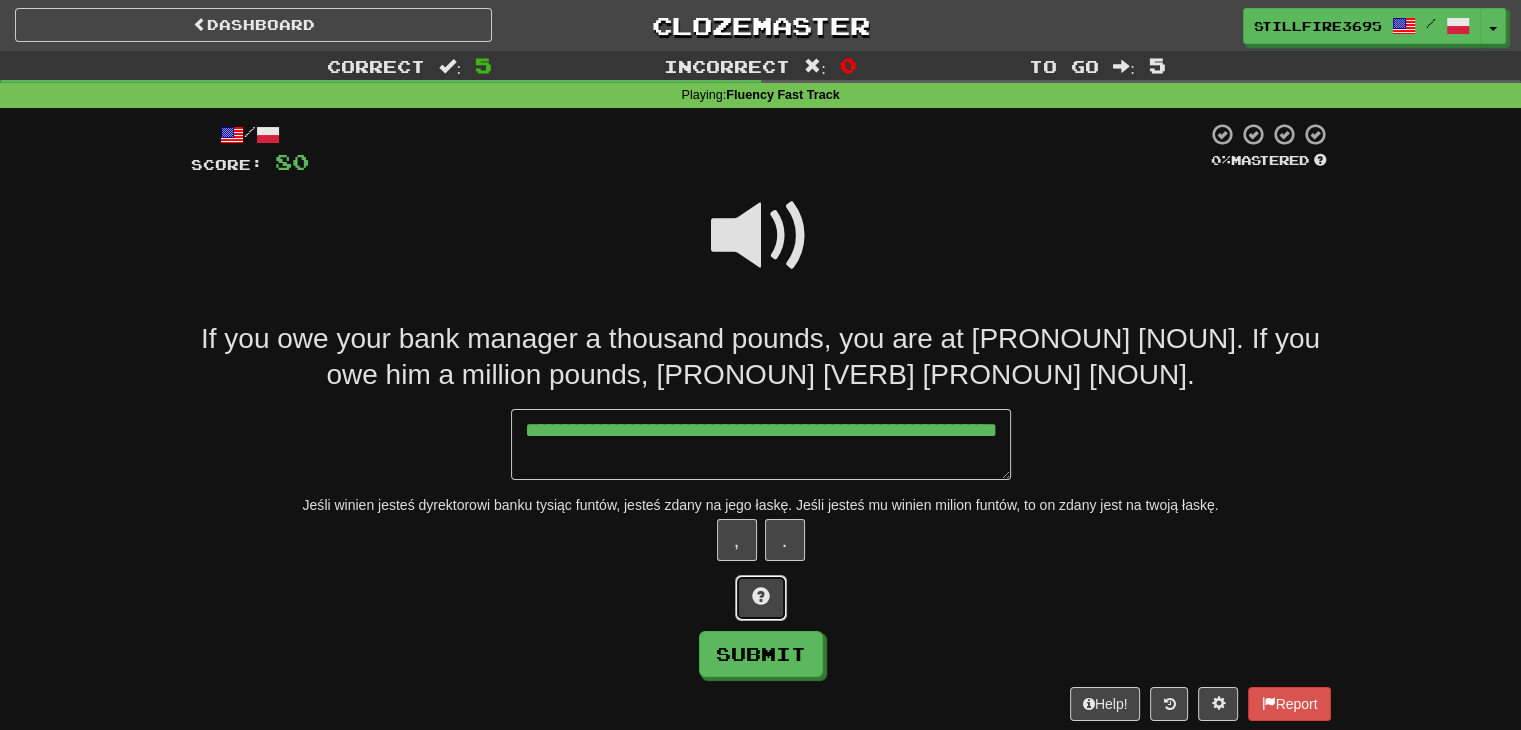 click at bounding box center [761, 598] 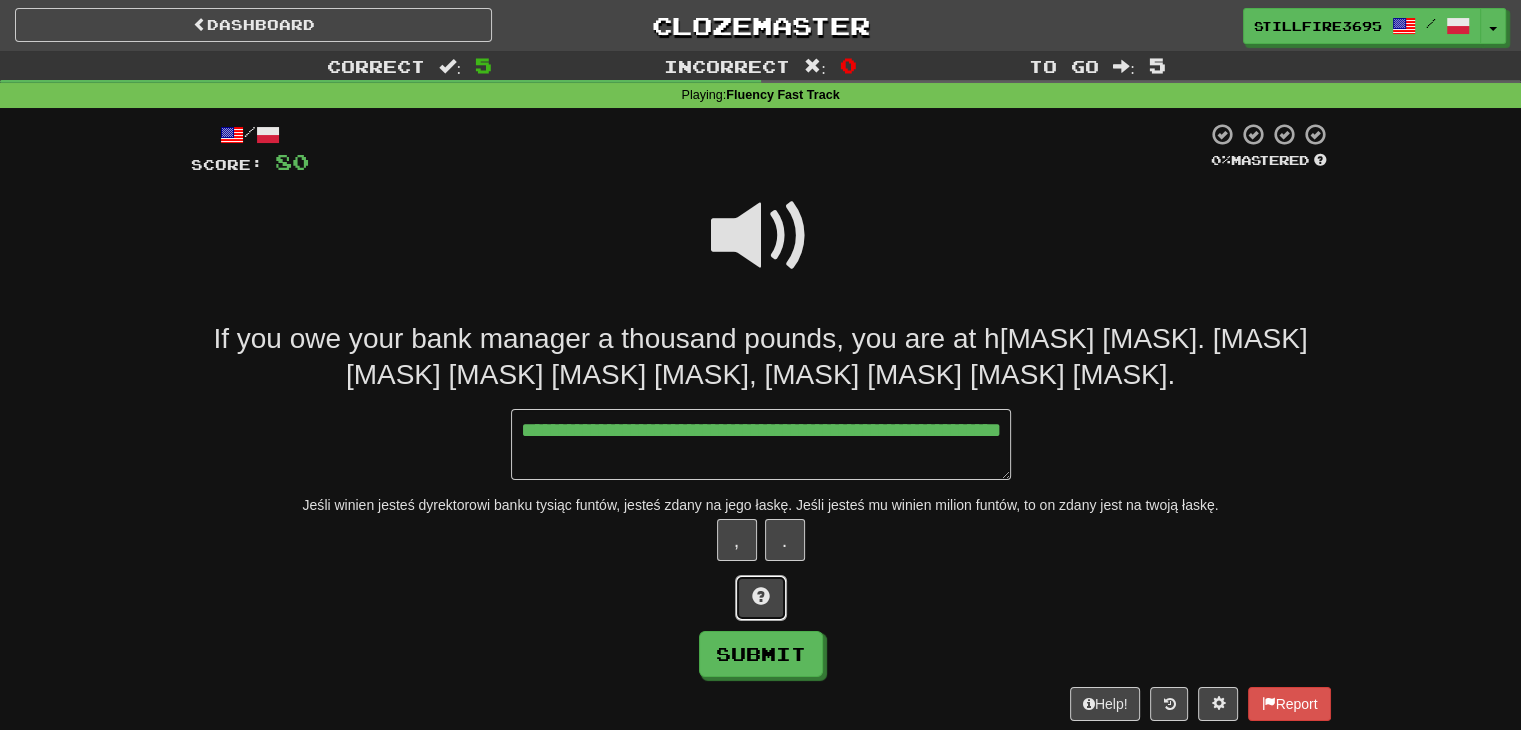 click at bounding box center [761, 598] 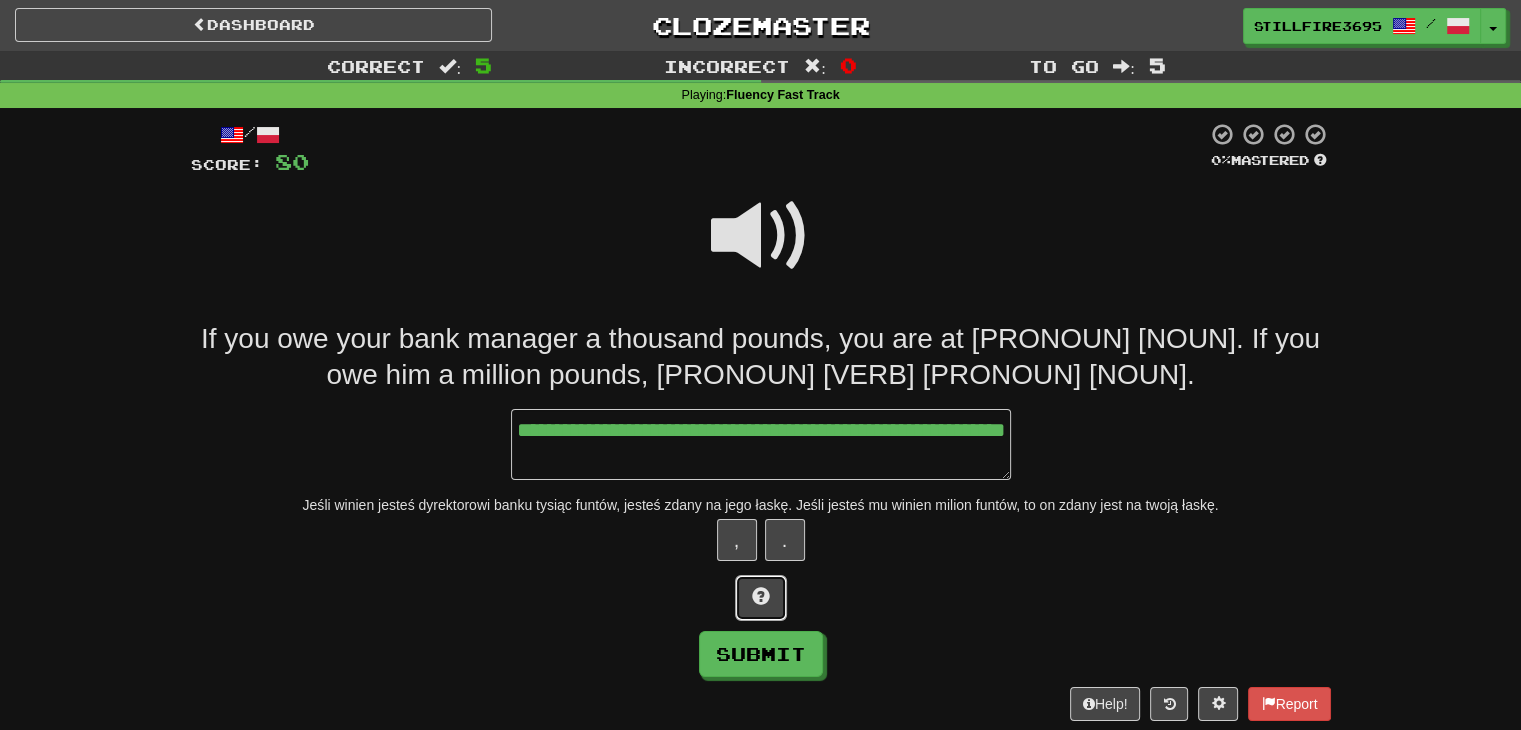 click at bounding box center [761, 598] 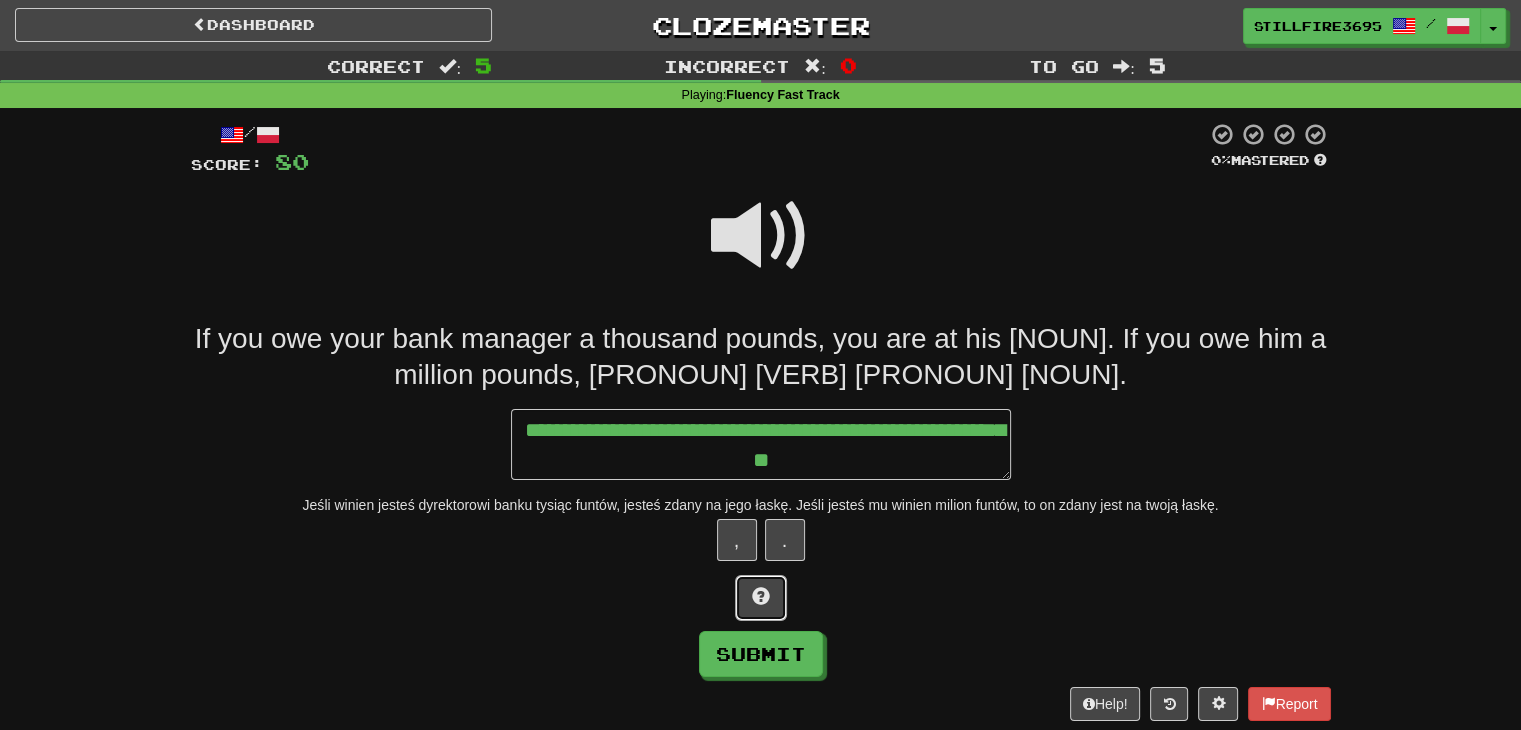 click at bounding box center [761, 598] 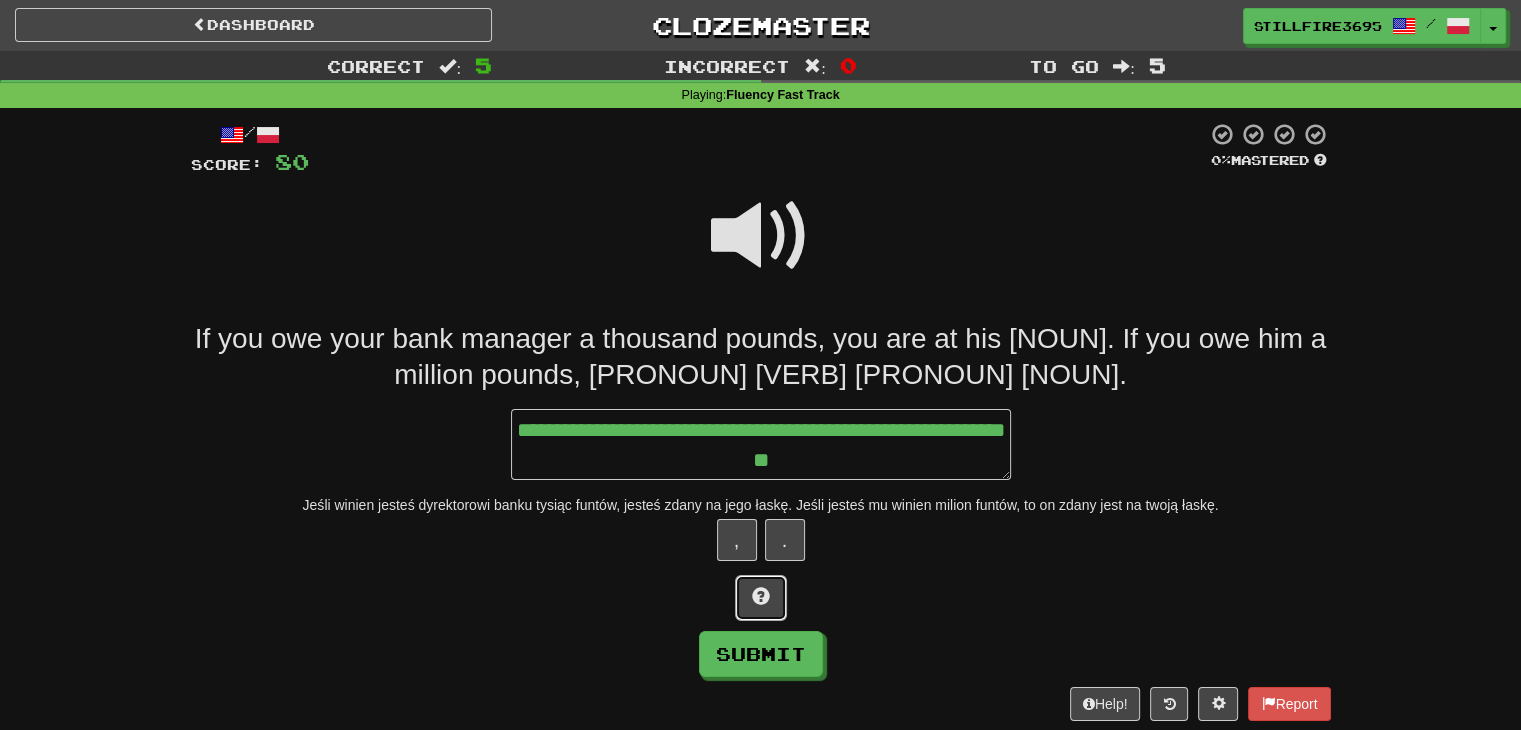 click at bounding box center [761, 598] 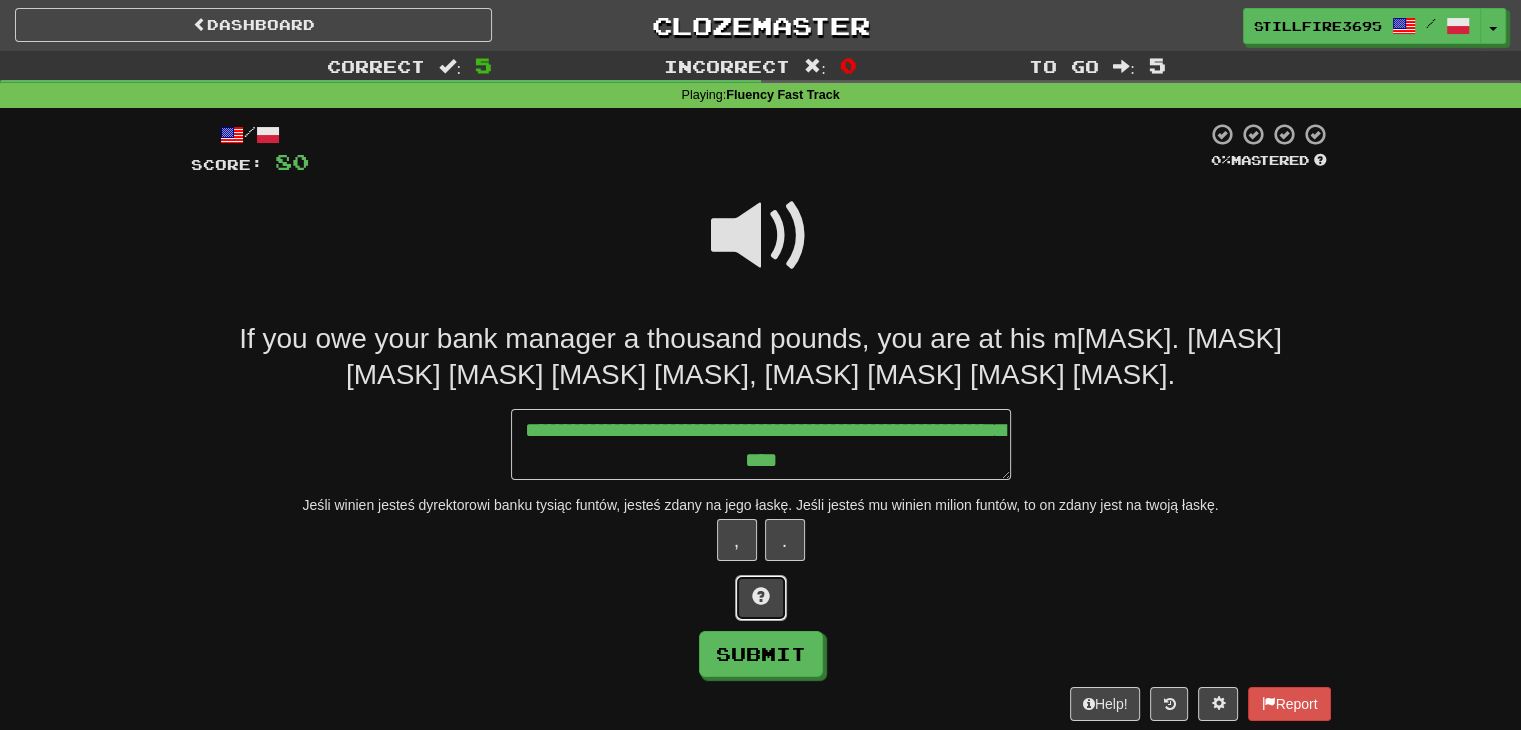 click at bounding box center (761, 598) 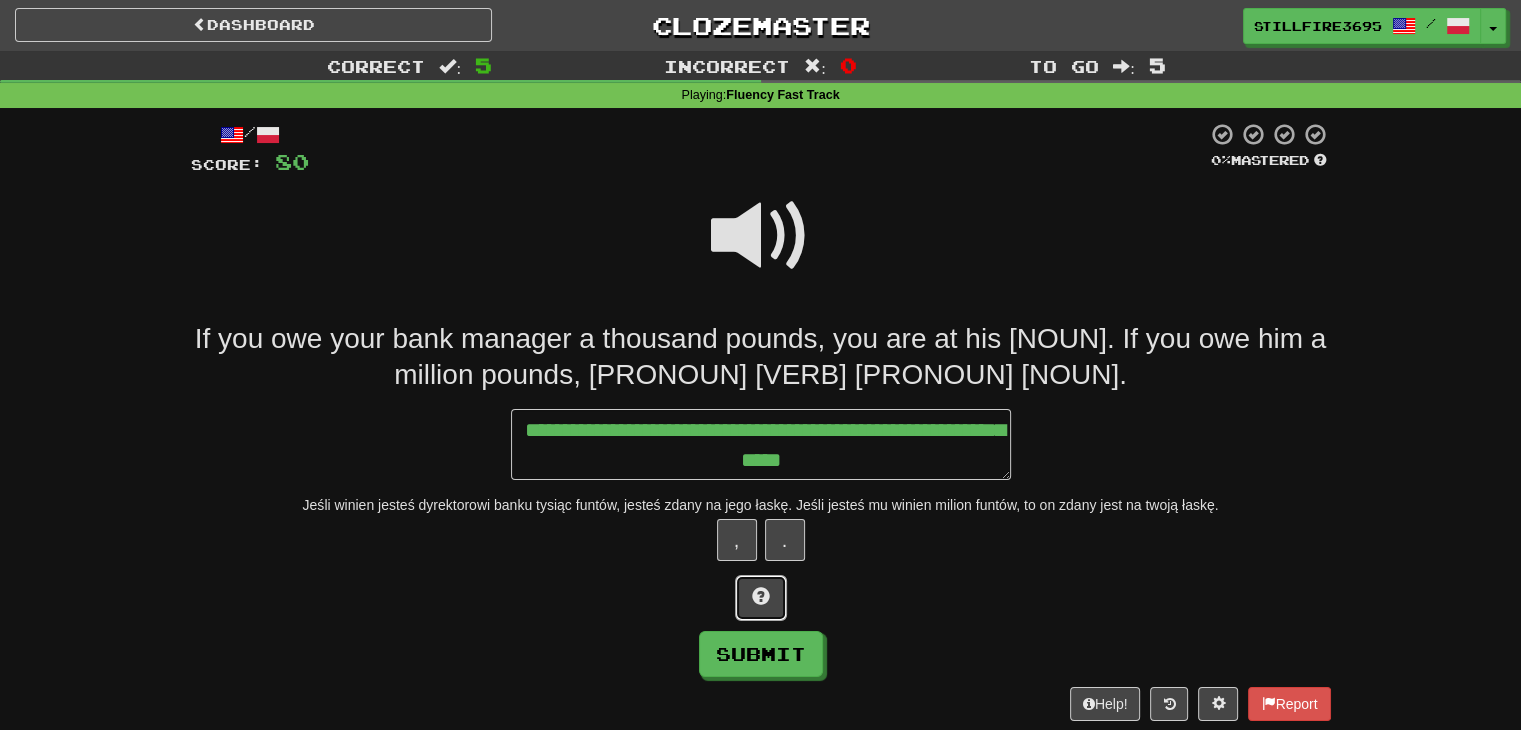 click at bounding box center [761, 598] 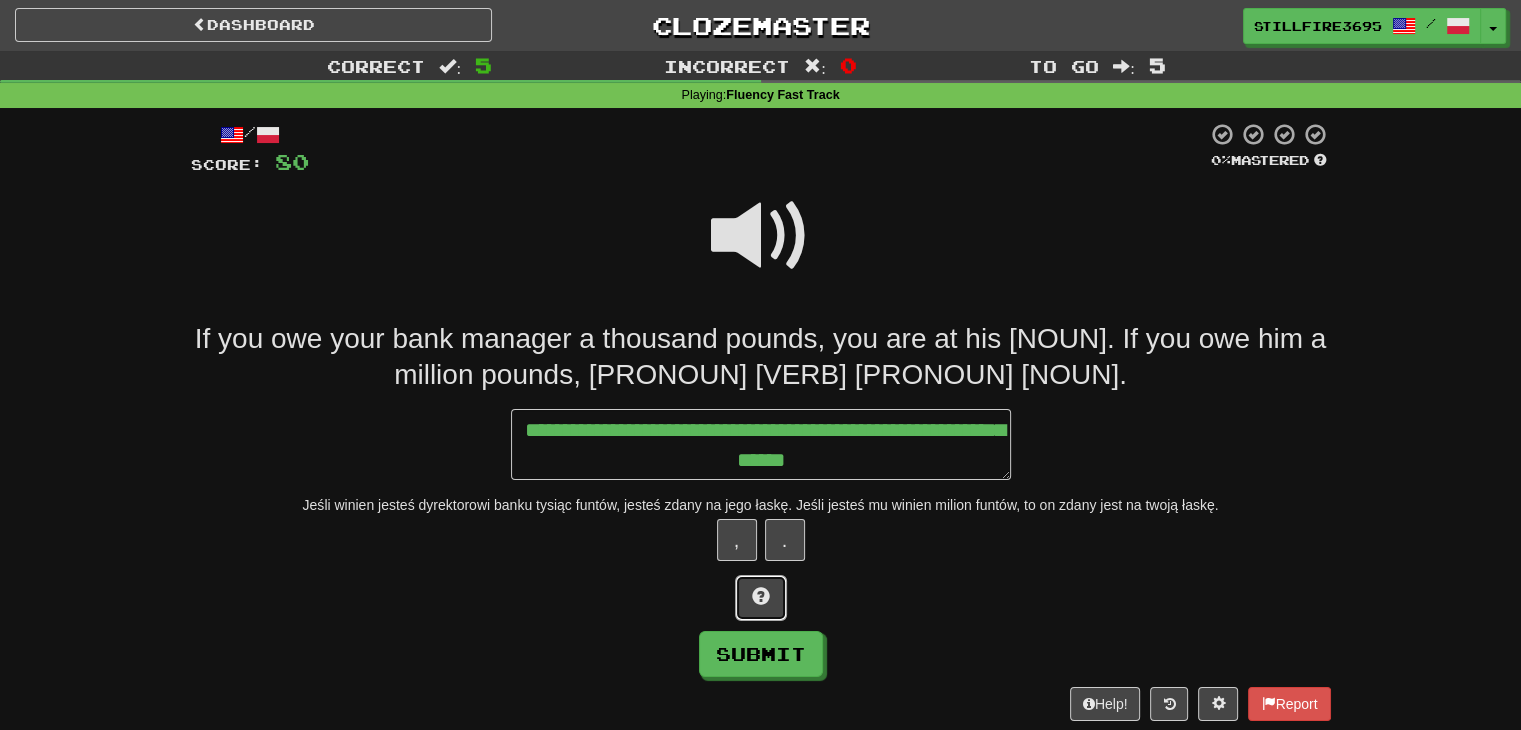 click at bounding box center (761, 598) 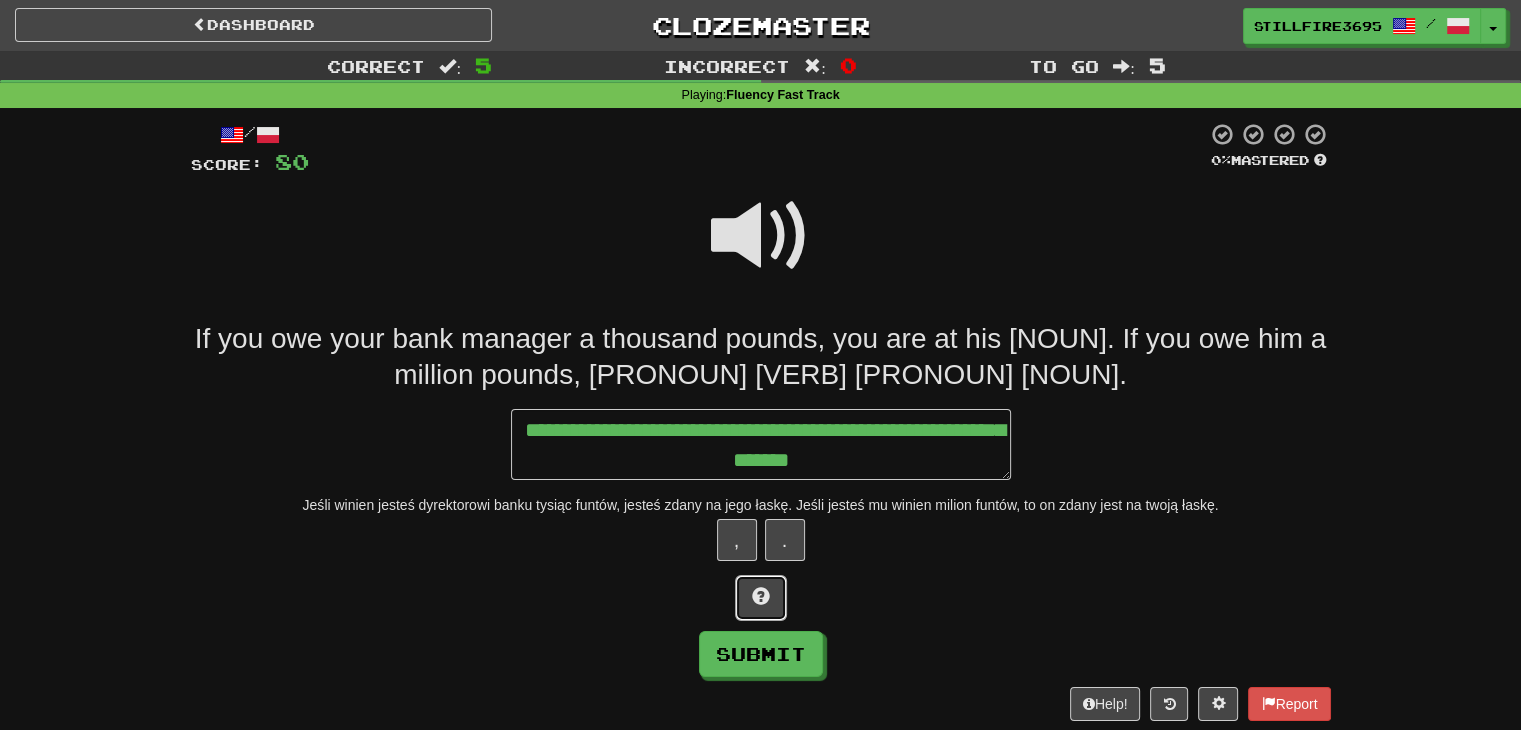 click at bounding box center (761, 598) 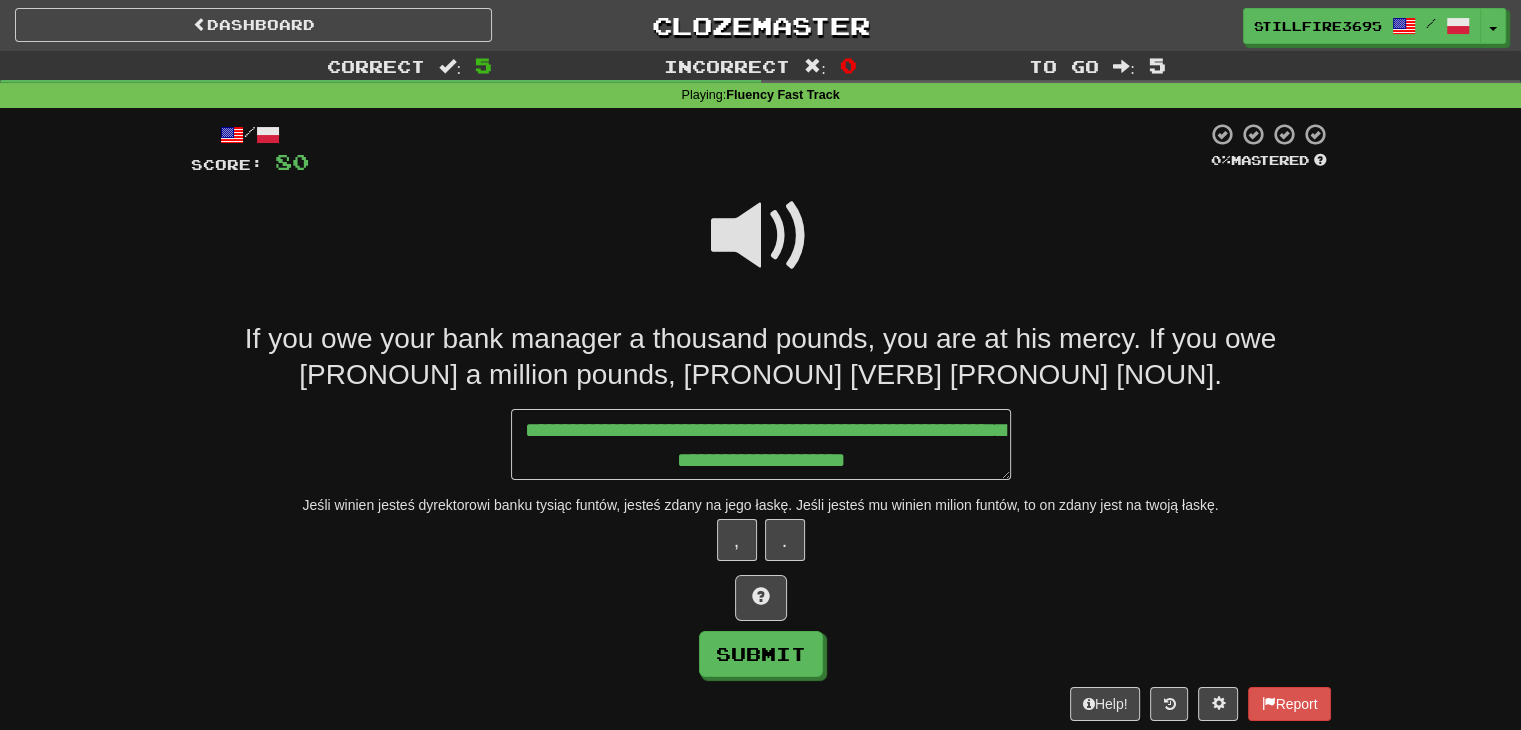 click at bounding box center (761, 598) 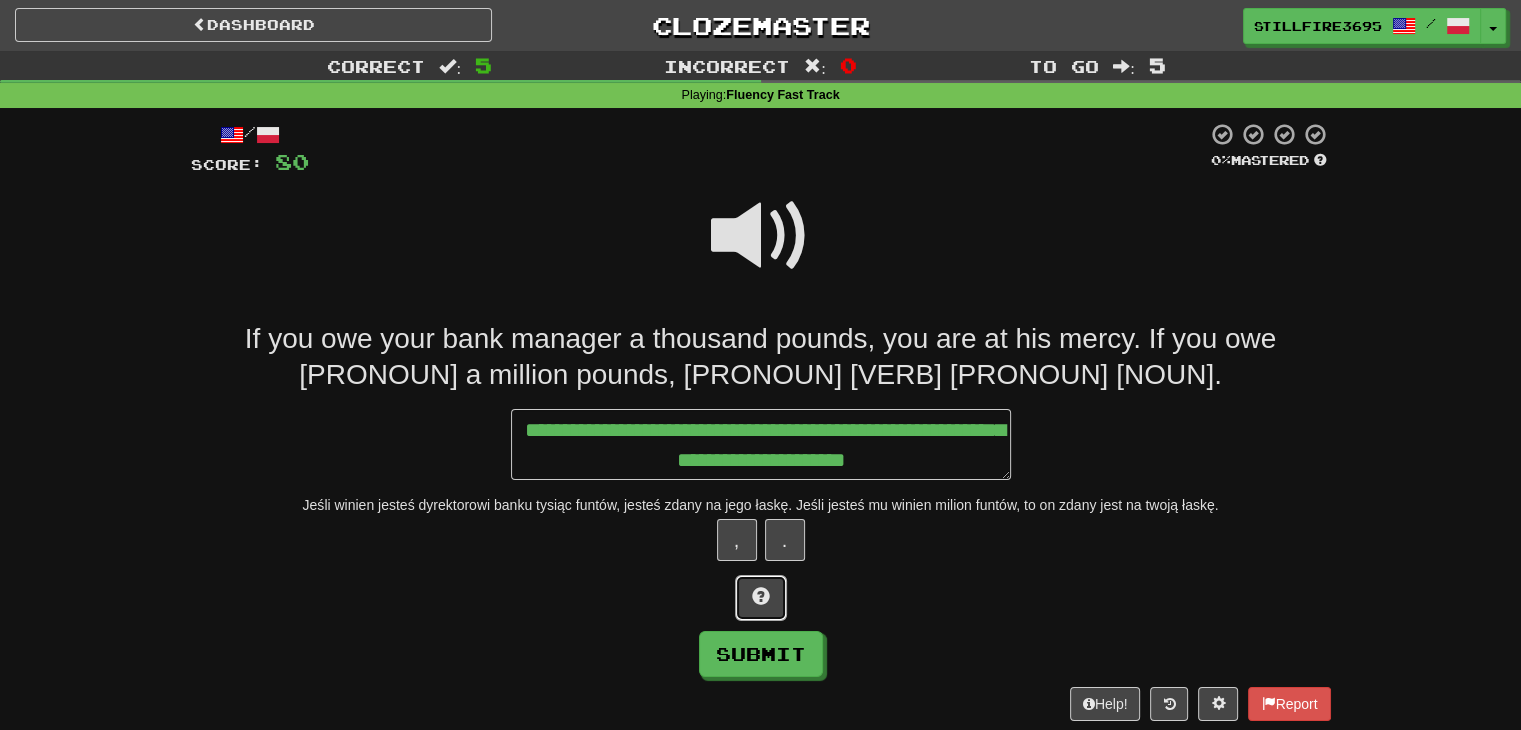 click at bounding box center [761, 598] 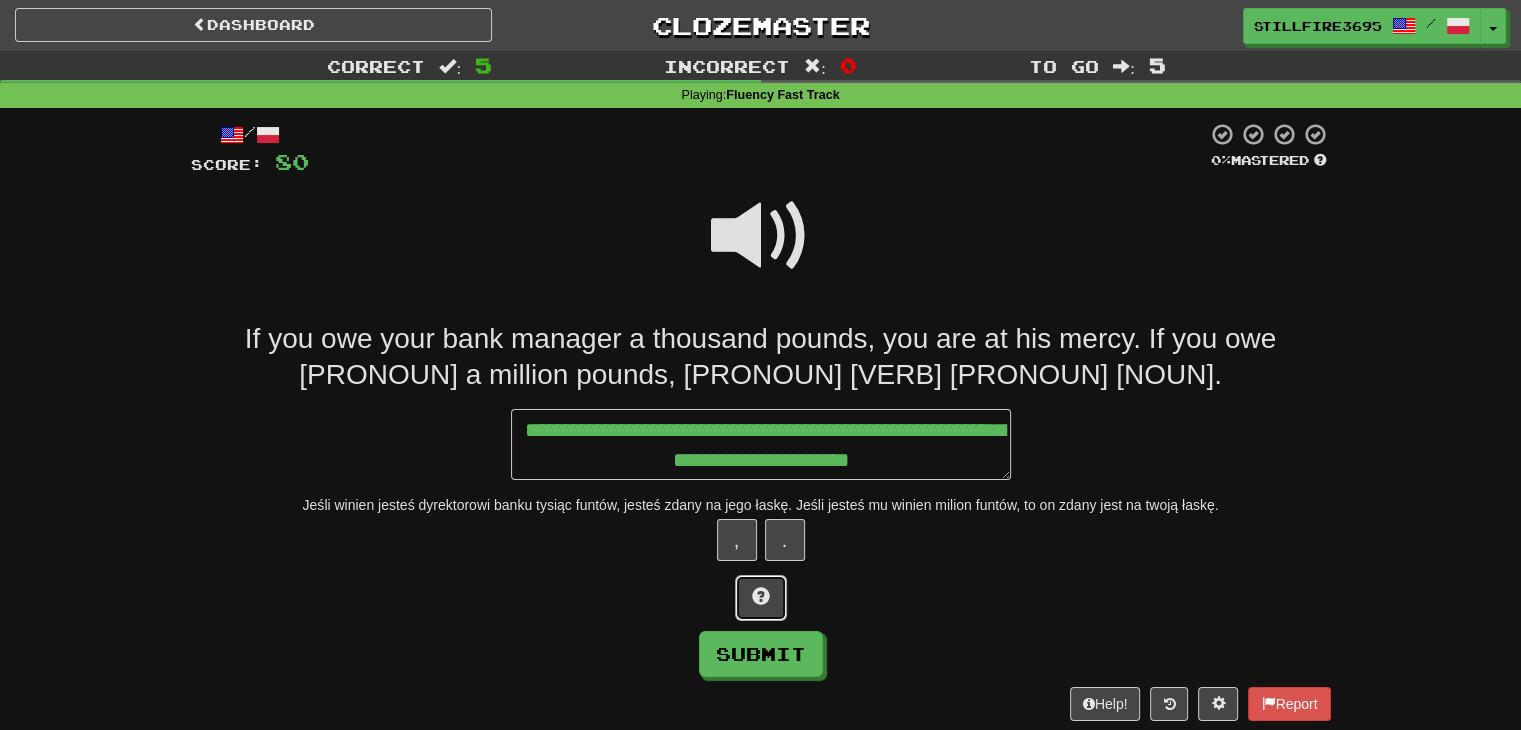 click at bounding box center (761, 598) 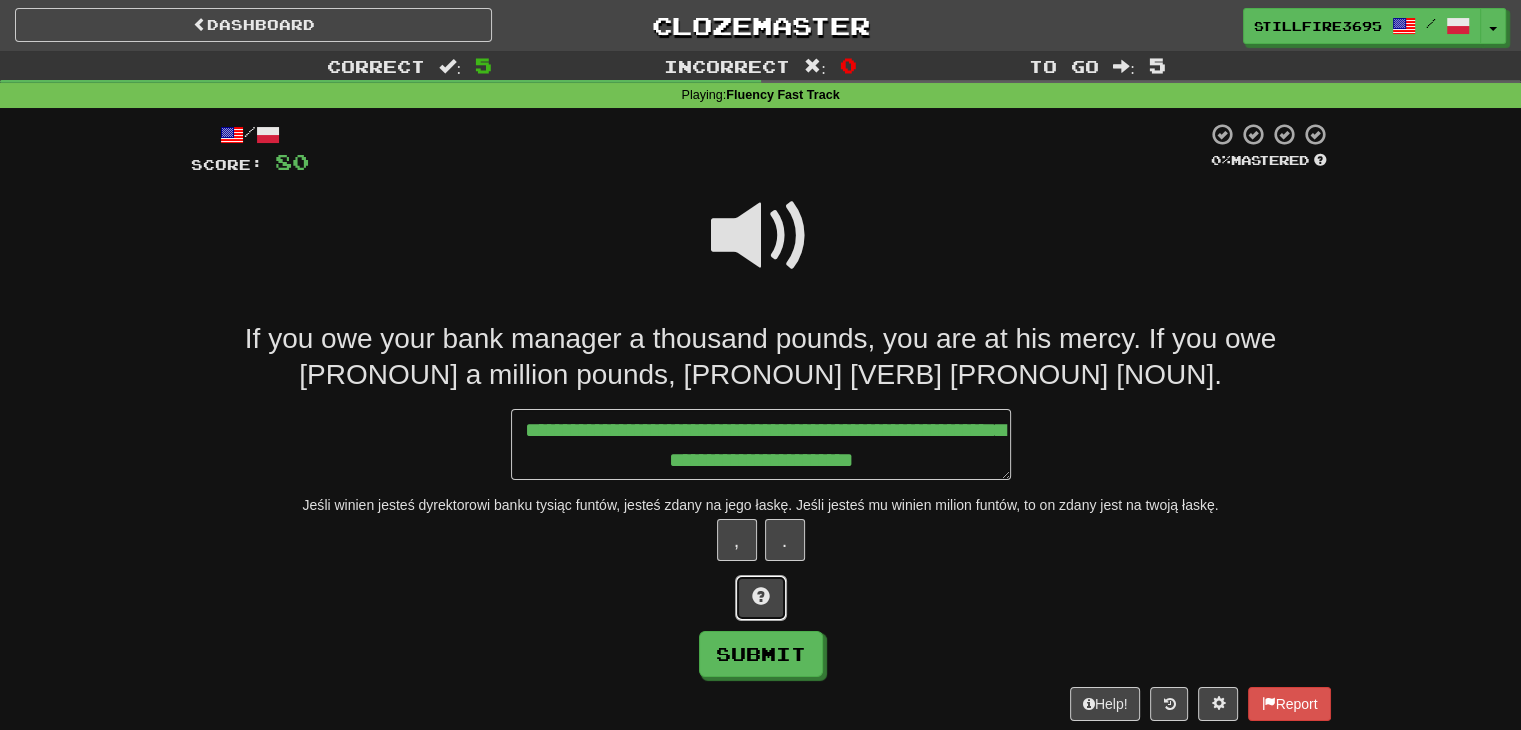 click at bounding box center [761, 598] 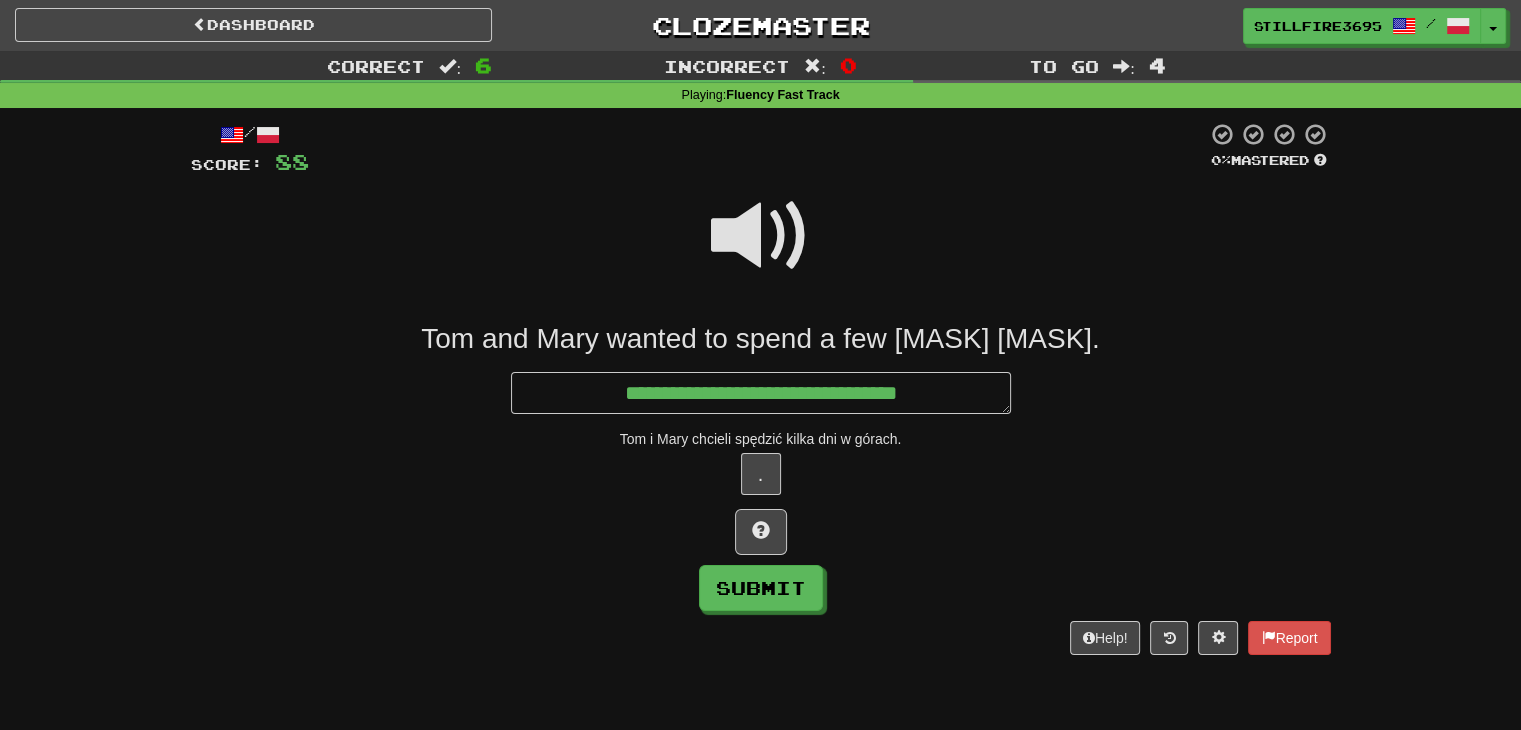 click at bounding box center (761, 236) 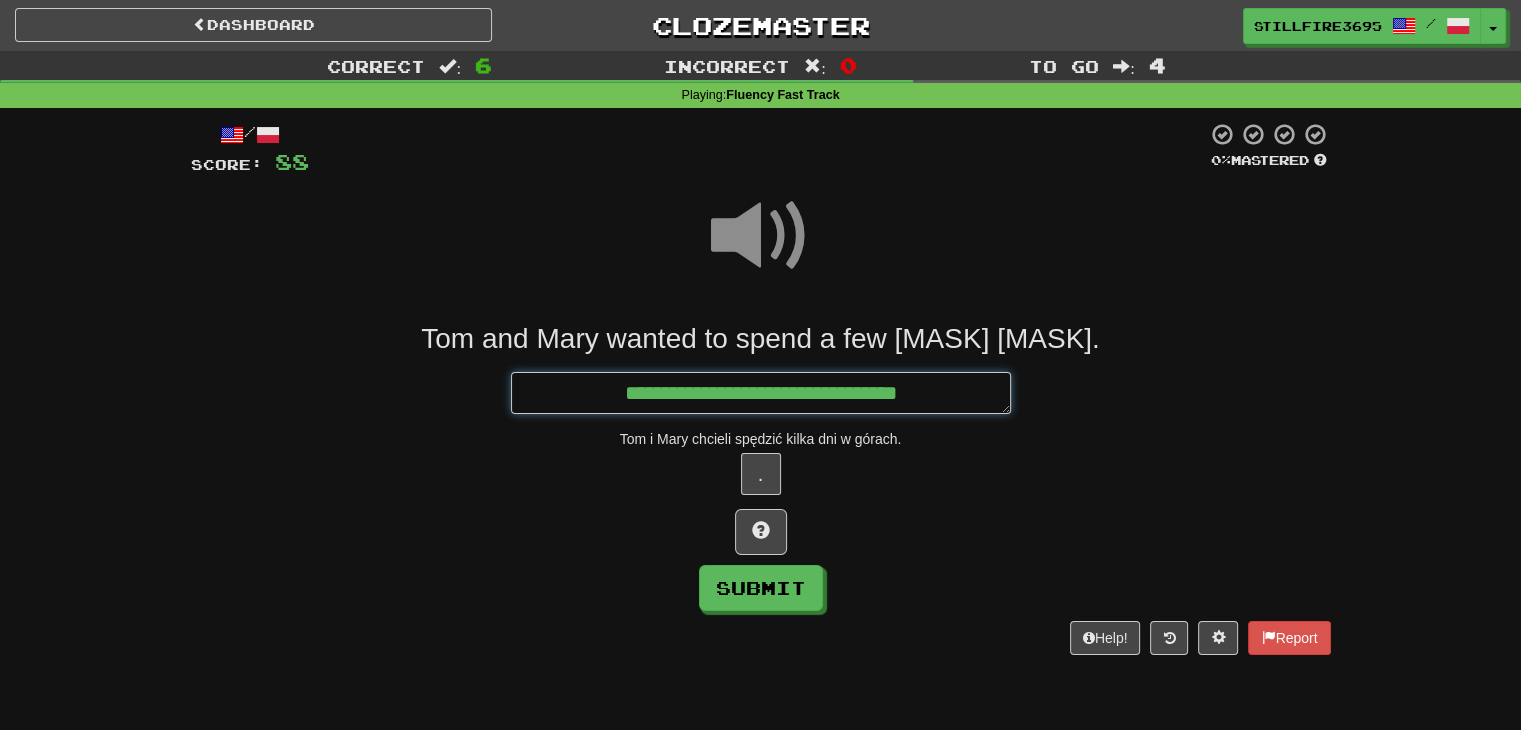 click on "**********" at bounding box center (761, 393) 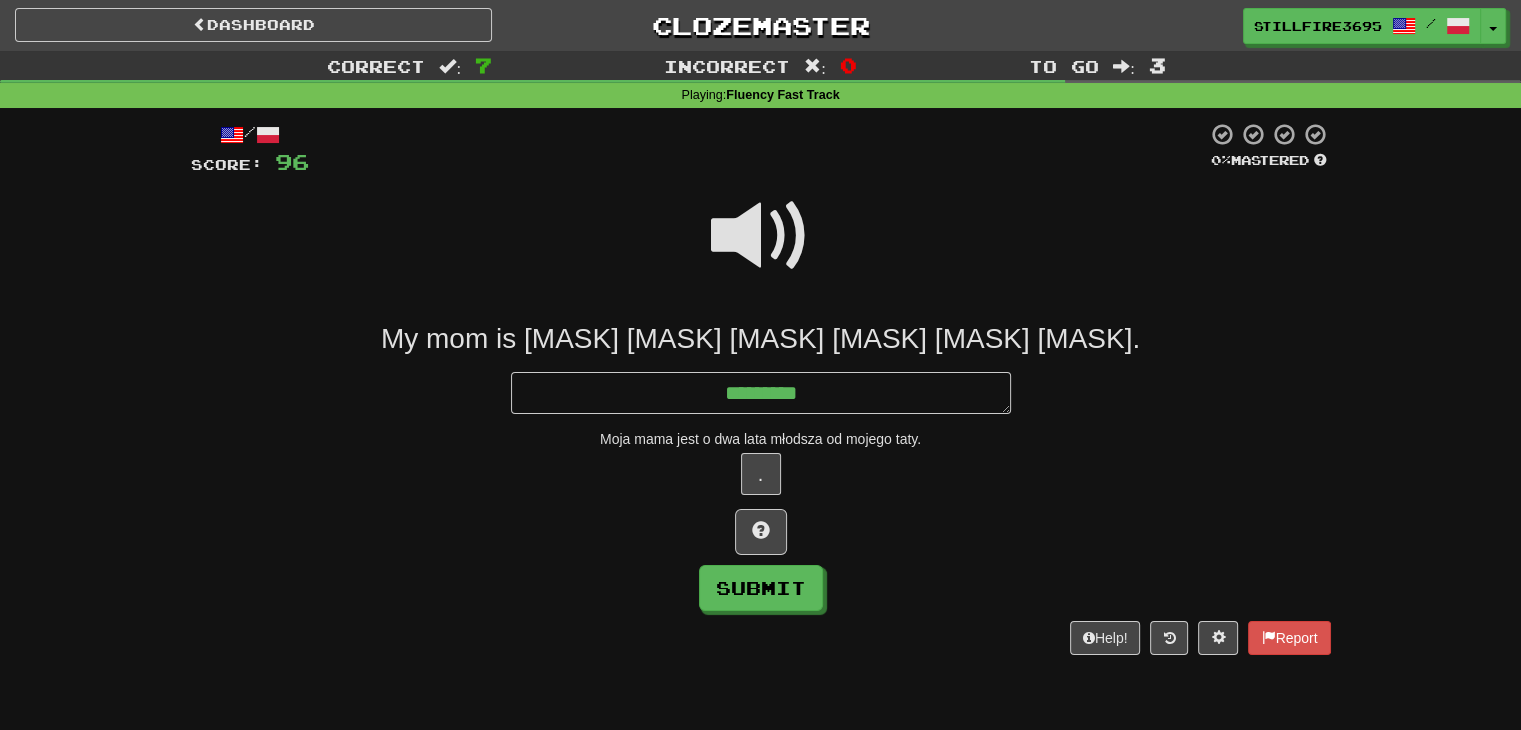 drag, startPoint x: 764, startPoint y: 208, endPoint x: 770, endPoint y: 239, distance: 31.575306 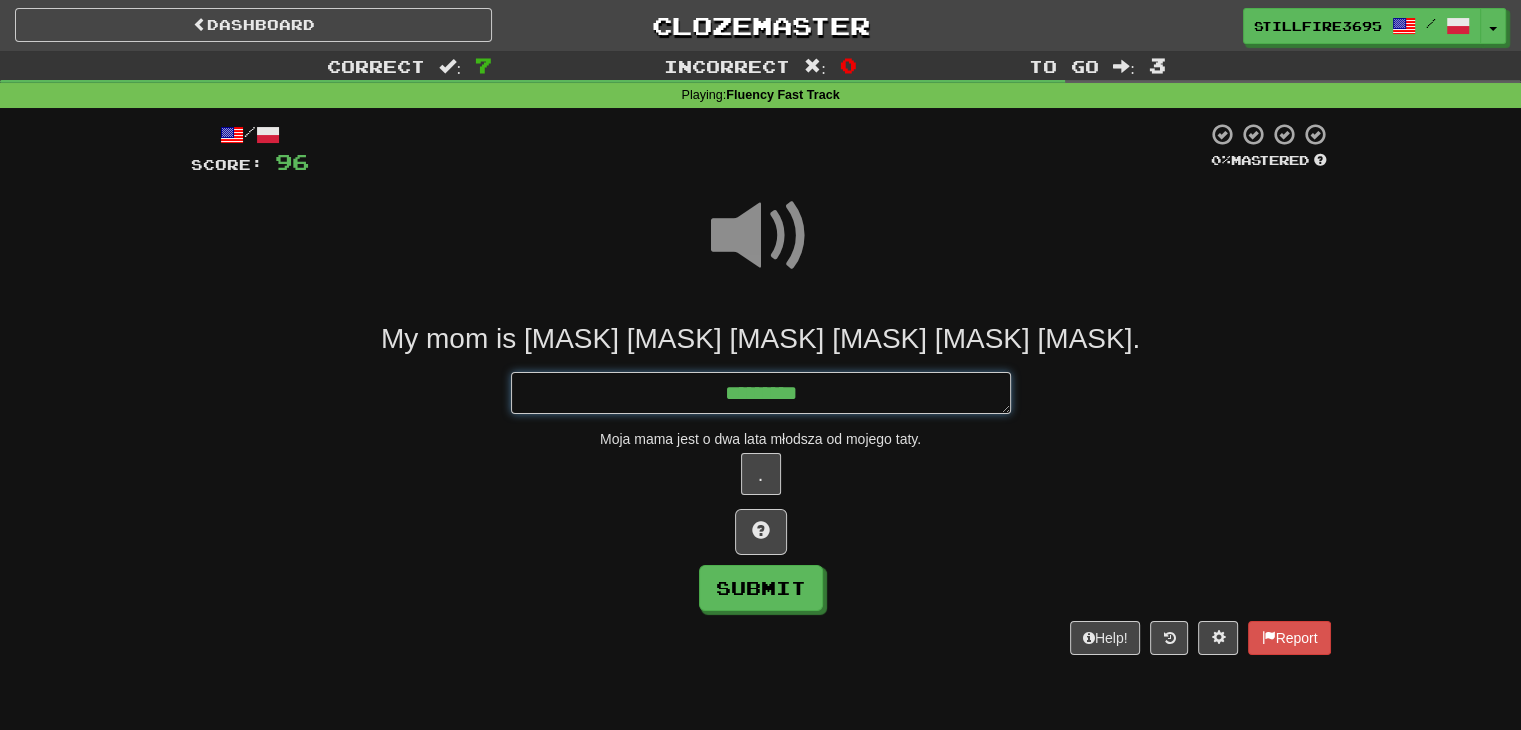 click on "*********" at bounding box center (761, 393) 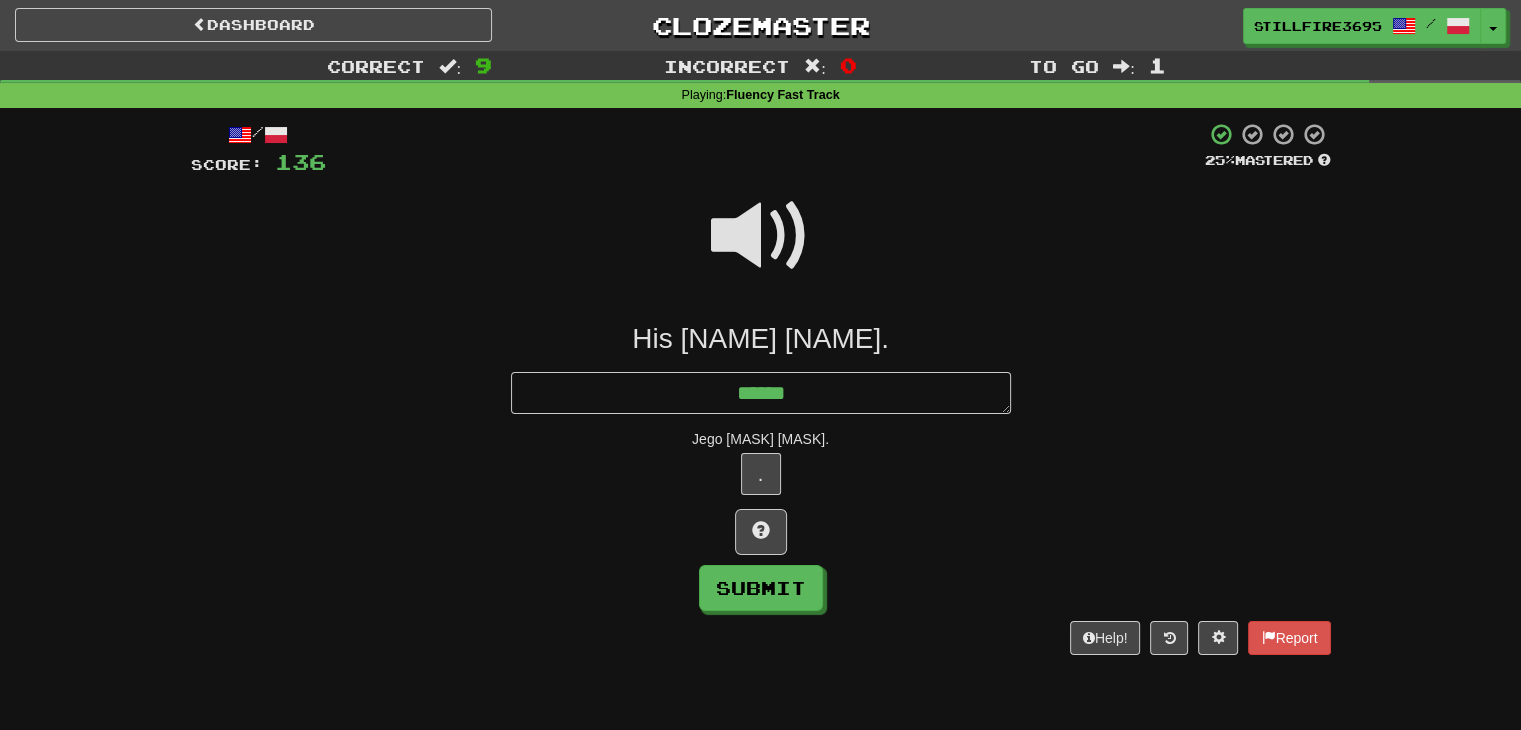 click at bounding box center [761, 236] 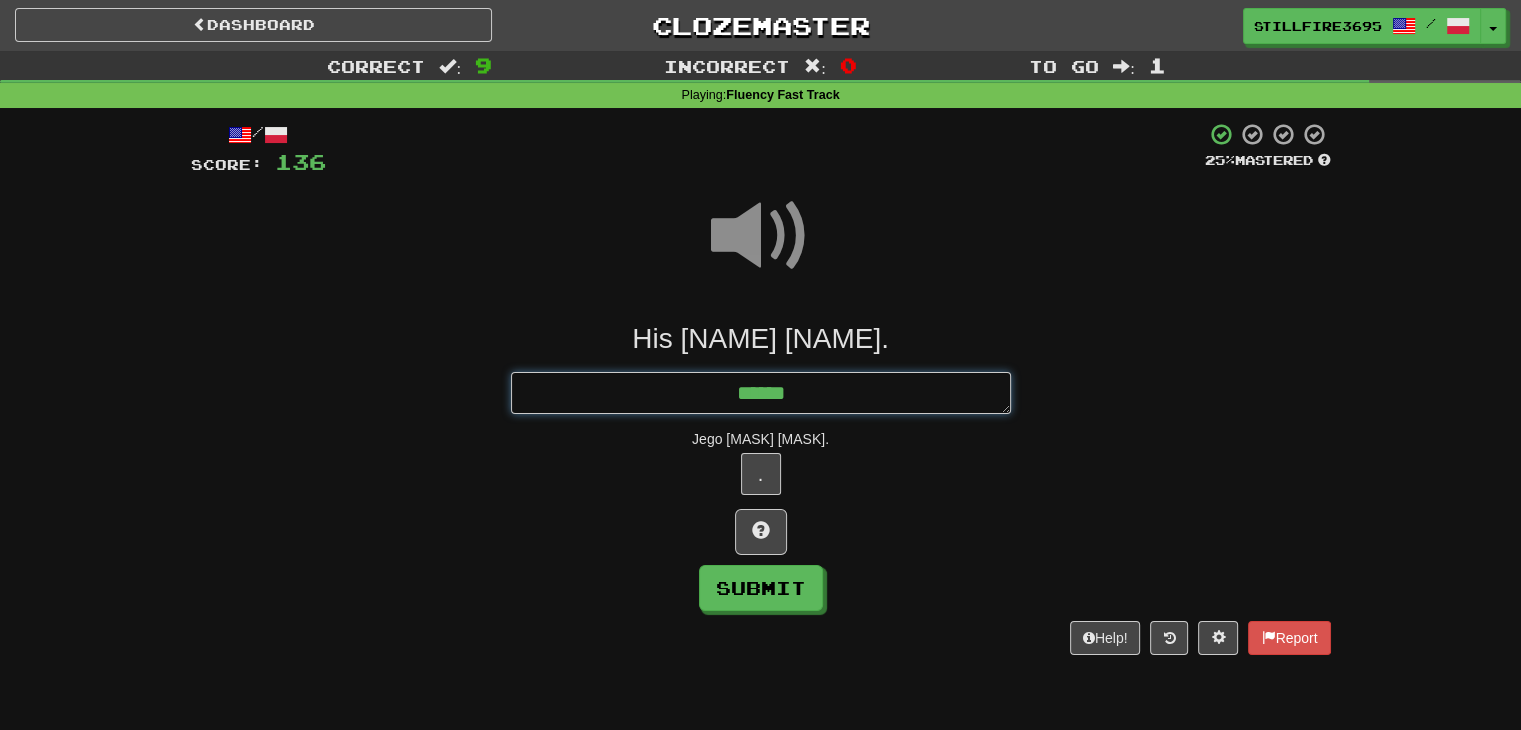 click on "******" at bounding box center [761, 393] 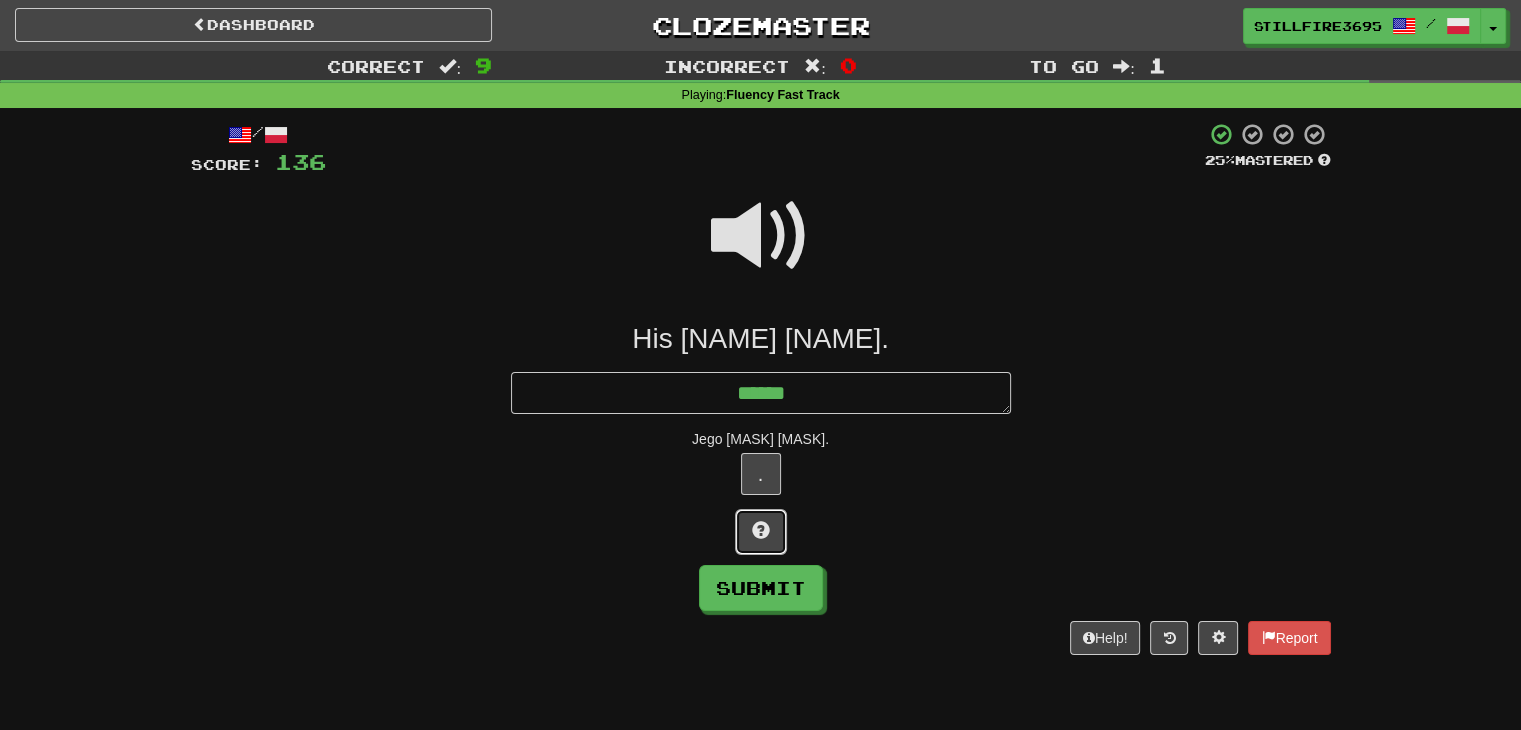click at bounding box center (761, 532) 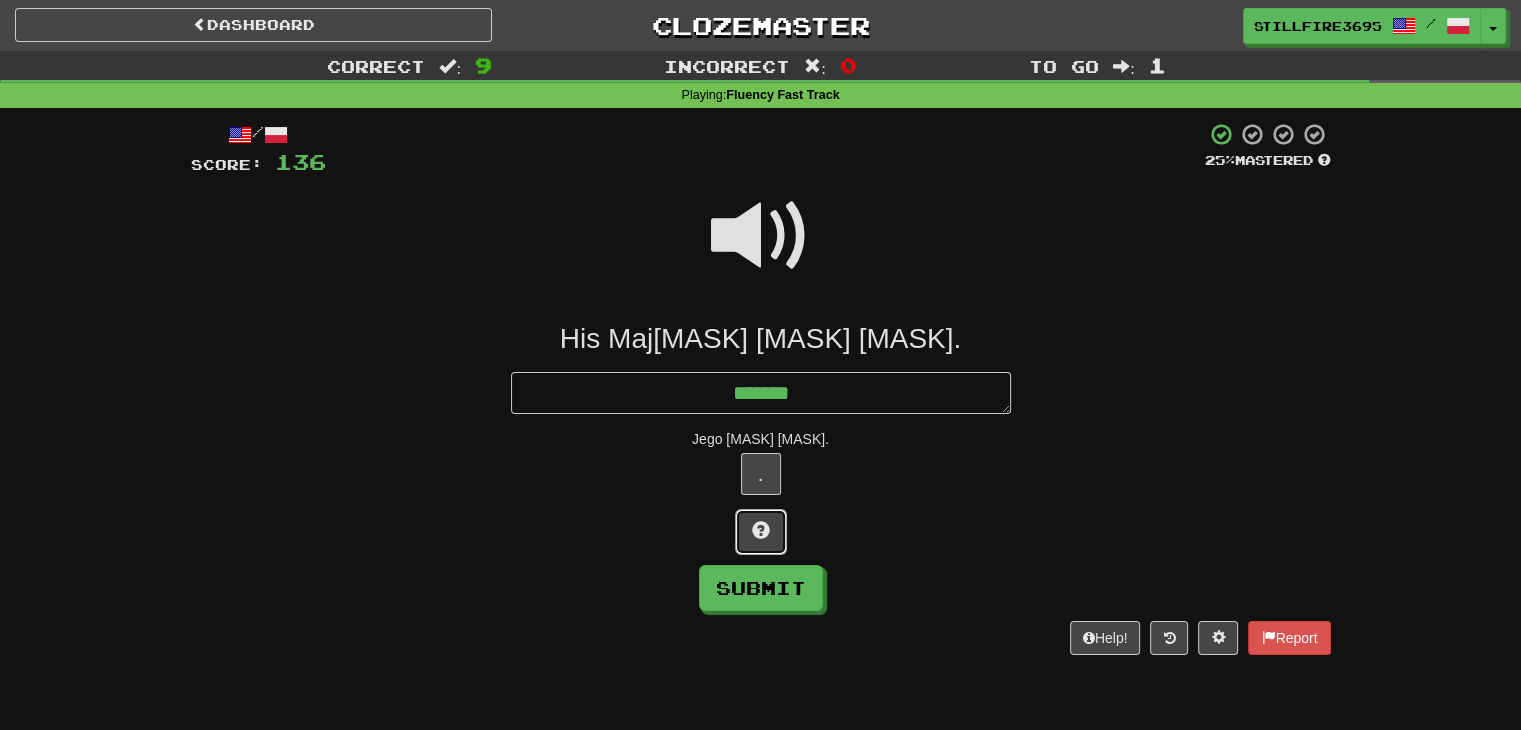 click at bounding box center (761, 530) 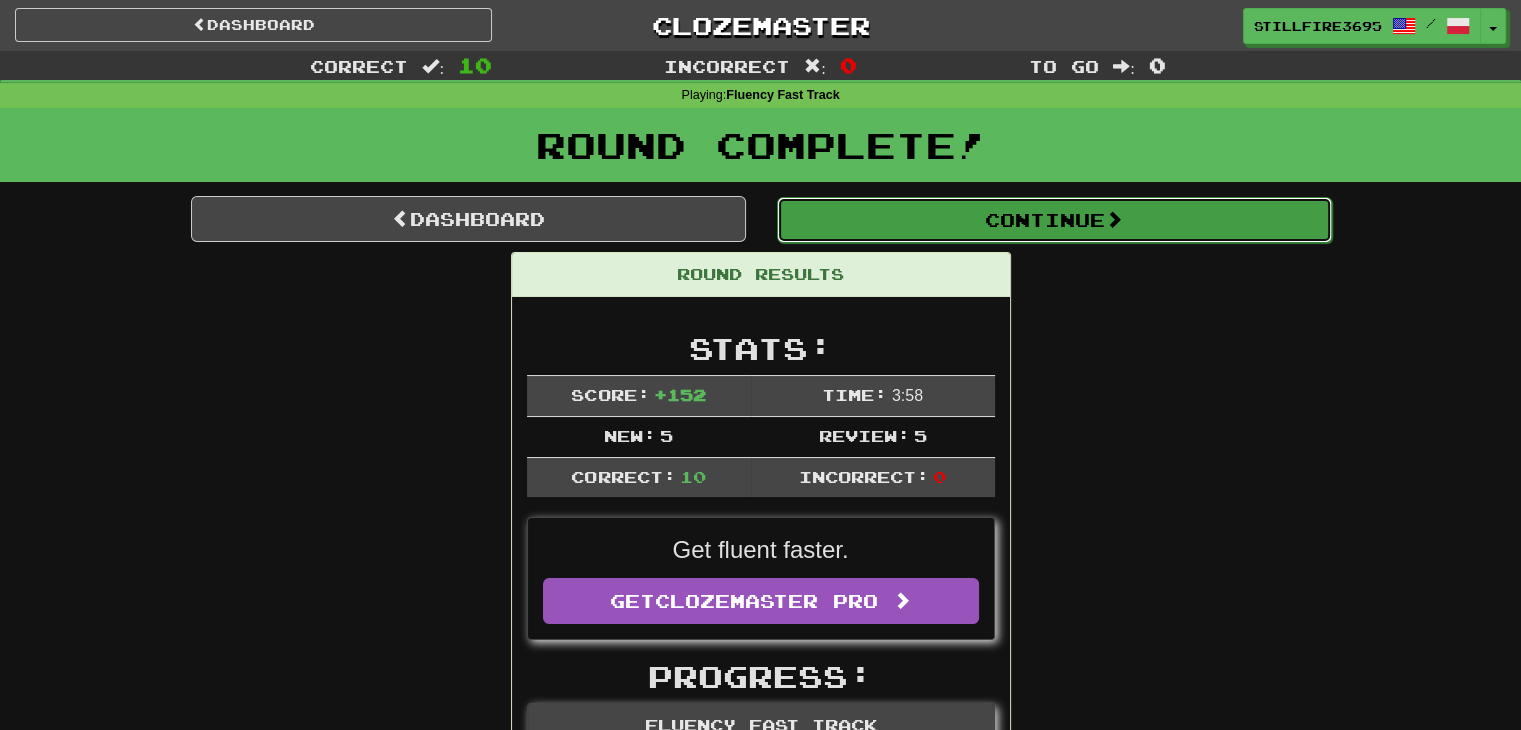 click on "Continue" at bounding box center (1054, 220) 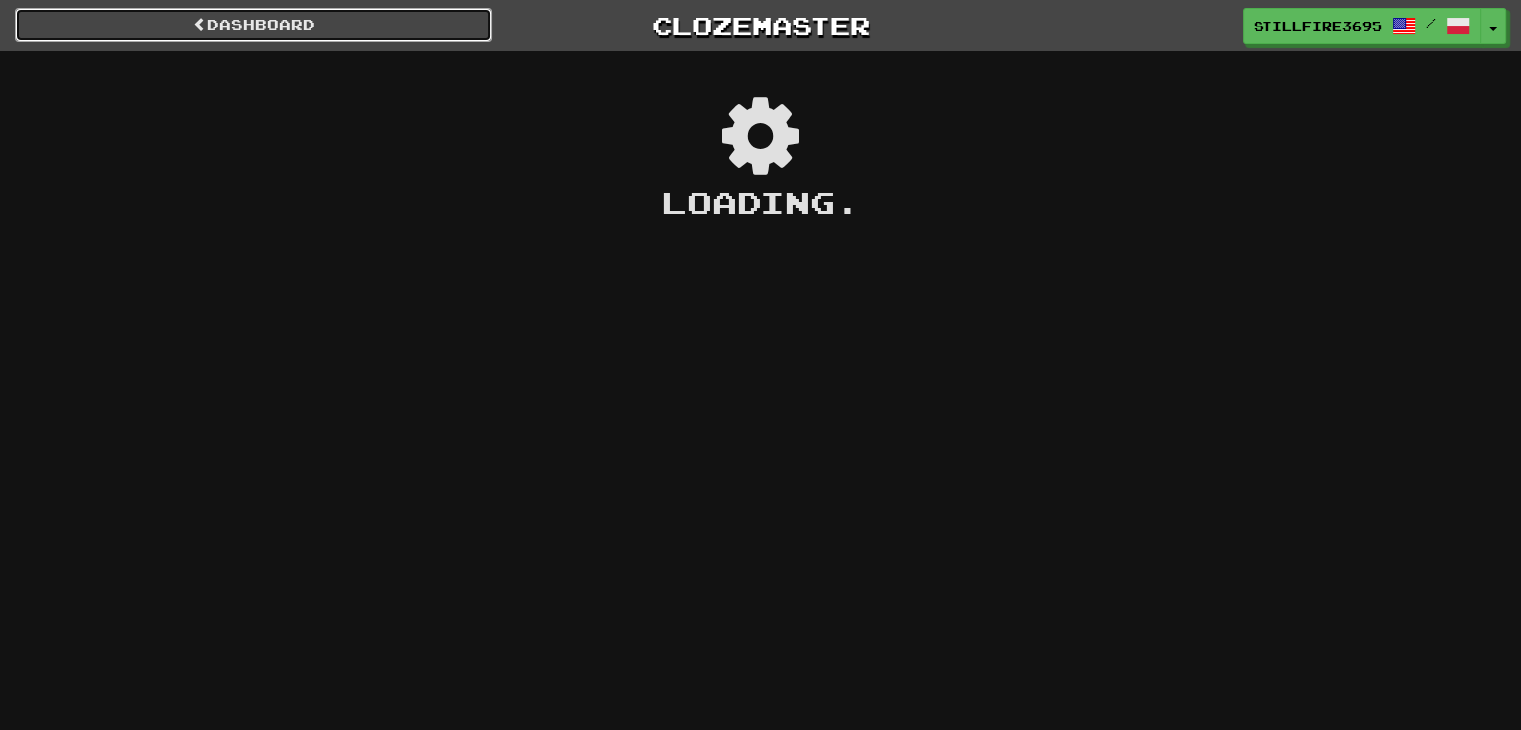 click on "Dashboard" at bounding box center [253, 25] 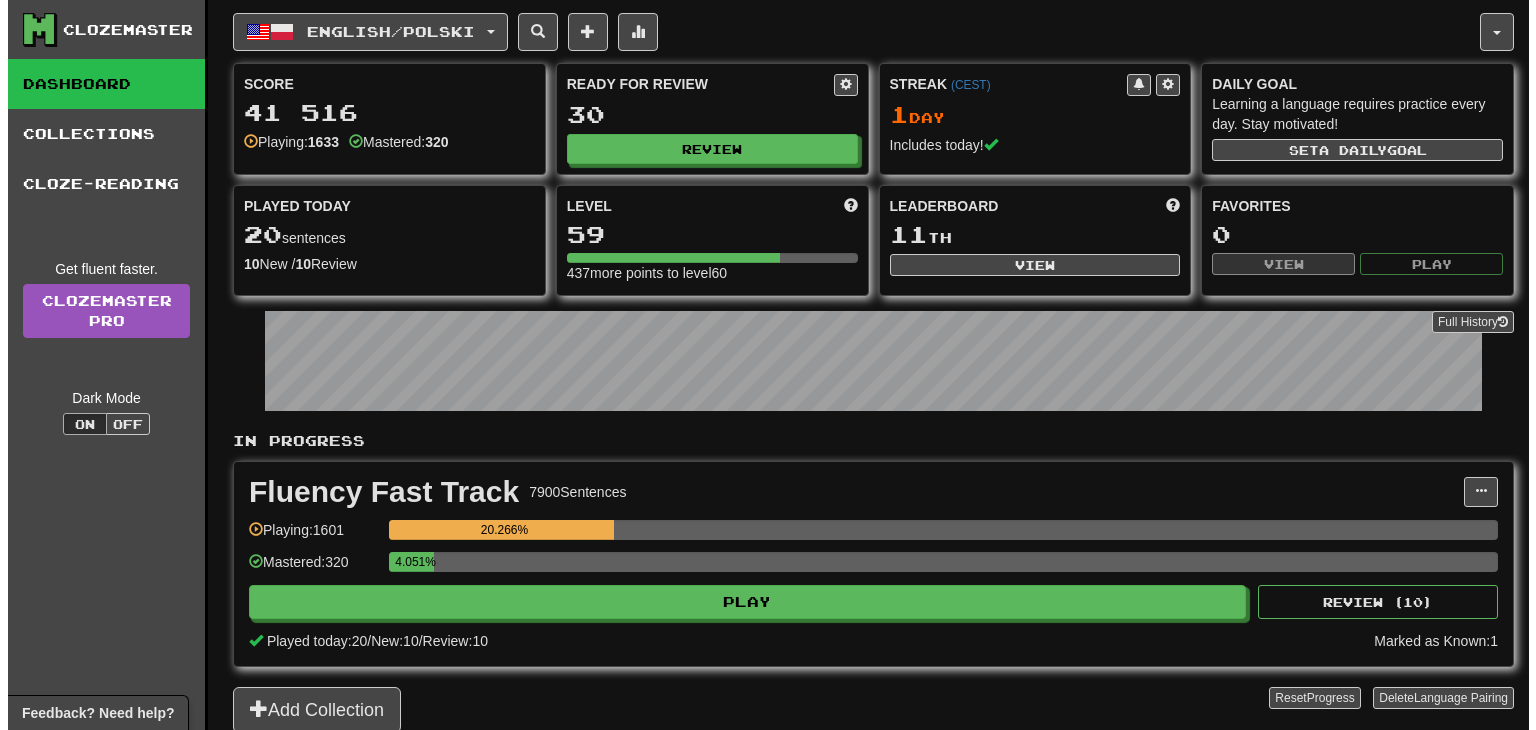 scroll, scrollTop: 0, scrollLeft: 0, axis: both 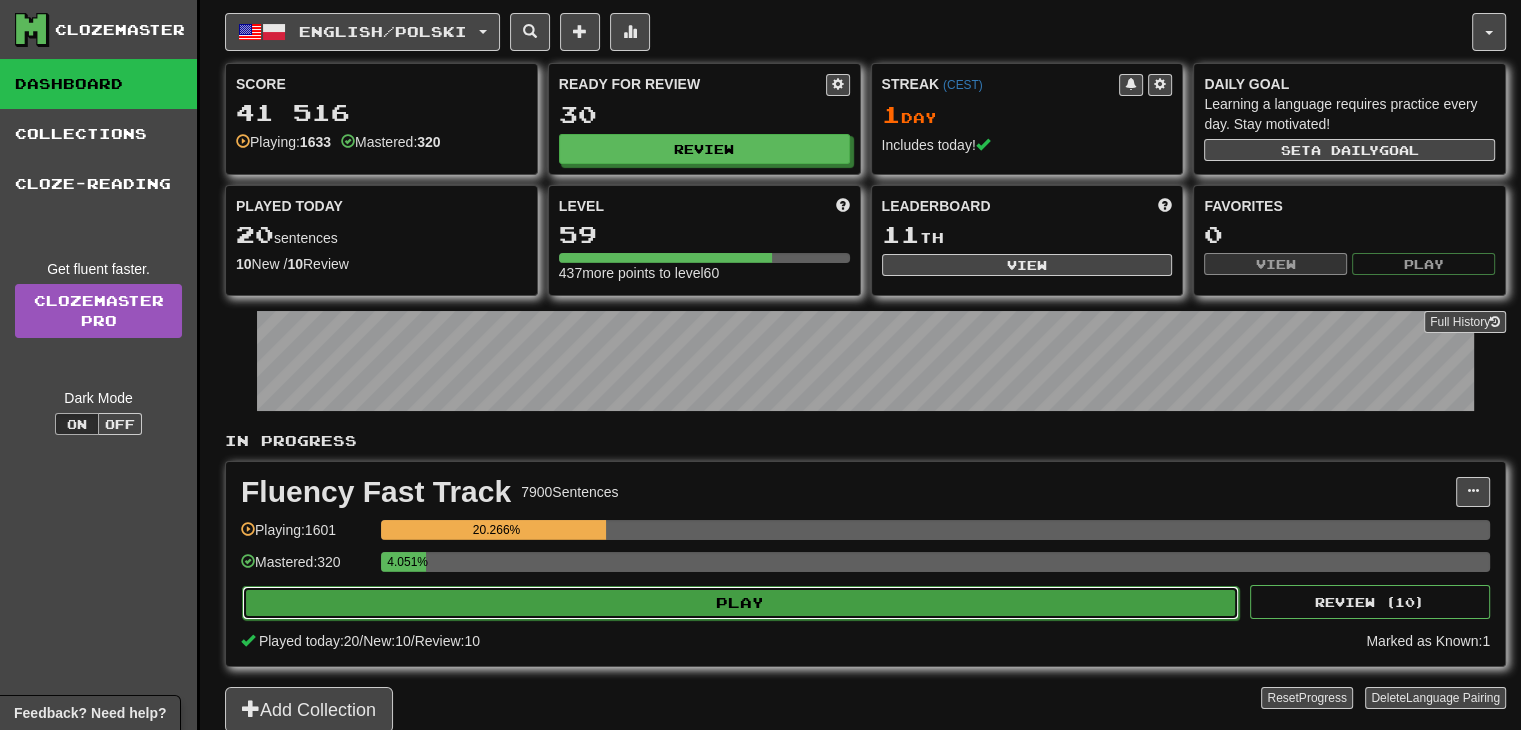 click on "Play" at bounding box center [740, 603] 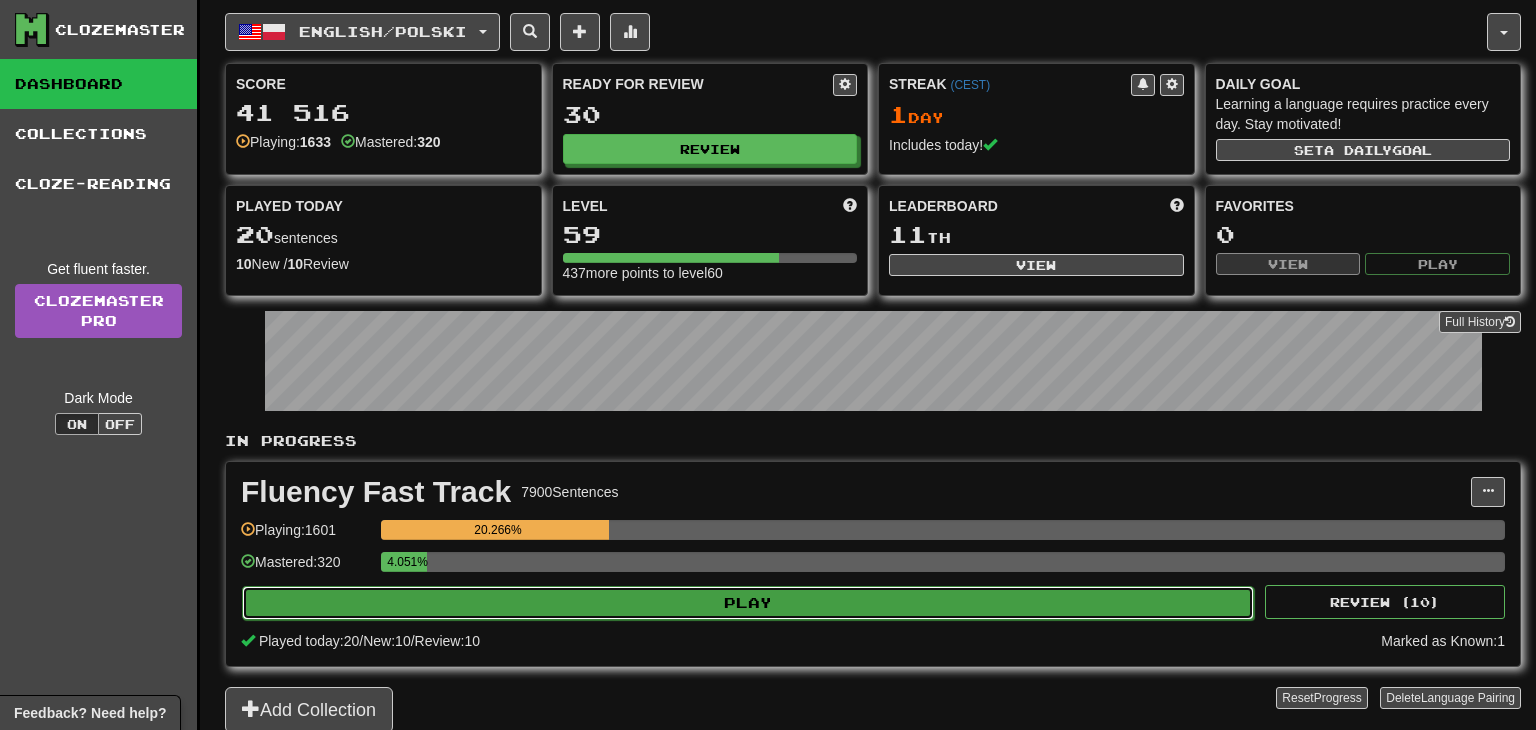 select on "**" 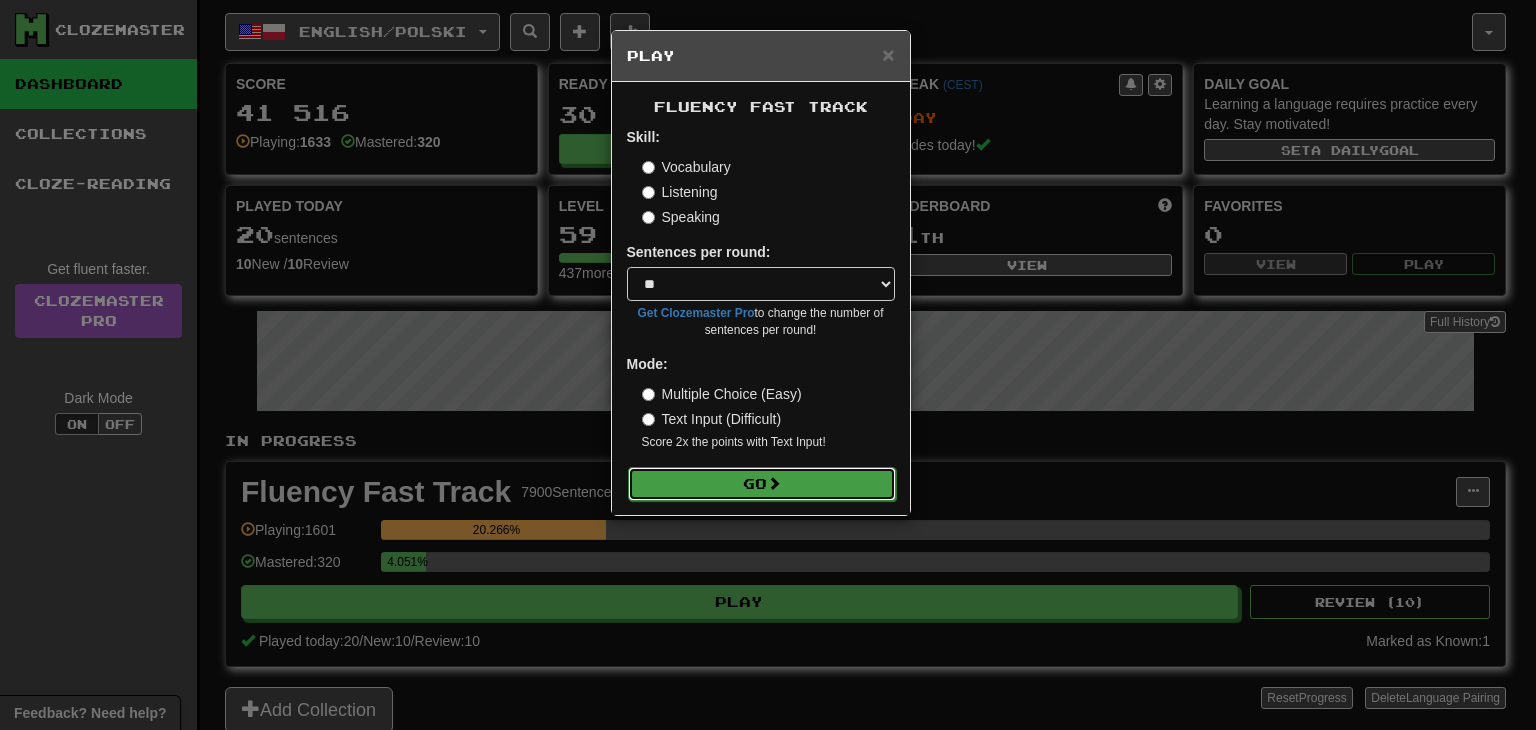 click on "Go" at bounding box center [762, 484] 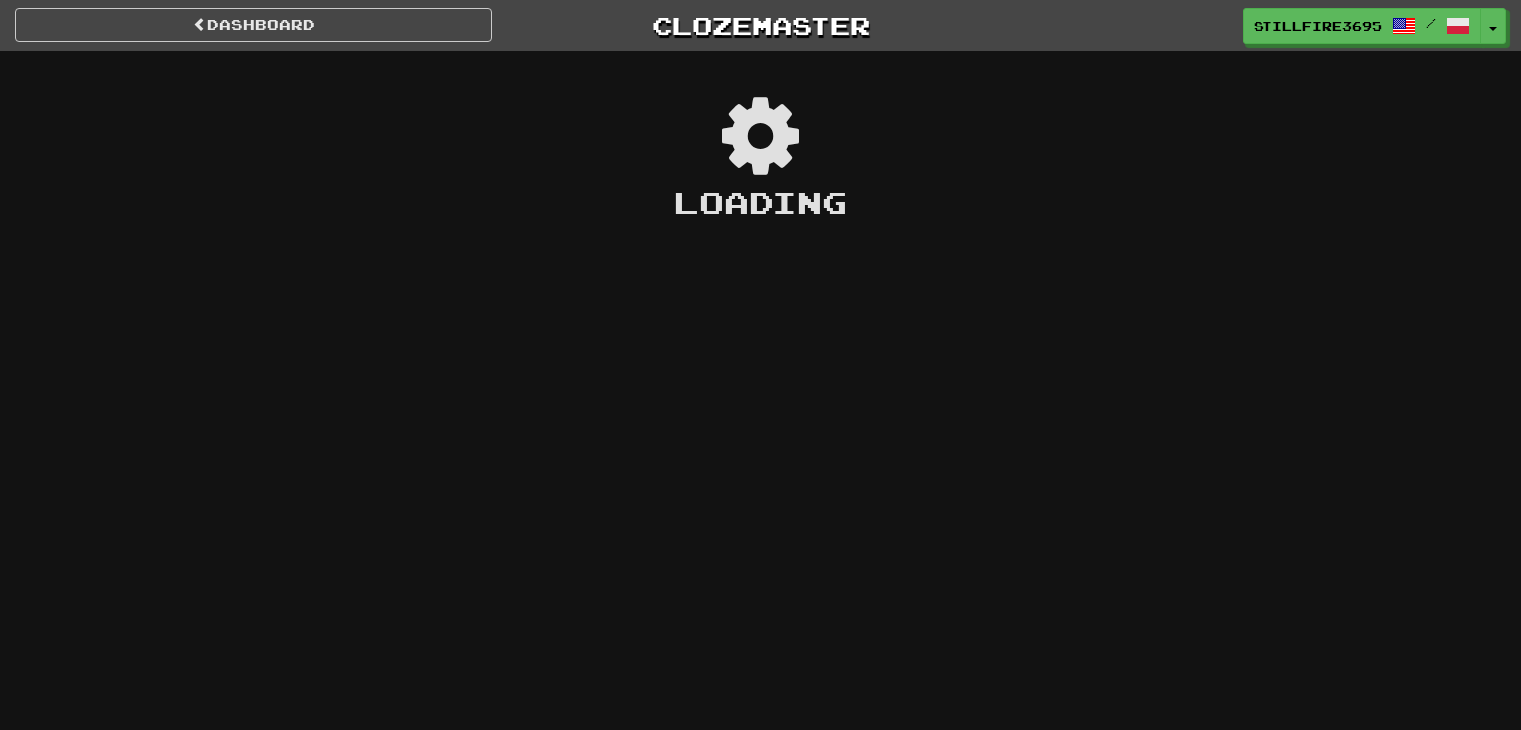 scroll, scrollTop: 0, scrollLeft: 0, axis: both 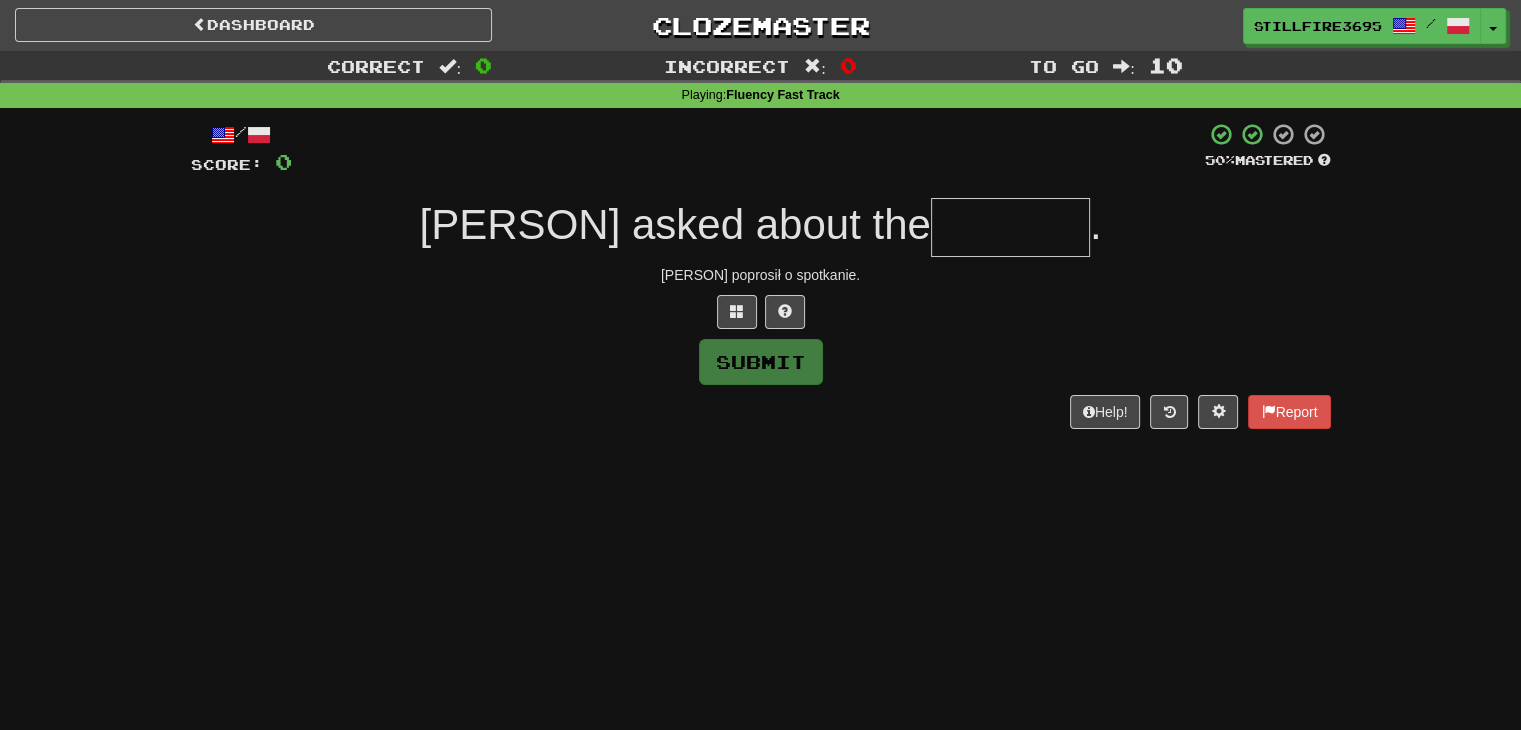 click at bounding box center [1010, 227] 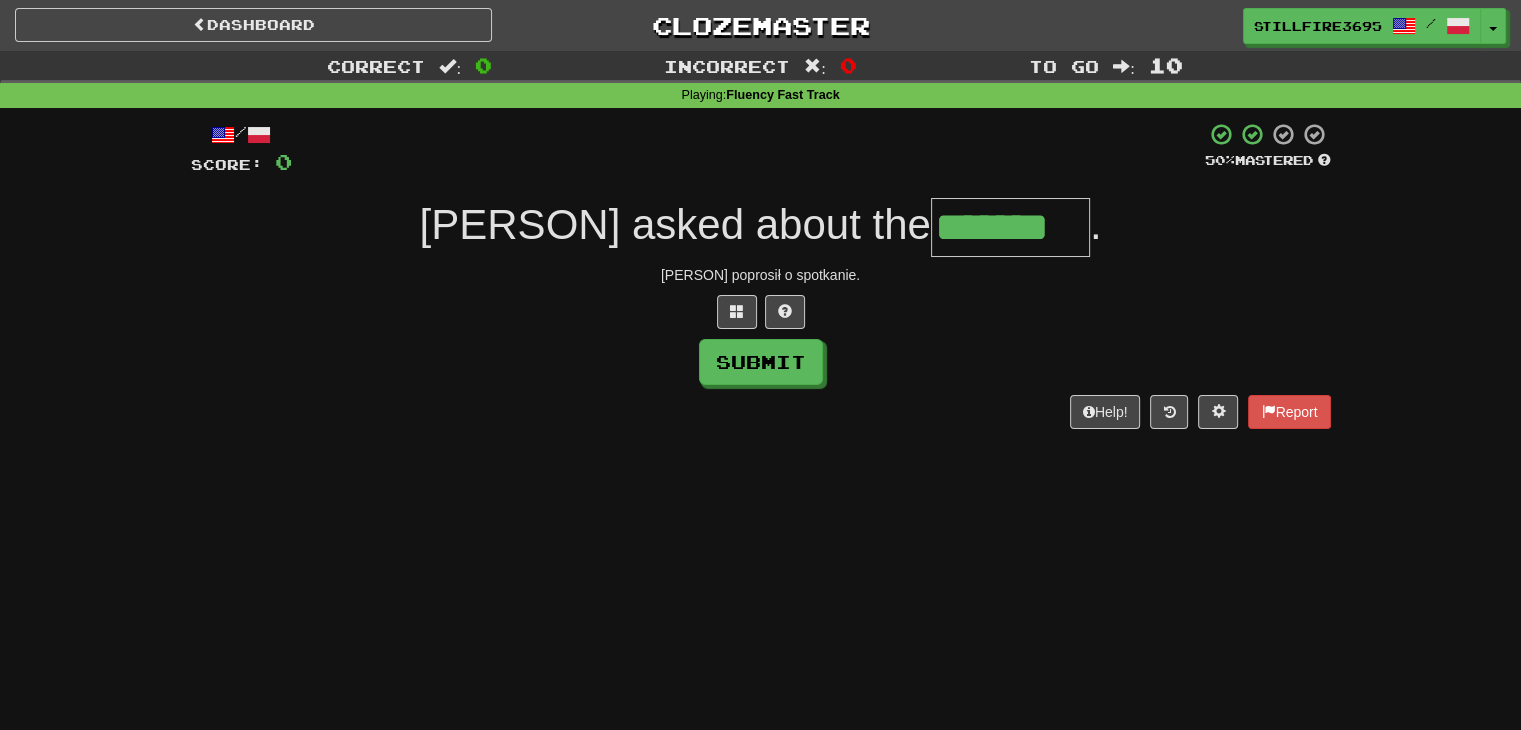 type on "*******" 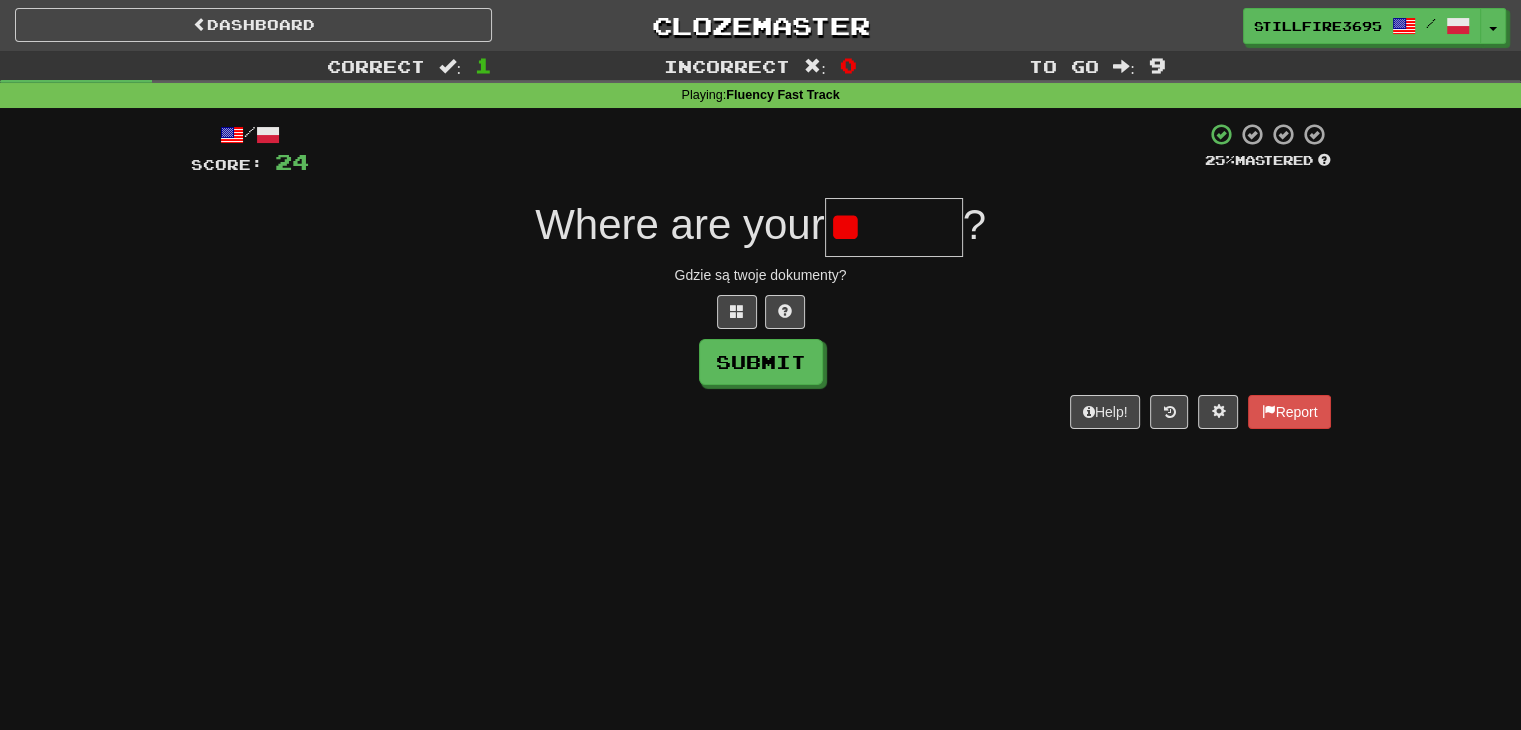 type on "*" 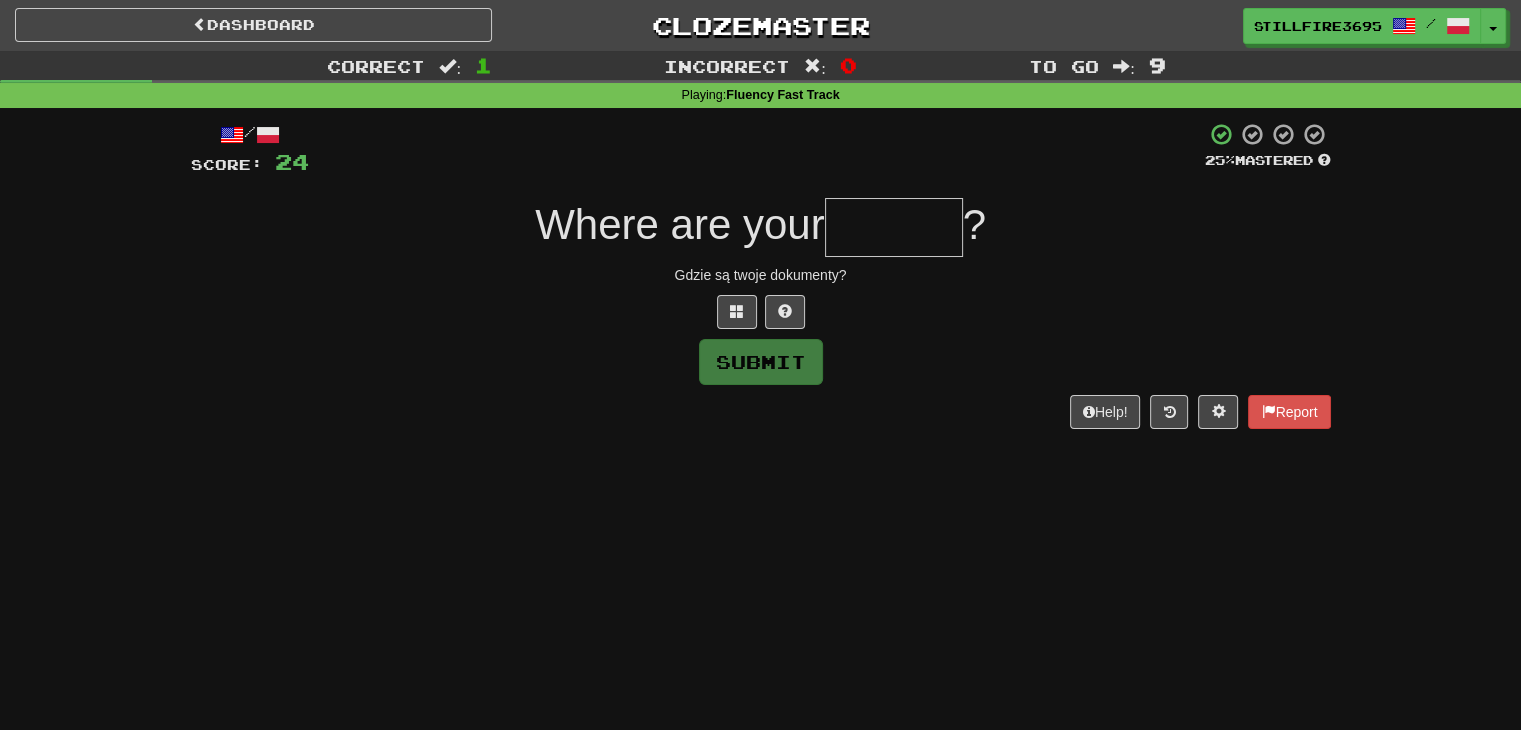 type on "*" 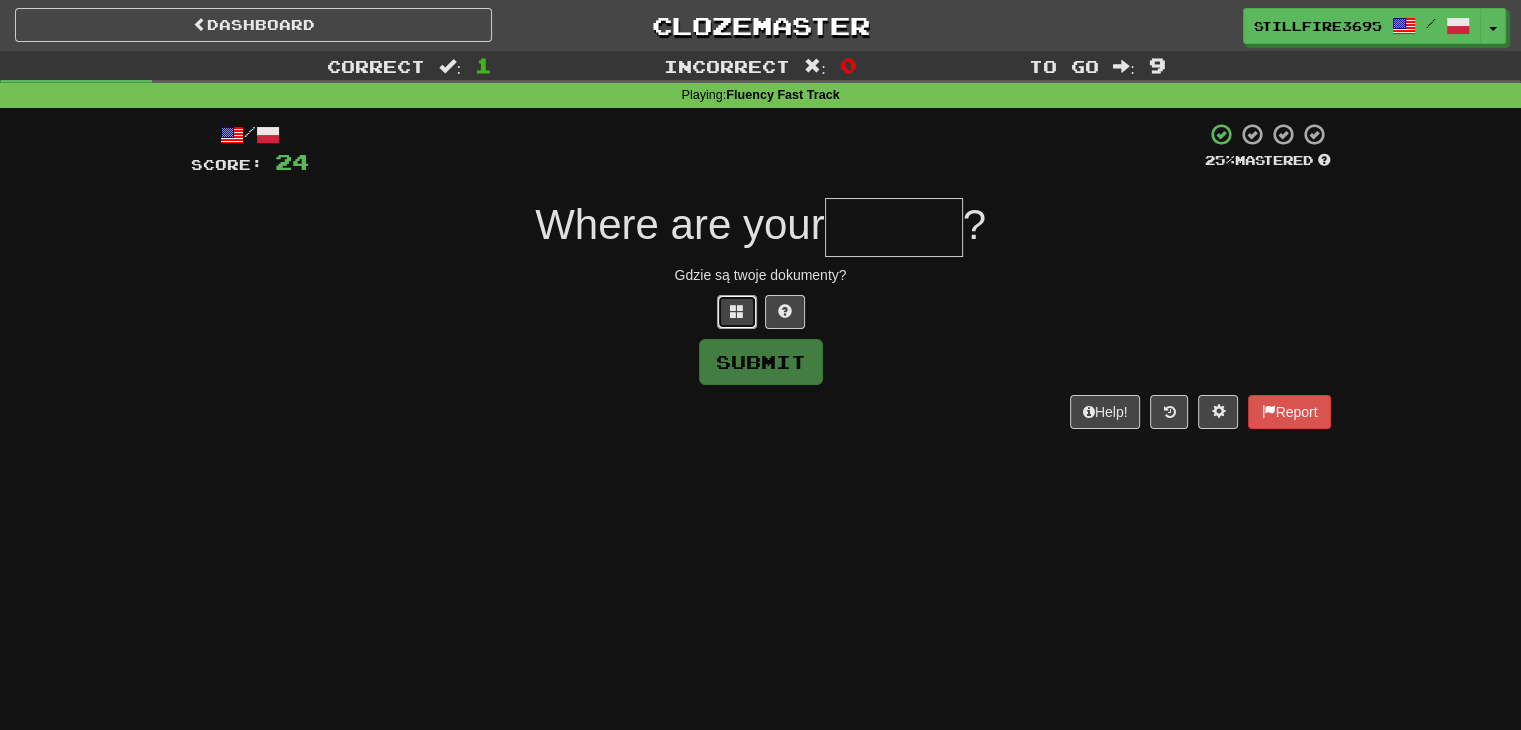 click at bounding box center [737, 312] 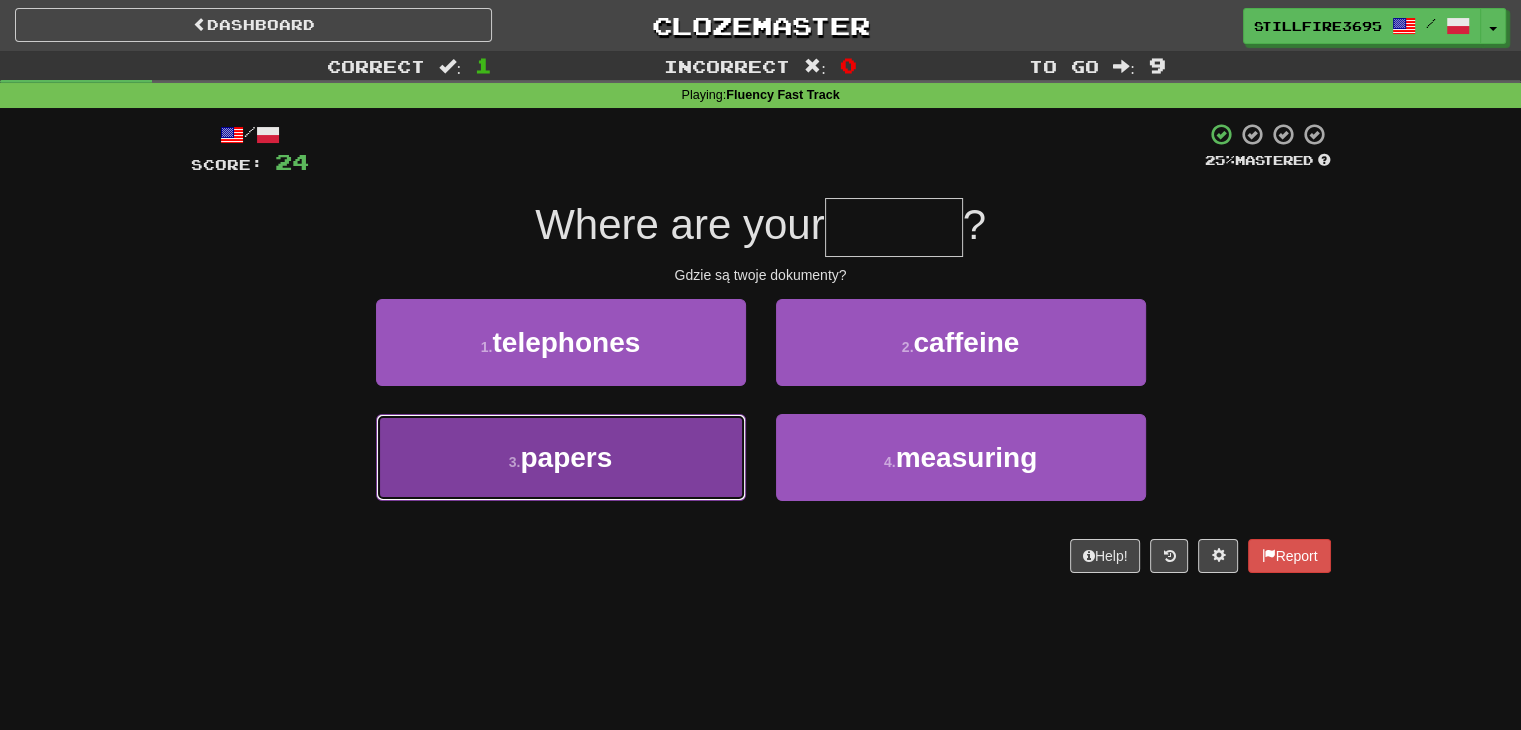 click on "3 .  papers" at bounding box center (561, 457) 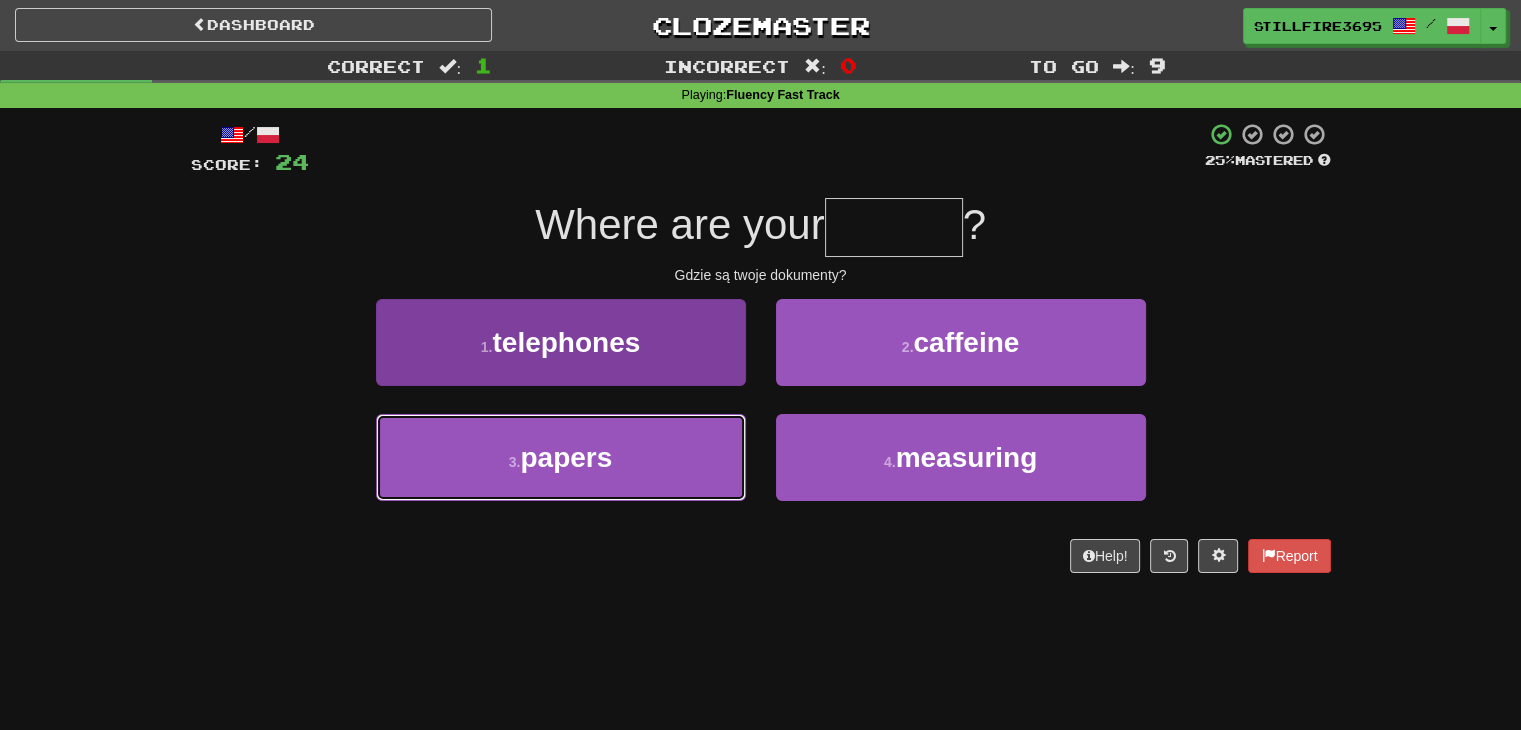 type on "******" 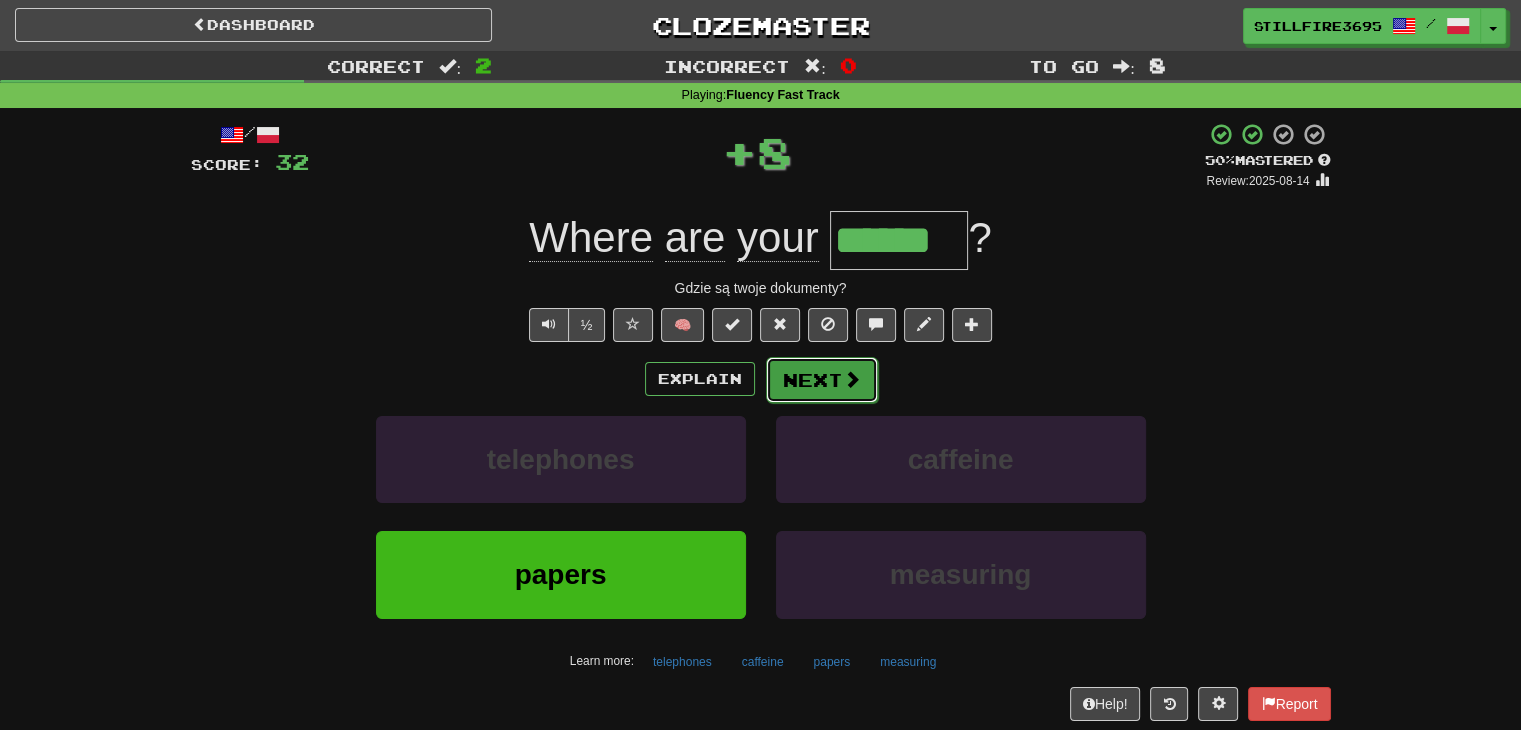 click on "Next" at bounding box center [822, 380] 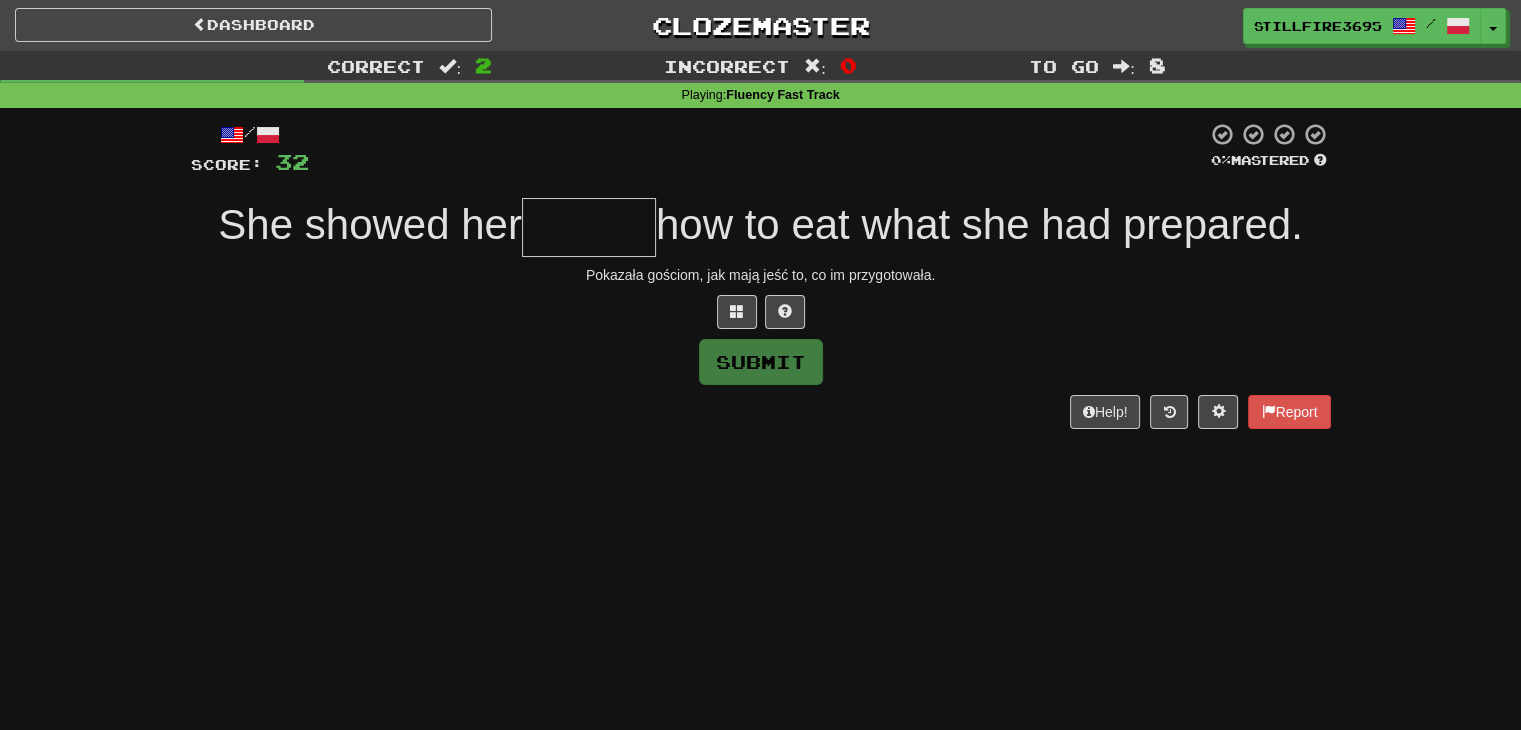 click at bounding box center (589, 227) 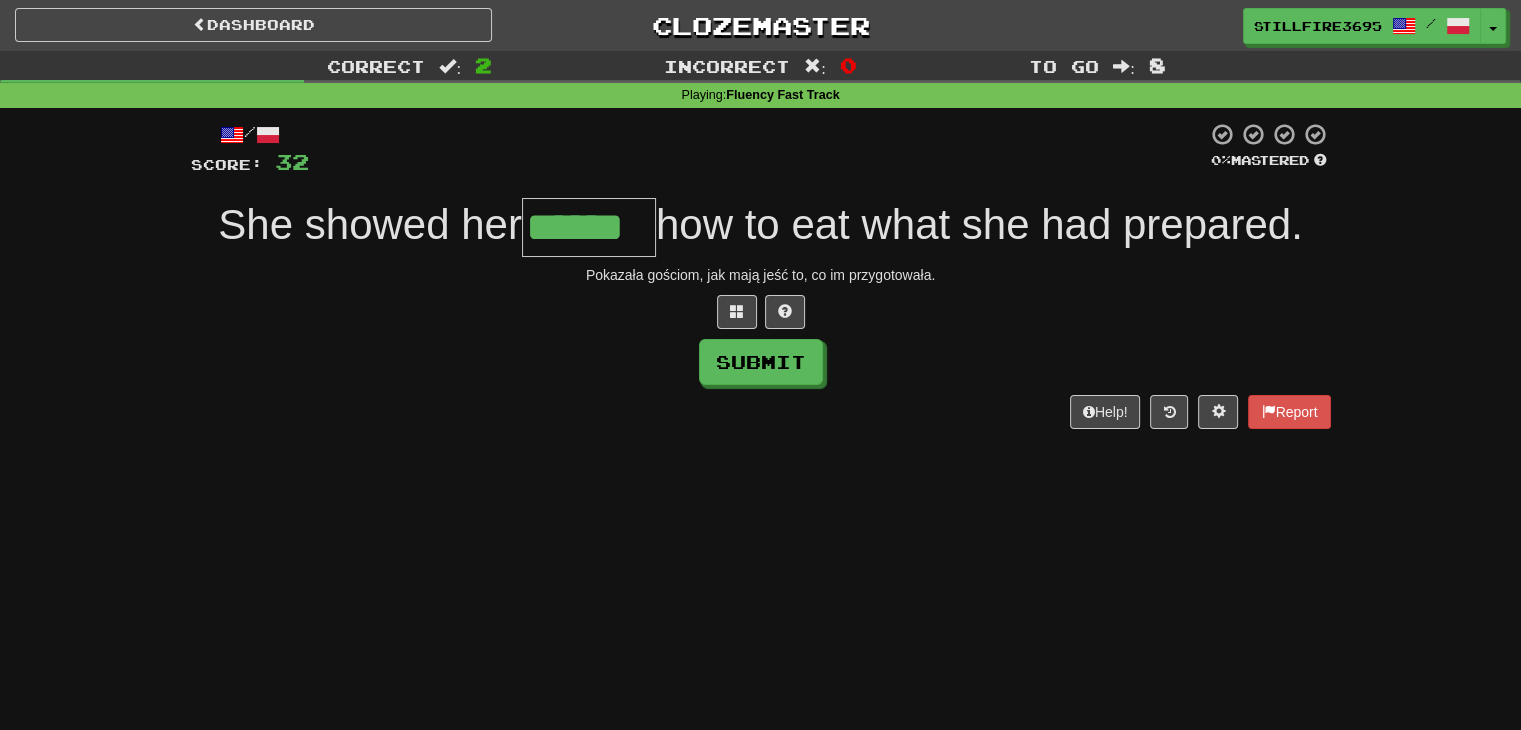 type on "******" 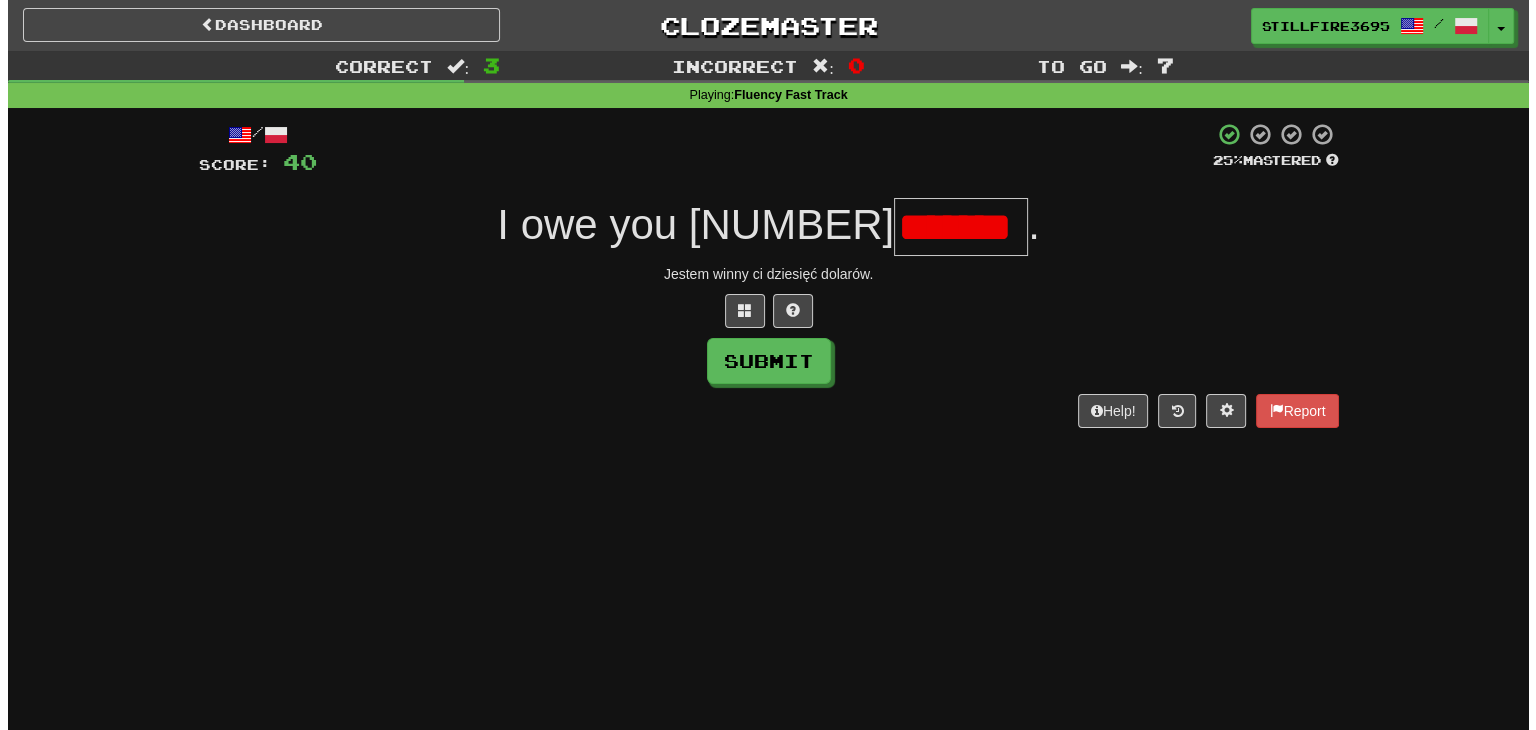 scroll, scrollTop: 0, scrollLeft: 0, axis: both 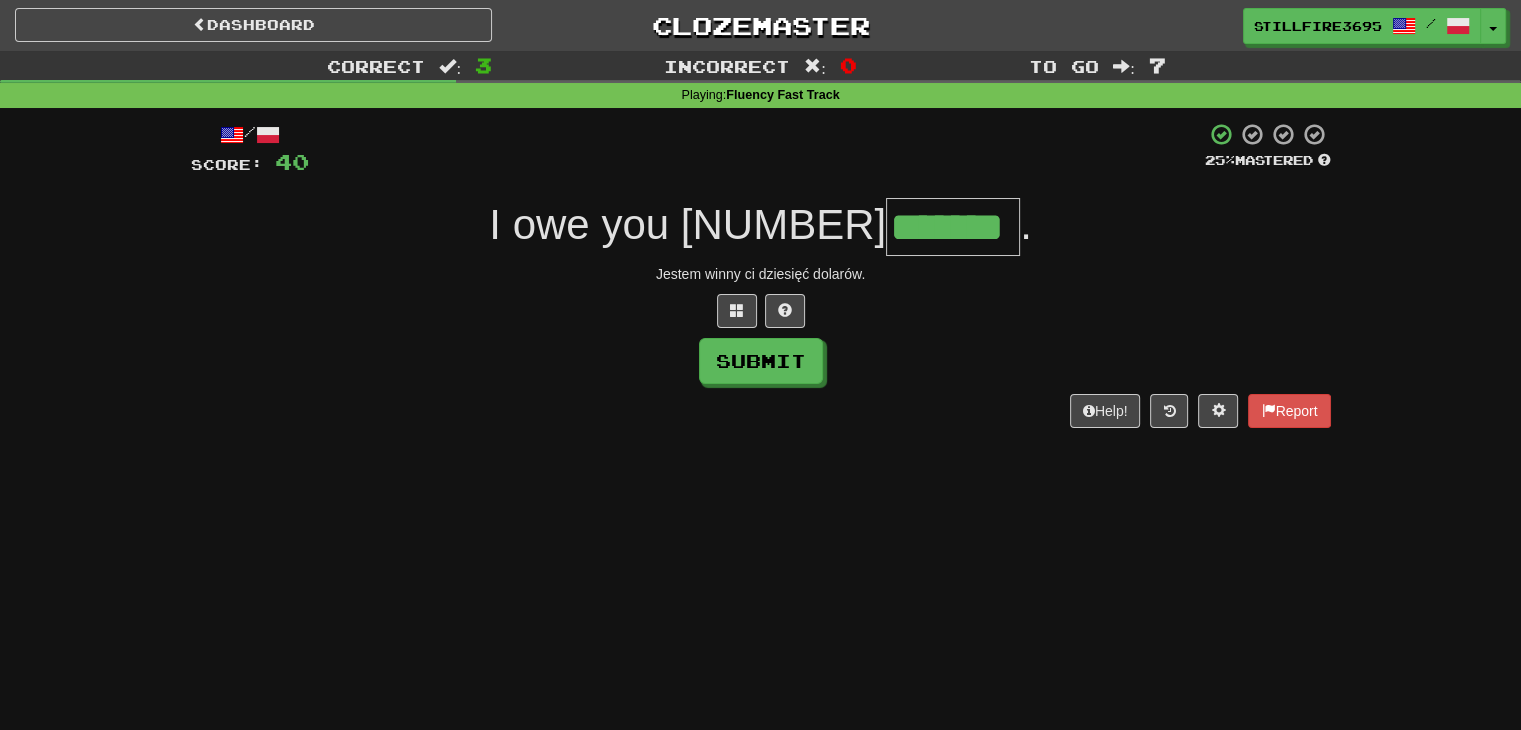 type on "*******" 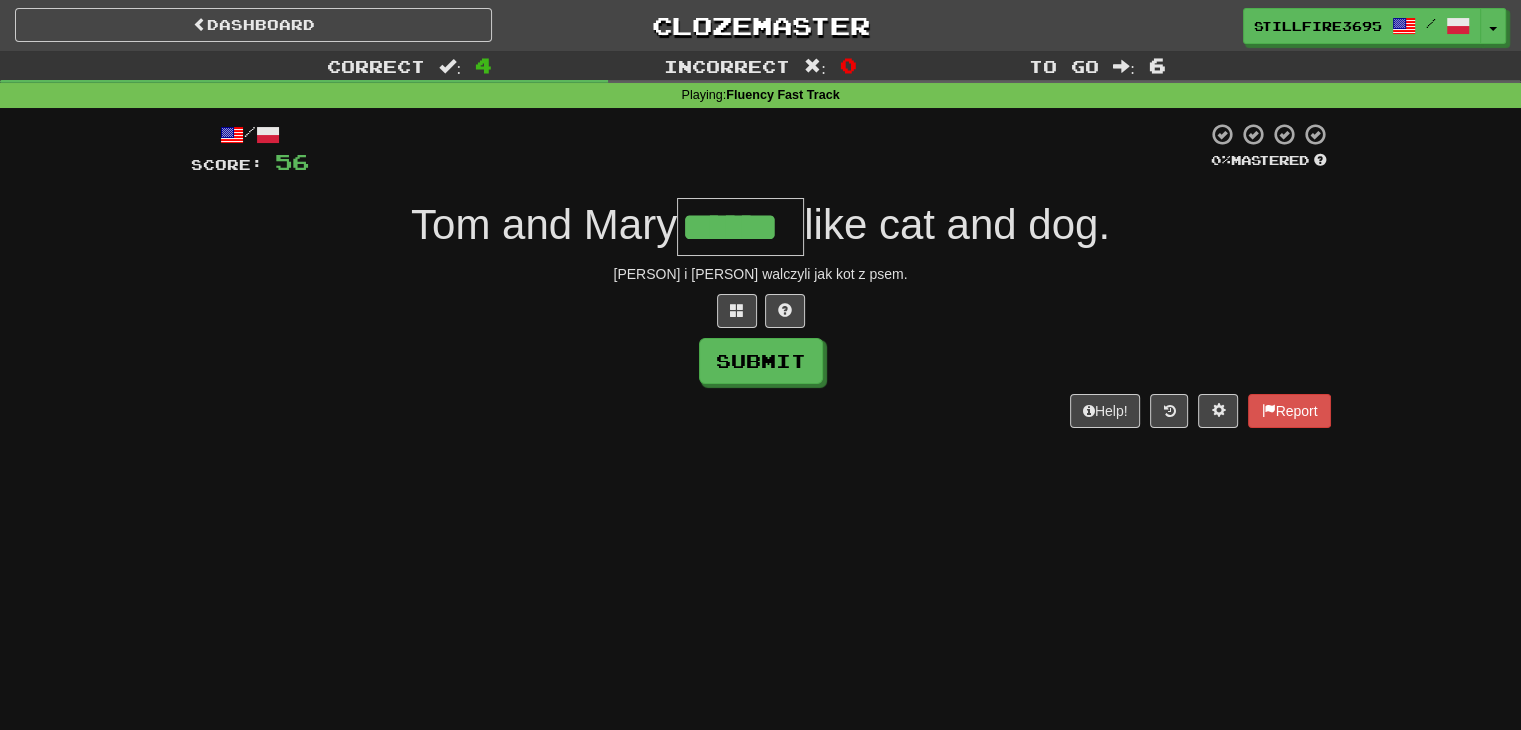 type on "******" 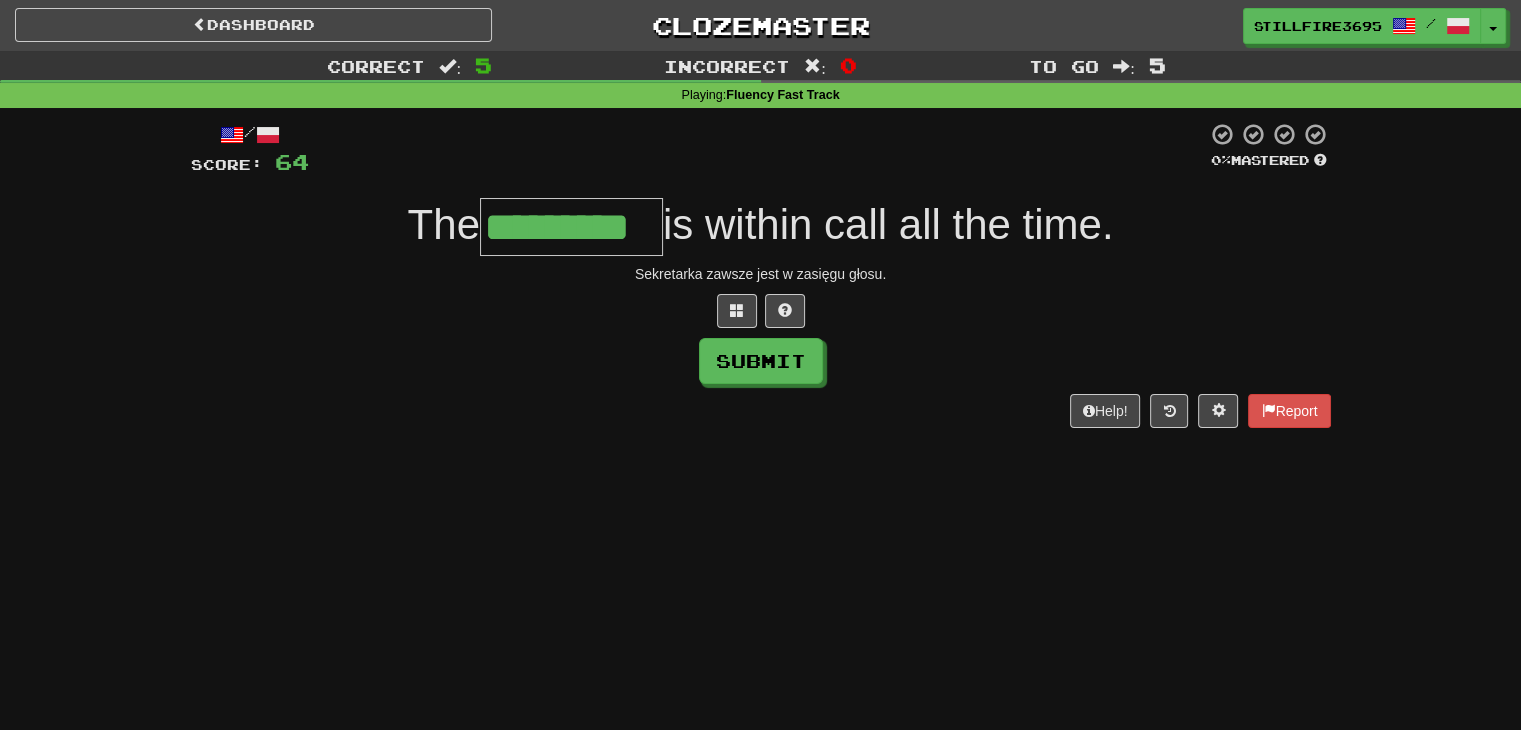 type on "*********" 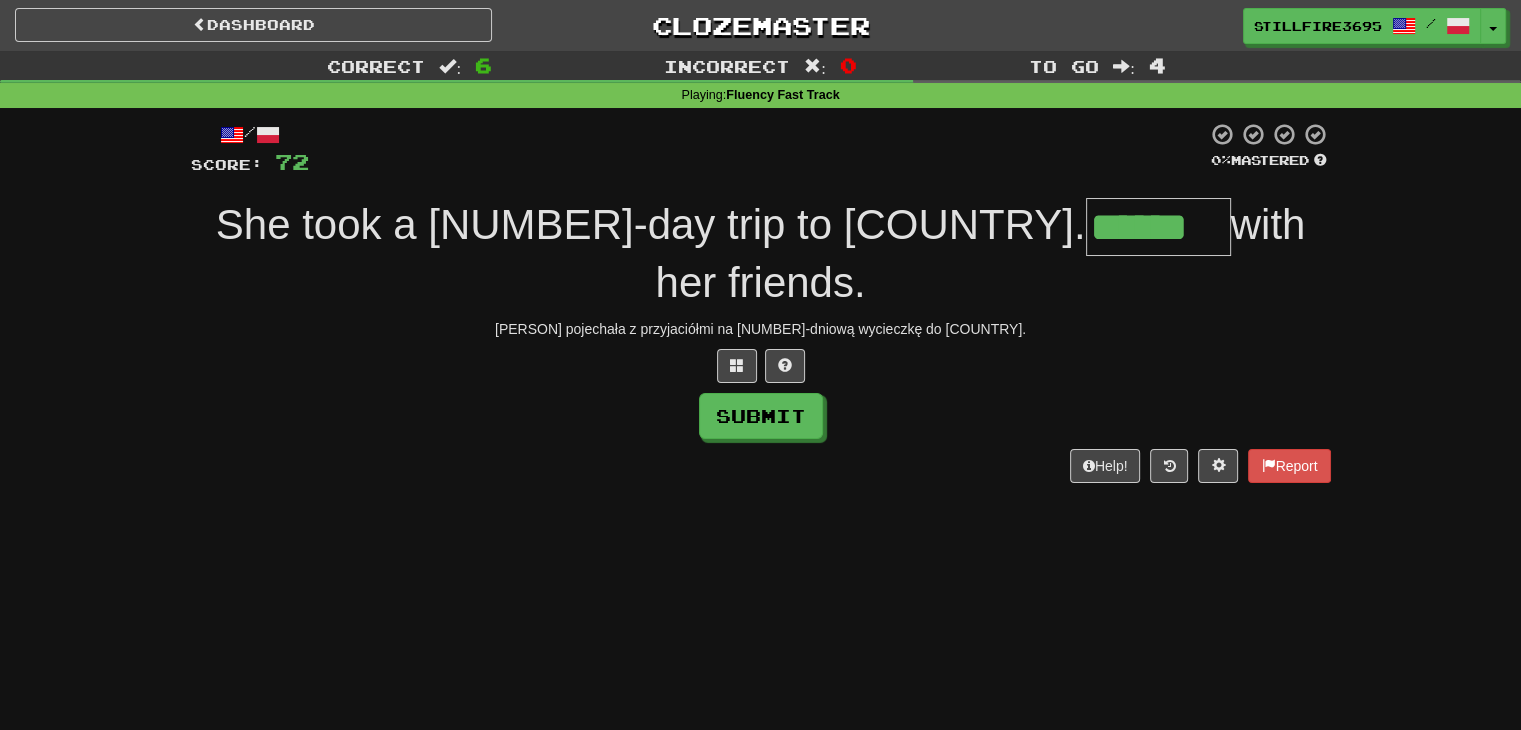 type on "******" 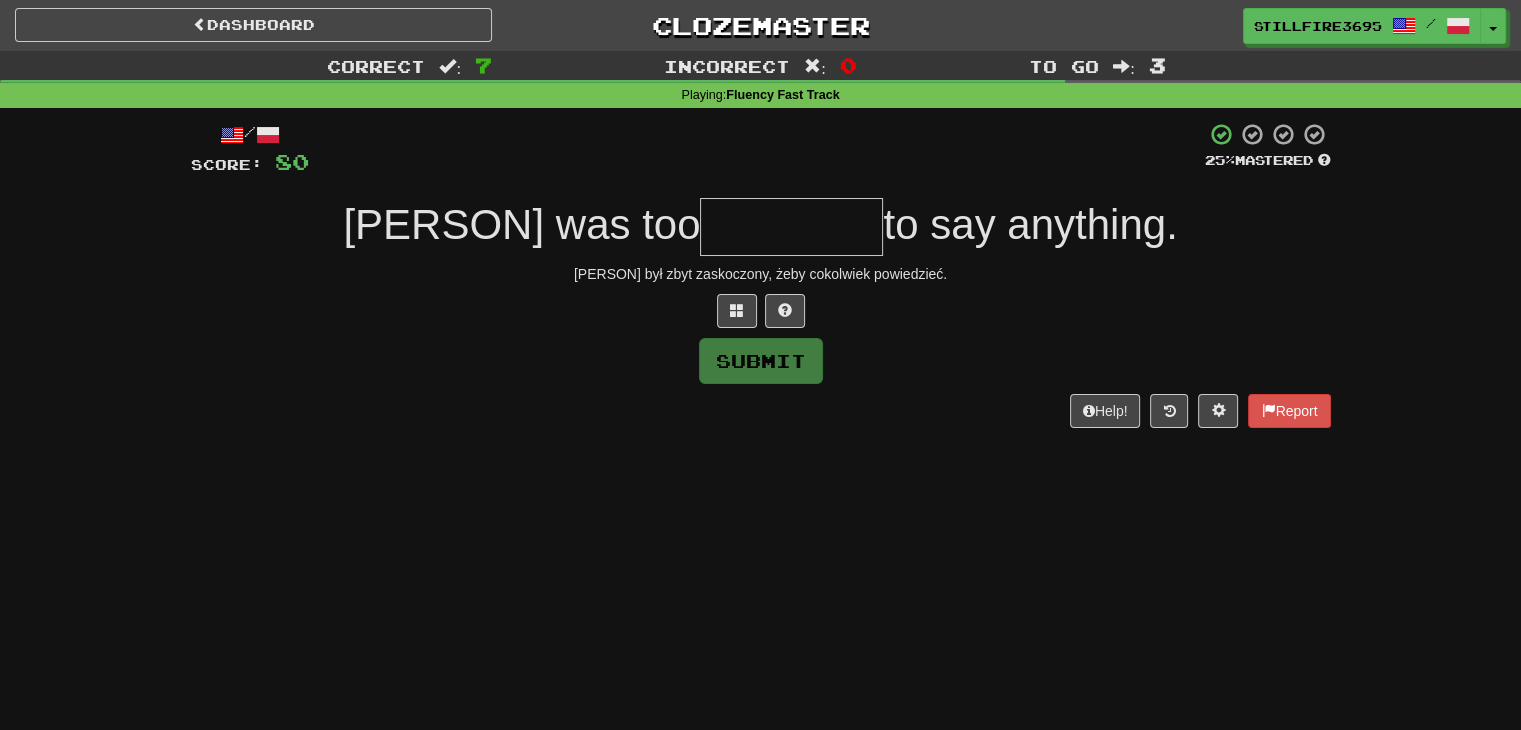 type on "*" 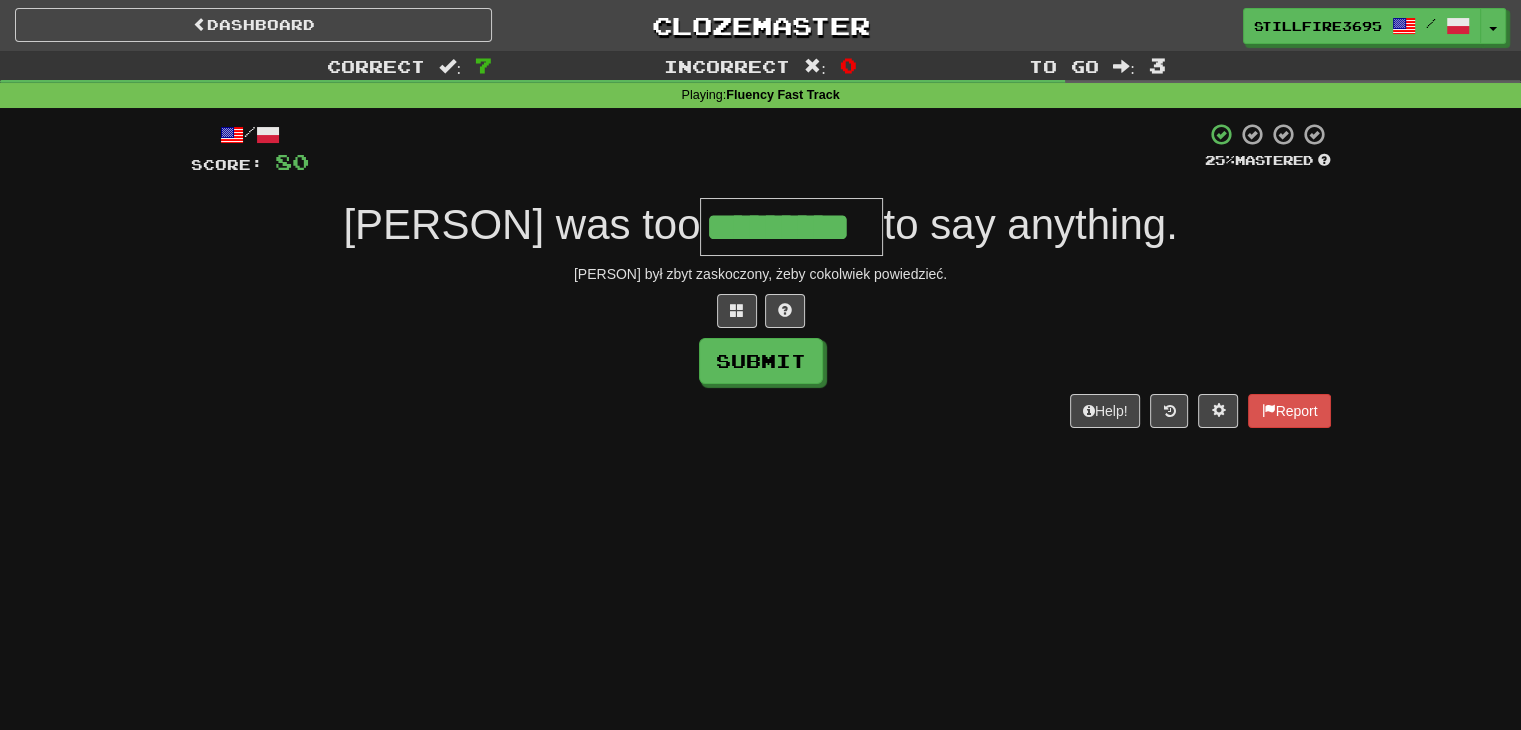 type on "*********" 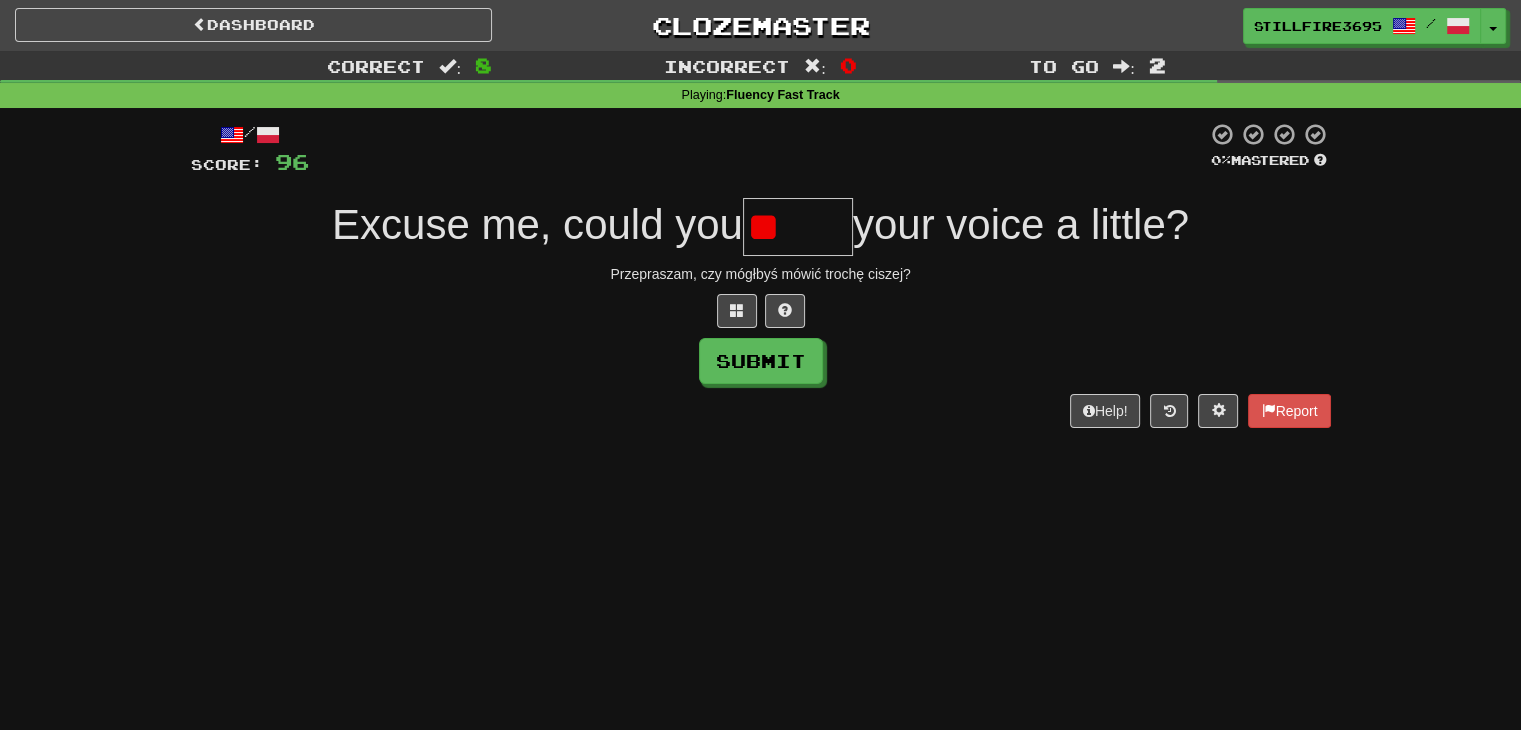 type on "*" 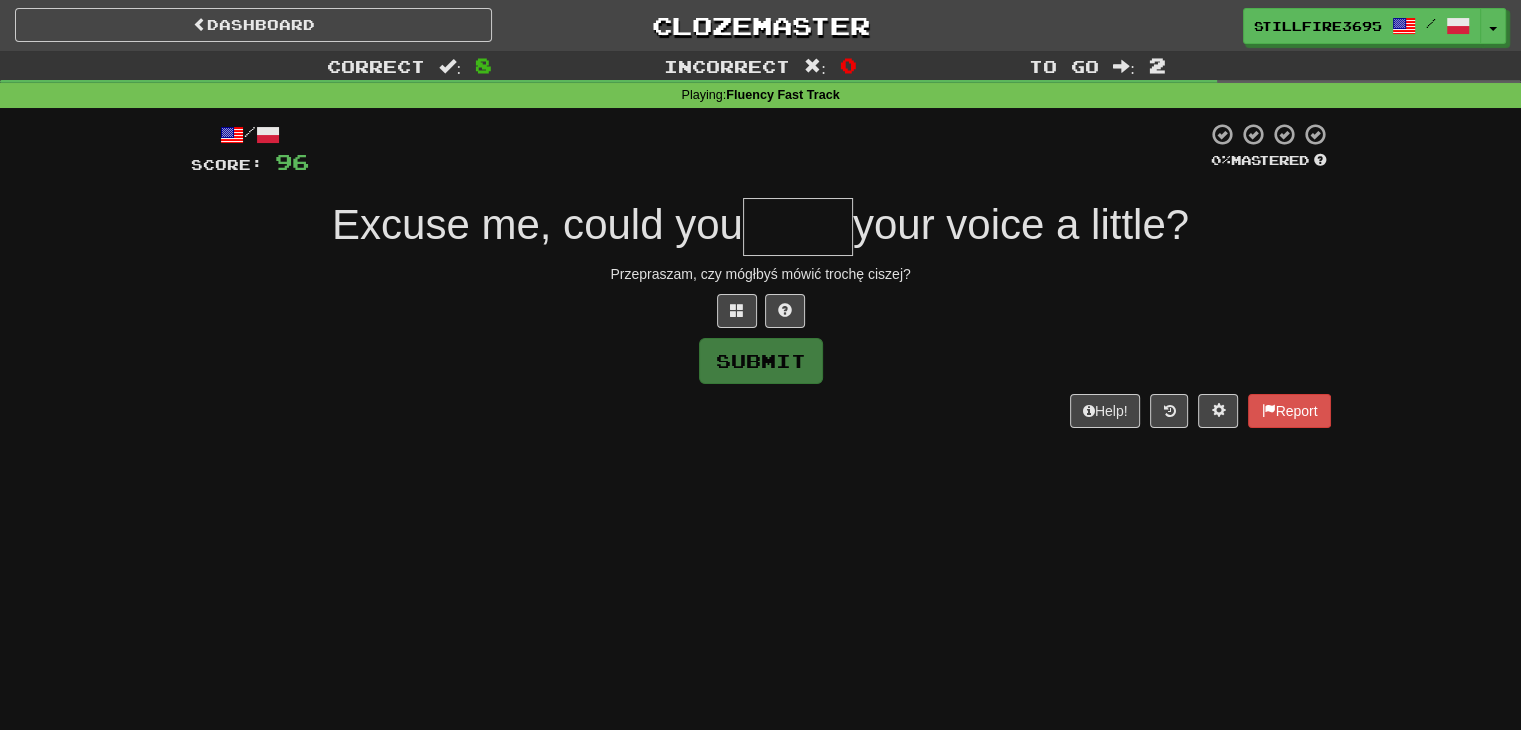 type on "*" 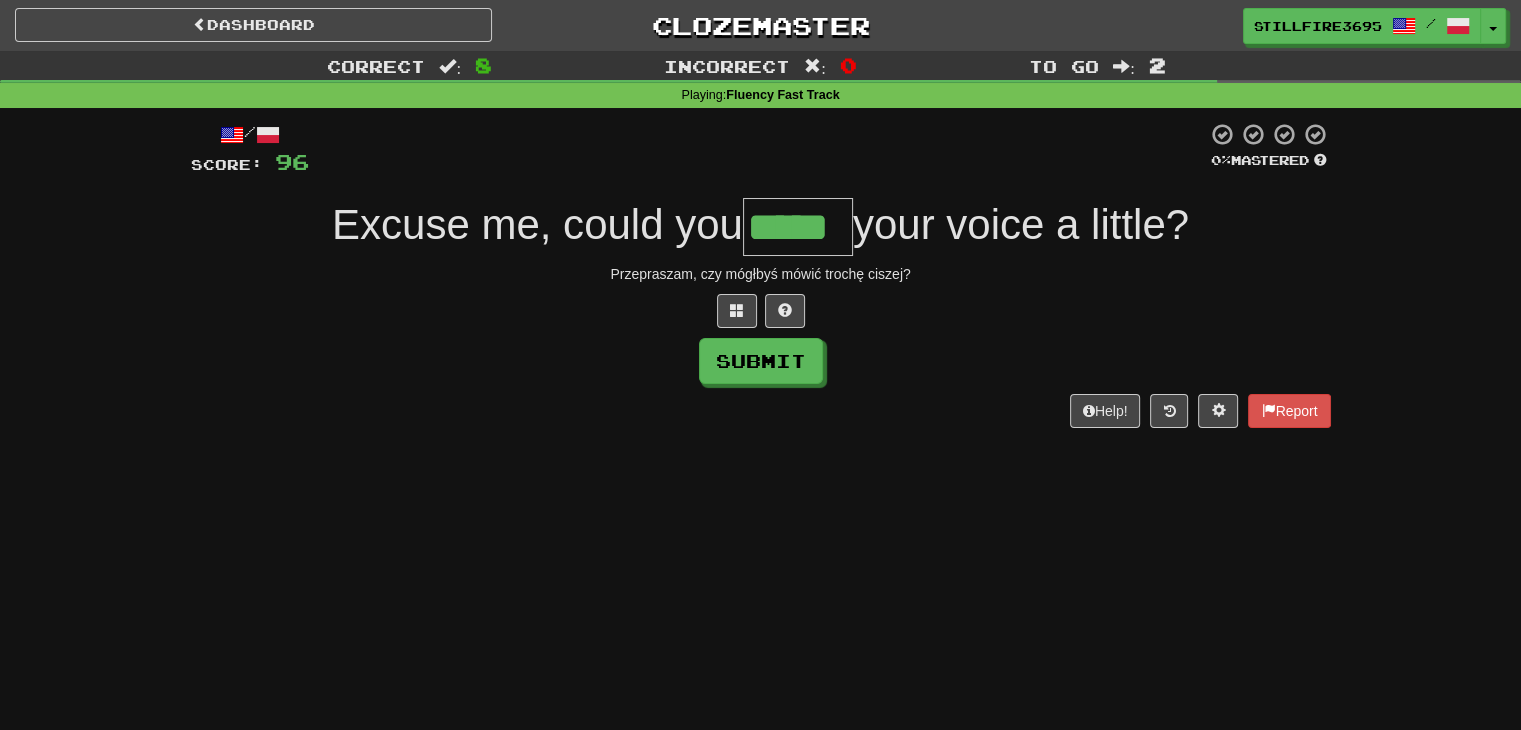 type on "*****" 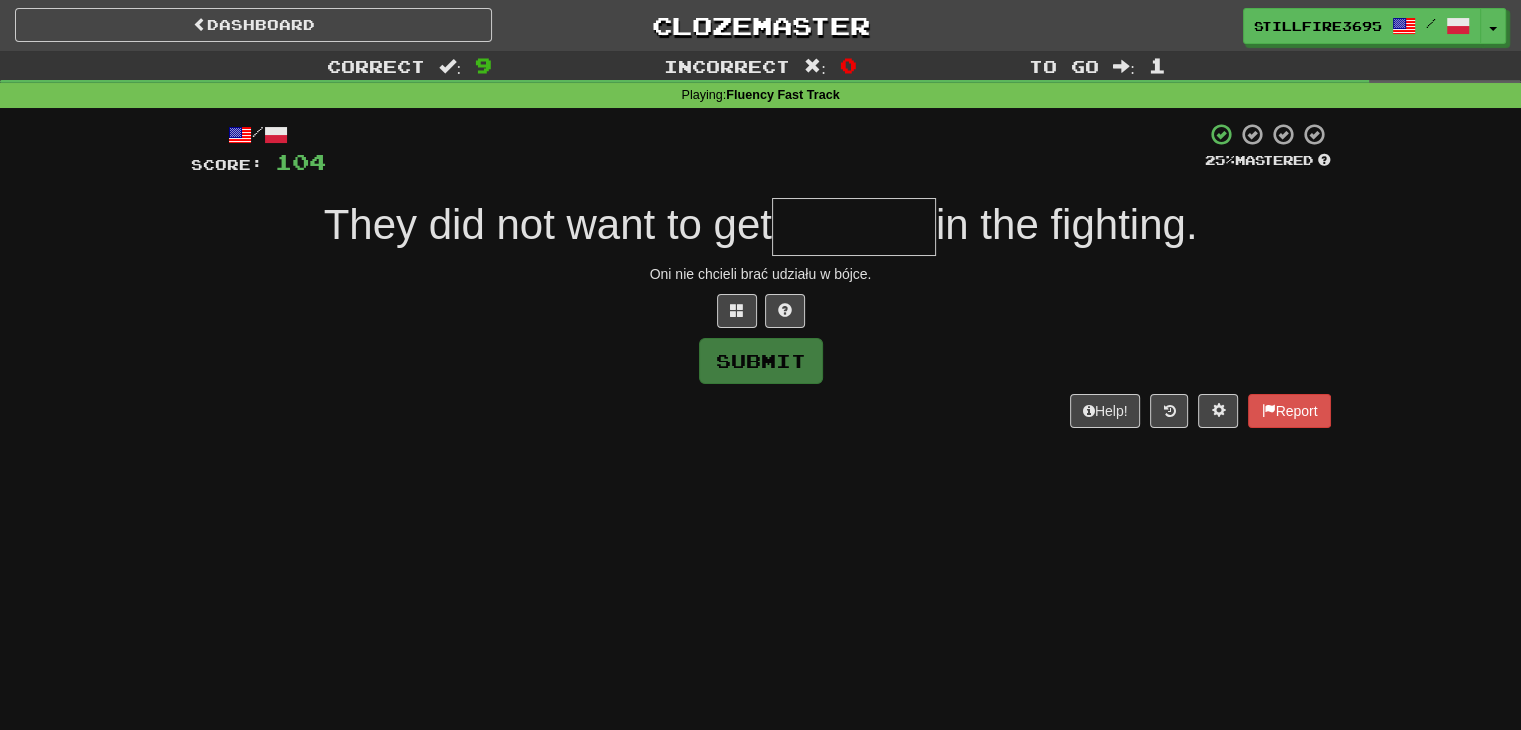 type on "*" 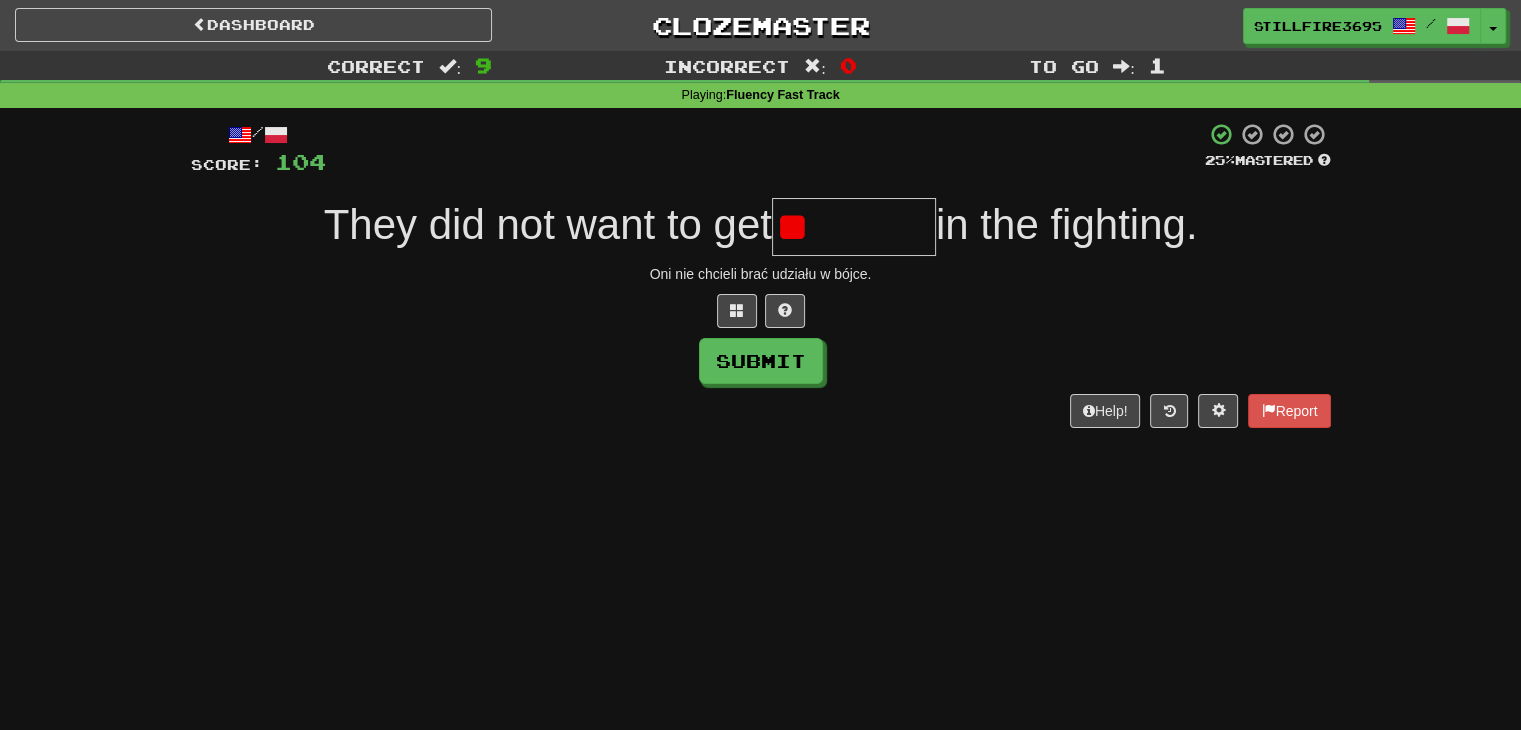 type on "*" 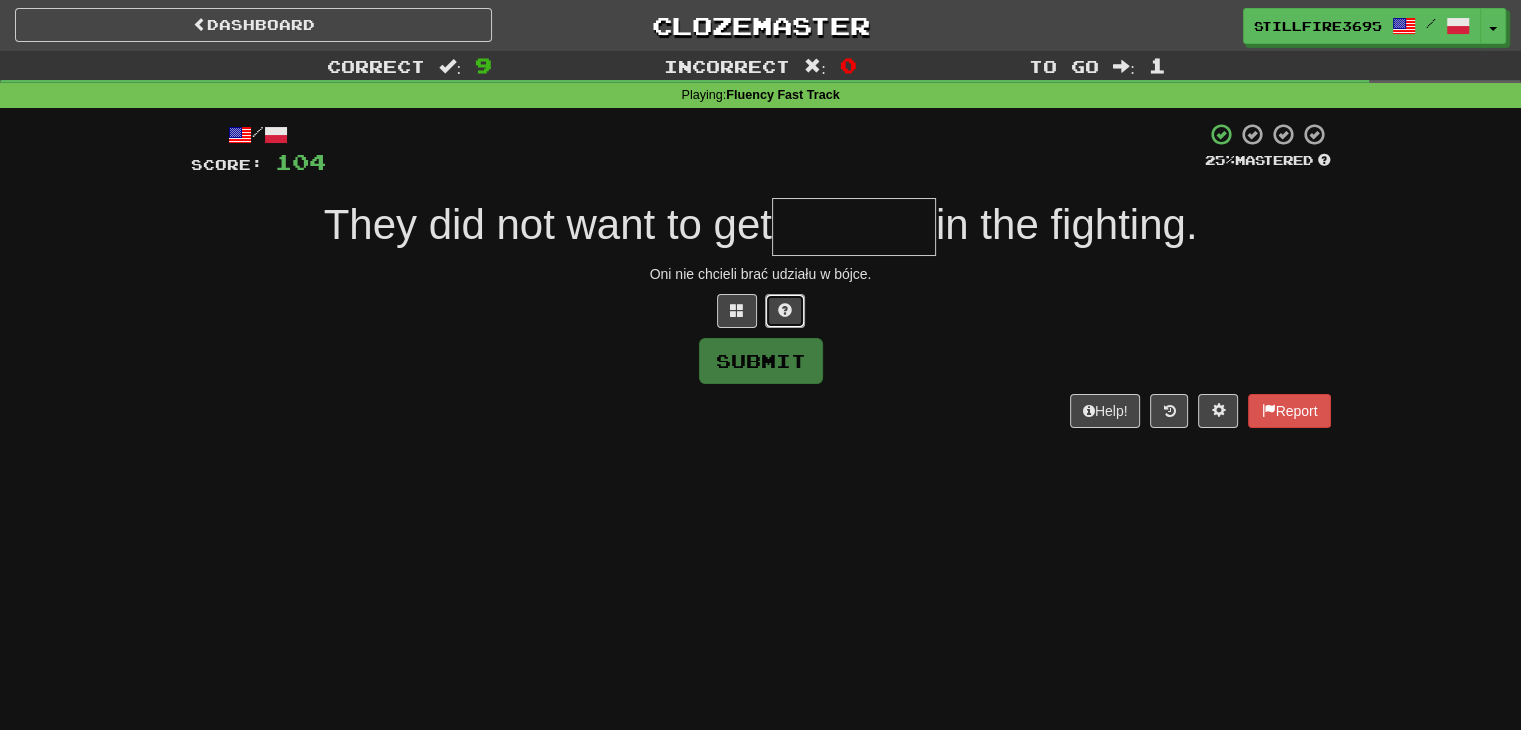 click at bounding box center [785, 310] 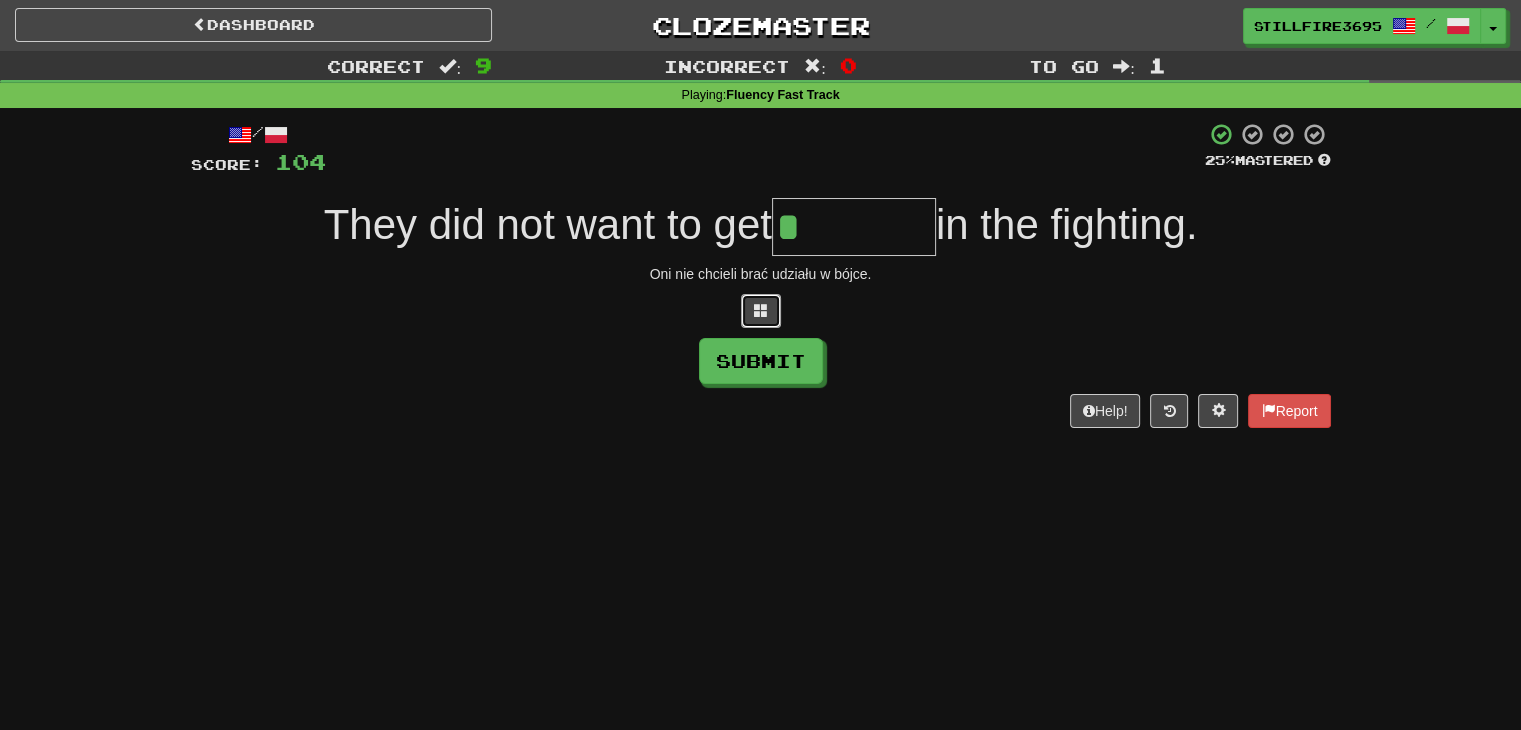 click at bounding box center (761, 311) 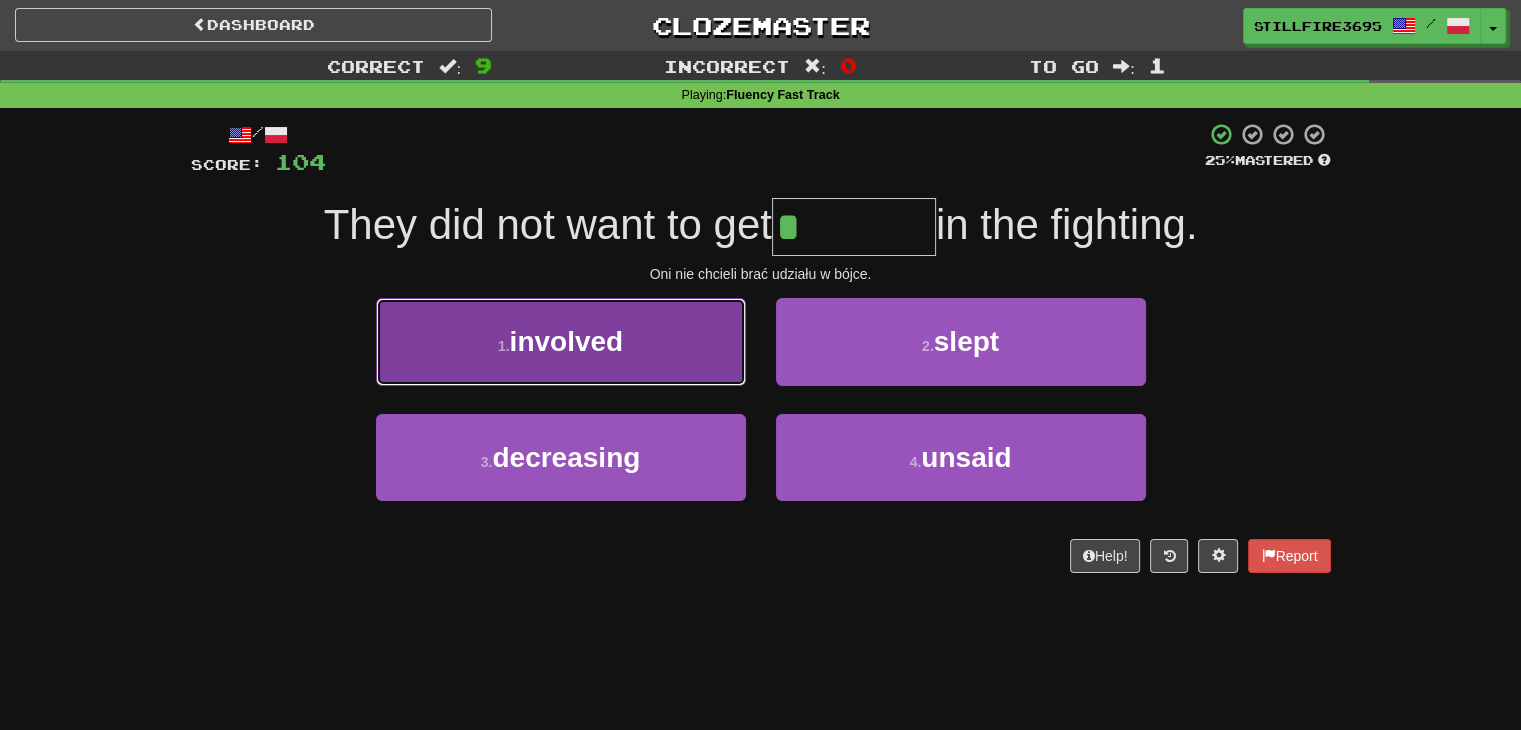 click on "1 .  involved" at bounding box center (561, 341) 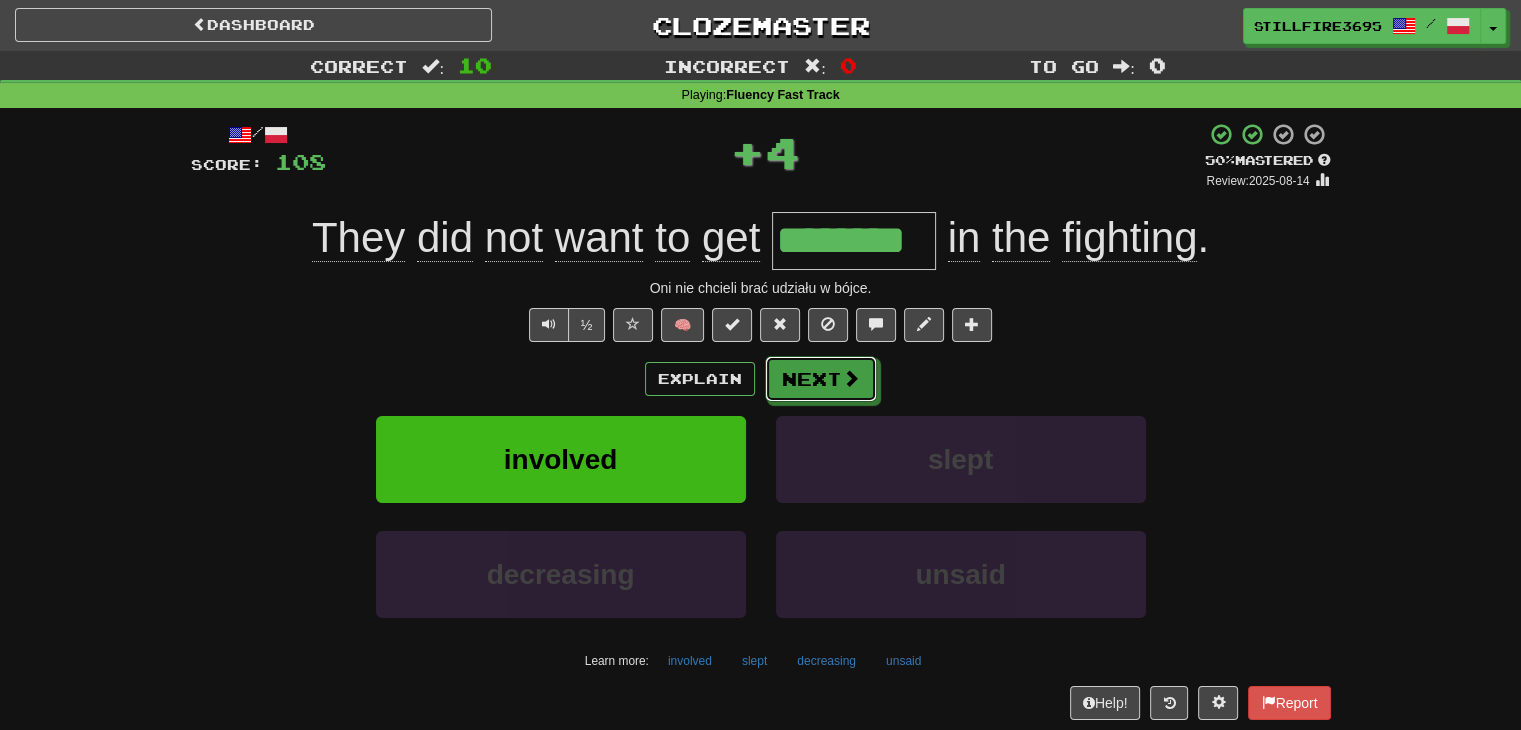 click on "Next" at bounding box center [821, 379] 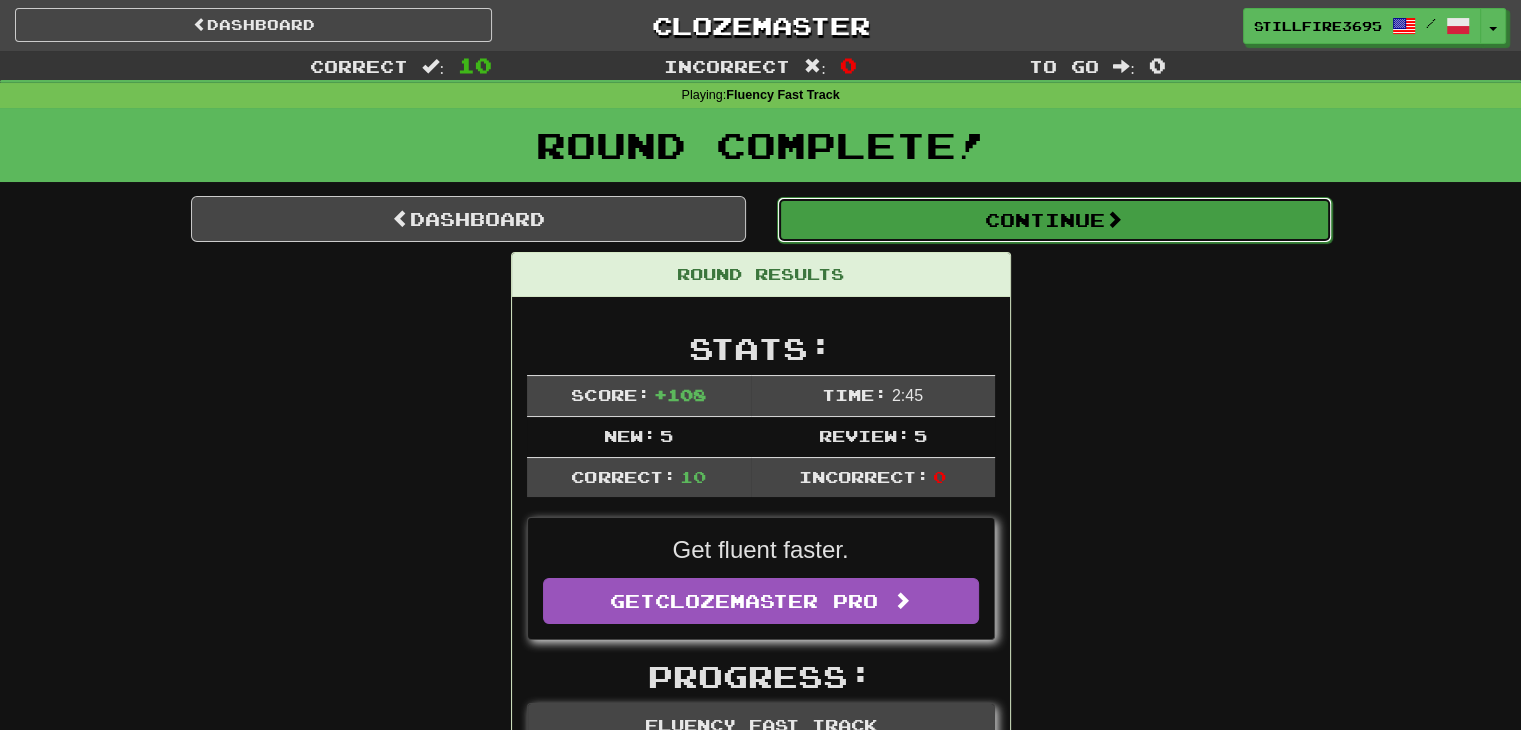 click on "Continue" at bounding box center (1054, 220) 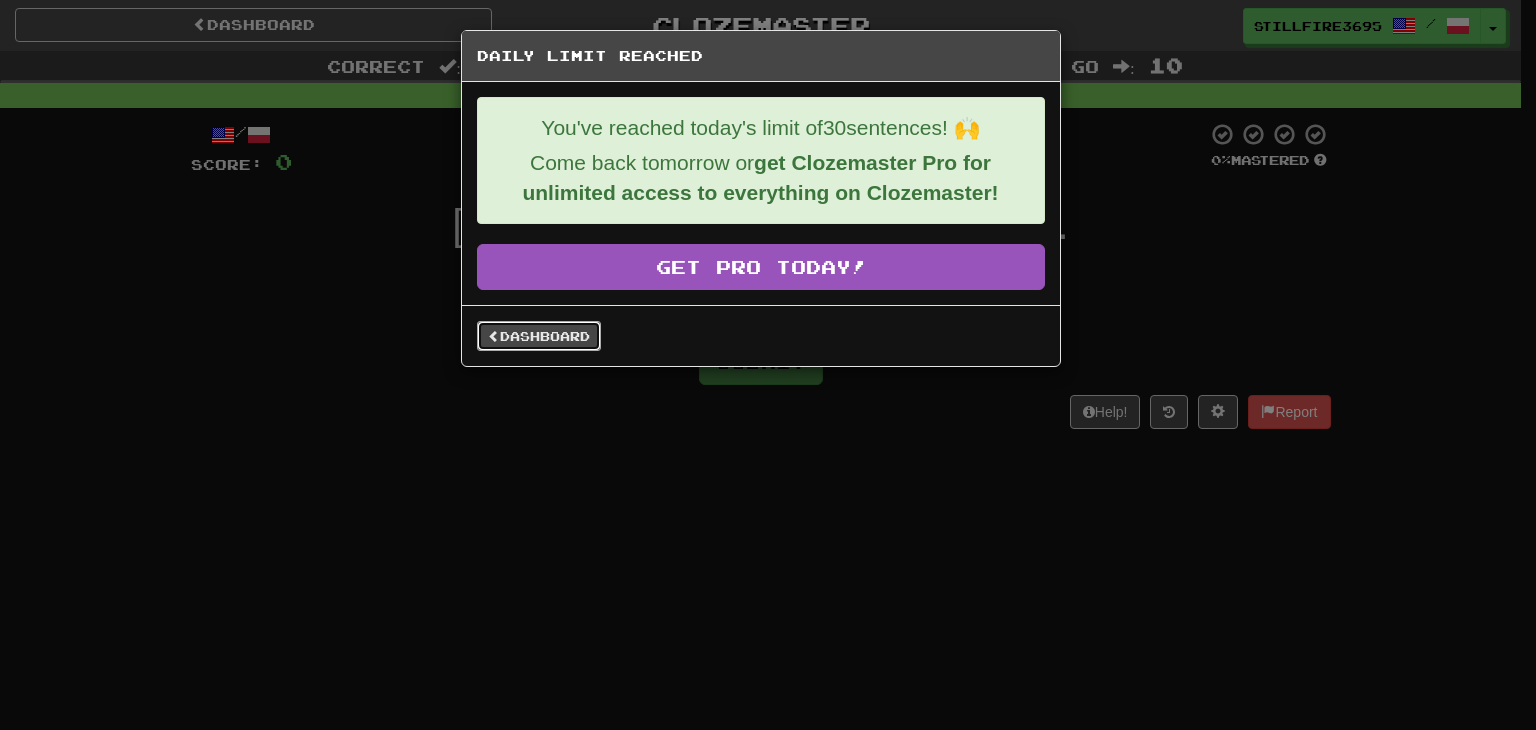 click on "Dashboard" at bounding box center (539, 336) 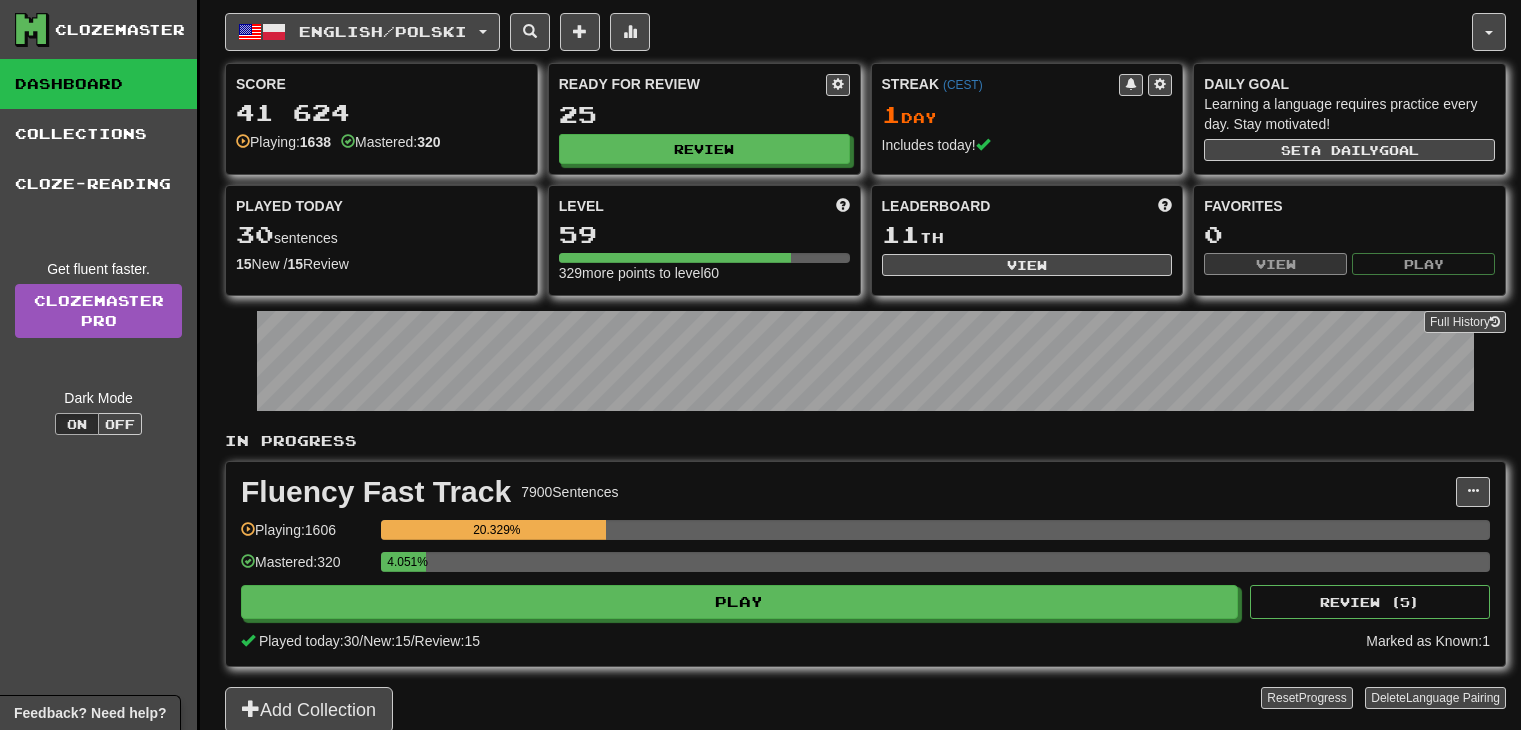 scroll, scrollTop: 0, scrollLeft: 0, axis: both 